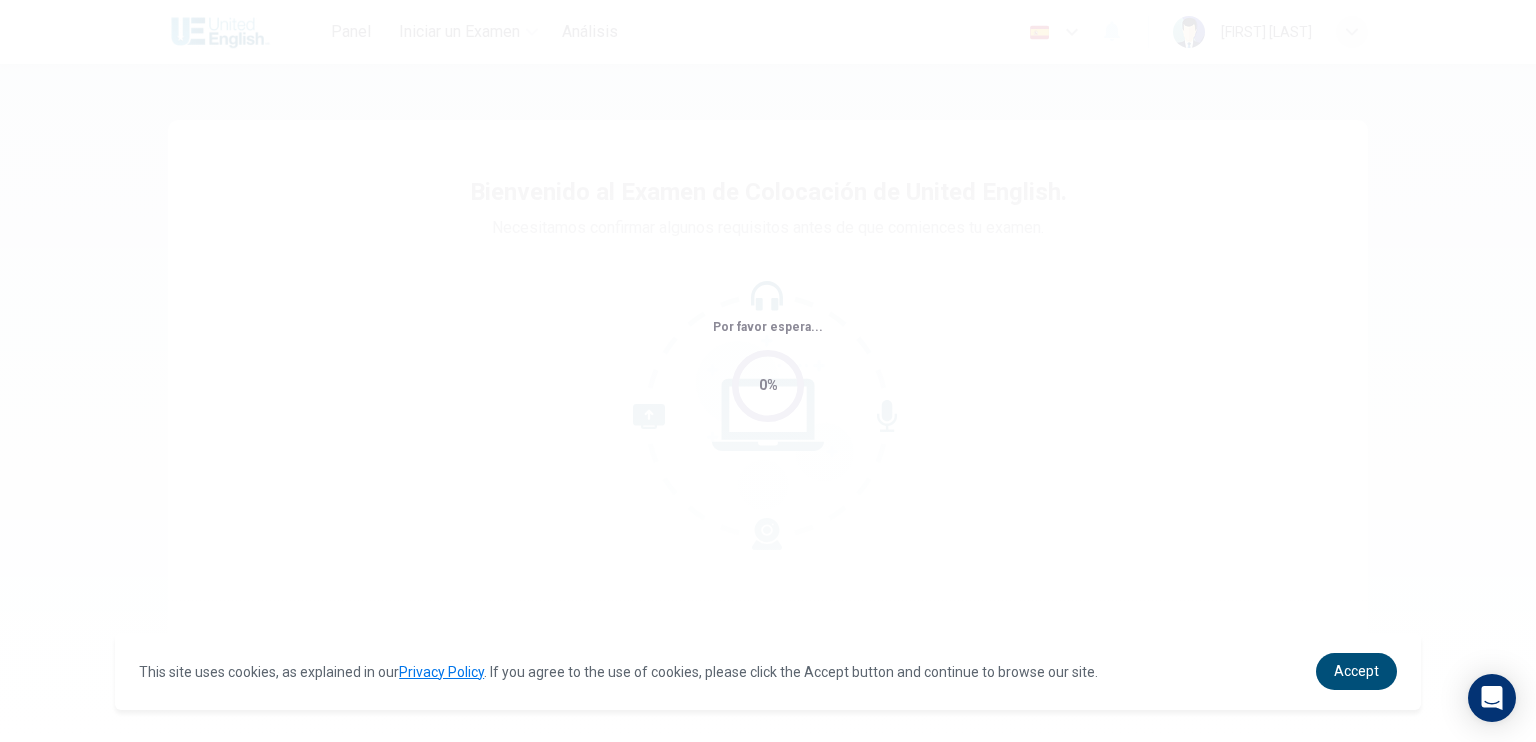 scroll, scrollTop: 0, scrollLeft: 0, axis: both 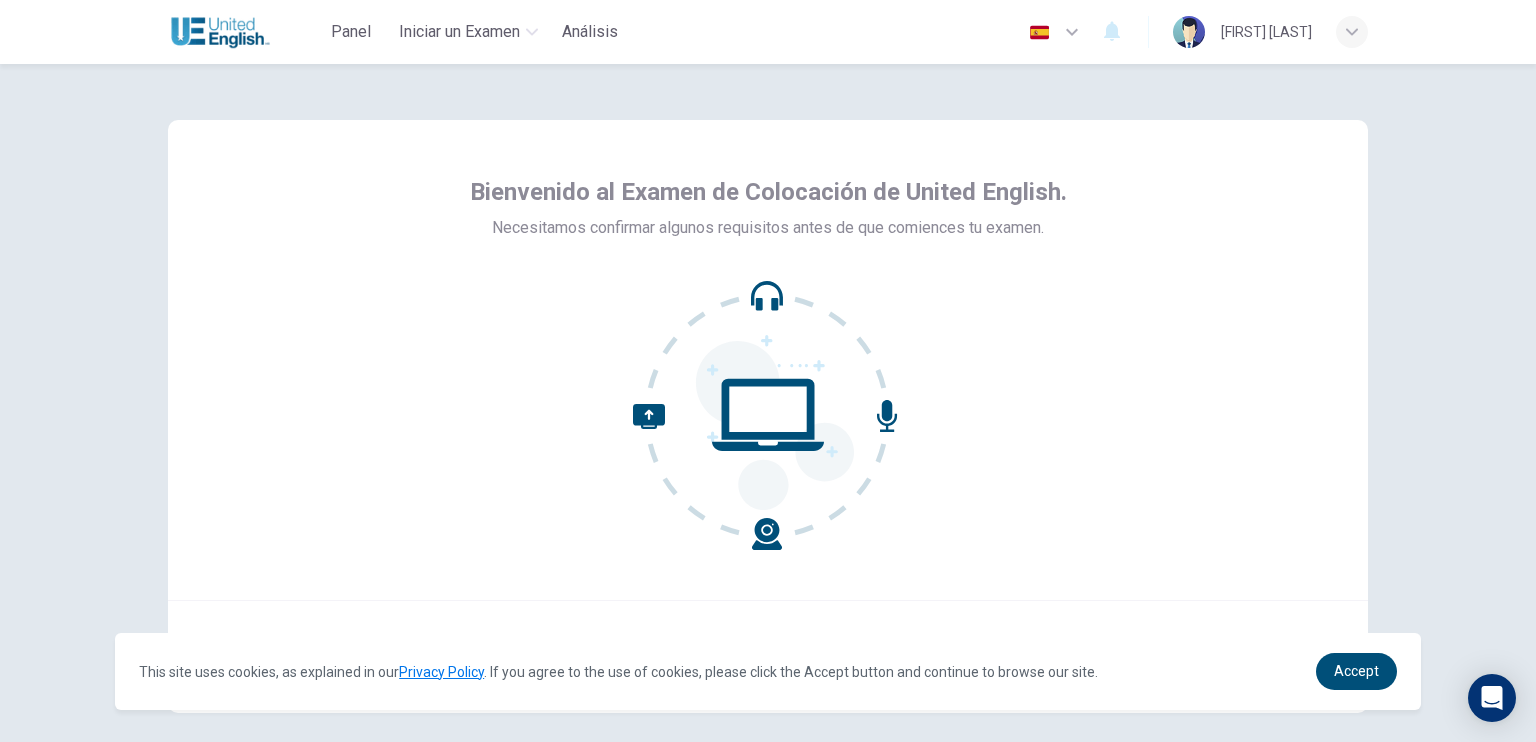 click 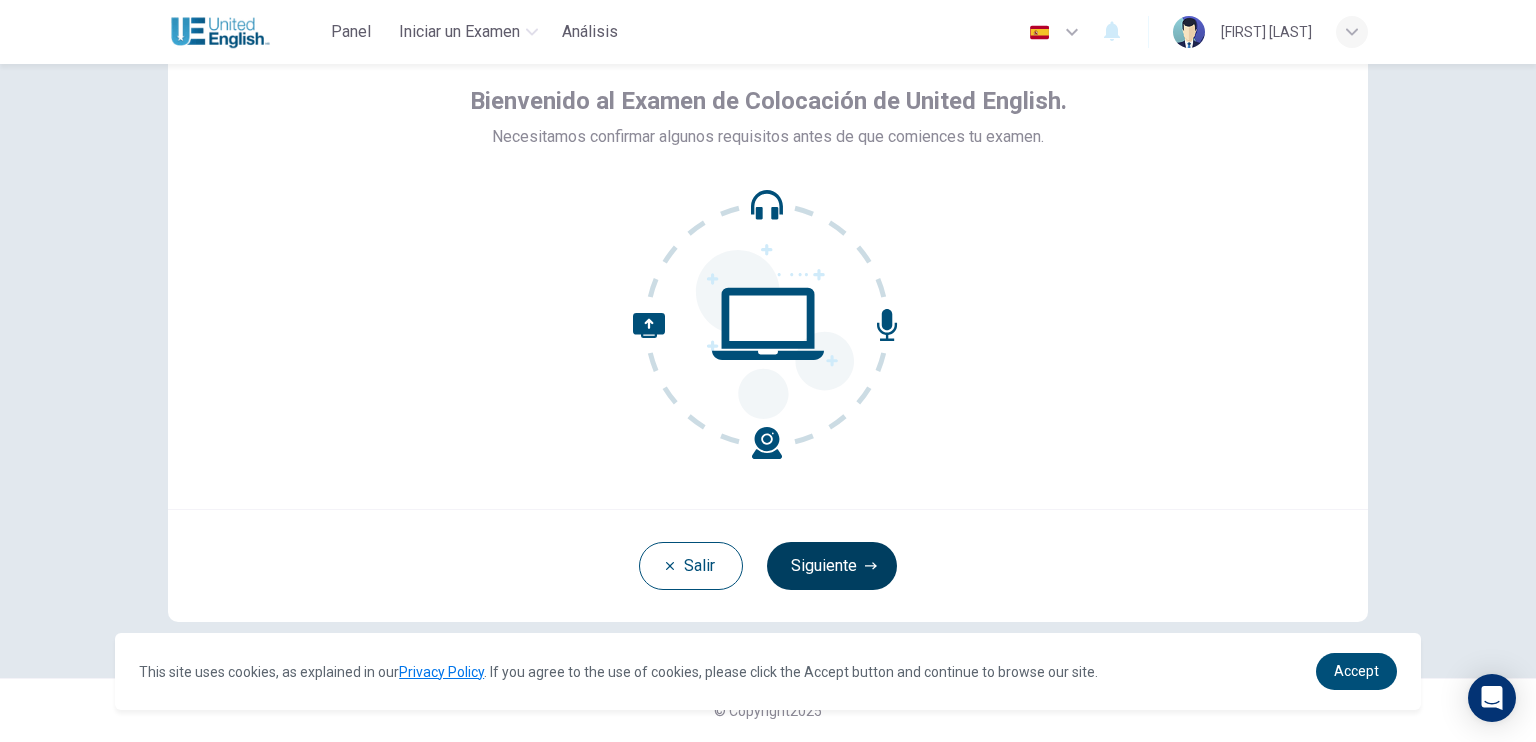 click on "Siguiente" at bounding box center (832, 566) 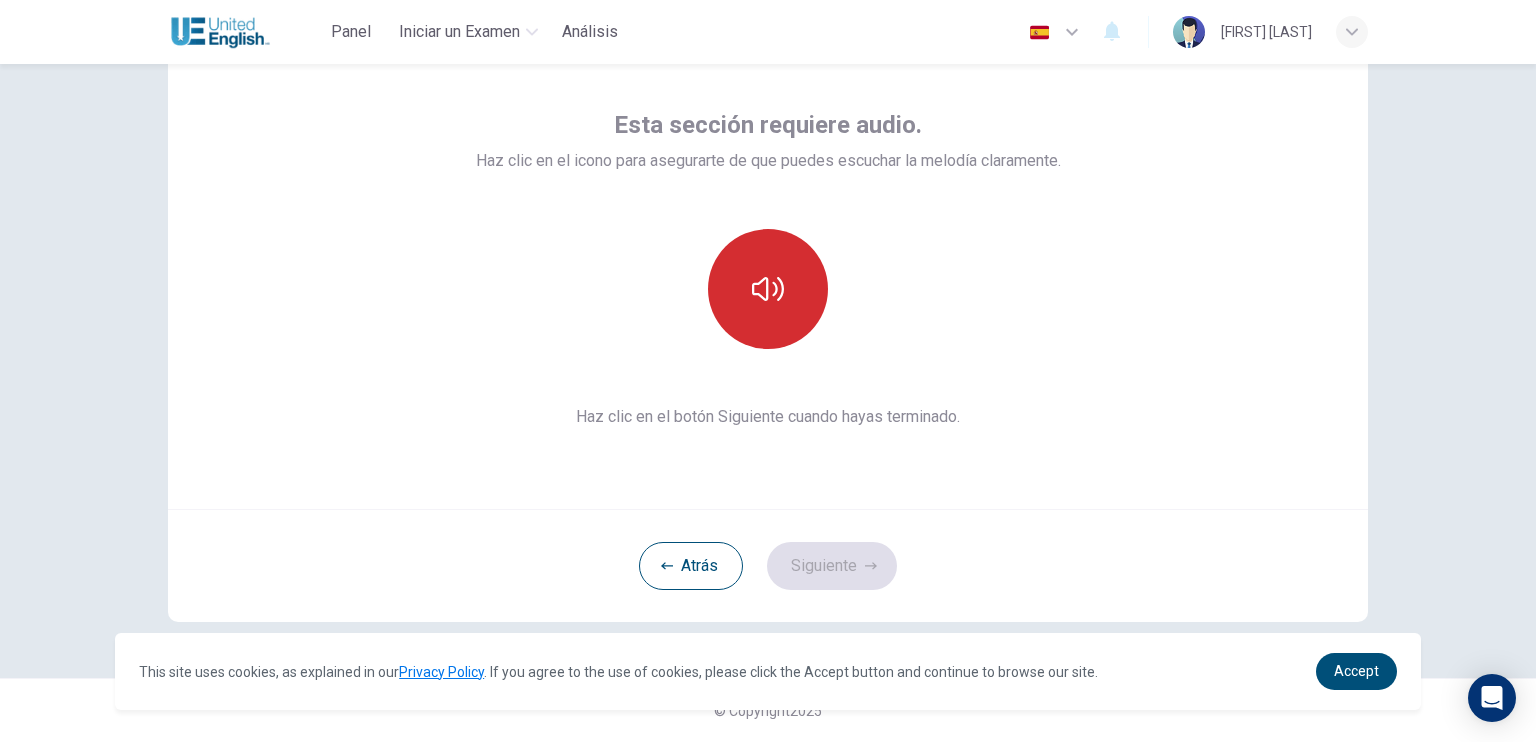click at bounding box center (768, 289) 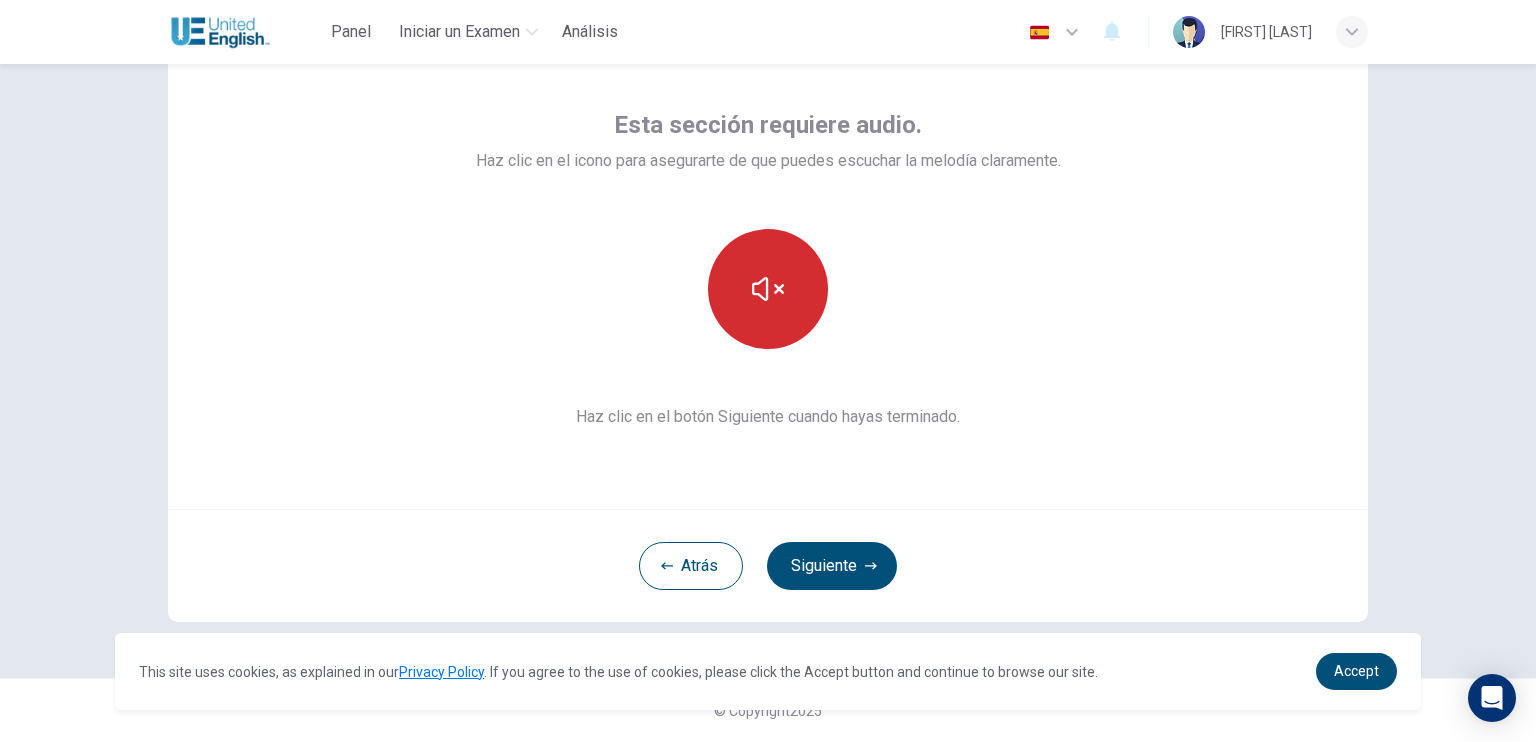 type 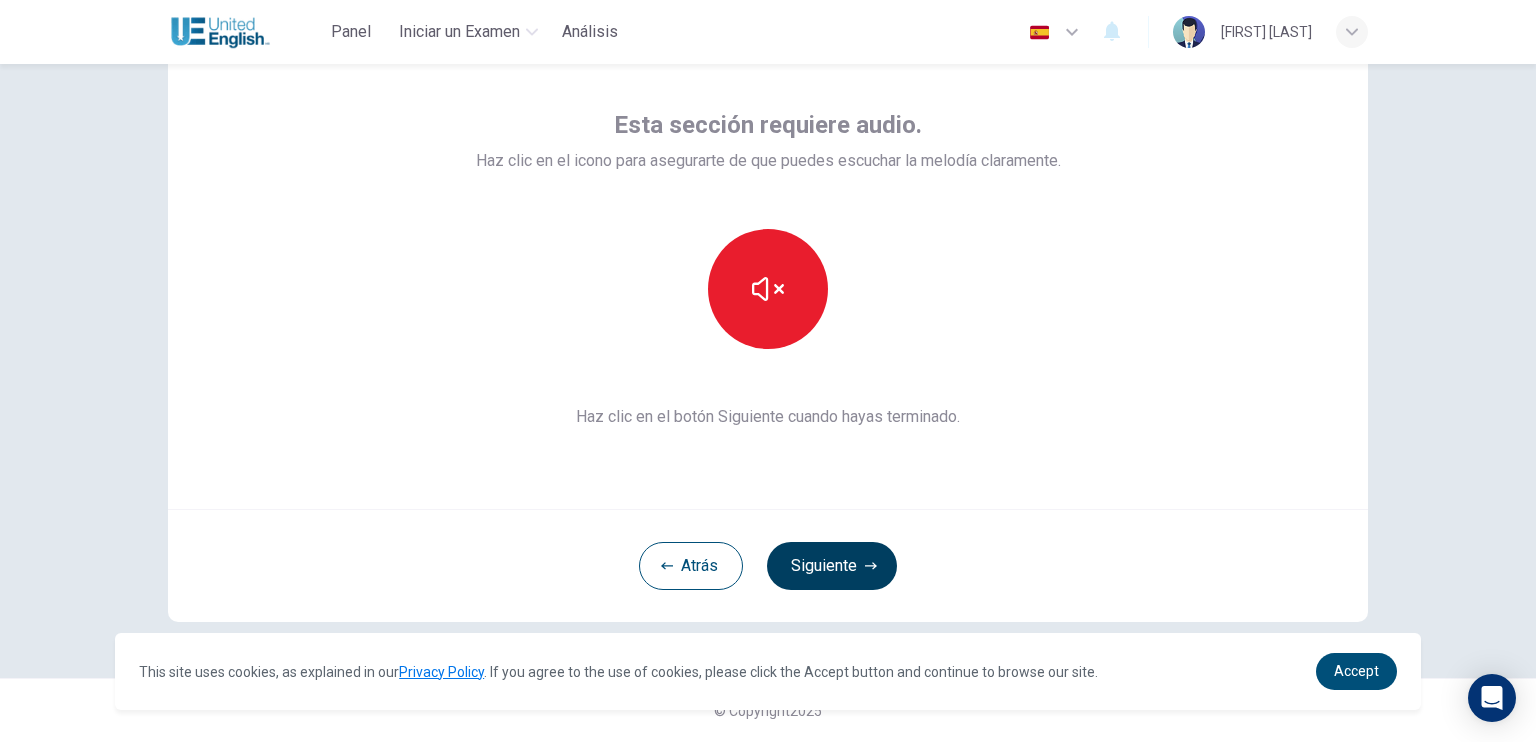 click on "Siguiente" at bounding box center [832, 566] 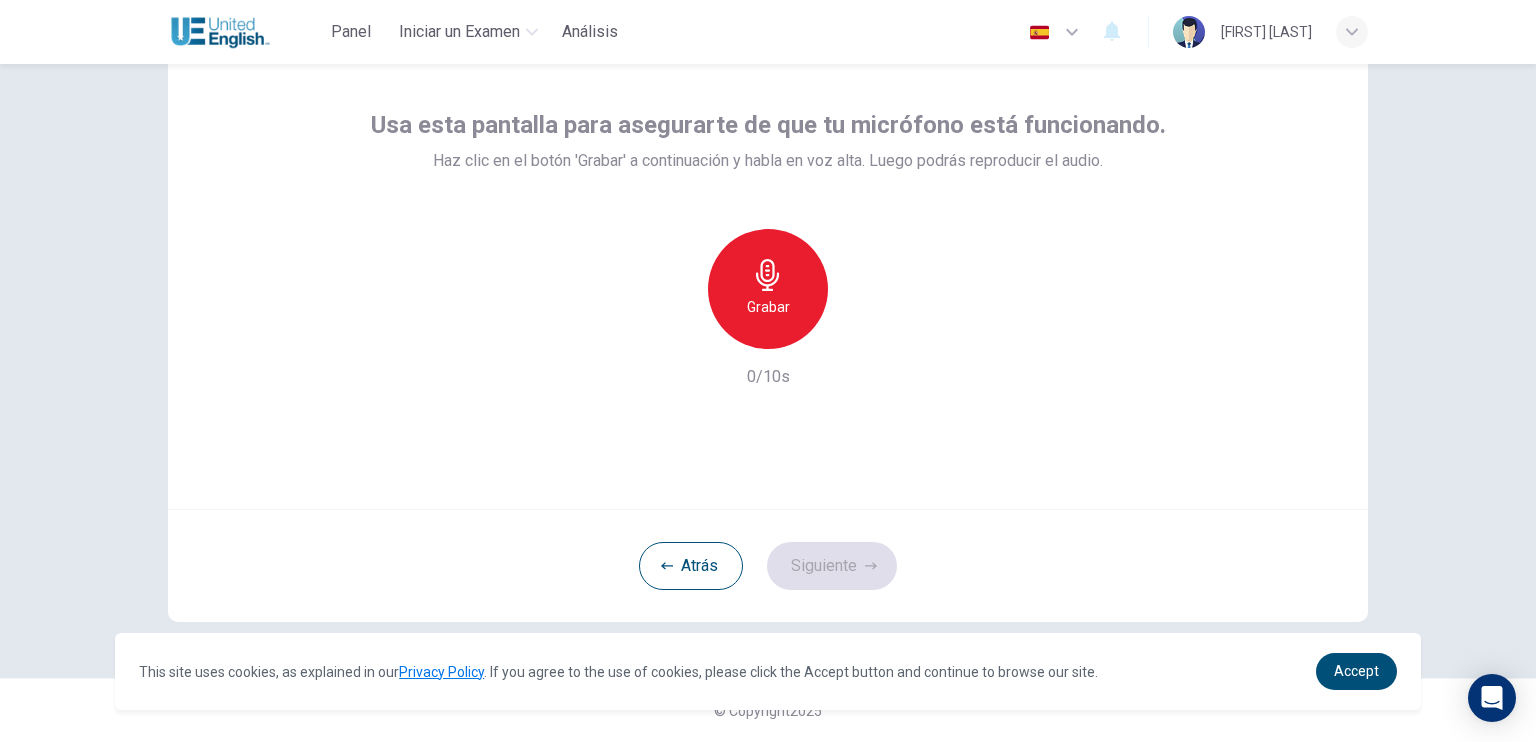 click on "Grabar" at bounding box center [768, 307] 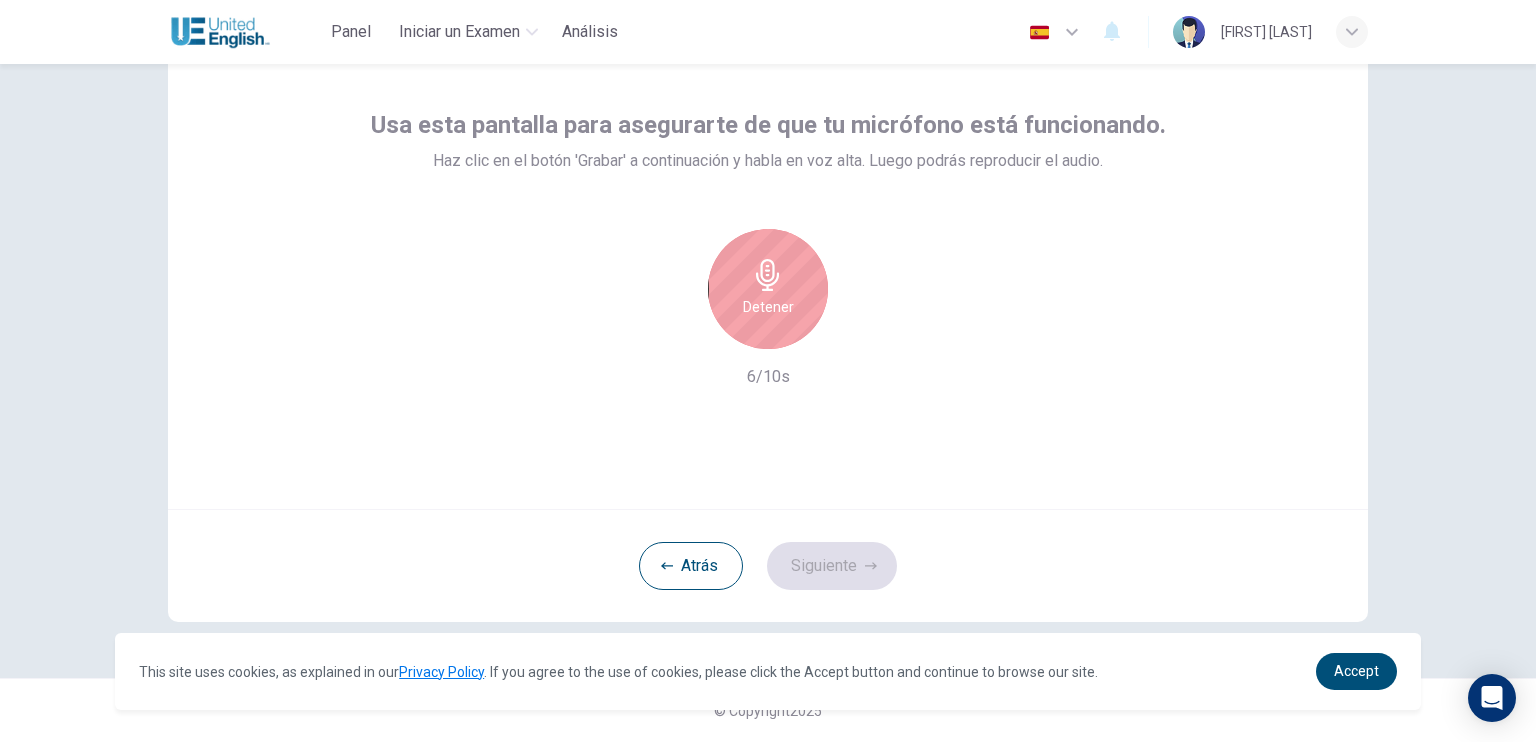click on "Detener" at bounding box center [768, 307] 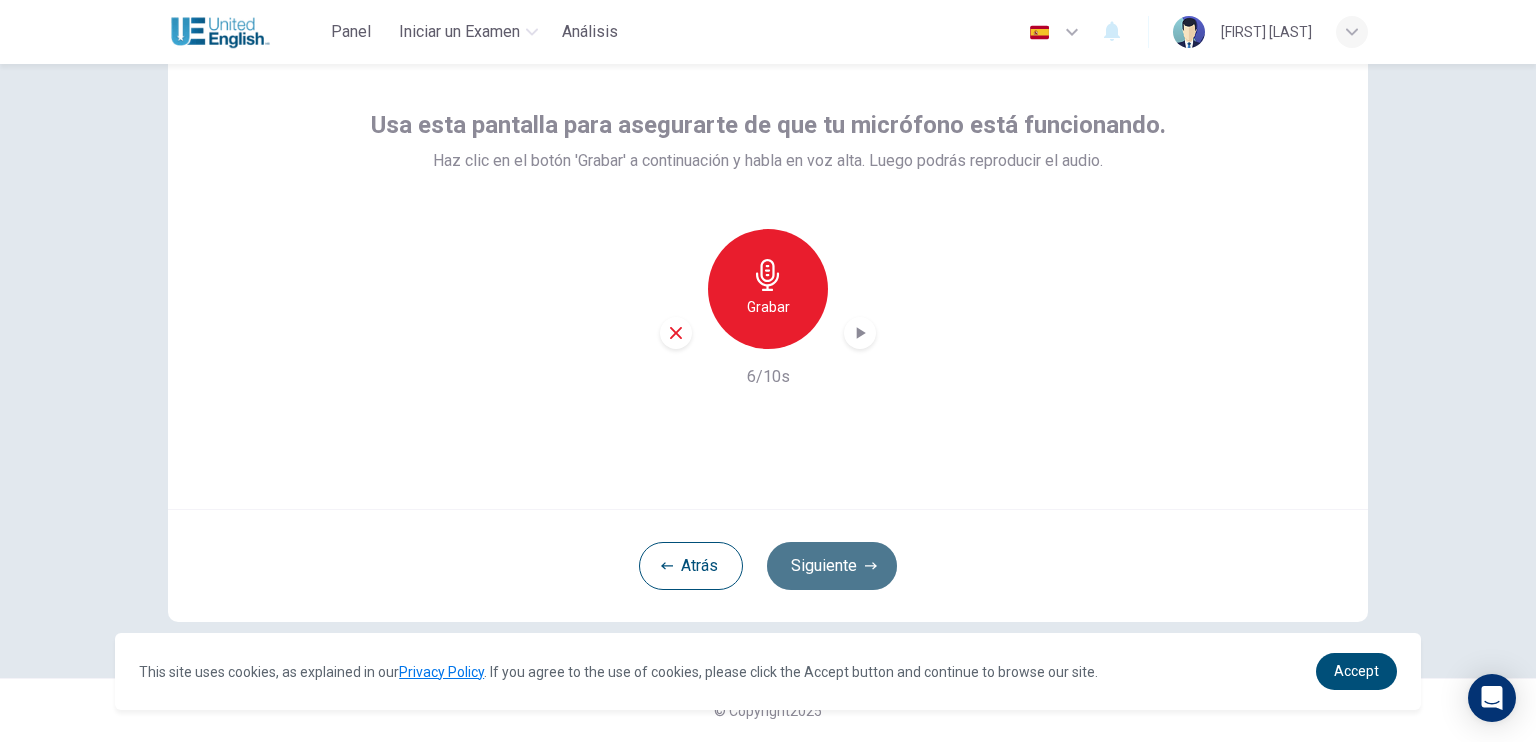 click on "Siguiente" at bounding box center (832, 566) 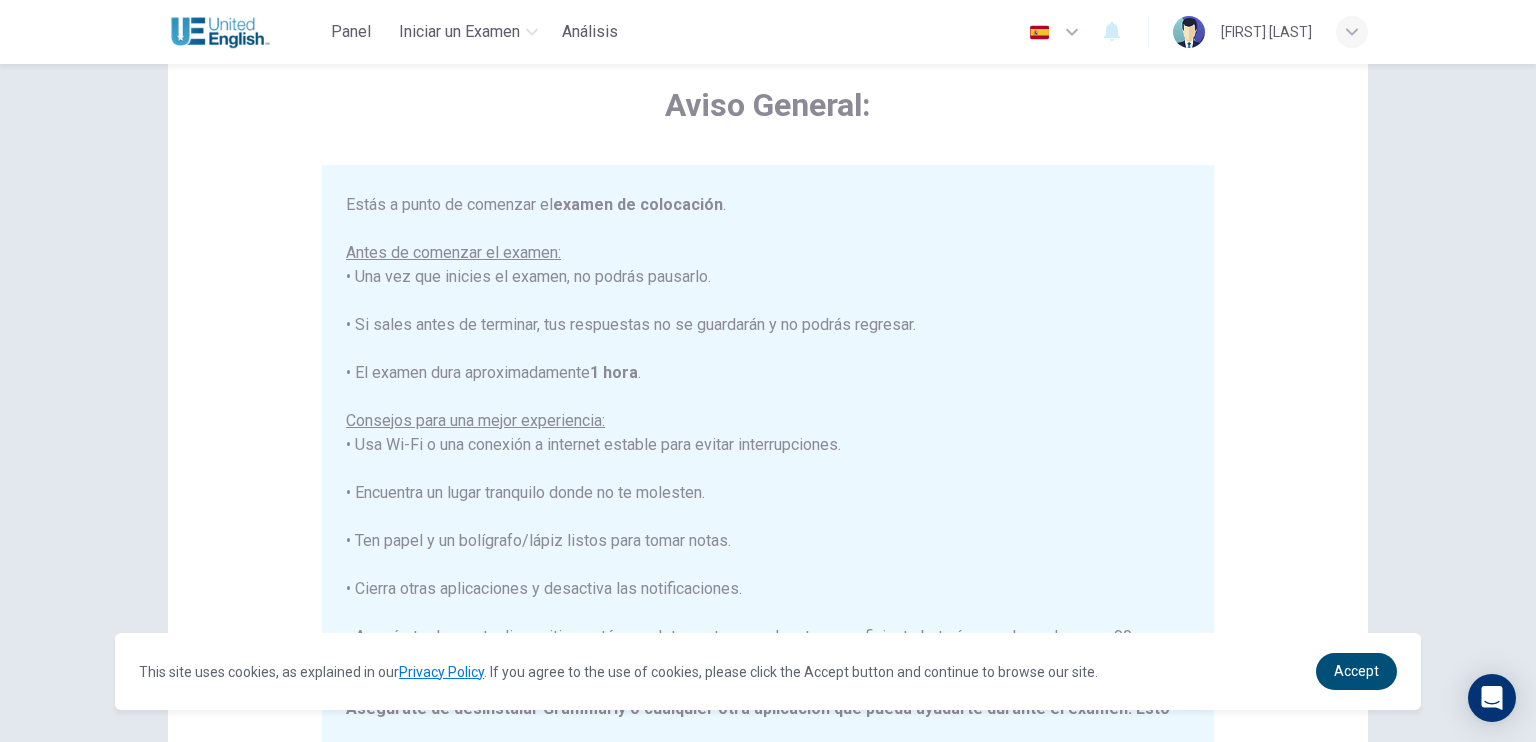 scroll, scrollTop: 144, scrollLeft: 0, axis: vertical 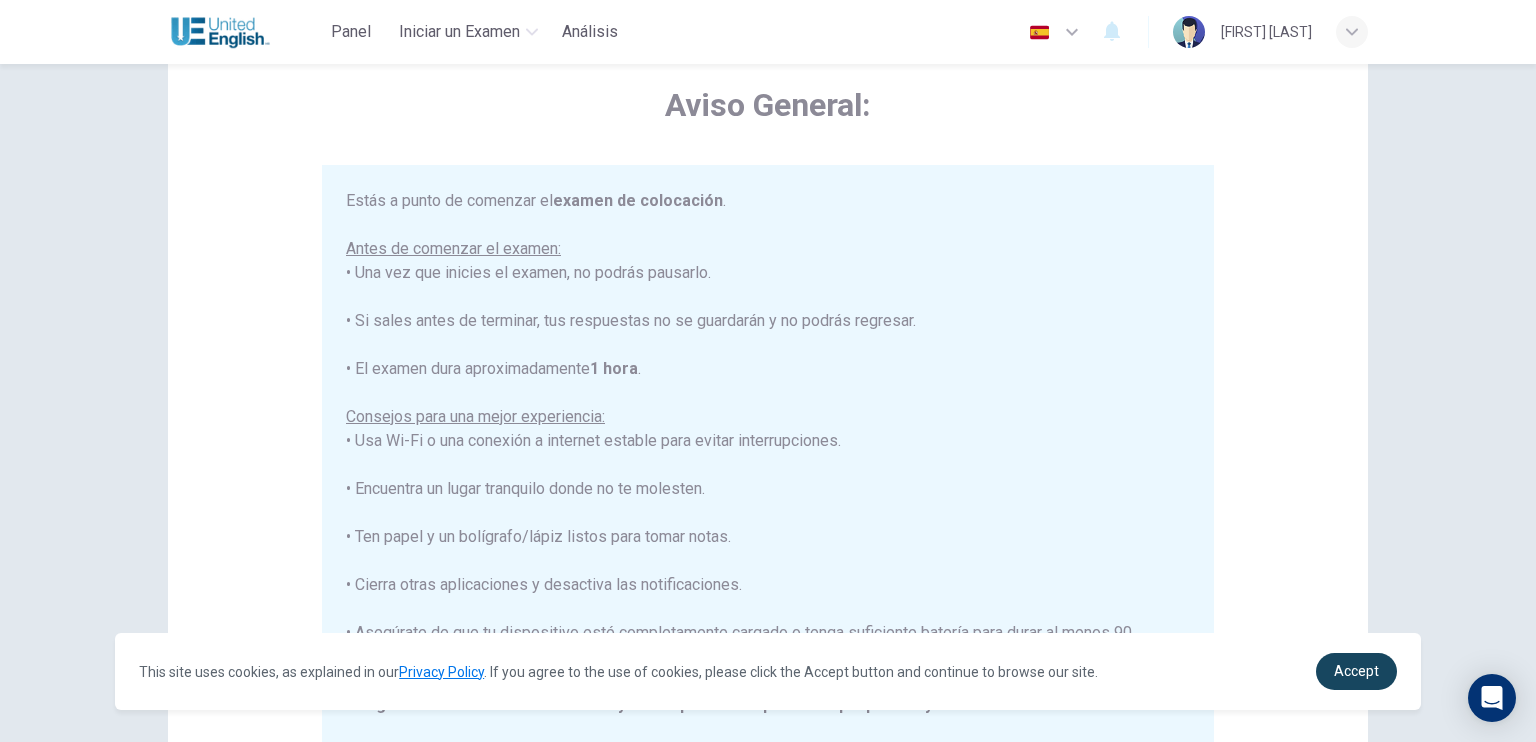click on "Accept" at bounding box center [1356, 671] 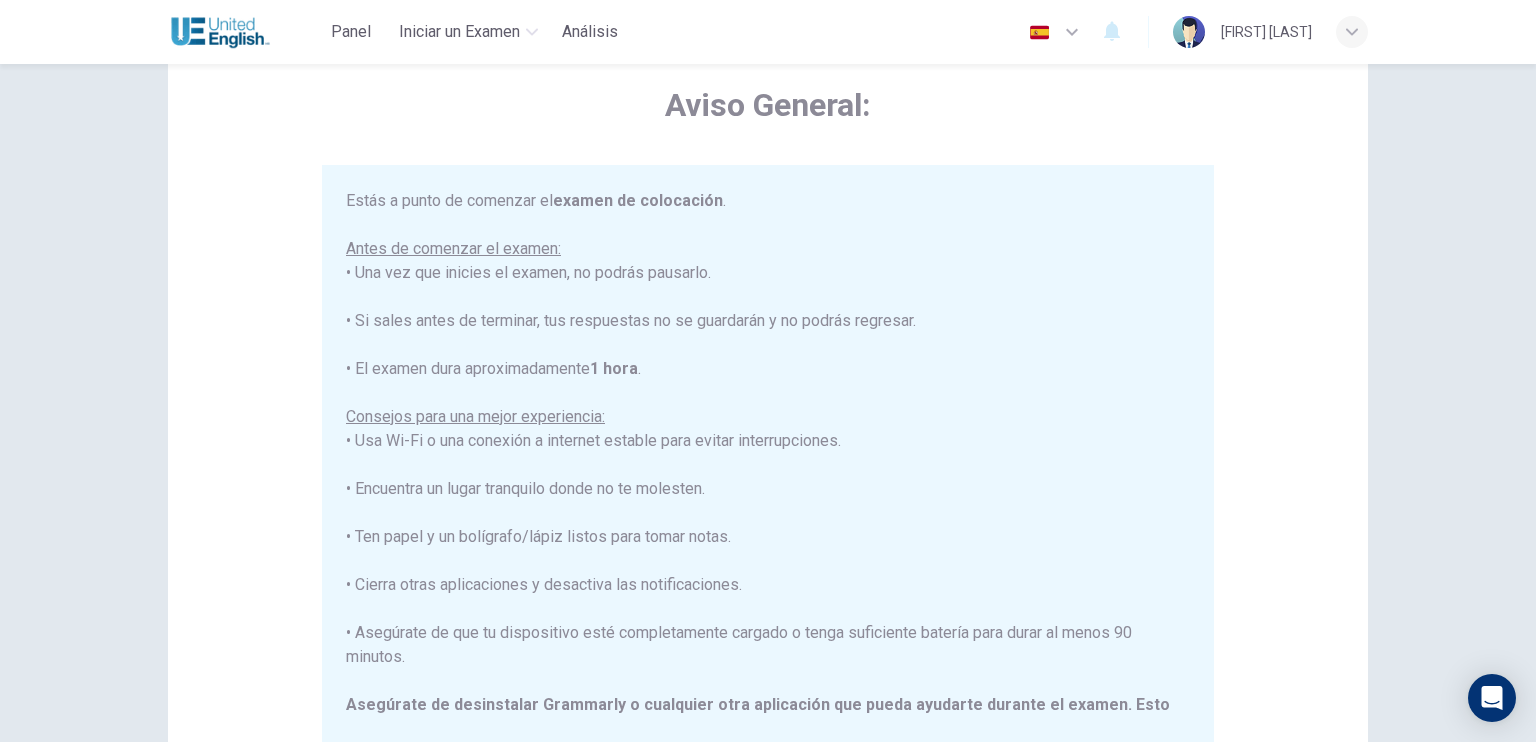 scroll, scrollTop: 239, scrollLeft: 0, axis: vertical 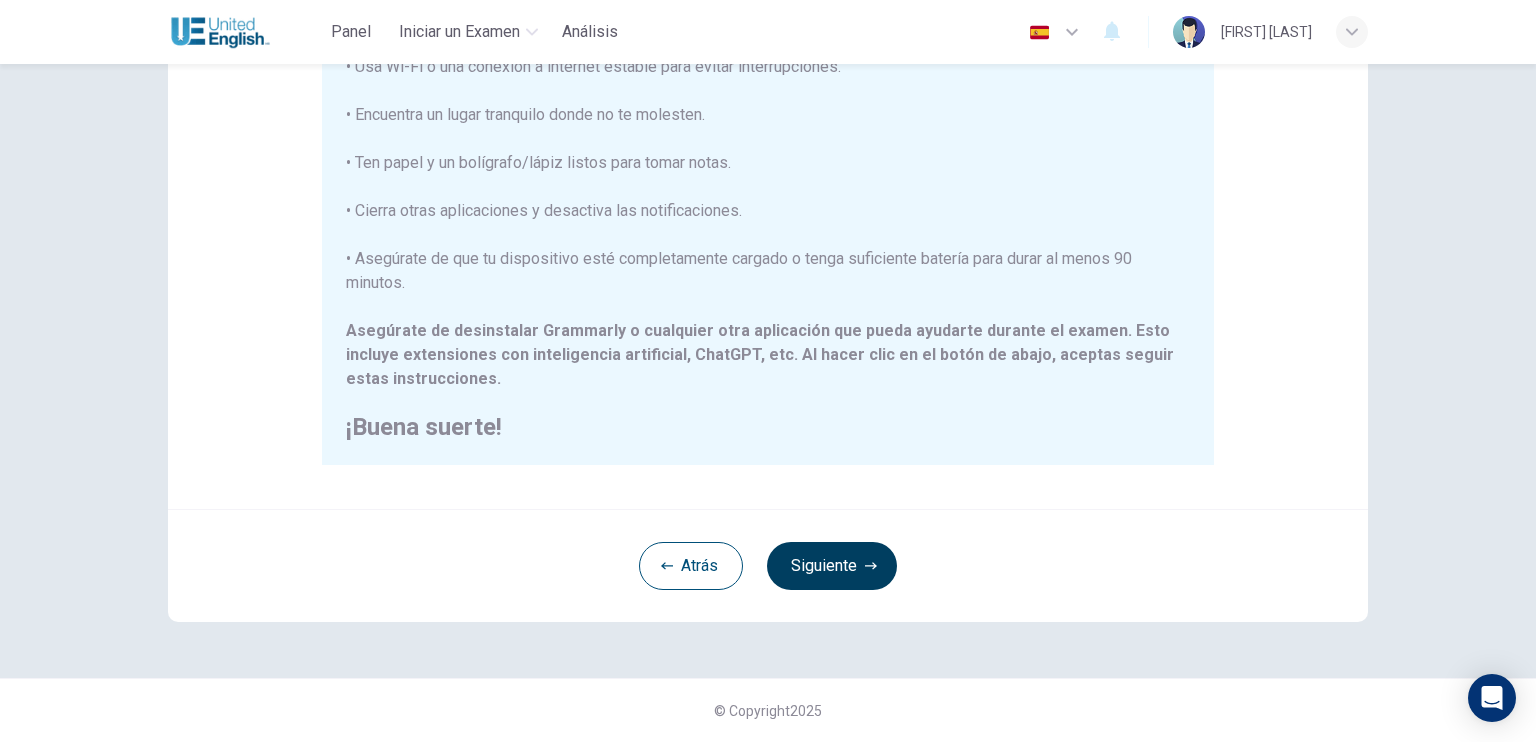 click on "Siguiente" at bounding box center (832, 566) 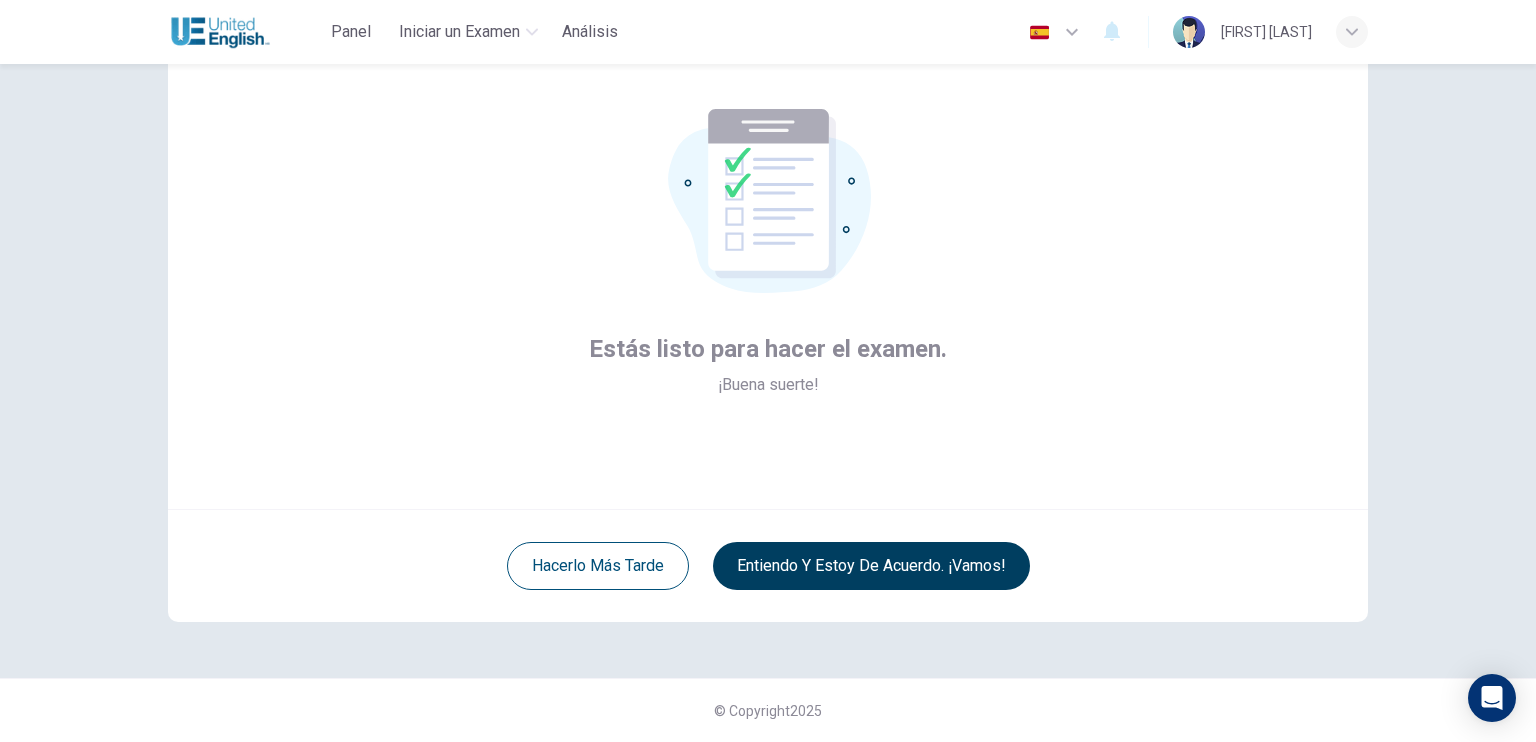 click on "Entiendo y estoy de acuerdo. ¡Vamos!" at bounding box center (871, 566) 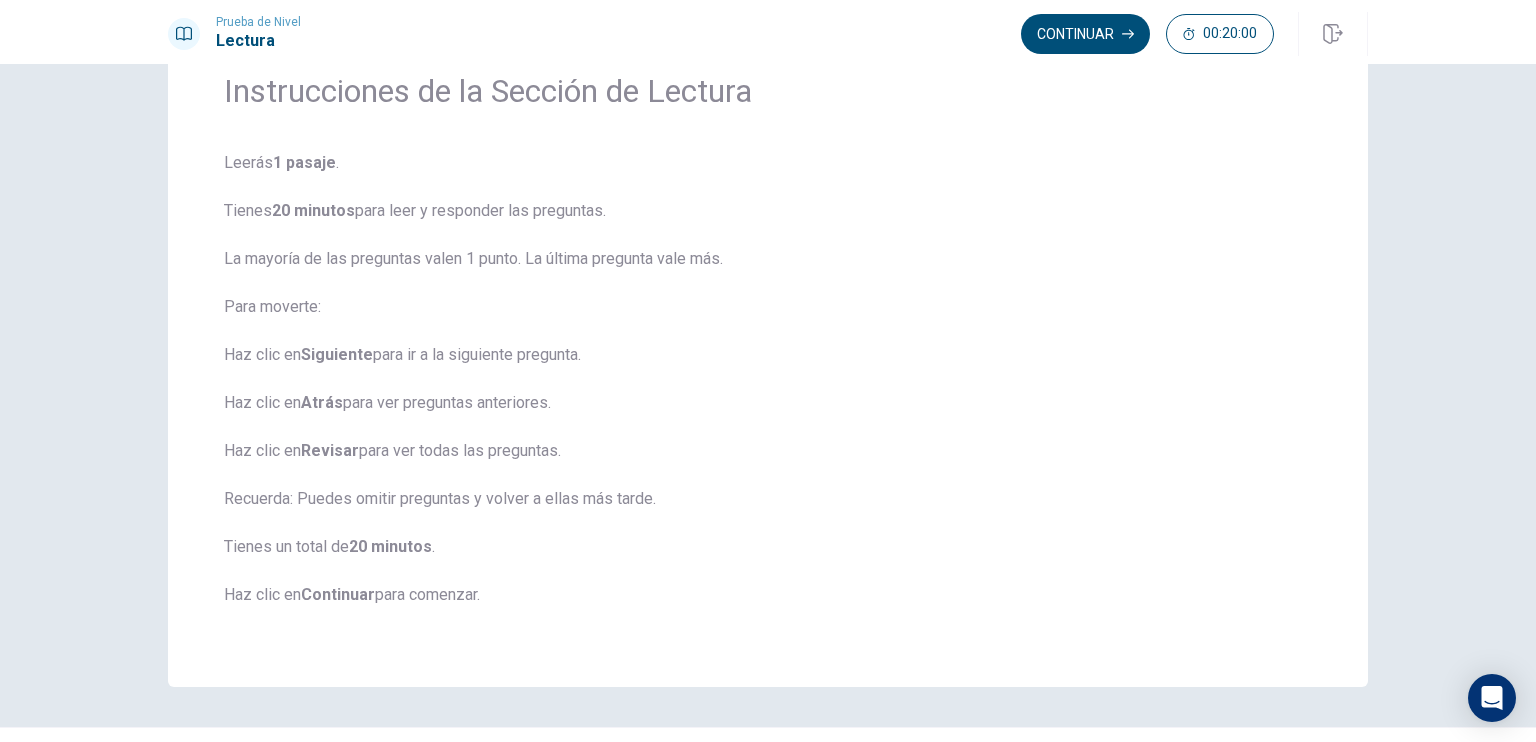 scroll, scrollTop: 94, scrollLeft: 0, axis: vertical 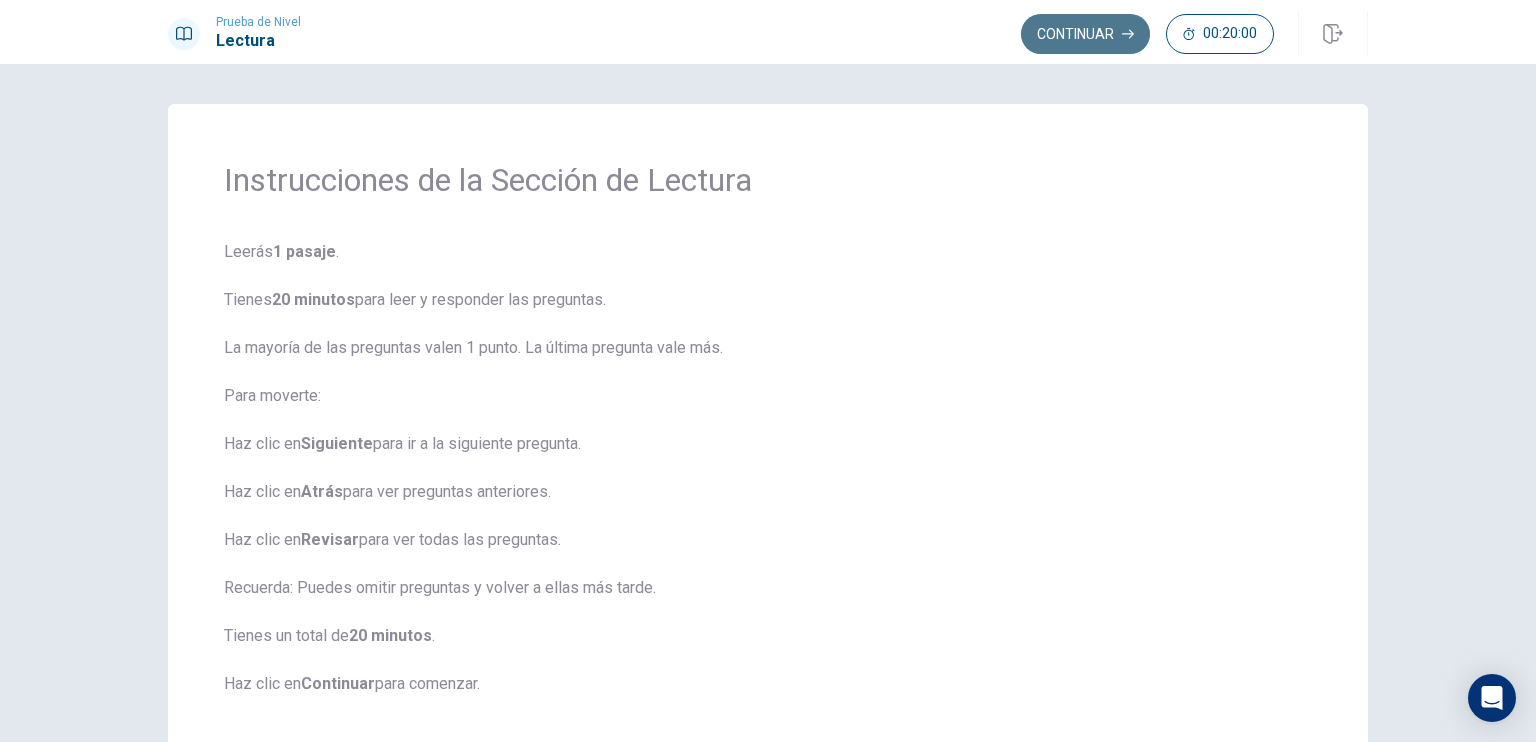 click on "Continuar" at bounding box center [1085, 34] 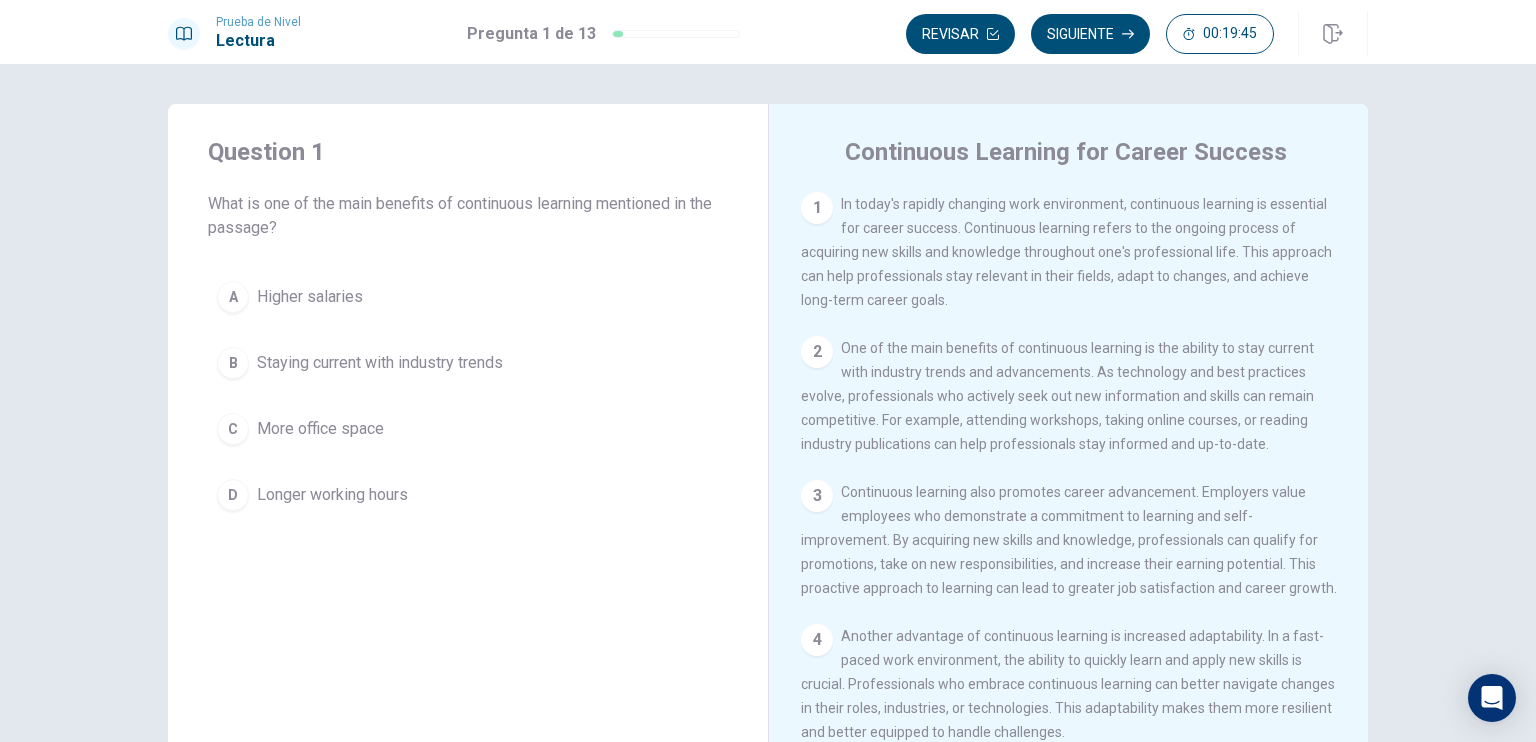 click on "Continuous Learning for Career Success 1 In today's rapidly changing work environment, continuous learning is essential for career success. Continuous learning refers to the ongoing process of acquiring new skills and knowledge throughout one's professional life. This approach can help professionals stay relevant in their fields, adapt to changes, and achieve long-term career goals. 2 One of the main benefits of continuous learning is the ability to stay current with industry trends and advancements. As technology and best practices evolve, professionals who actively seek out new information and skills can remain competitive. For example, attending workshops, taking online courses, or reading industry publications can help professionals stay informed and up-to-date. 3 4 5 6 7" at bounding box center [1068, 451] 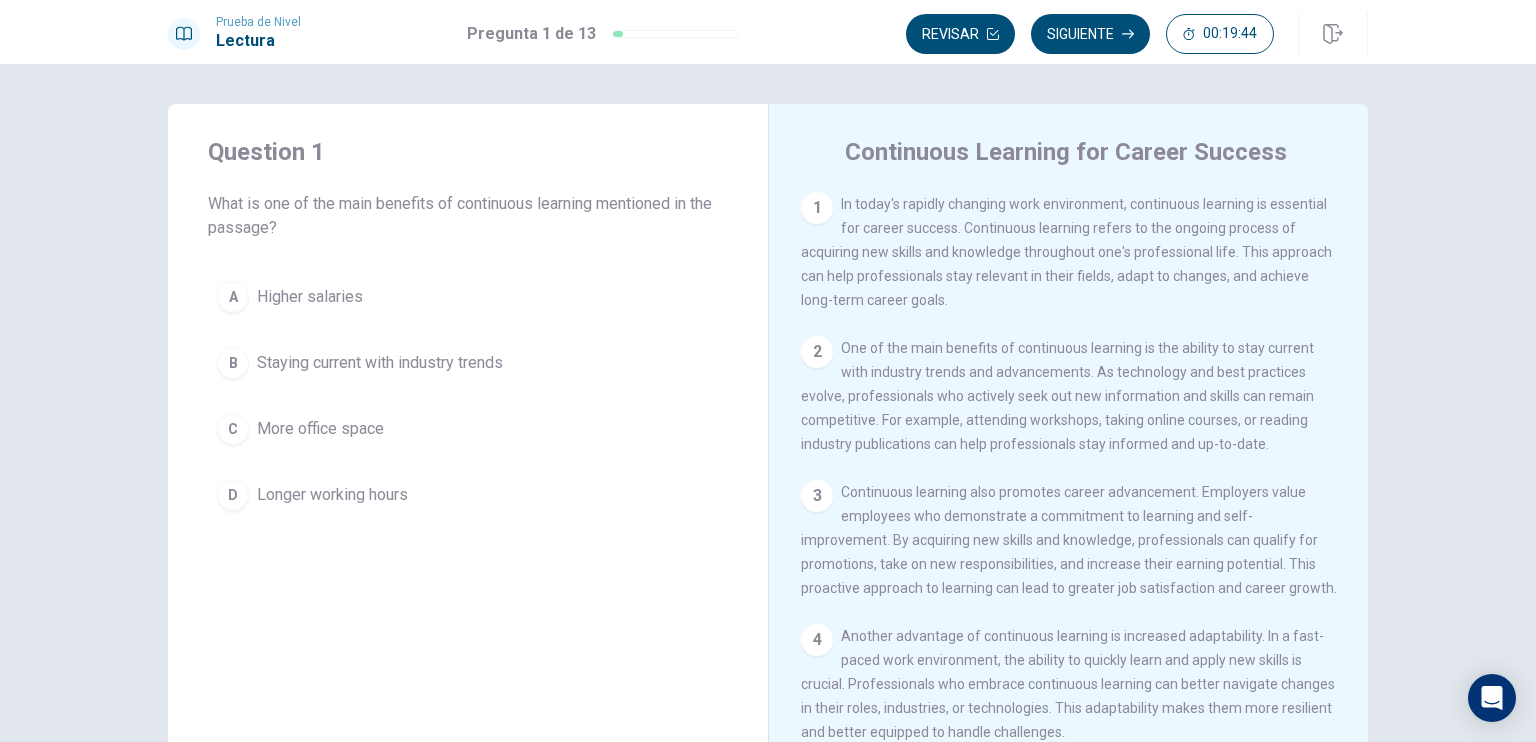 click on "Continuous Learning for Career Success 1 In today's rapidly changing work environment, continuous learning is essential for career success. Continuous learning refers to the ongoing process of acquiring new skills and knowledge throughout one's professional life. This approach can help professionals stay relevant in their fields, adapt to changes, and achieve long-term career goals. 2 One of the main benefits of continuous learning is the ability to stay current with industry trends and advancements. As technology and best practices evolve, professionals who actively seek out new information and skills can remain competitive. For example, attending workshops, taking online courses, or reading industry publications can help professionals stay informed and up-to-date. 3 4 5 6 7" at bounding box center [1068, 451] 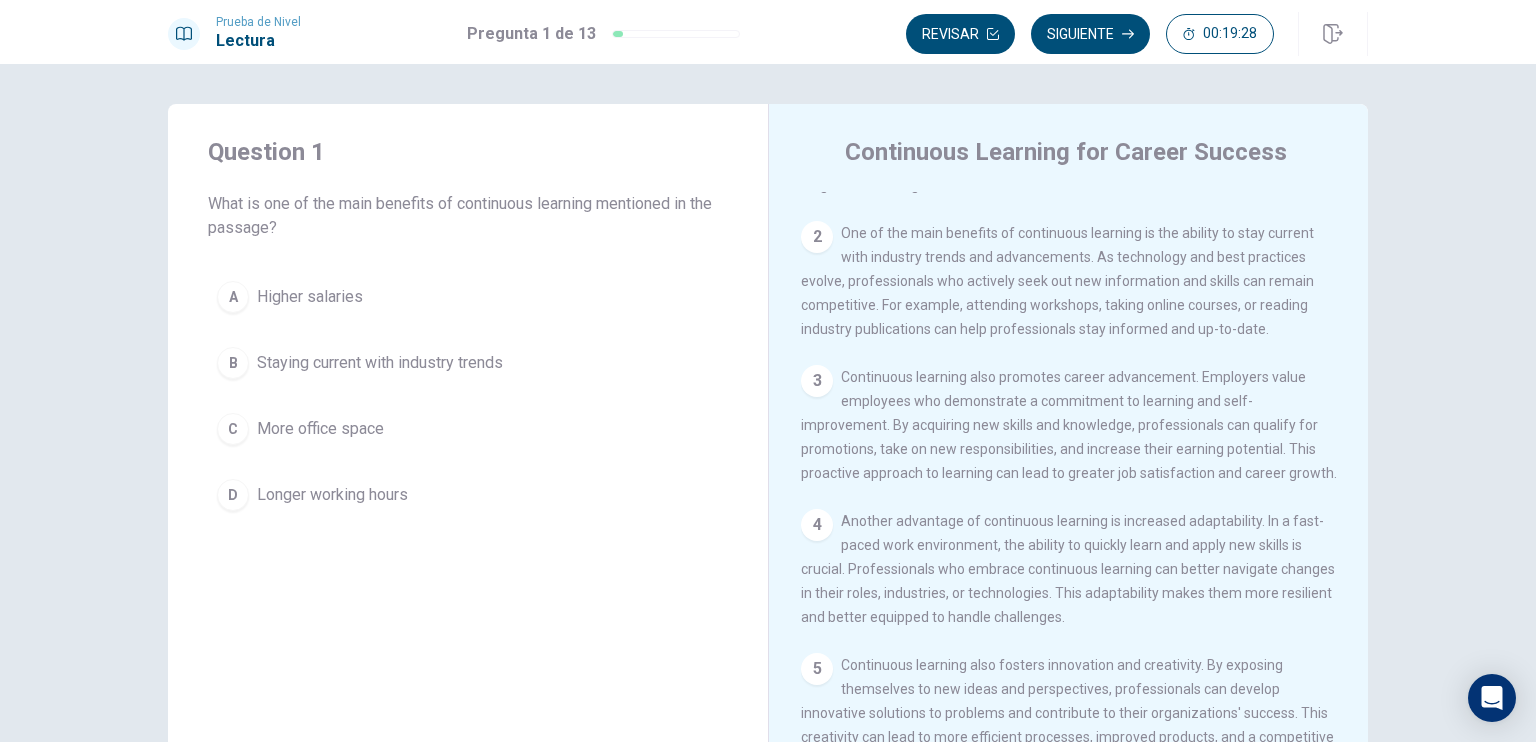 scroll, scrollTop: 118, scrollLeft: 0, axis: vertical 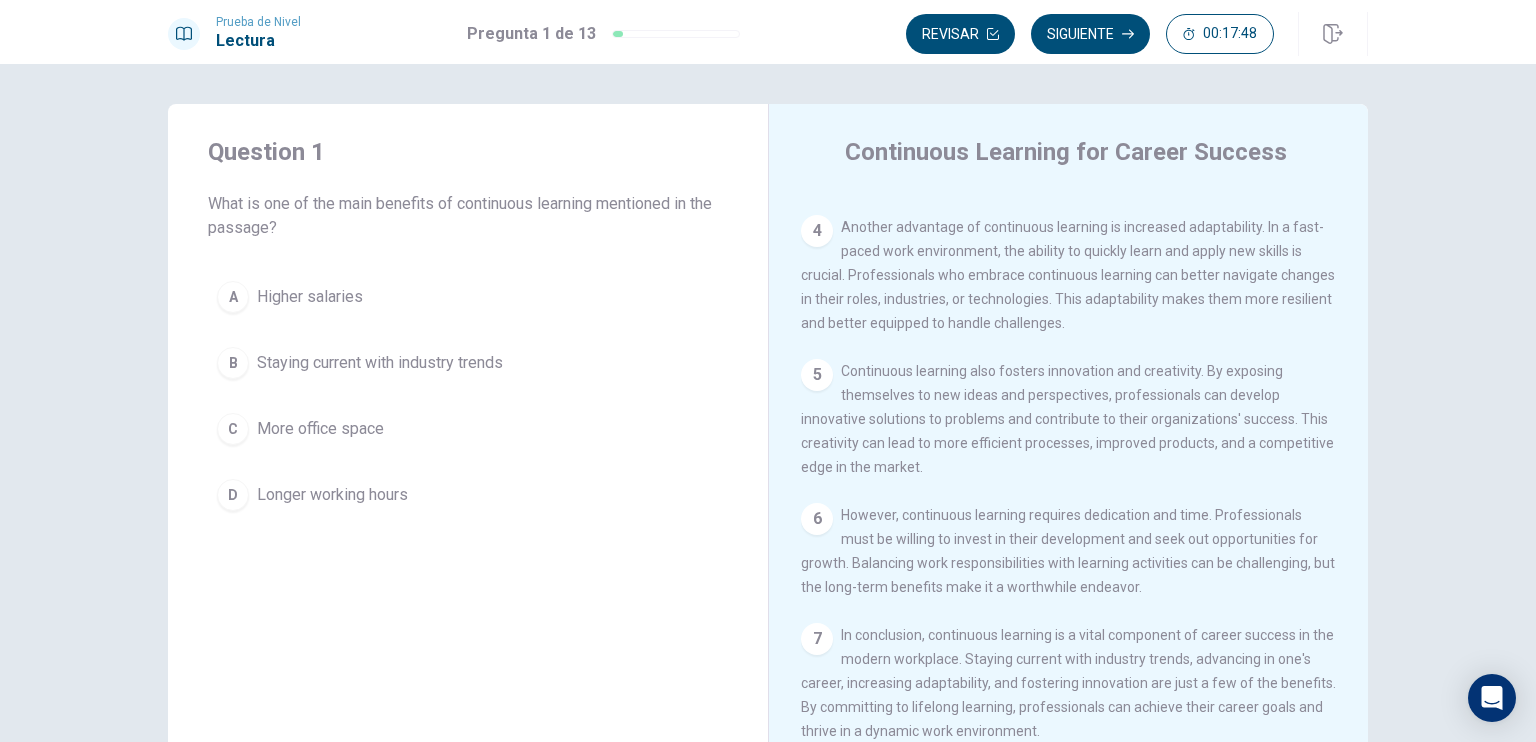 click on "Staying current with industry trends" at bounding box center (380, 363) 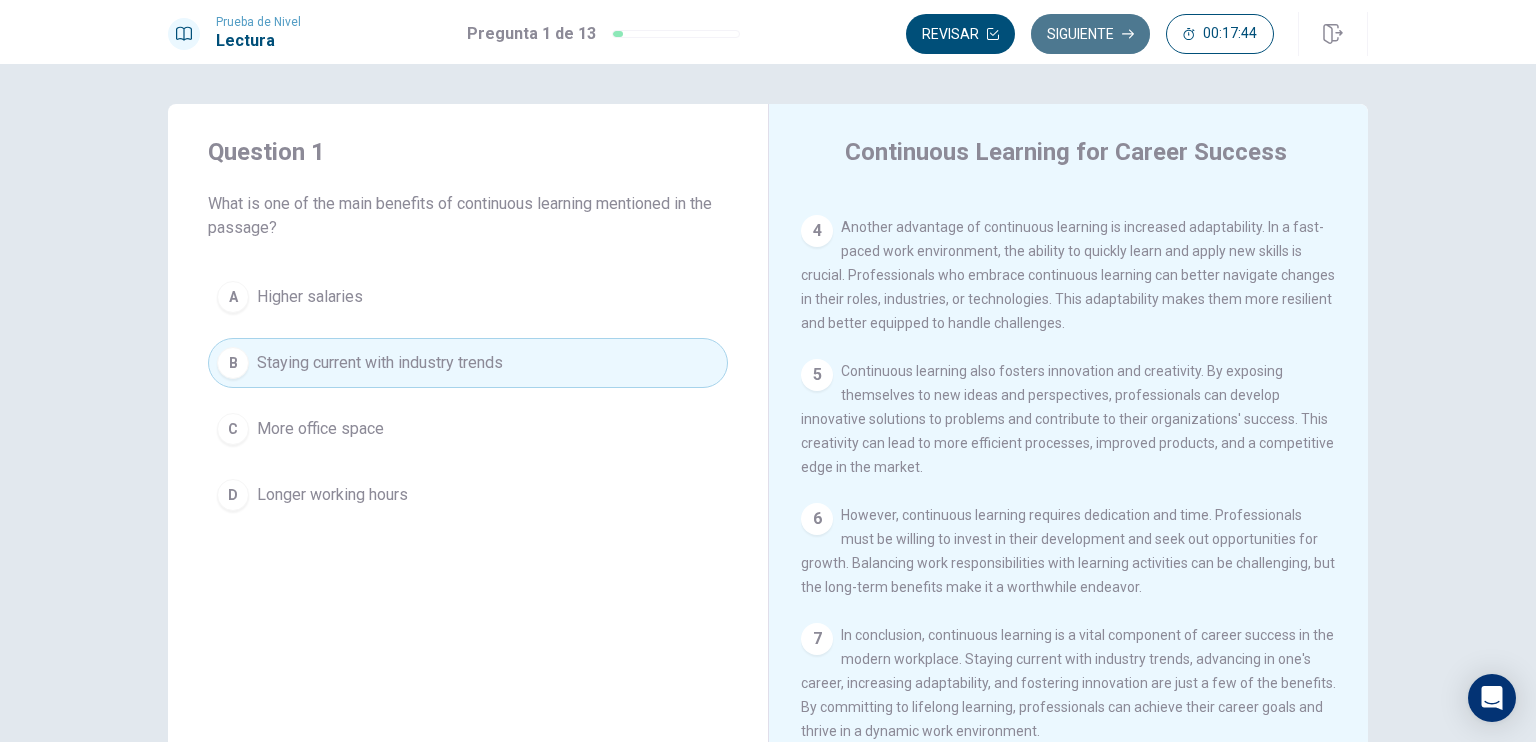 click on "Siguiente" at bounding box center [1090, 34] 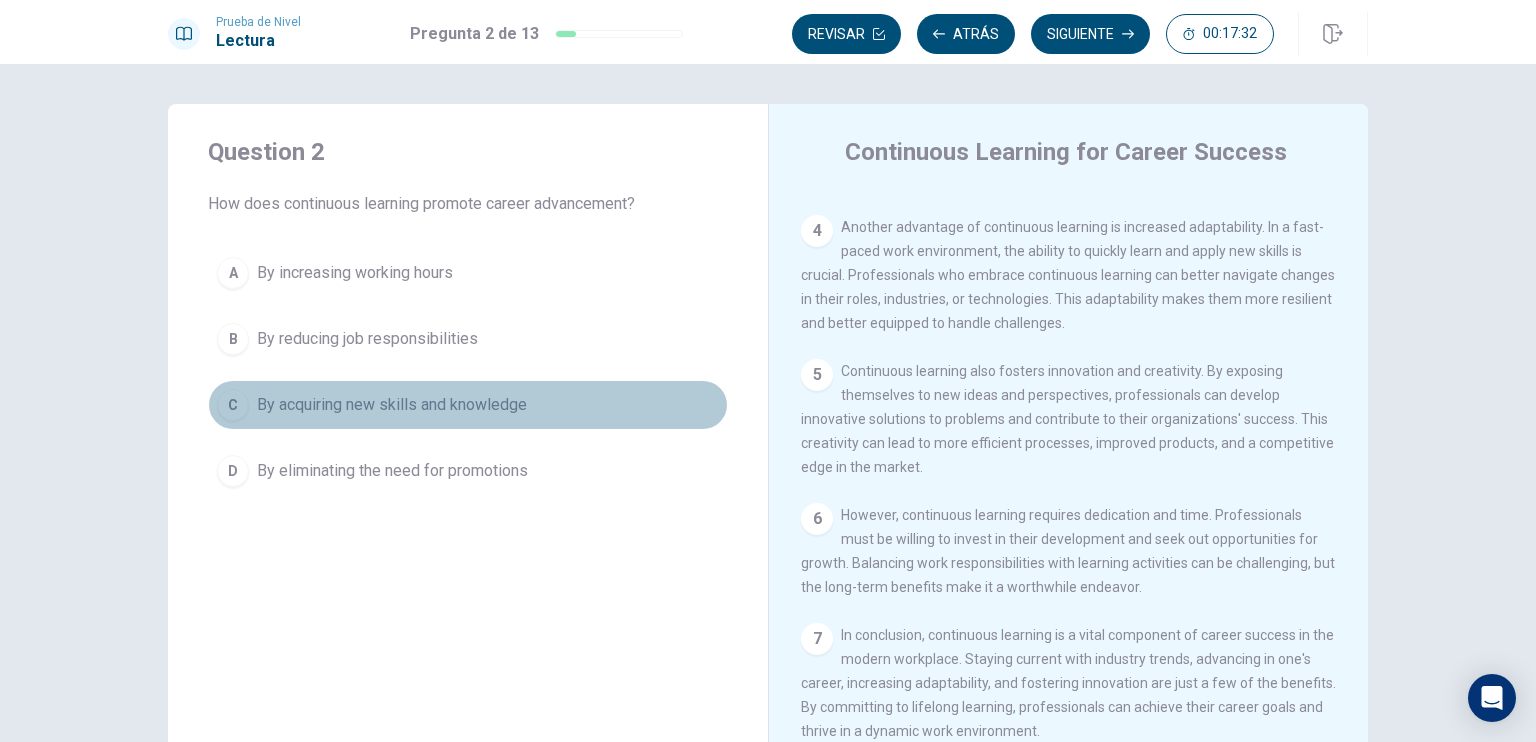 click on "By acquiring new skills and knowledge" at bounding box center (392, 405) 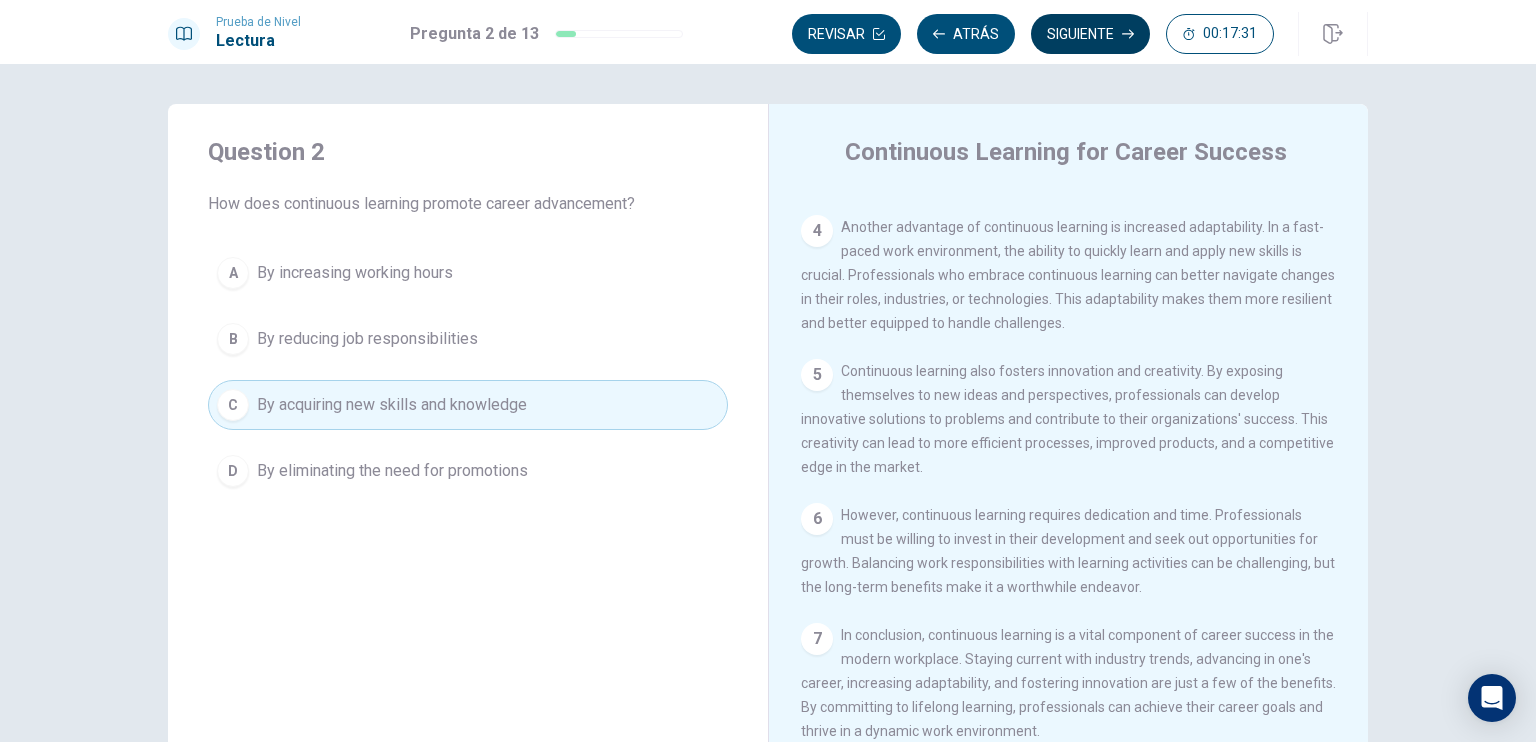 click on "Siguiente" at bounding box center [1090, 34] 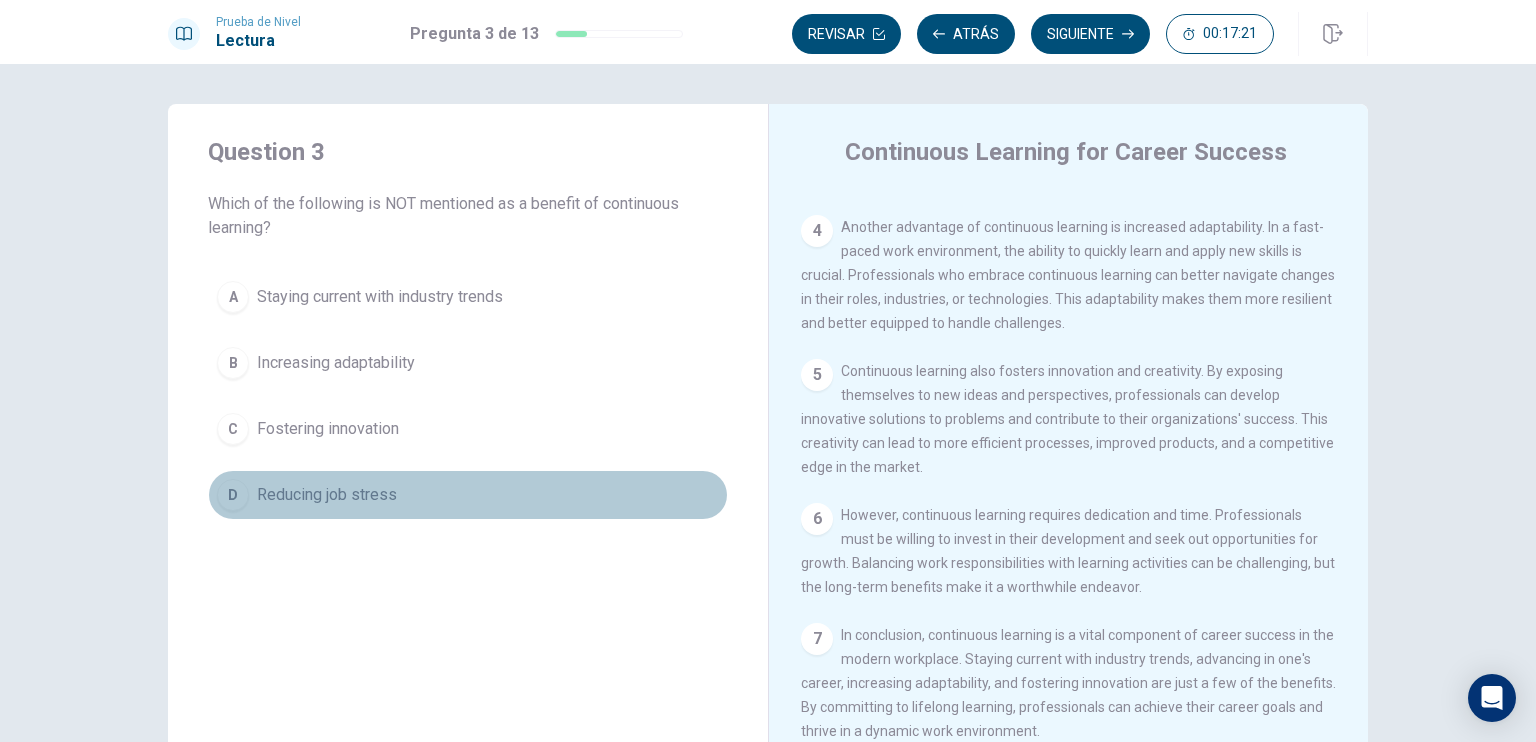 click on "Reducing job stress" at bounding box center (327, 495) 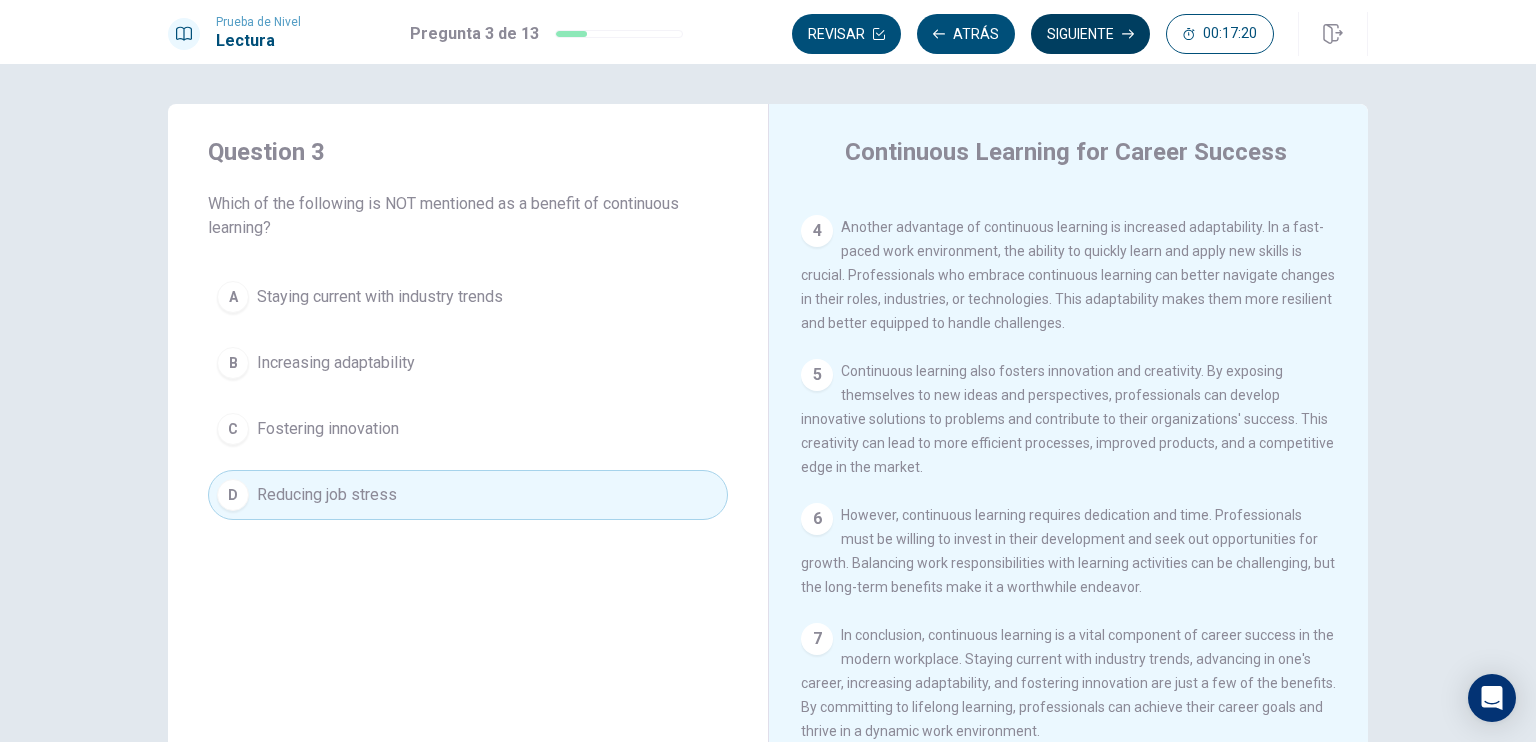 click on "Siguiente" at bounding box center [1090, 34] 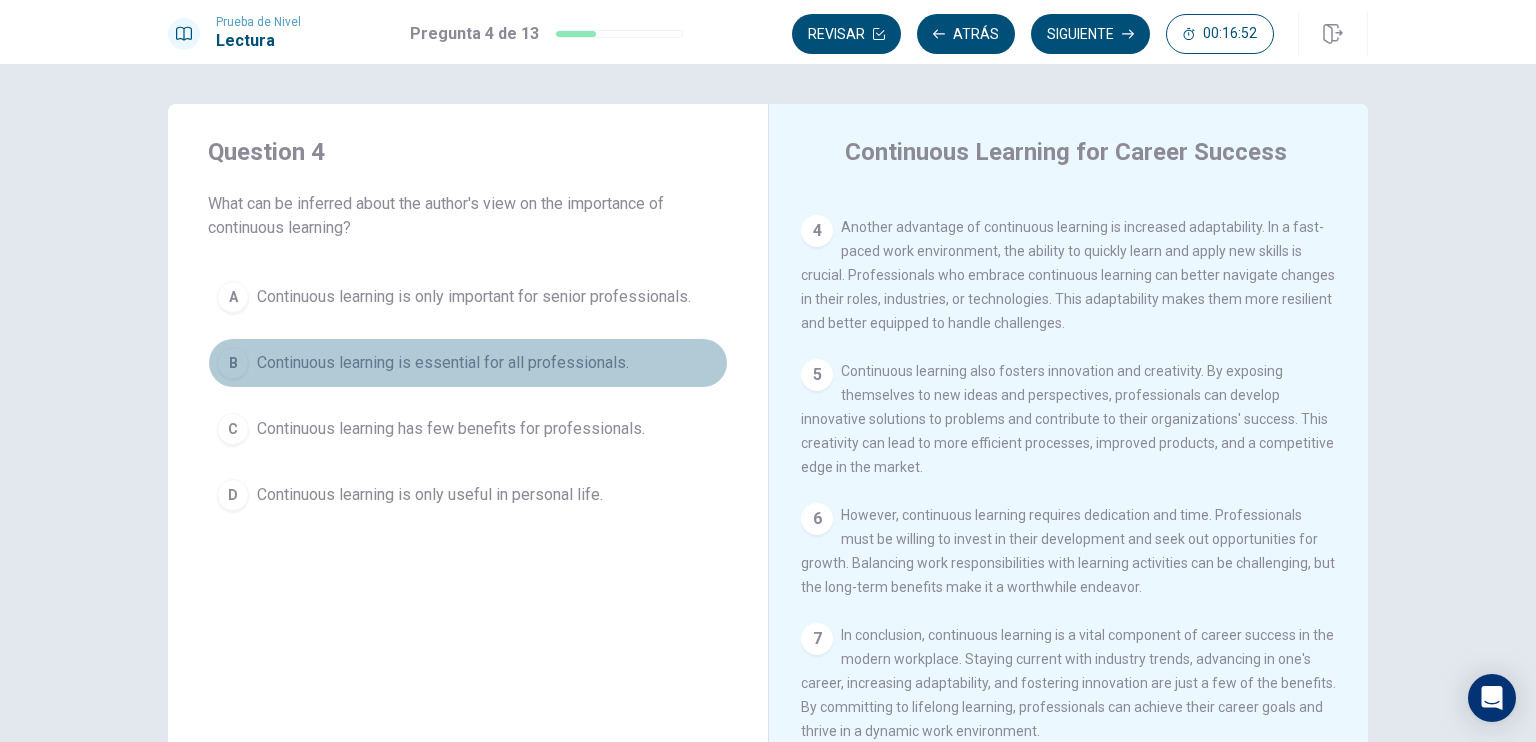 click on "Continuous learning is essential for all professionals." at bounding box center [443, 363] 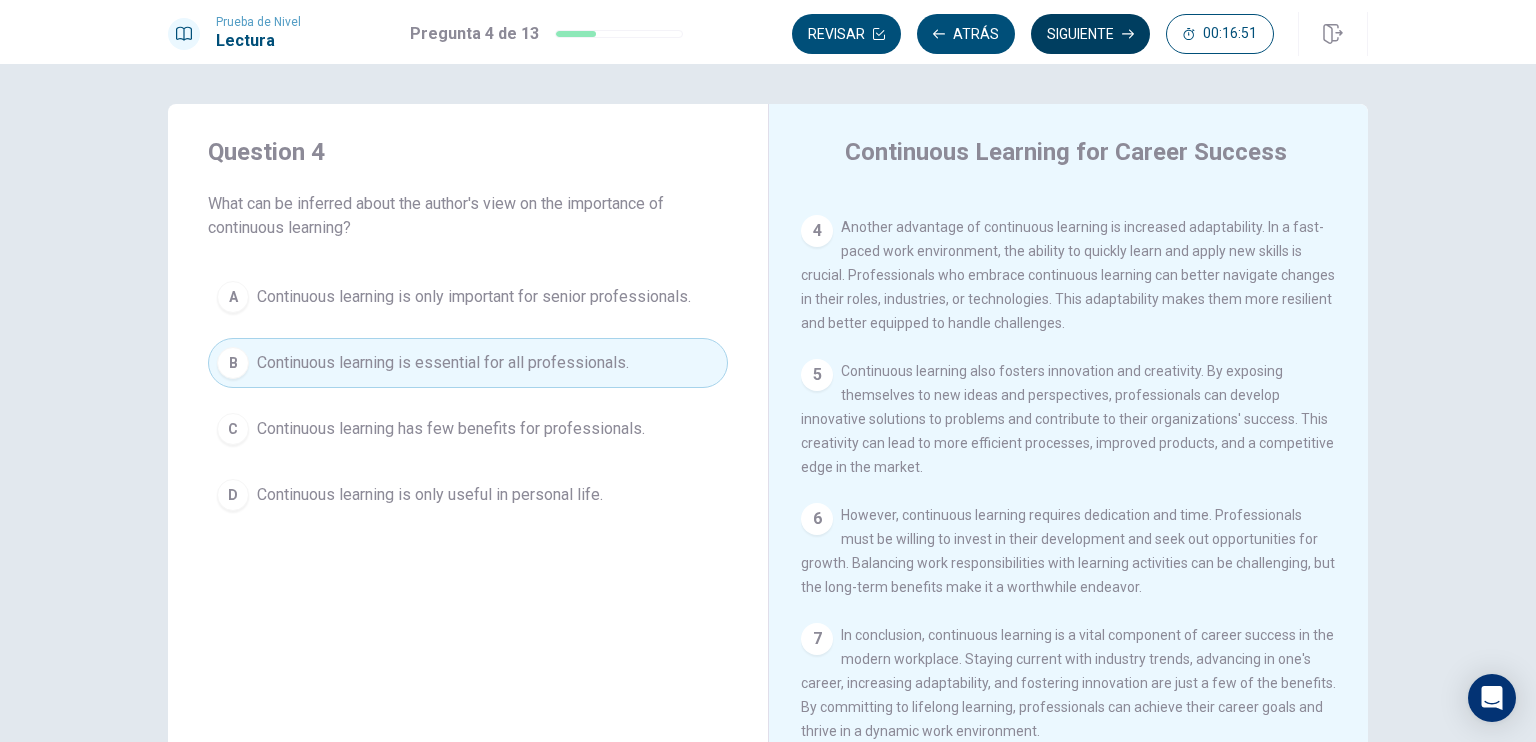click on "Siguiente" at bounding box center (1090, 34) 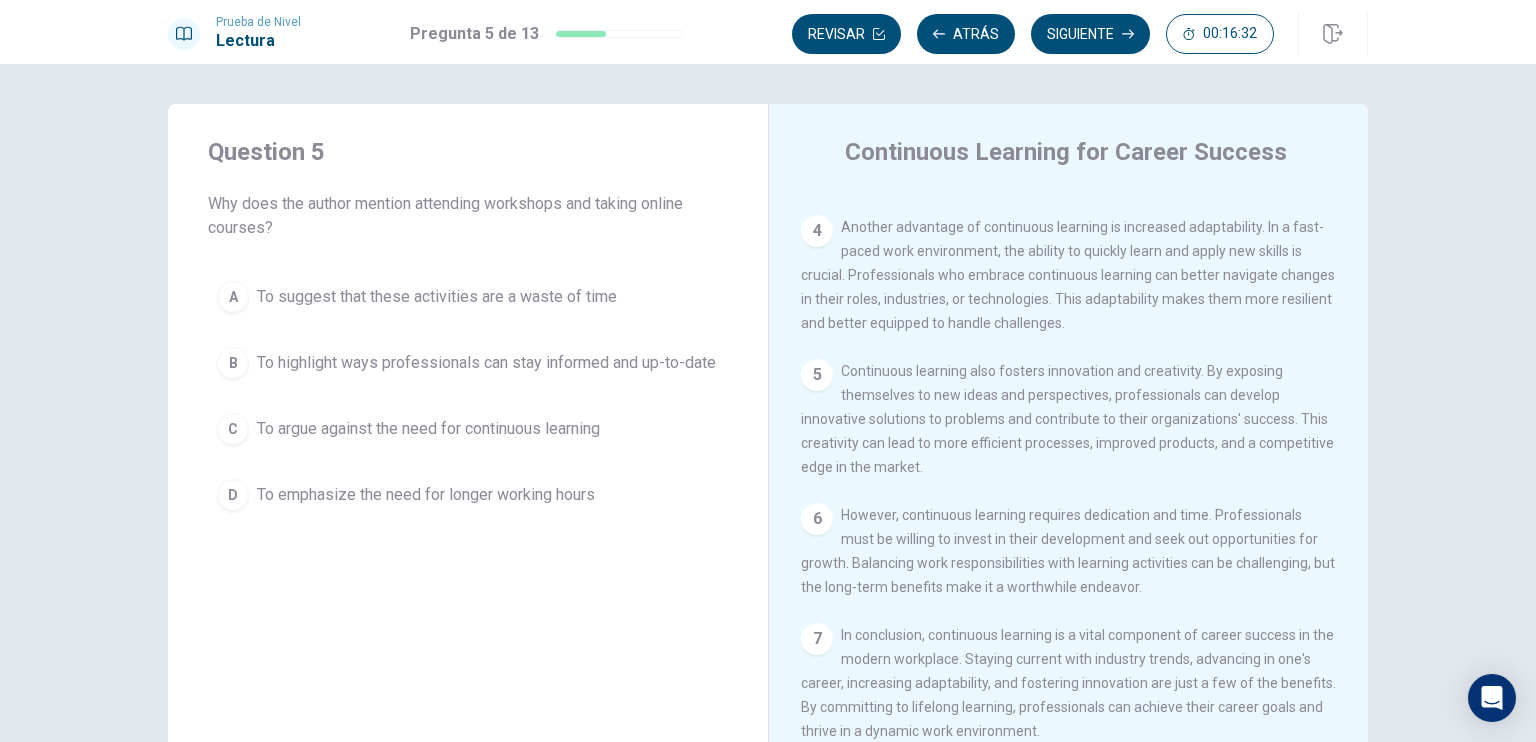 click on "To highlight ways professionals can stay informed and up-to-date" at bounding box center (486, 363) 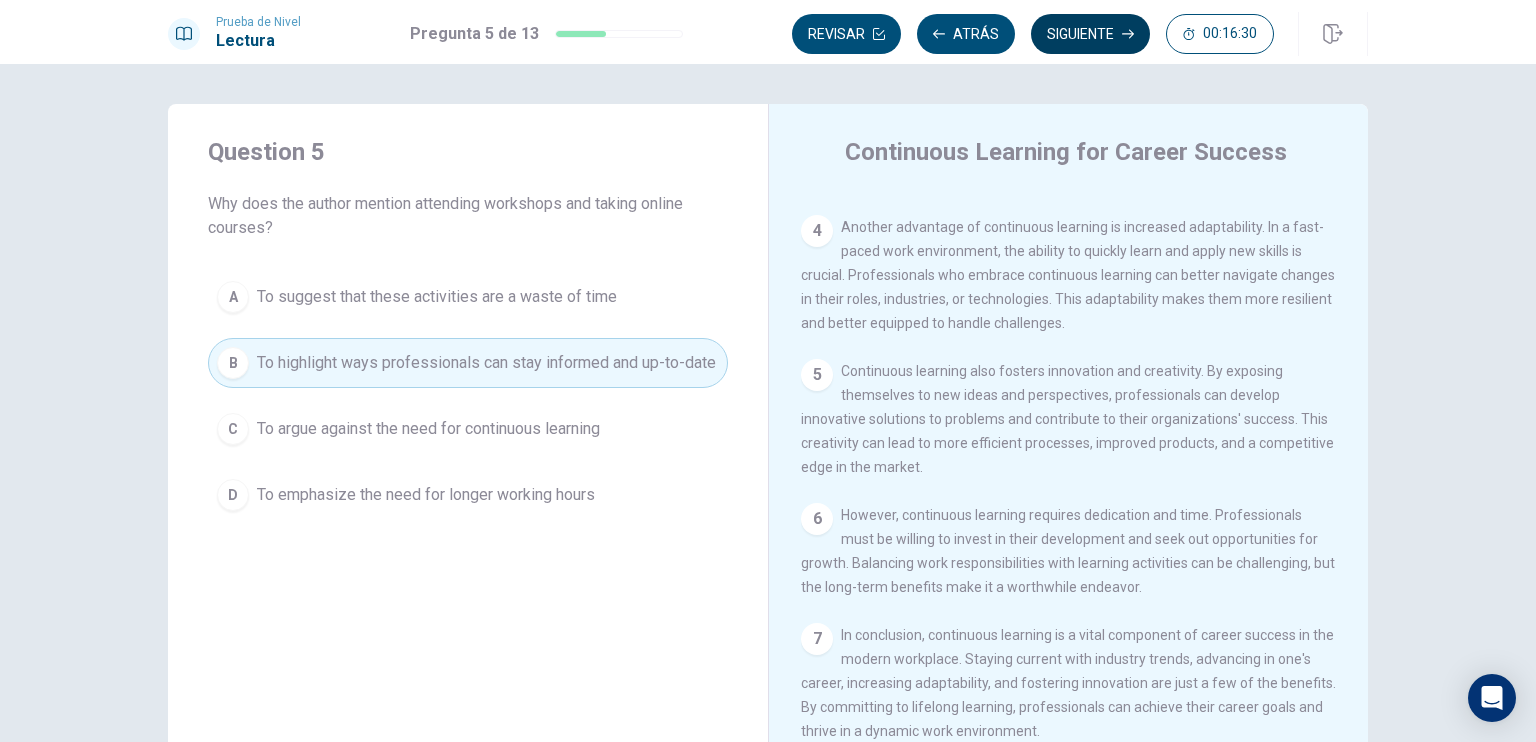 click on "Siguiente" at bounding box center (1090, 34) 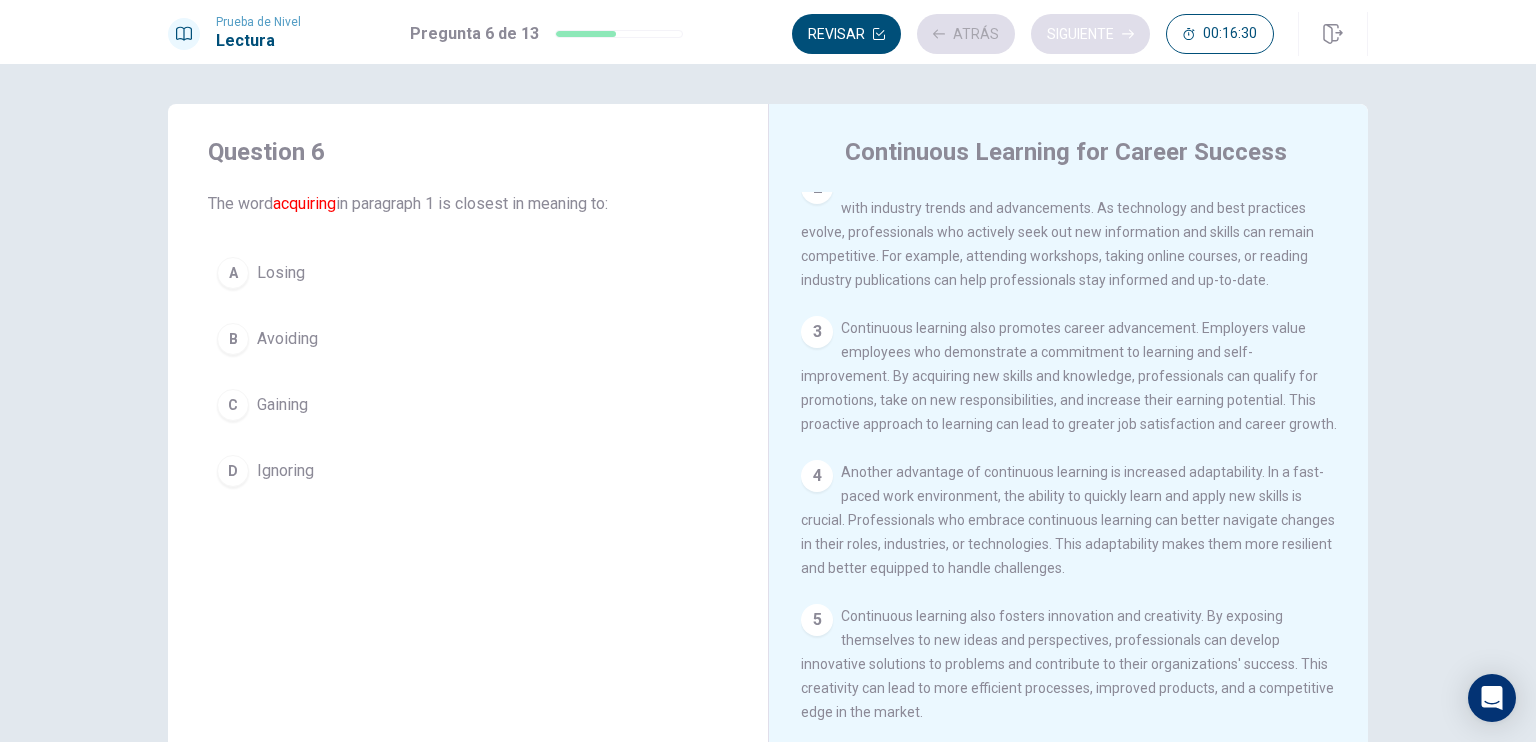 scroll, scrollTop: 0, scrollLeft: 0, axis: both 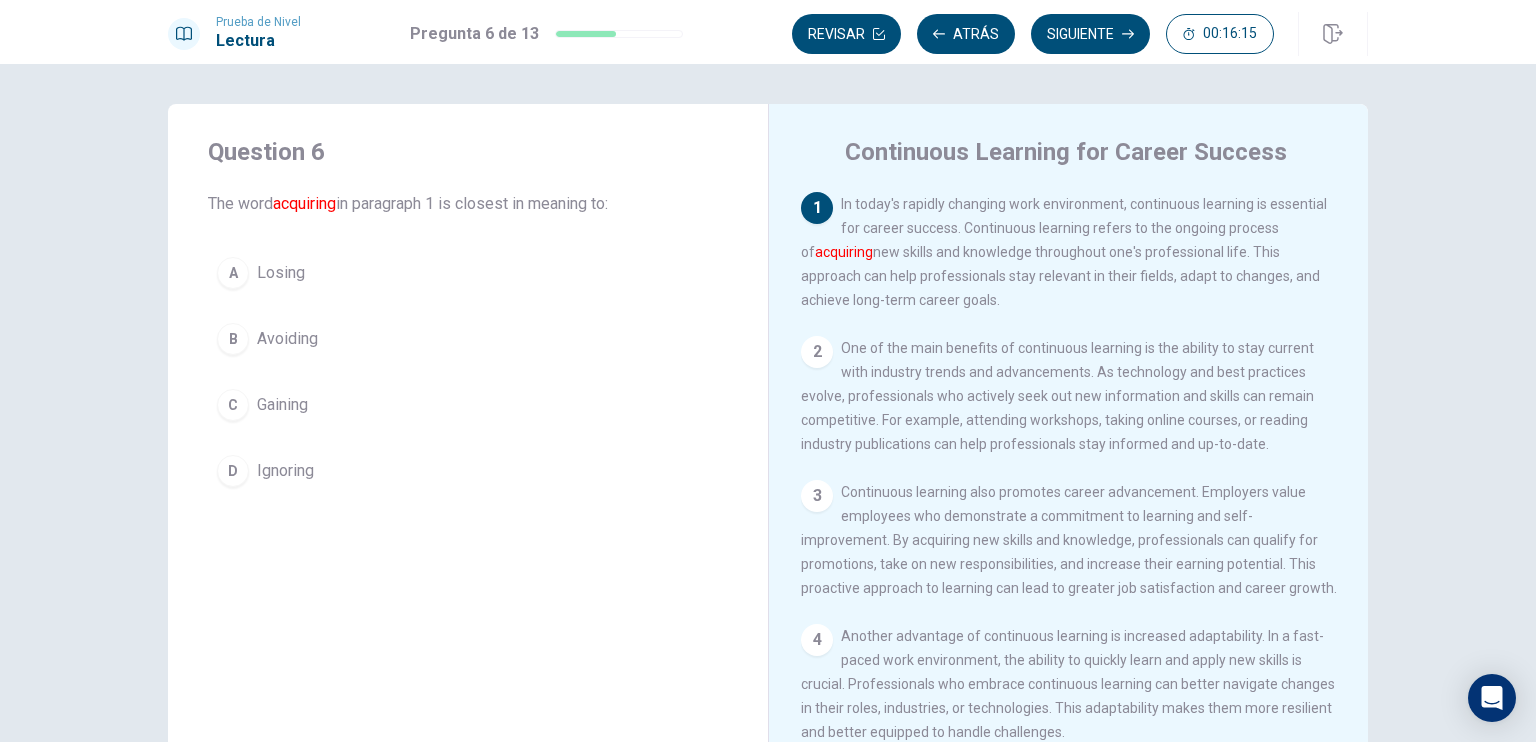 click on "Gaining" at bounding box center [282, 405] 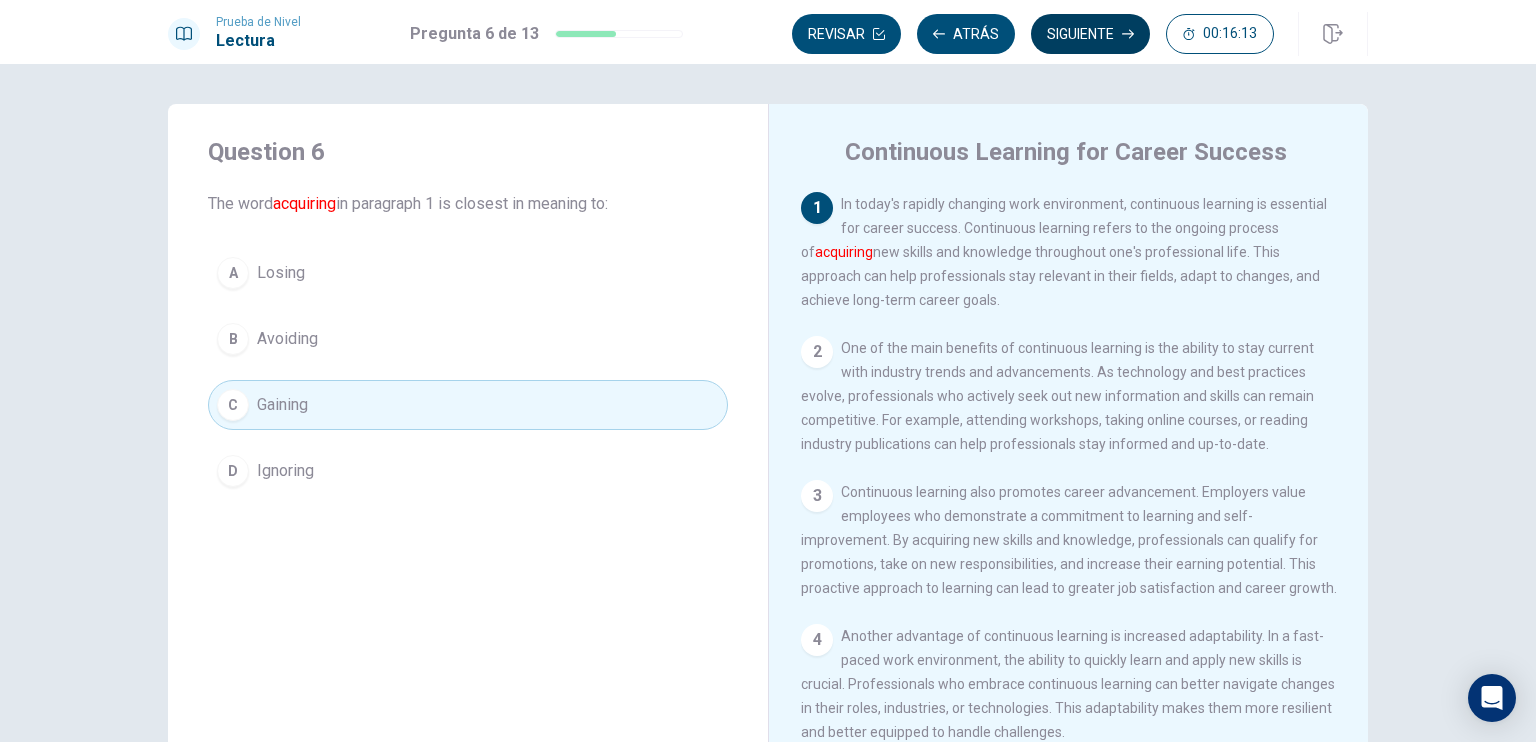 click on "Siguiente" at bounding box center [1090, 34] 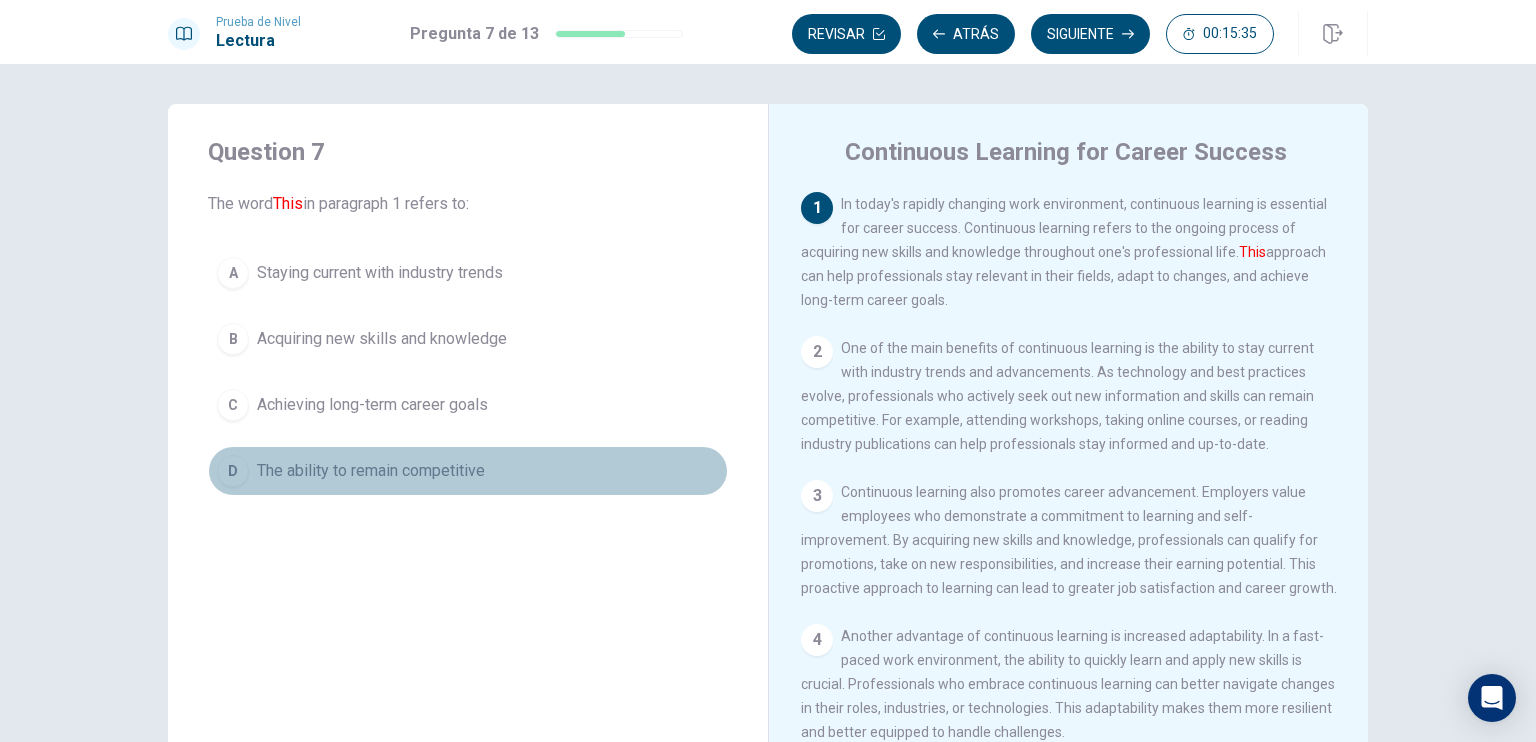 click on "The ability to remain competitive" at bounding box center [371, 471] 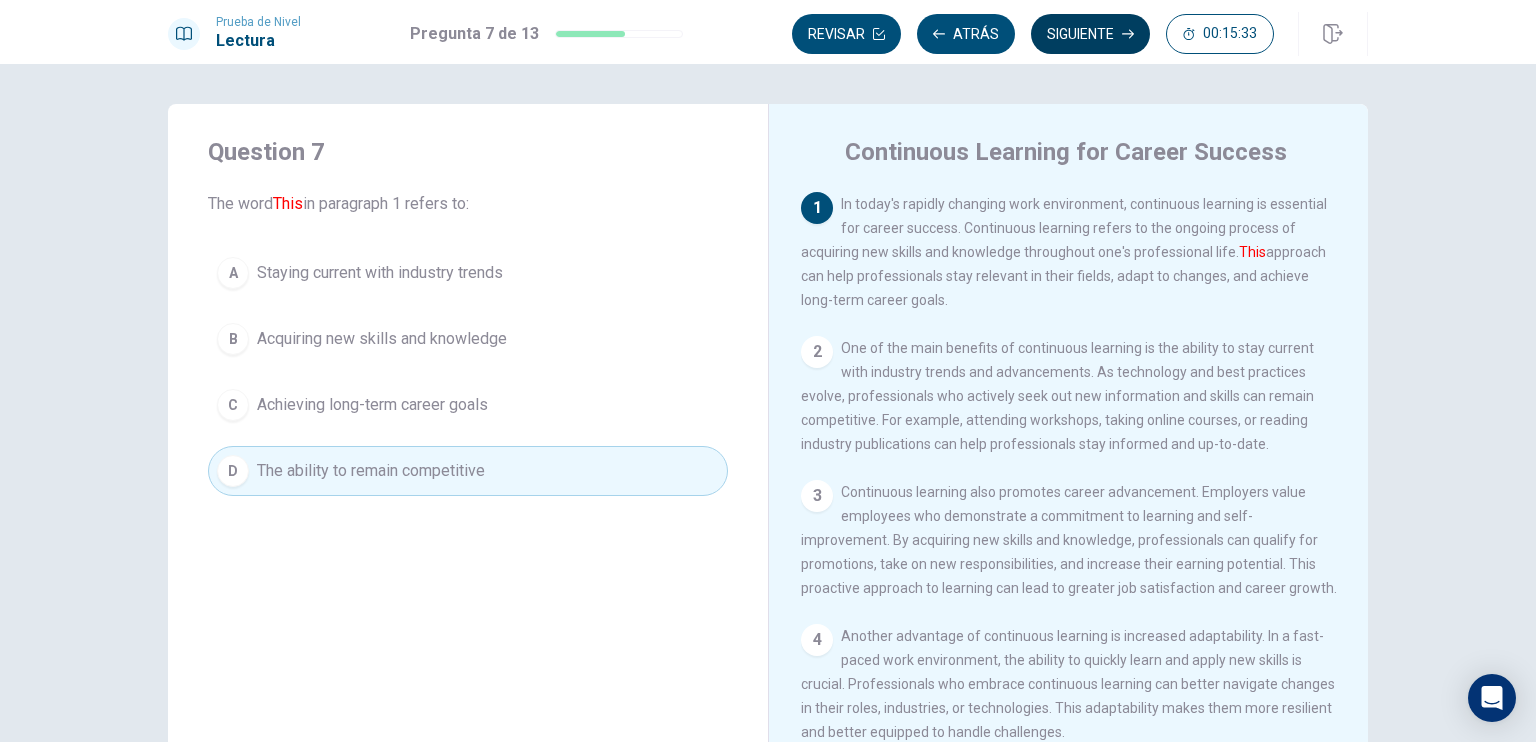 click on "Siguiente" at bounding box center (1090, 34) 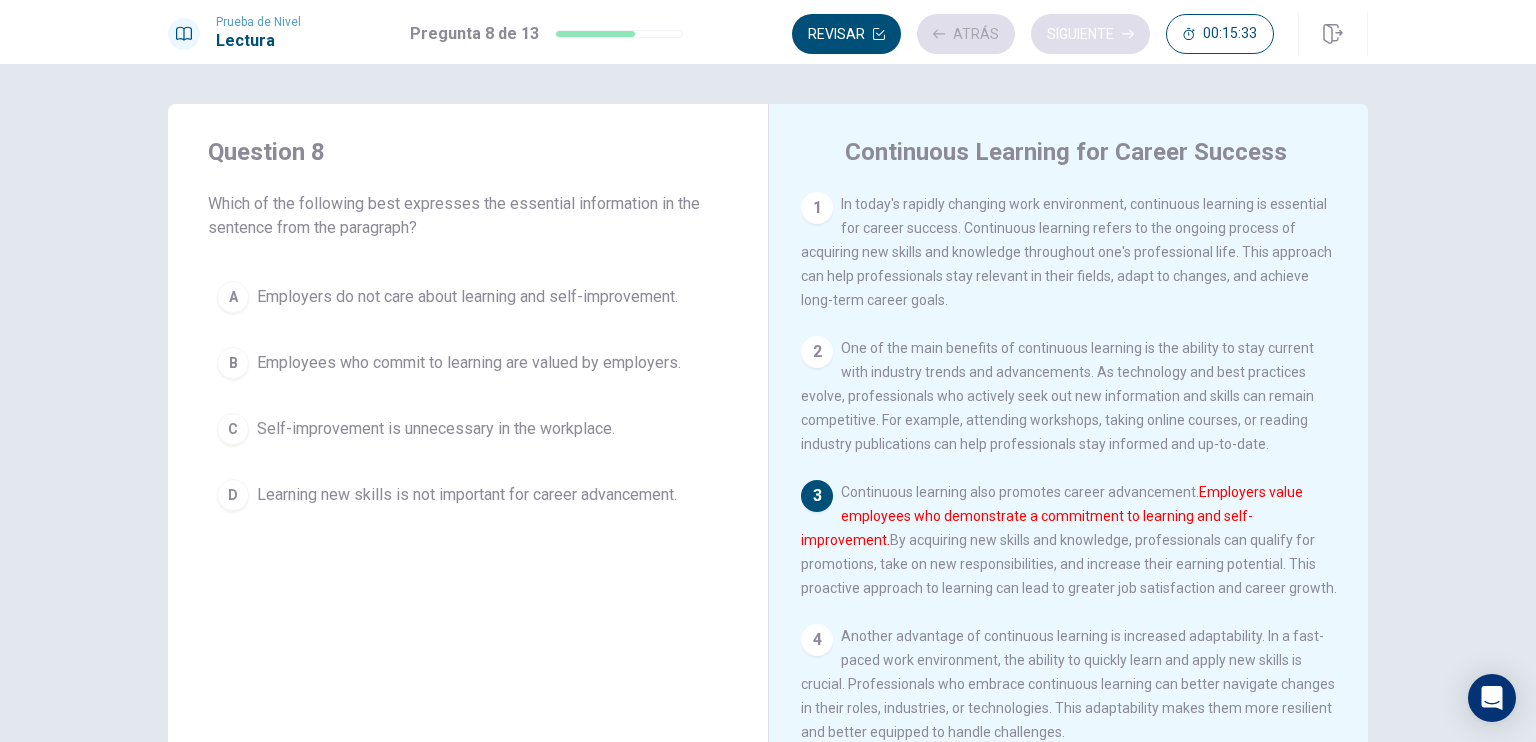 scroll, scrollTop: 69, scrollLeft: 0, axis: vertical 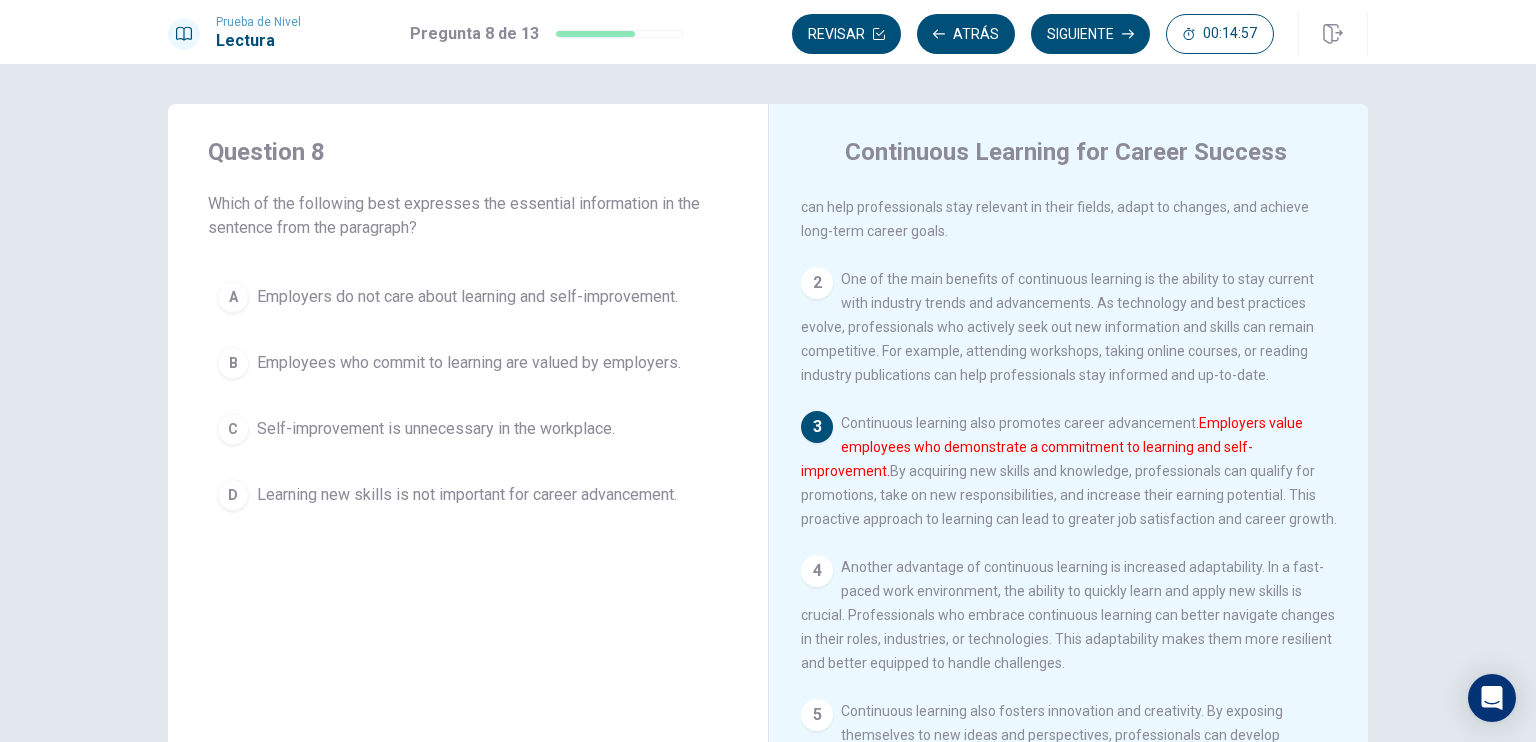 click on "Employees who commit to learning are valued by employers." at bounding box center [469, 363] 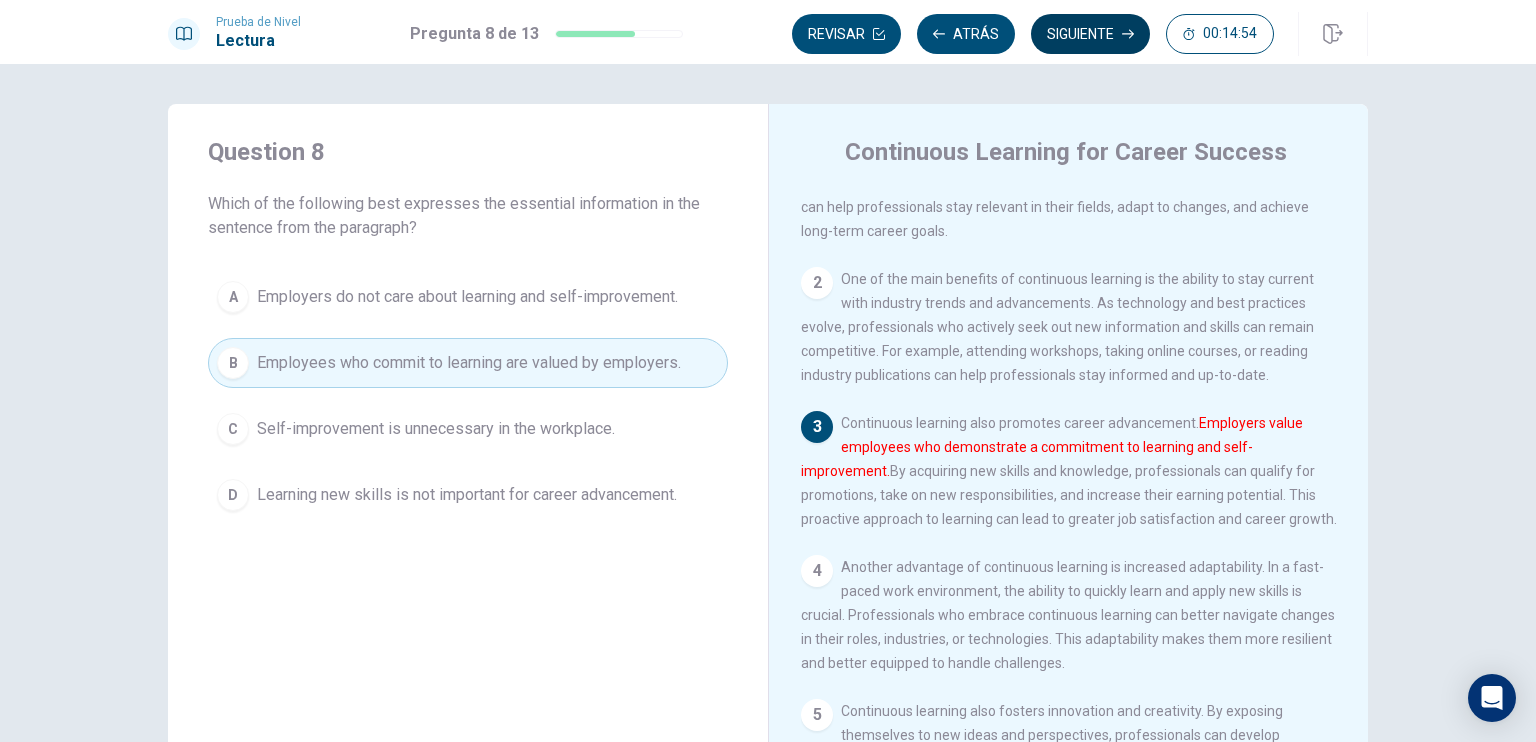click on "Siguiente" at bounding box center [1090, 34] 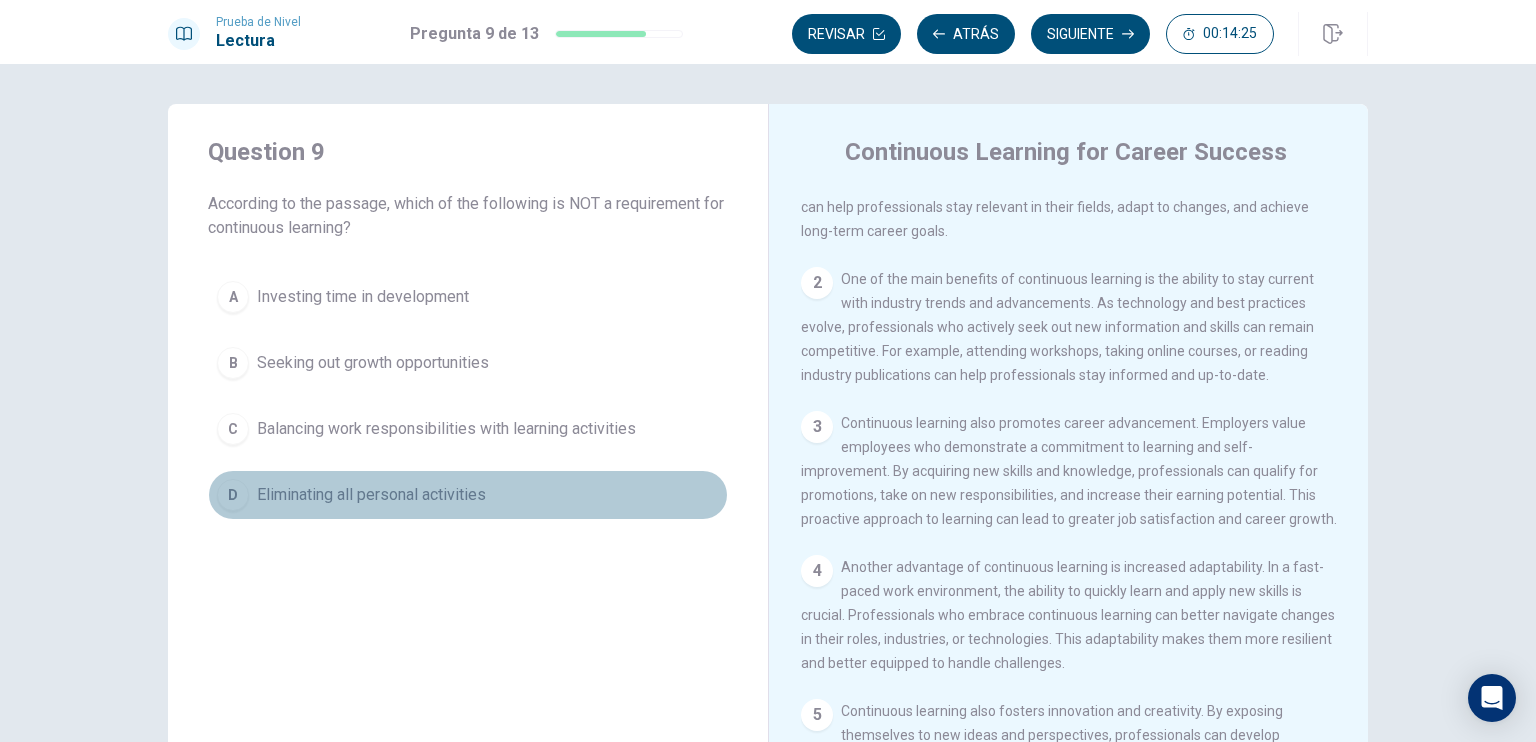click on "Eliminating all personal activities" at bounding box center [371, 495] 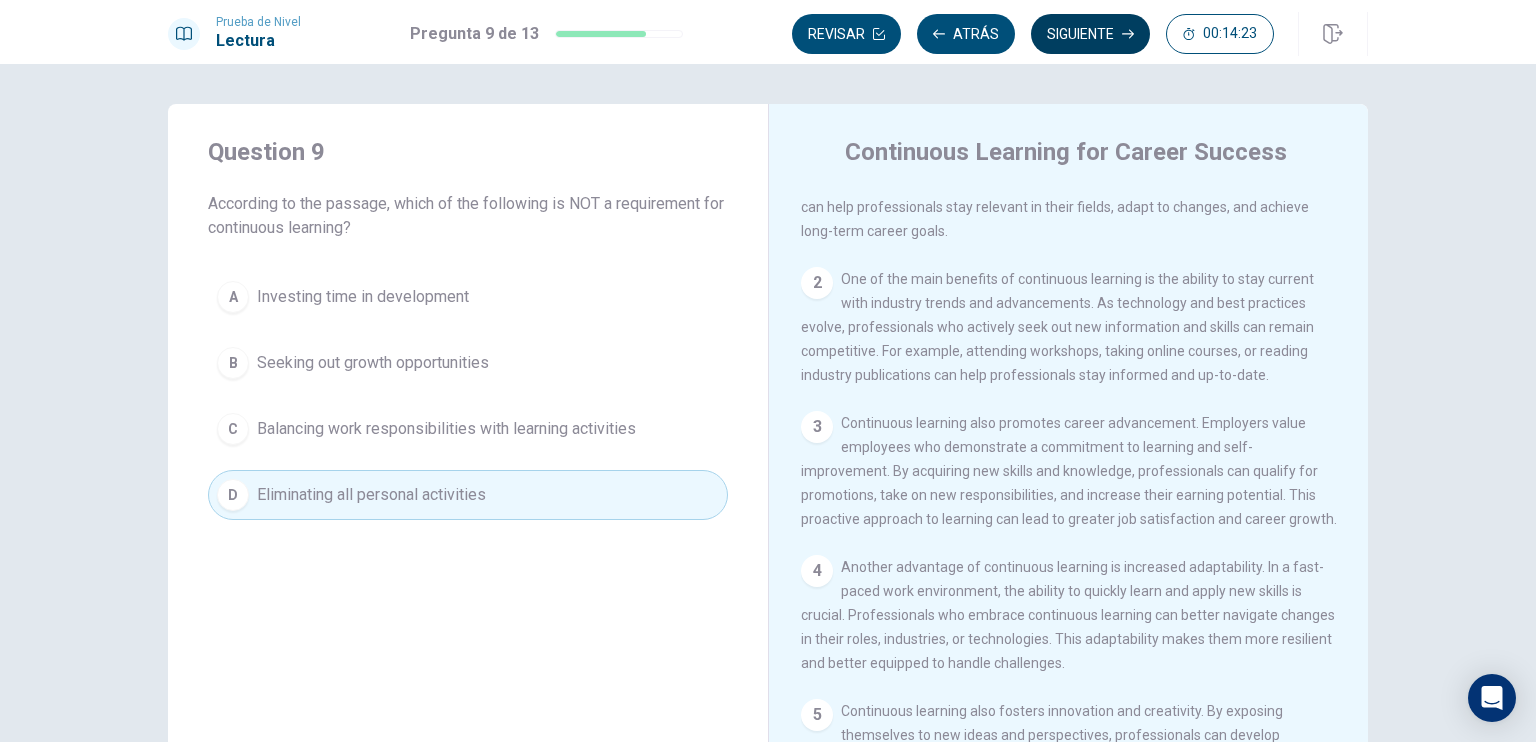 click on "Siguiente" at bounding box center (1090, 34) 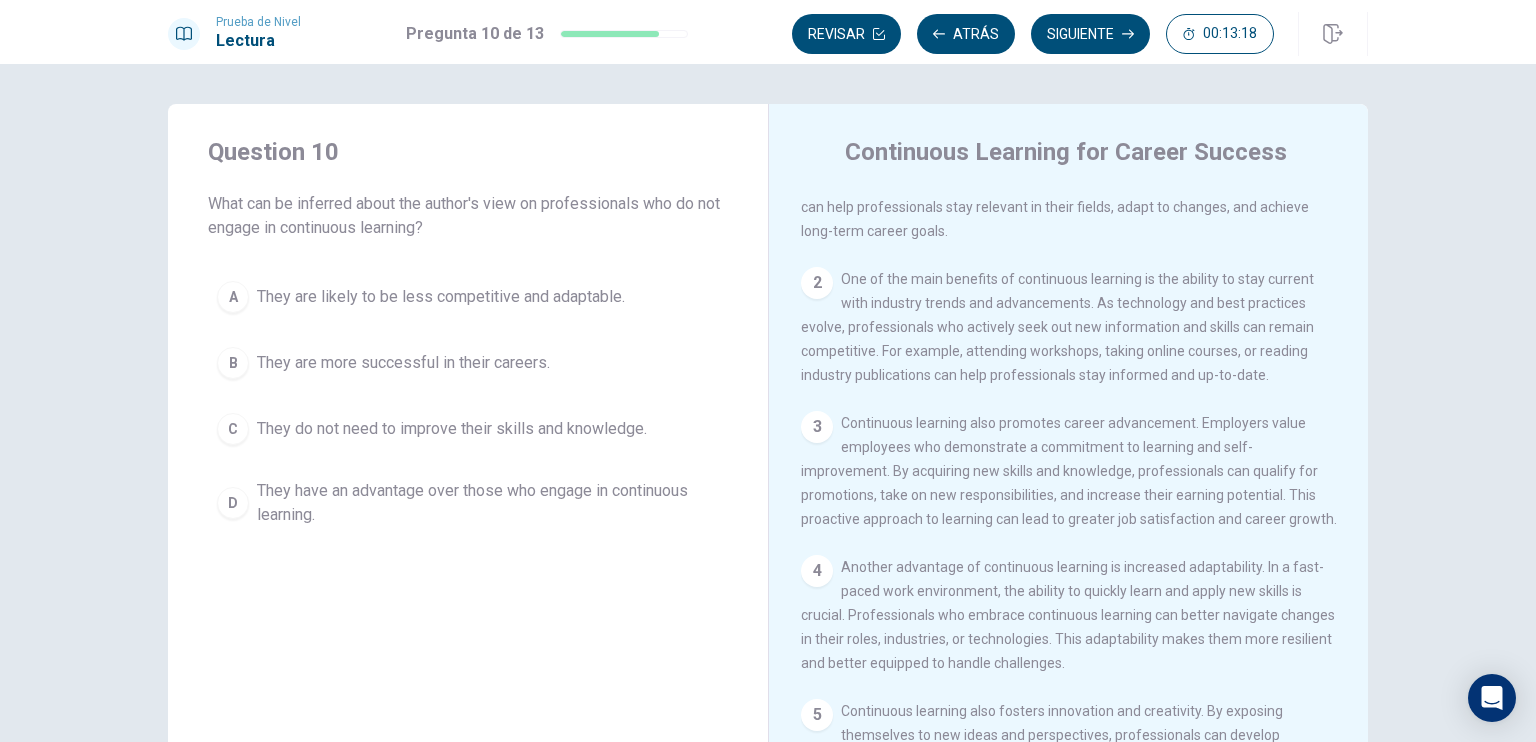 click on "They are likely to be less competitive and adaptable." at bounding box center [441, 297] 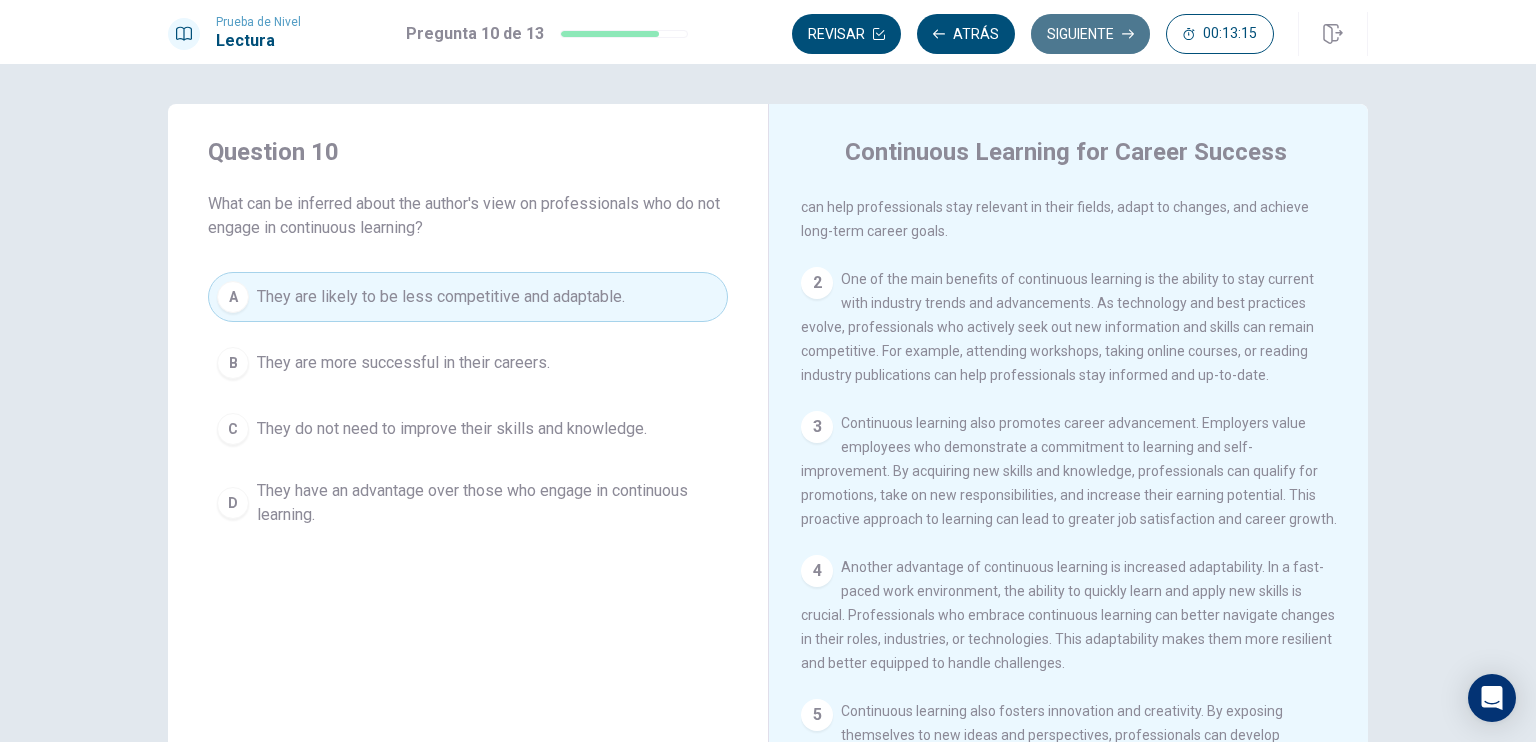 click on "Siguiente" at bounding box center (1090, 34) 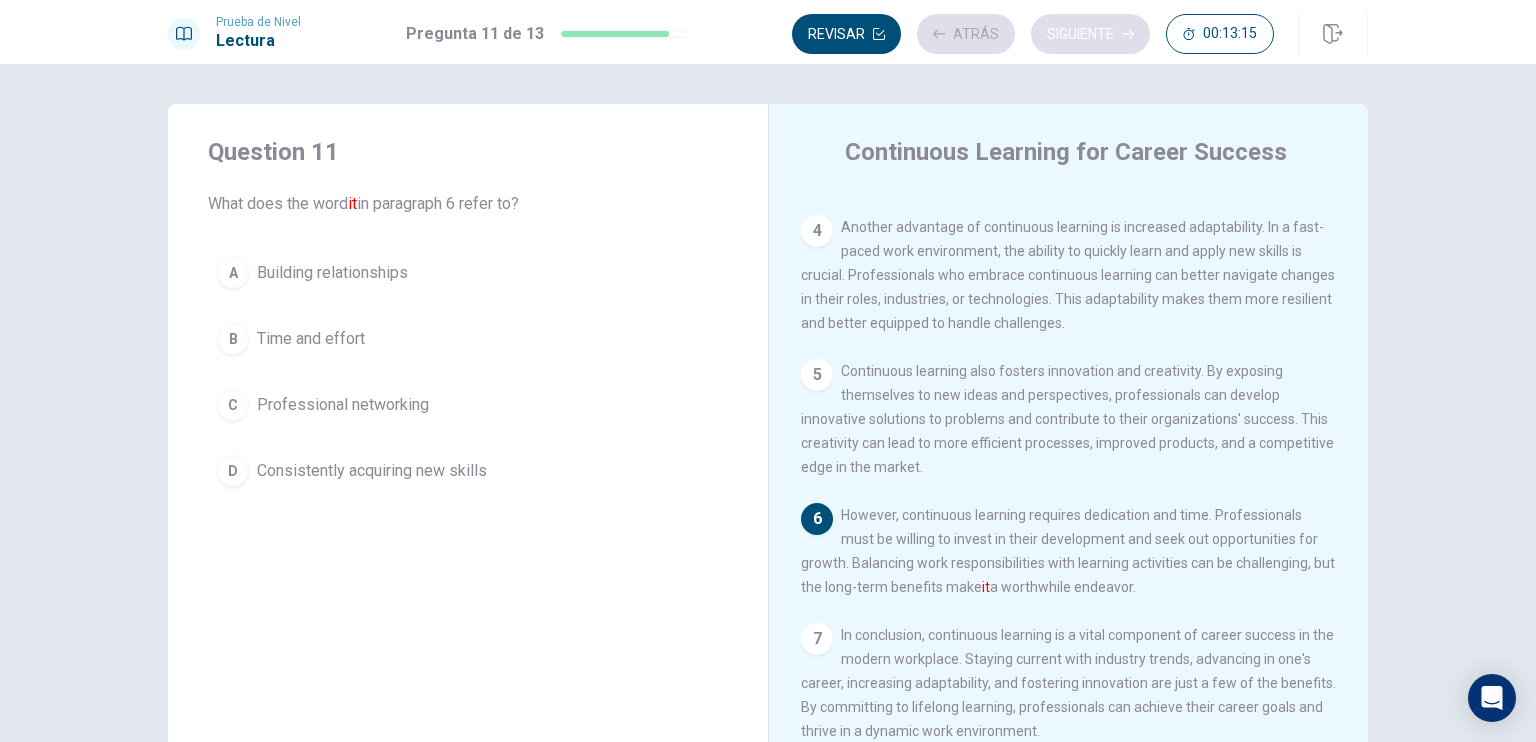 scroll, scrollTop: 460, scrollLeft: 0, axis: vertical 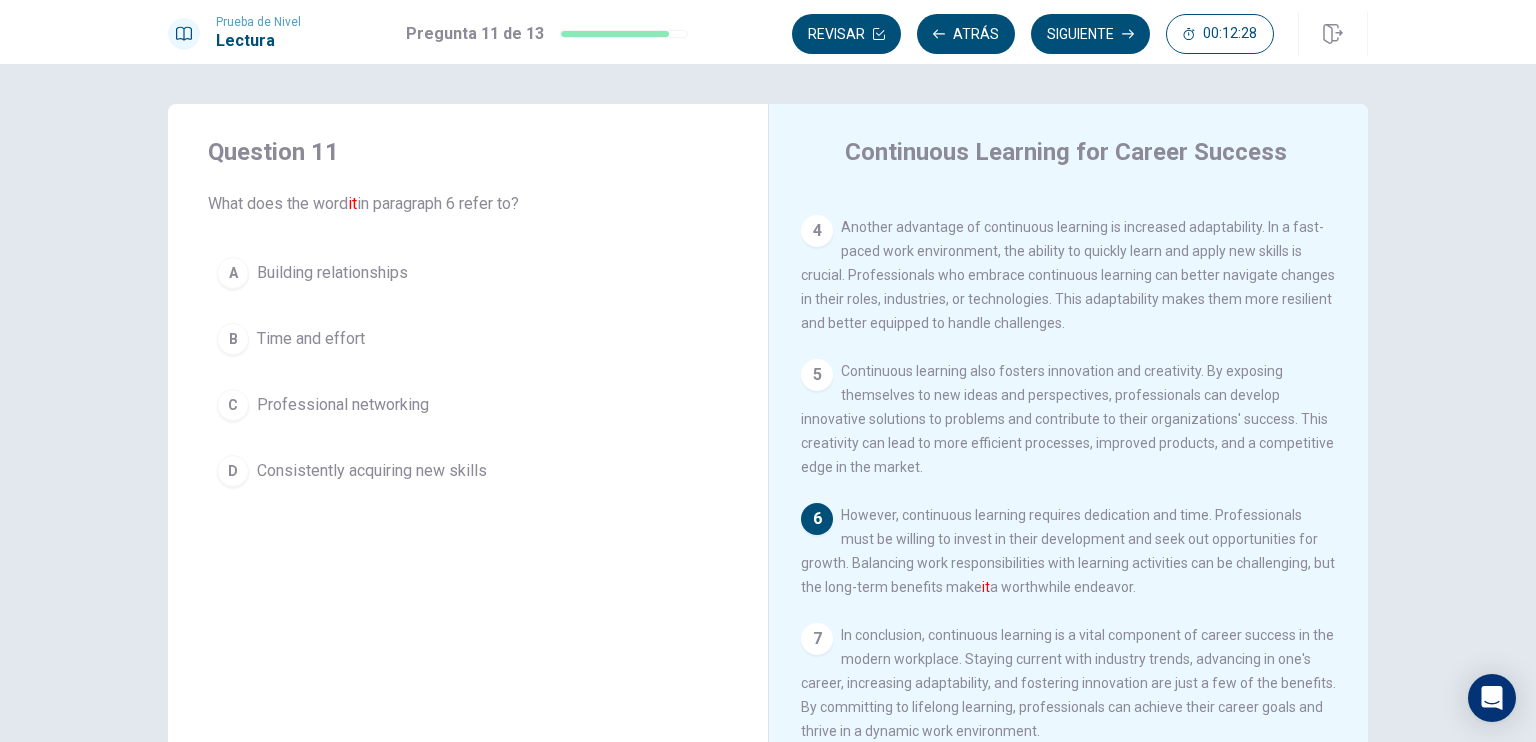 click on "Time and effort" at bounding box center [311, 339] 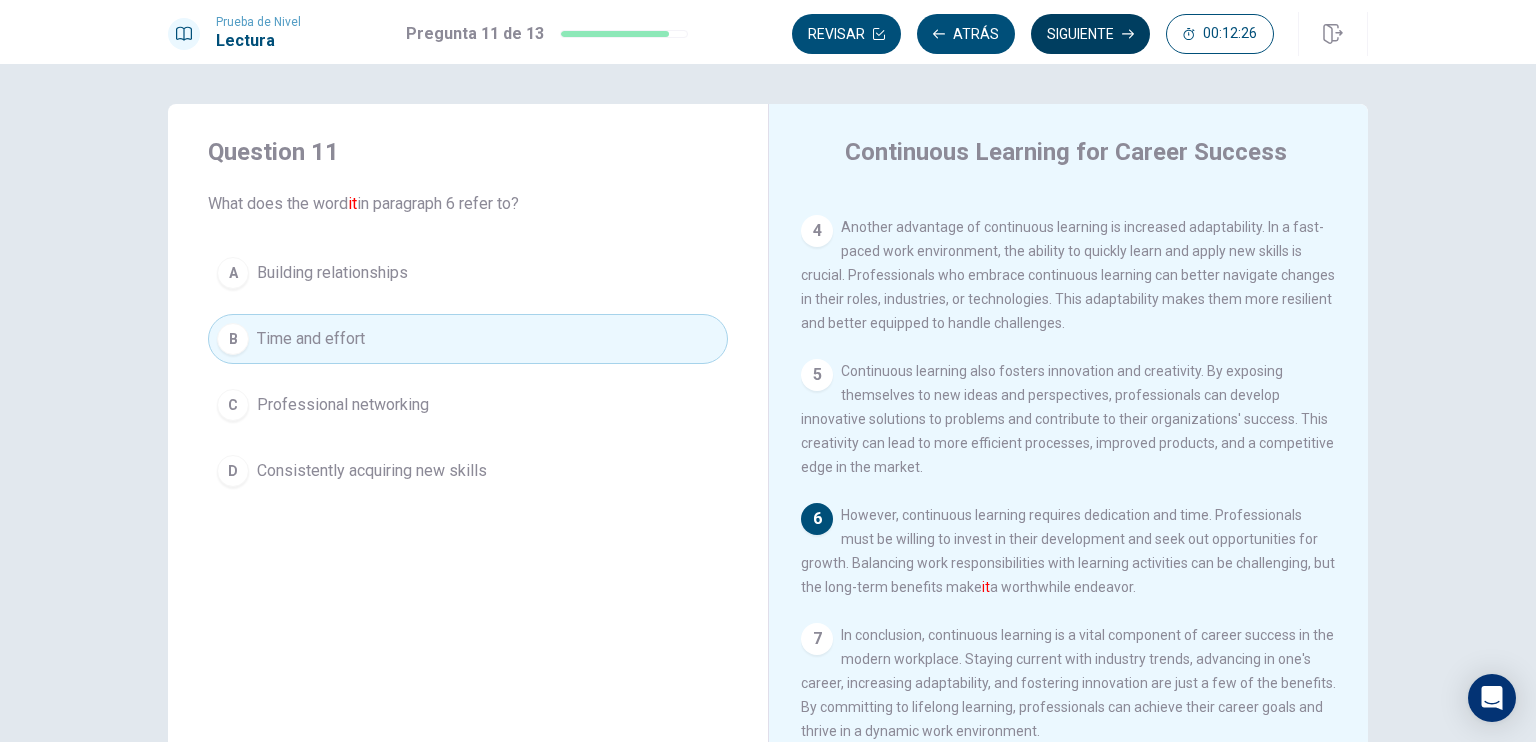 click on "Siguiente" at bounding box center (1090, 34) 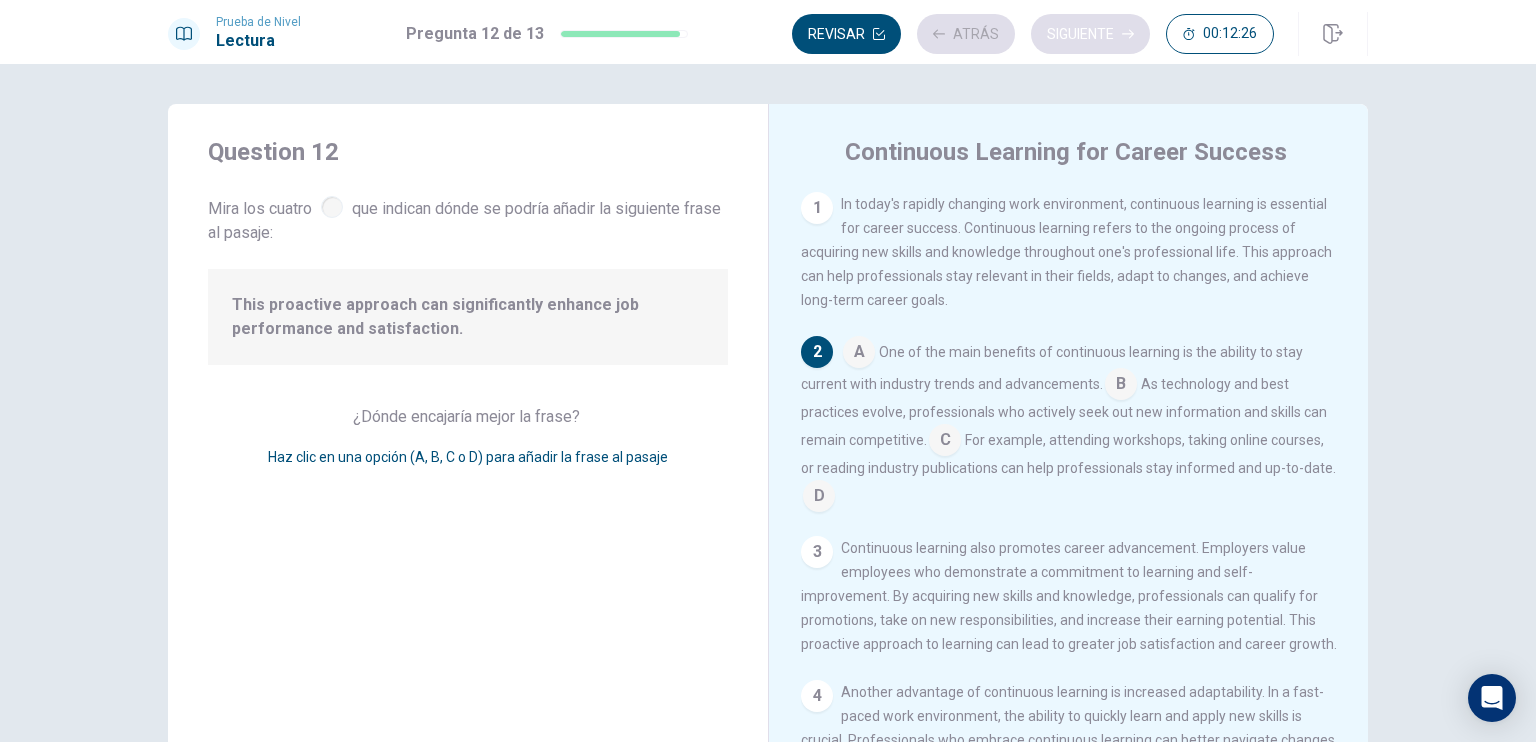 scroll, scrollTop: 148, scrollLeft: 0, axis: vertical 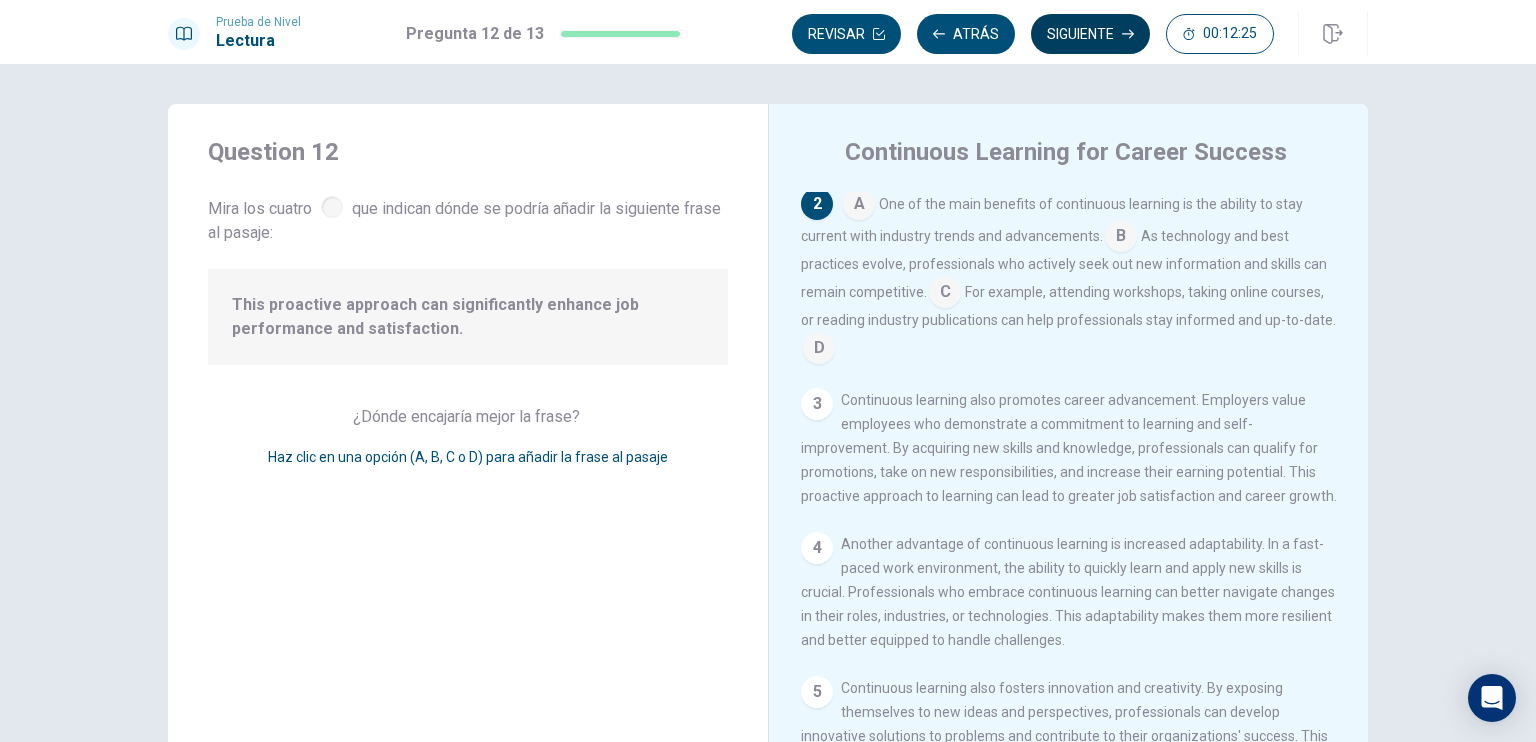 click on "Siguiente" at bounding box center (1090, 34) 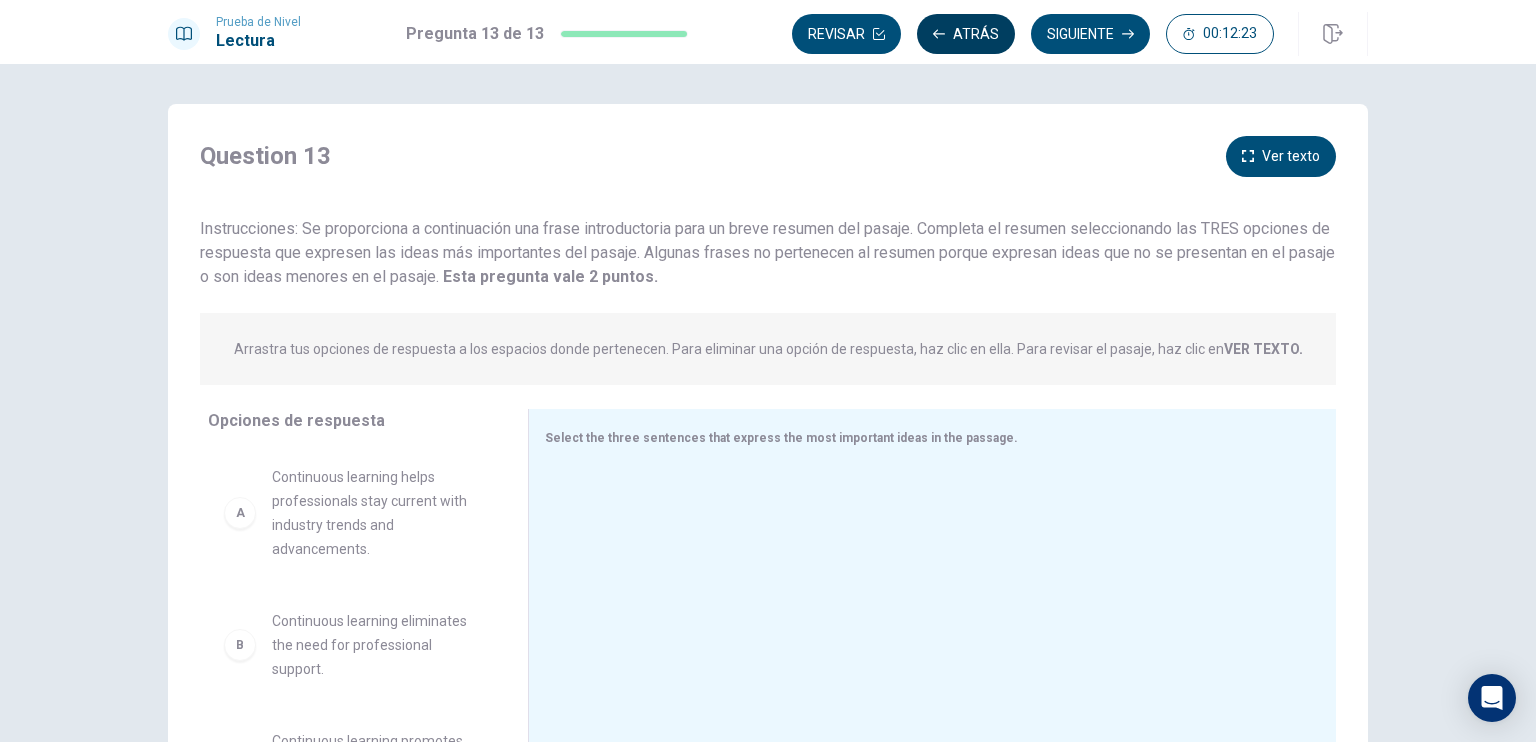 click on "Atrás" at bounding box center (966, 34) 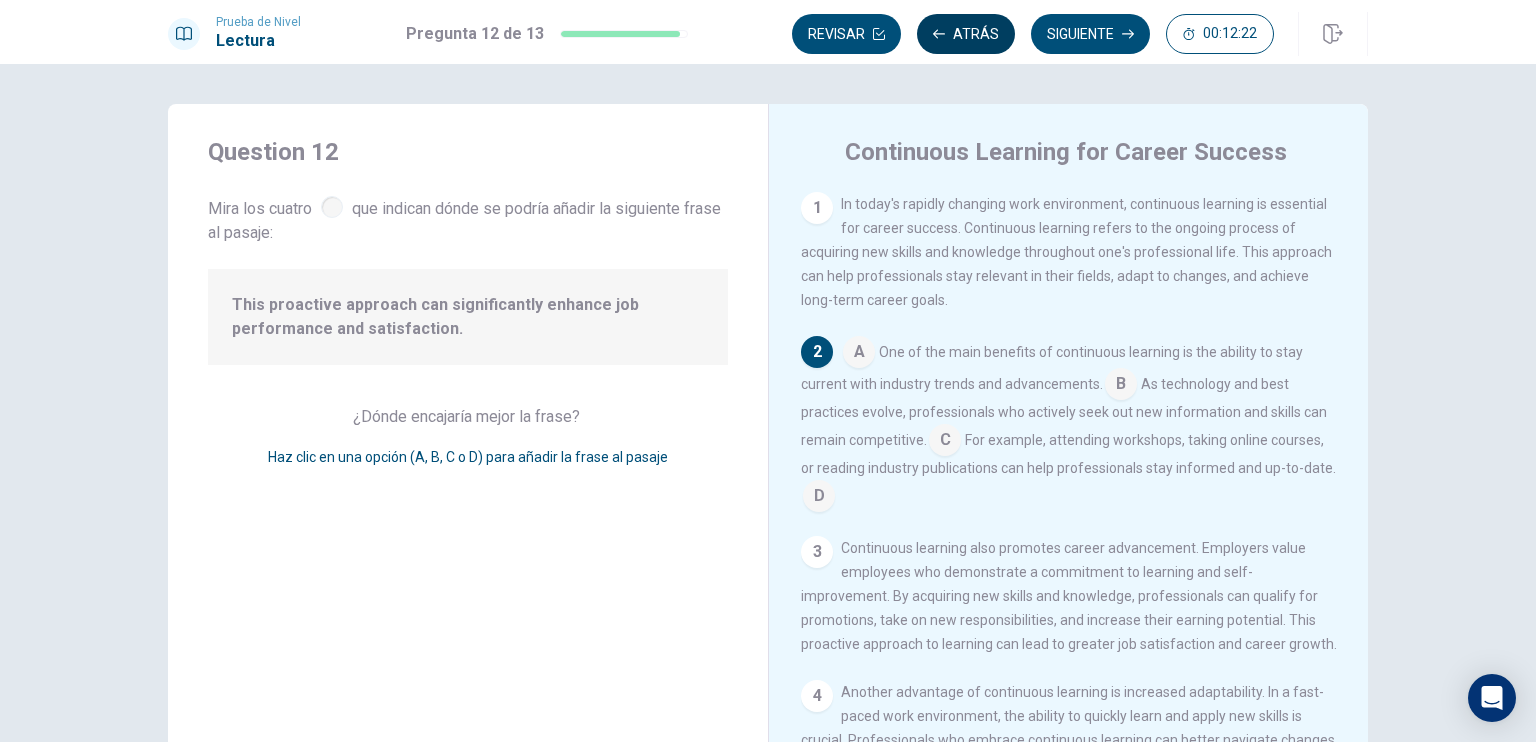 scroll, scrollTop: 148, scrollLeft: 0, axis: vertical 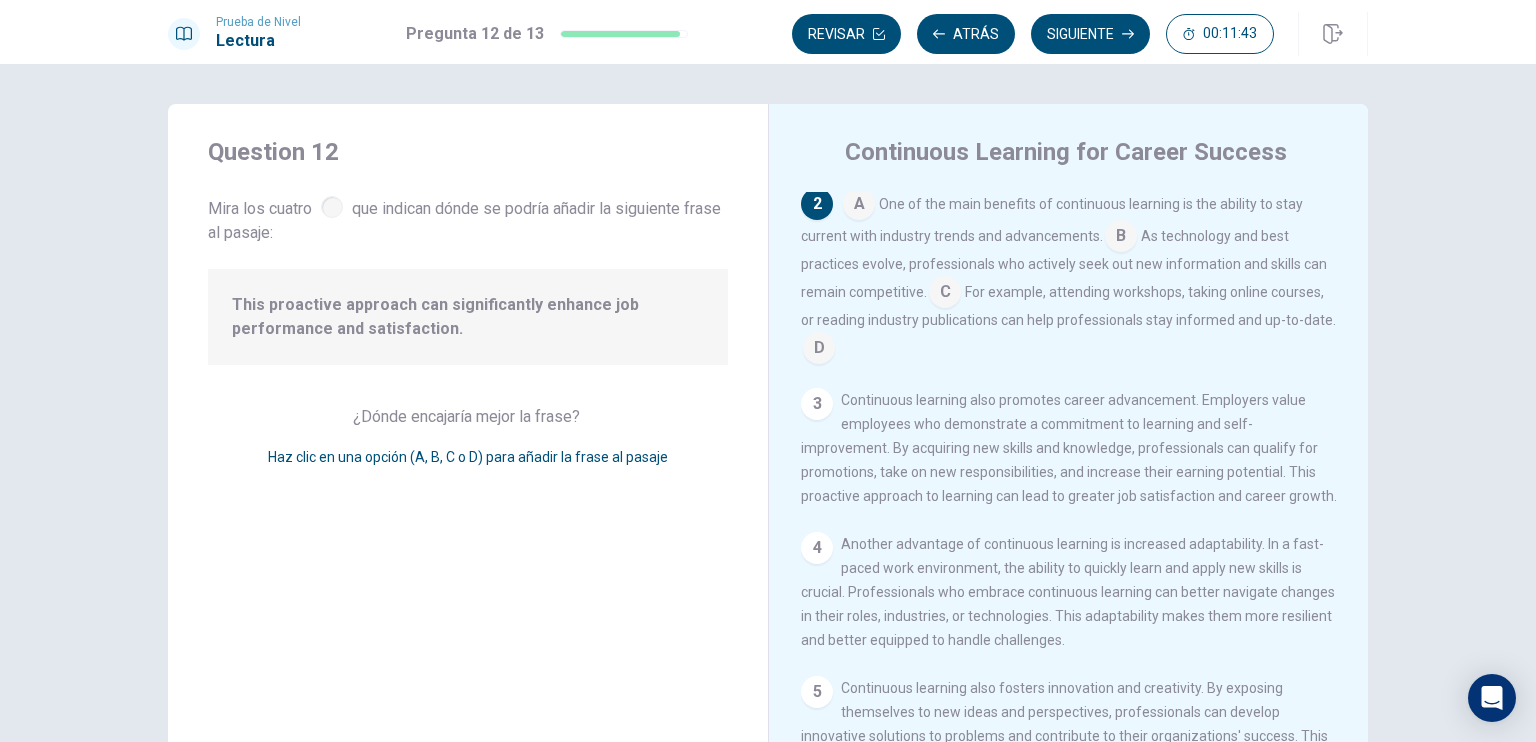 click at bounding box center (945, 294) 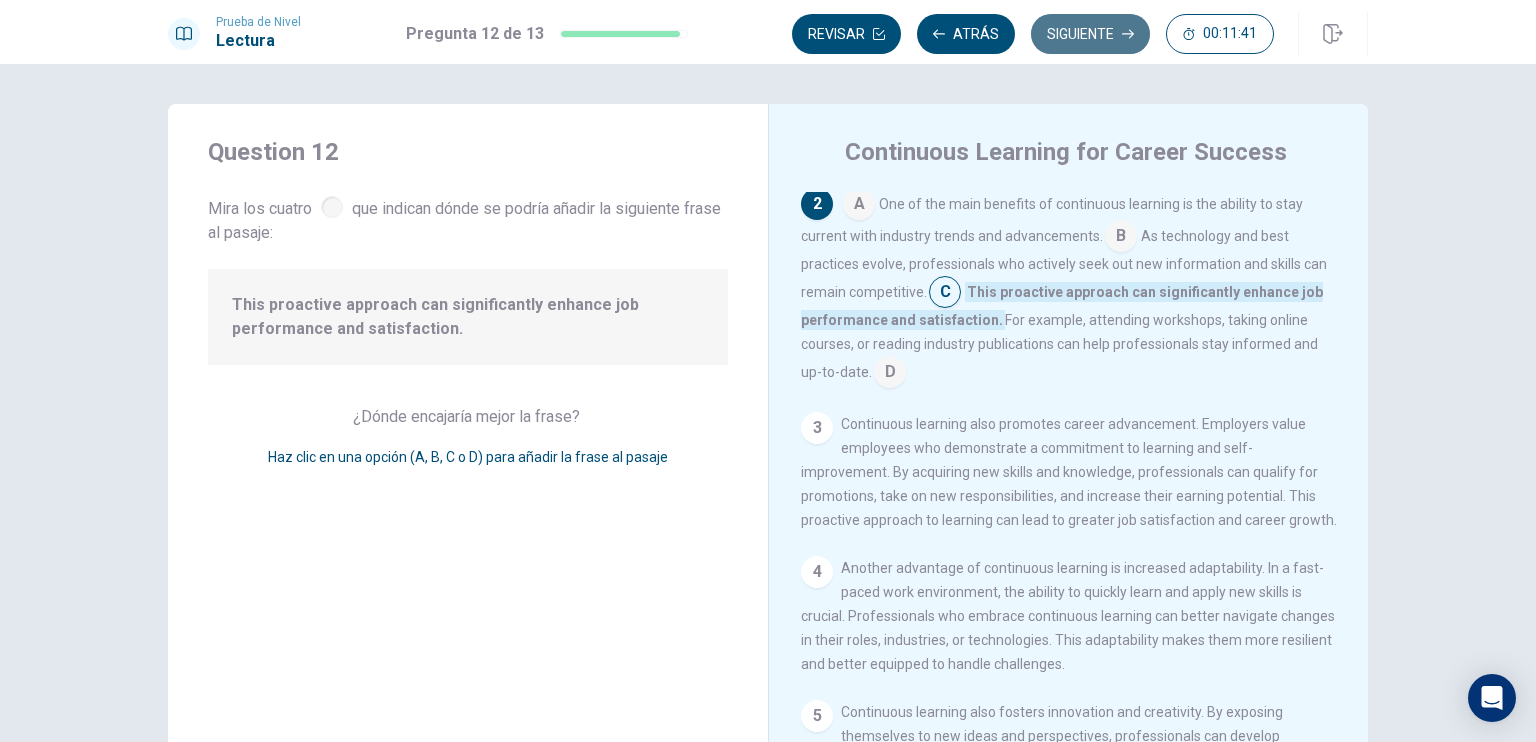 click on "Siguiente" at bounding box center [1090, 34] 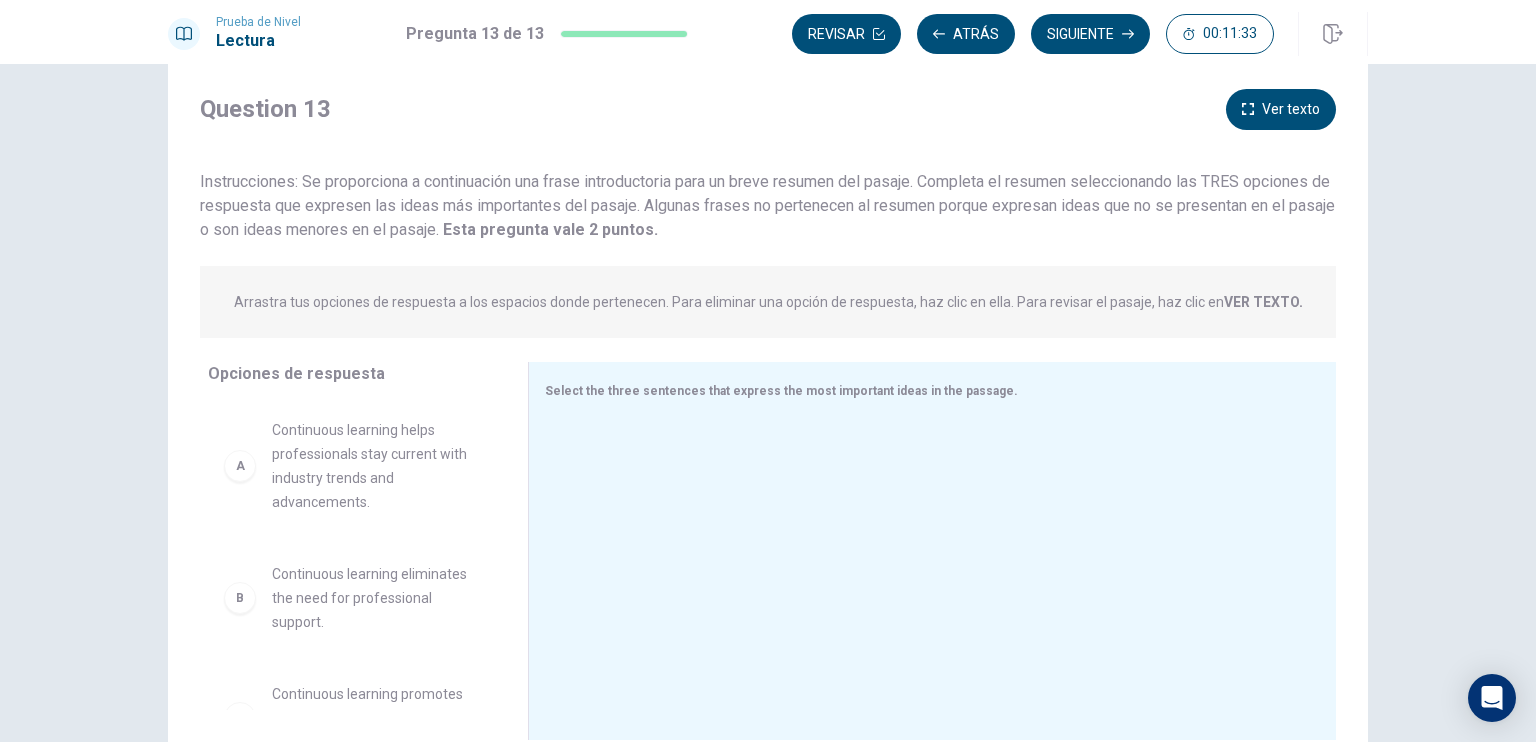 scroll, scrollTop: 49, scrollLeft: 0, axis: vertical 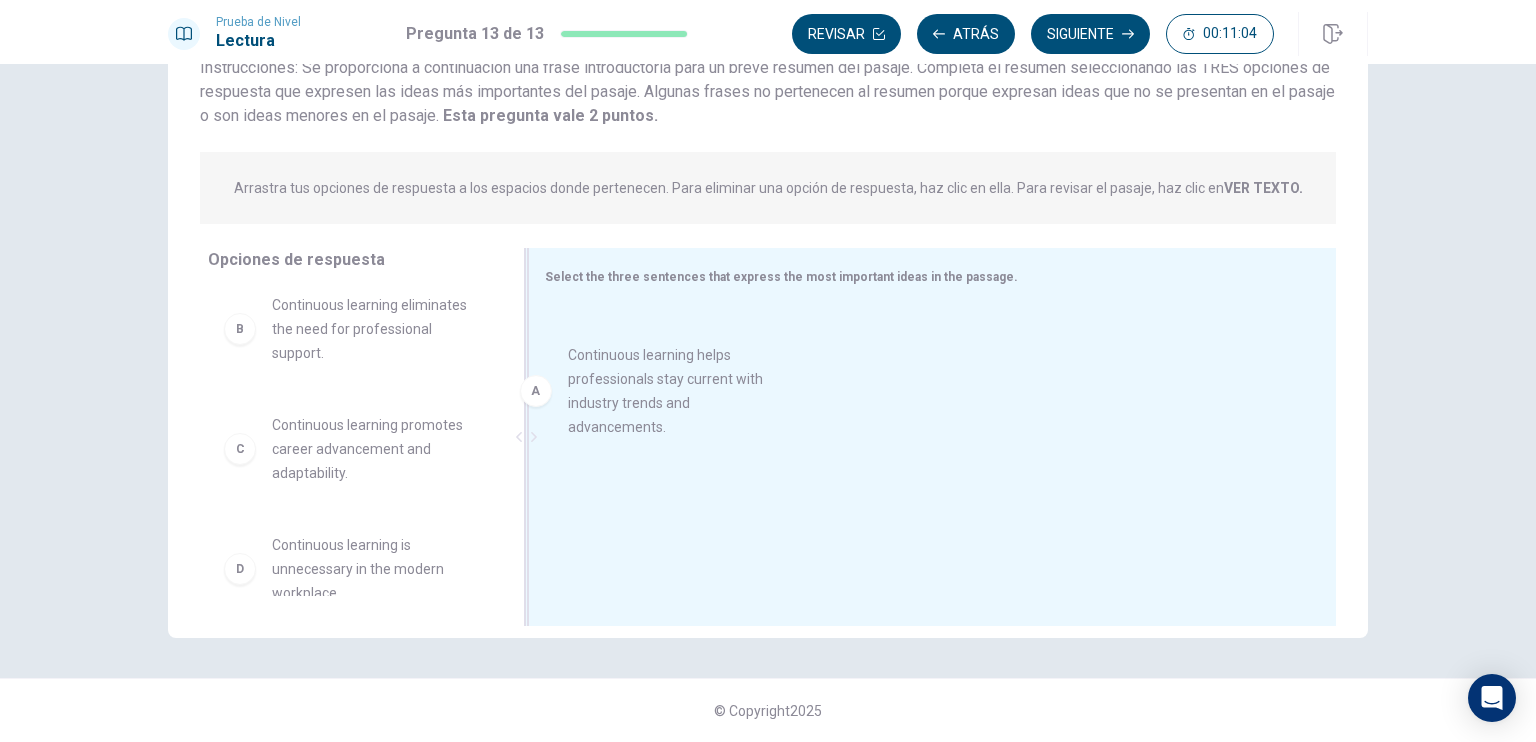 drag, startPoint x: 361, startPoint y: 320, endPoint x: 679, endPoint y: 373, distance: 322.3864 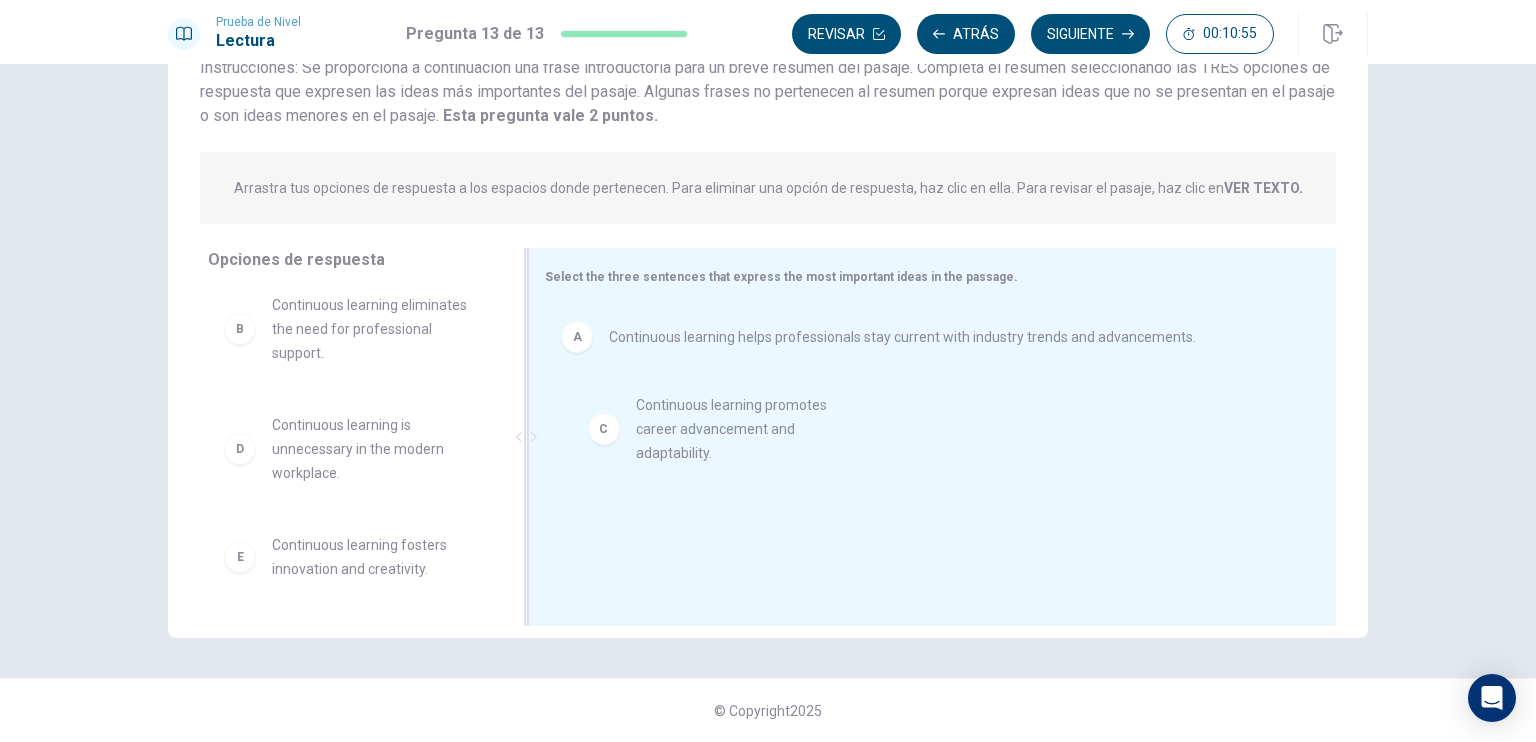 drag, startPoint x: 358, startPoint y: 445, endPoint x: 772, endPoint y: 419, distance: 414.8156 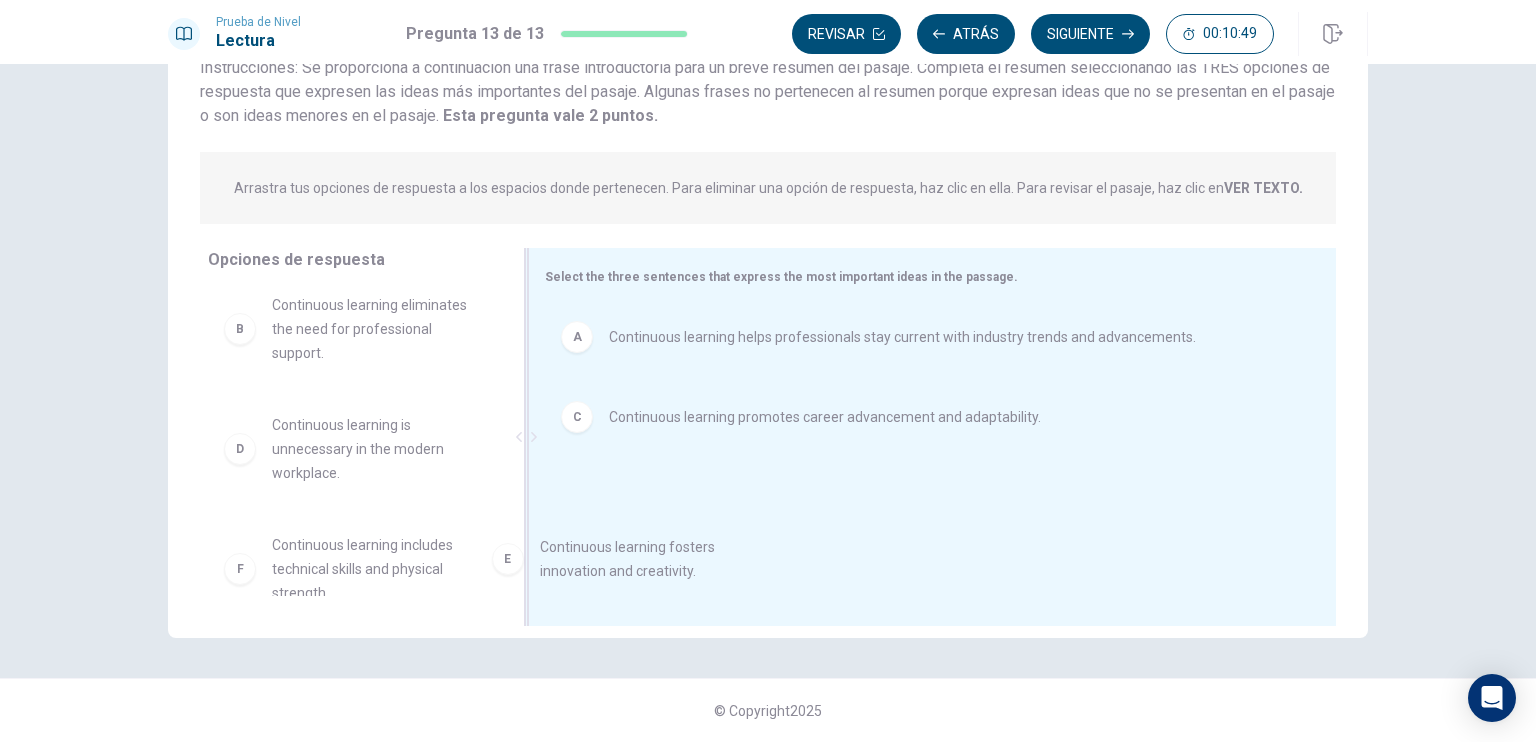 scroll, scrollTop: 15, scrollLeft: 0, axis: vertical 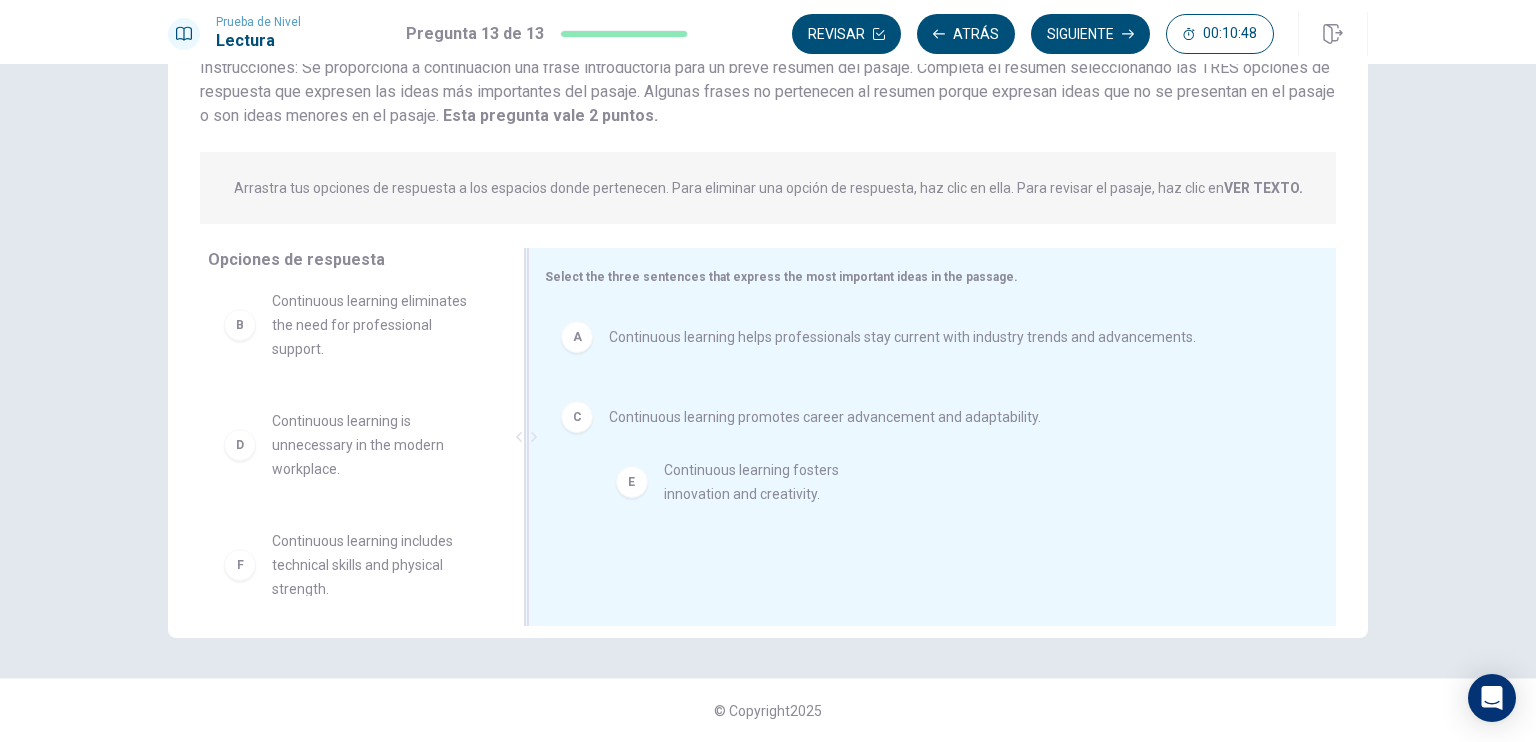 drag, startPoint x: 316, startPoint y: 561, endPoint x: 726, endPoint y: 480, distance: 417.92462 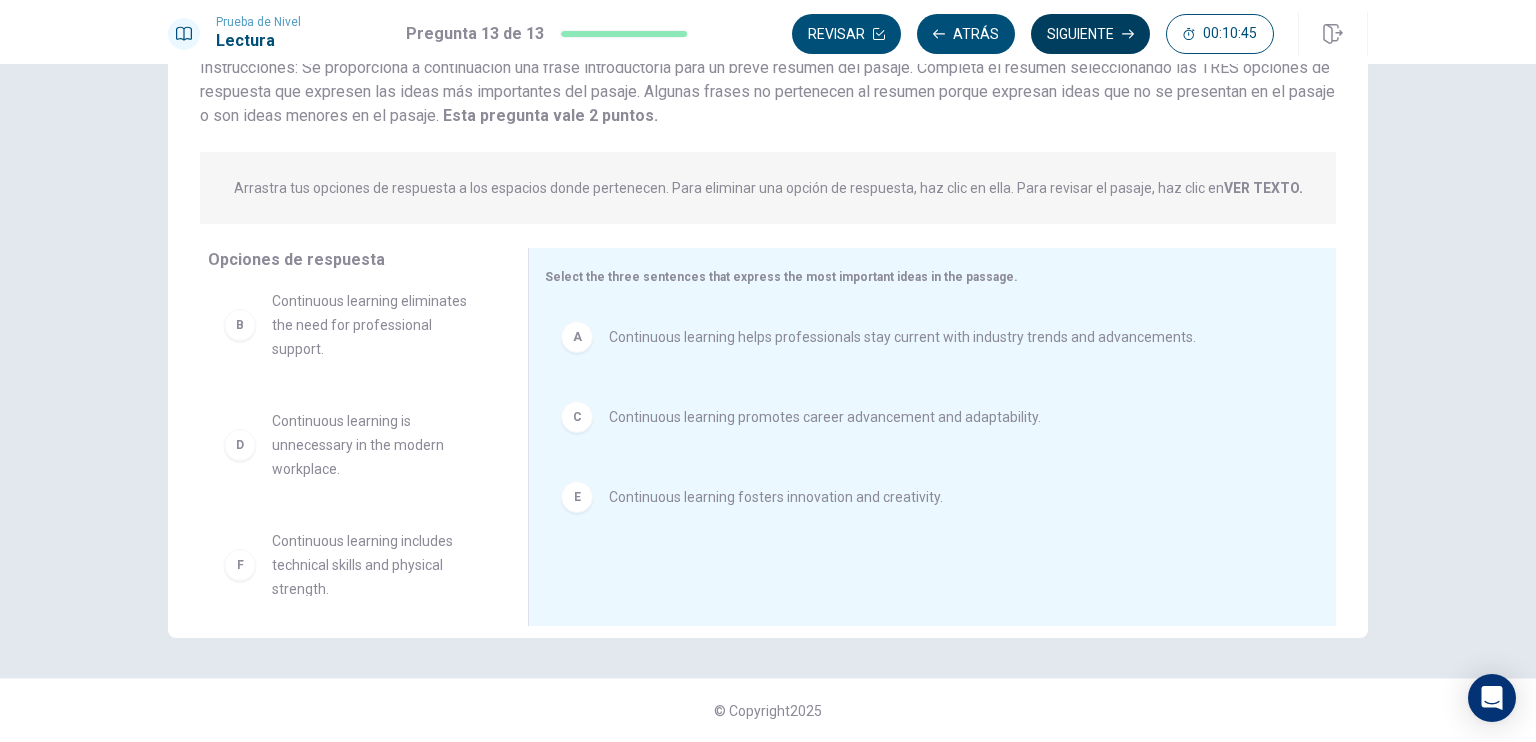 click on "Siguiente" at bounding box center [1090, 34] 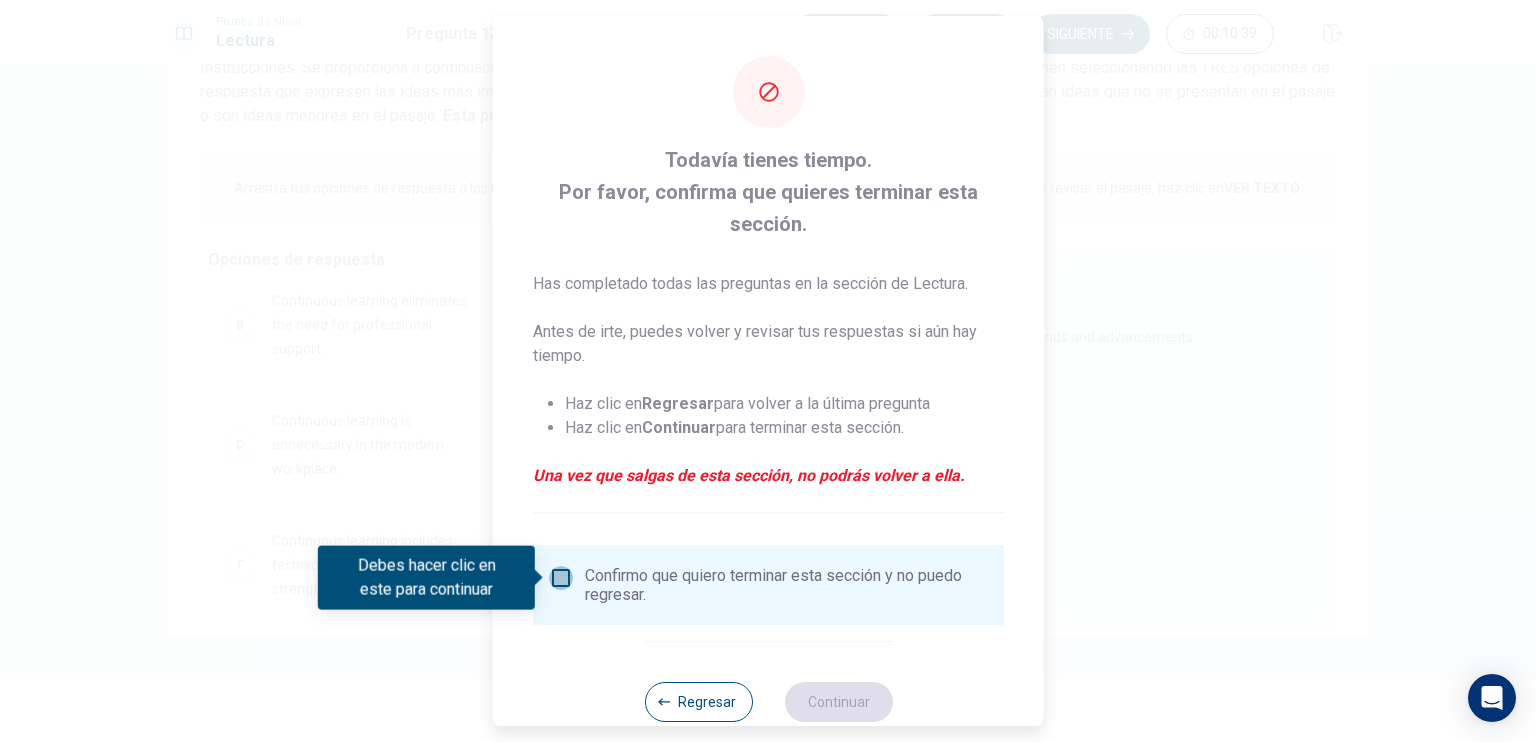 click at bounding box center (561, 578) 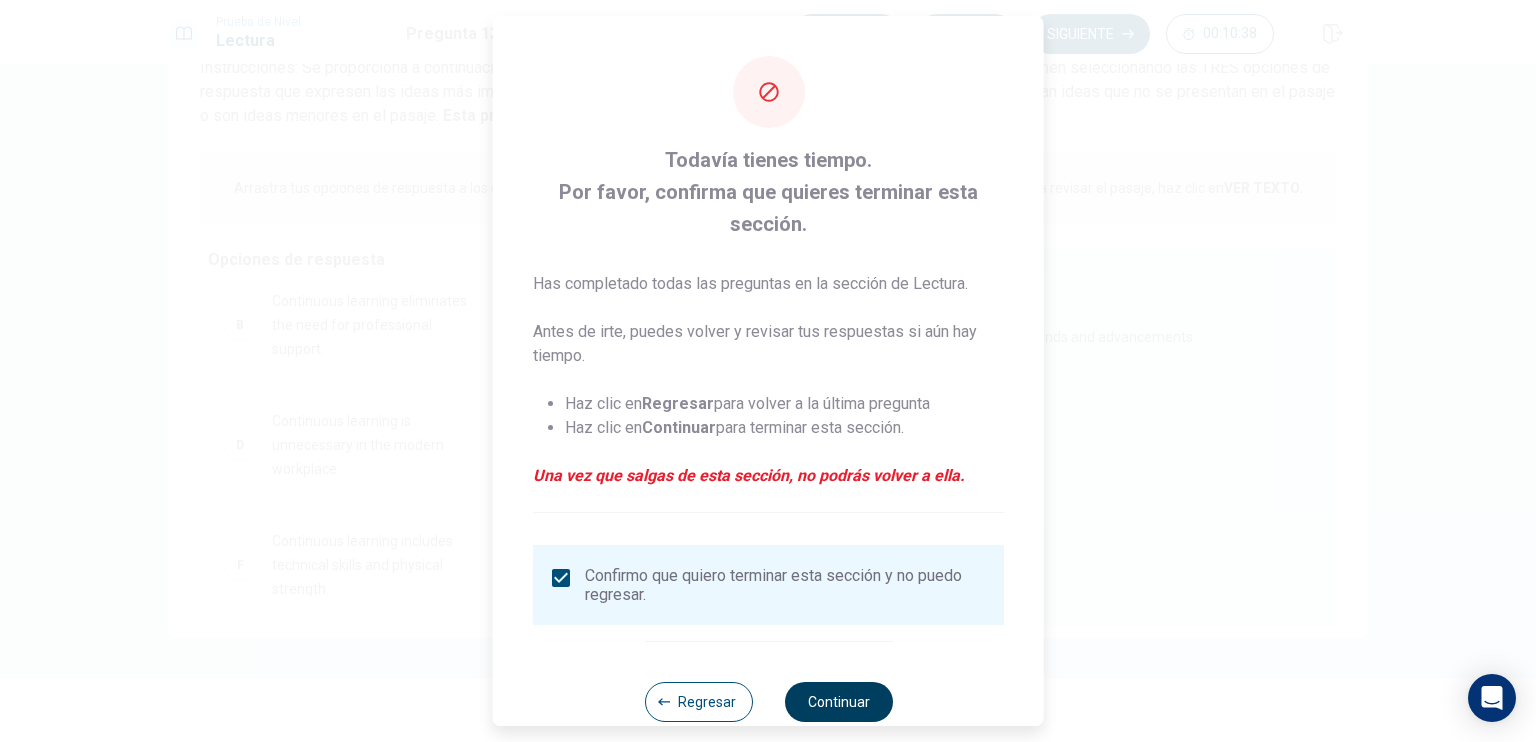 click on "Continuar" at bounding box center (838, 702) 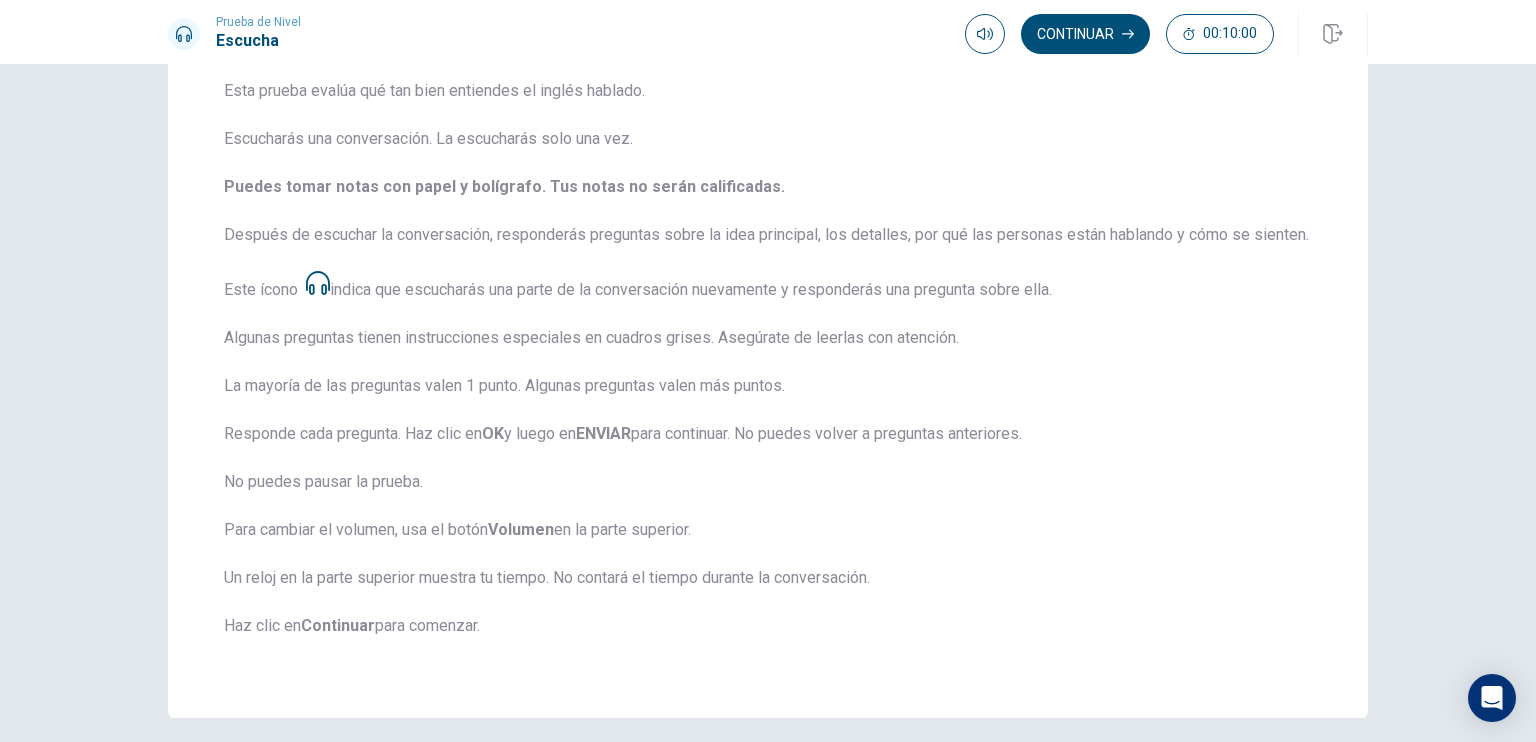 click on "Instrucciones de la Sección de Escucha Esta prueba evalúa qué tan bien entiendes el inglés hablado.
Escucharás una conversación. La escucharás solo una vez.
Puedes tomar notas con papel y bolígrafo. Tus notas no serán calificadas.
Después de escuchar la conversación, responderás preguntas sobre la idea principal, los detalles, por qué las personas están hablando y cómo se sienten.
Este ícono   indica que escucharás una parte de la conversación nuevamente y responderás una pregunta sobre ella.
Algunas preguntas tienen instrucciones especiales en cuadros grises. Asegúrate de leerlas con atención.
La mayoría de las preguntas valen 1 punto. Algunas preguntas valen más puntos.
Responde cada pregunta. Haz clic en  OK  y luego en  ENVIAR  para continuar. No puedes volver a preguntas anteriores.
No puedes pausar la prueba.
Para cambiar el volumen, usa el botón  Volumen  en la parte superior.
Haz clic en  Continuar  para comenzar." at bounding box center (768, 330) 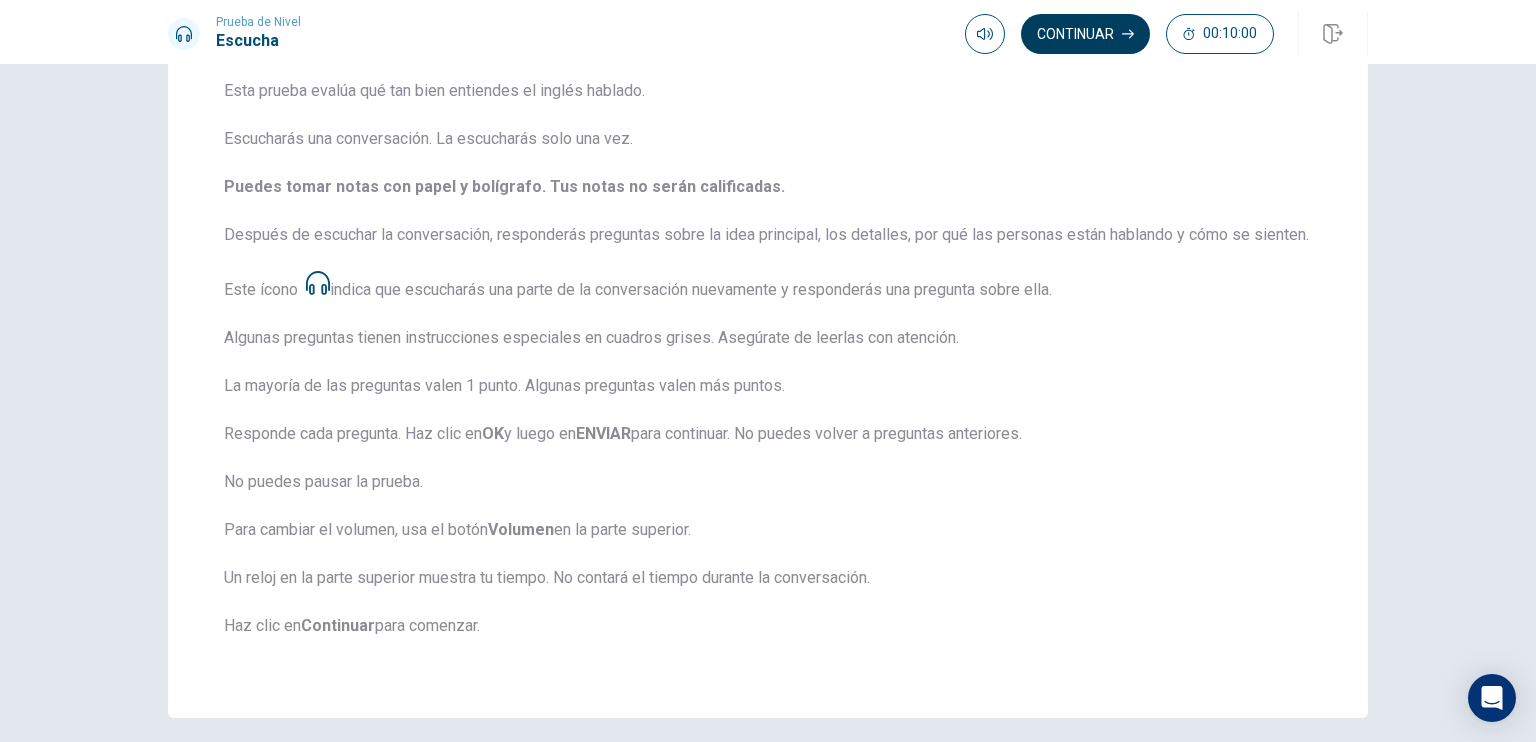 click on "Continuar" at bounding box center (1085, 34) 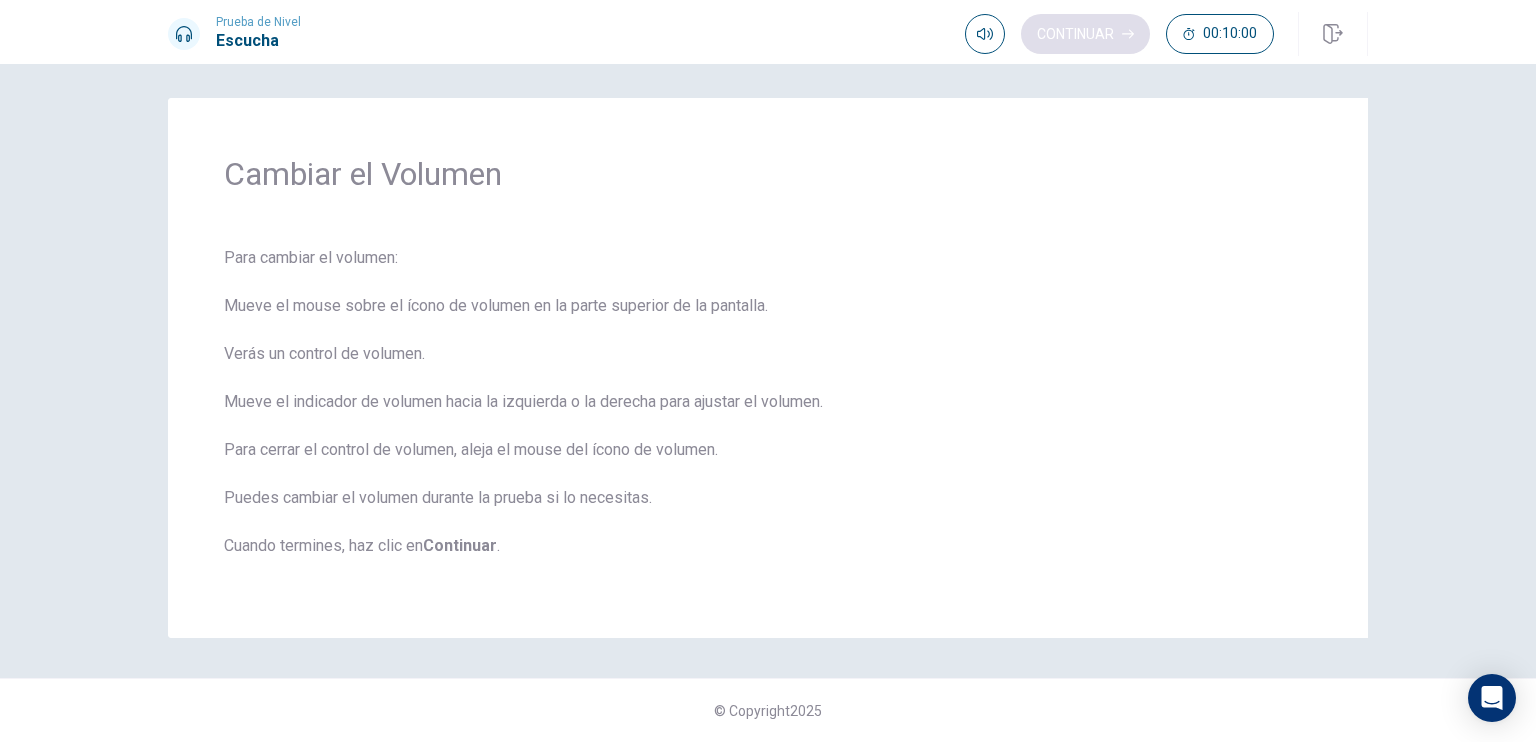 scroll, scrollTop: 6, scrollLeft: 0, axis: vertical 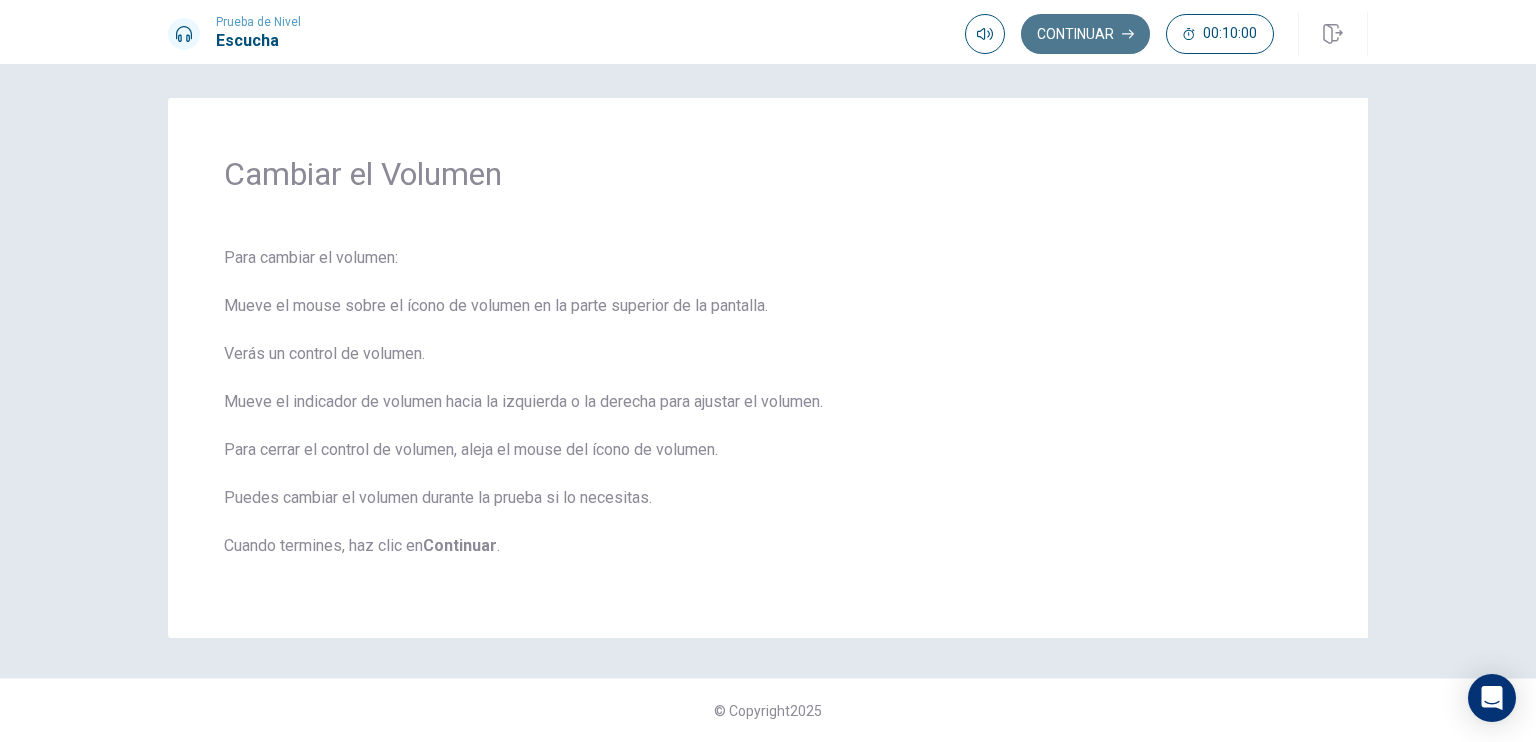 click on "Continuar" at bounding box center (1085, 34) 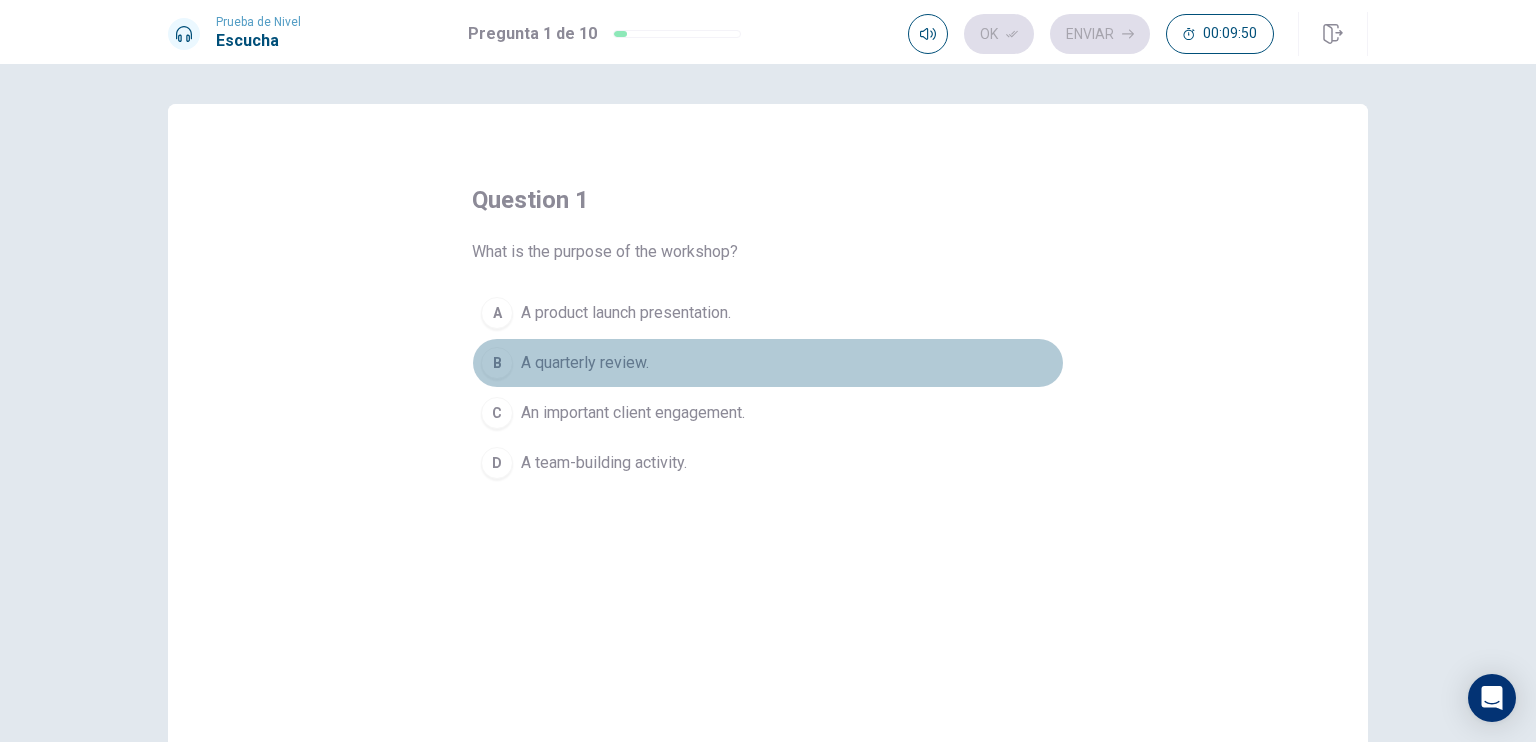 click on "A quarterly review." at bounding box center [585, 363] 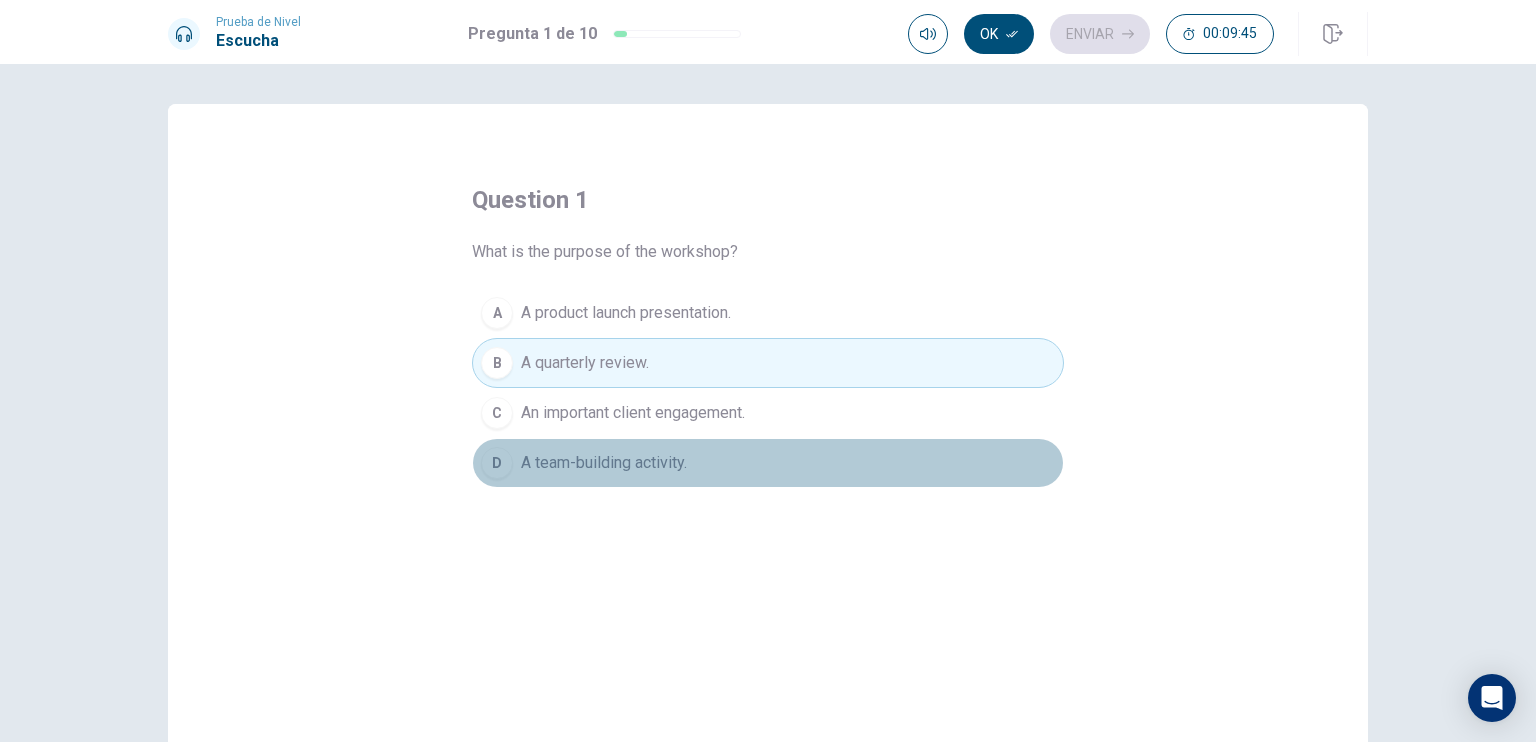 click on "A team-building activity." at bounding box center (604, 463) 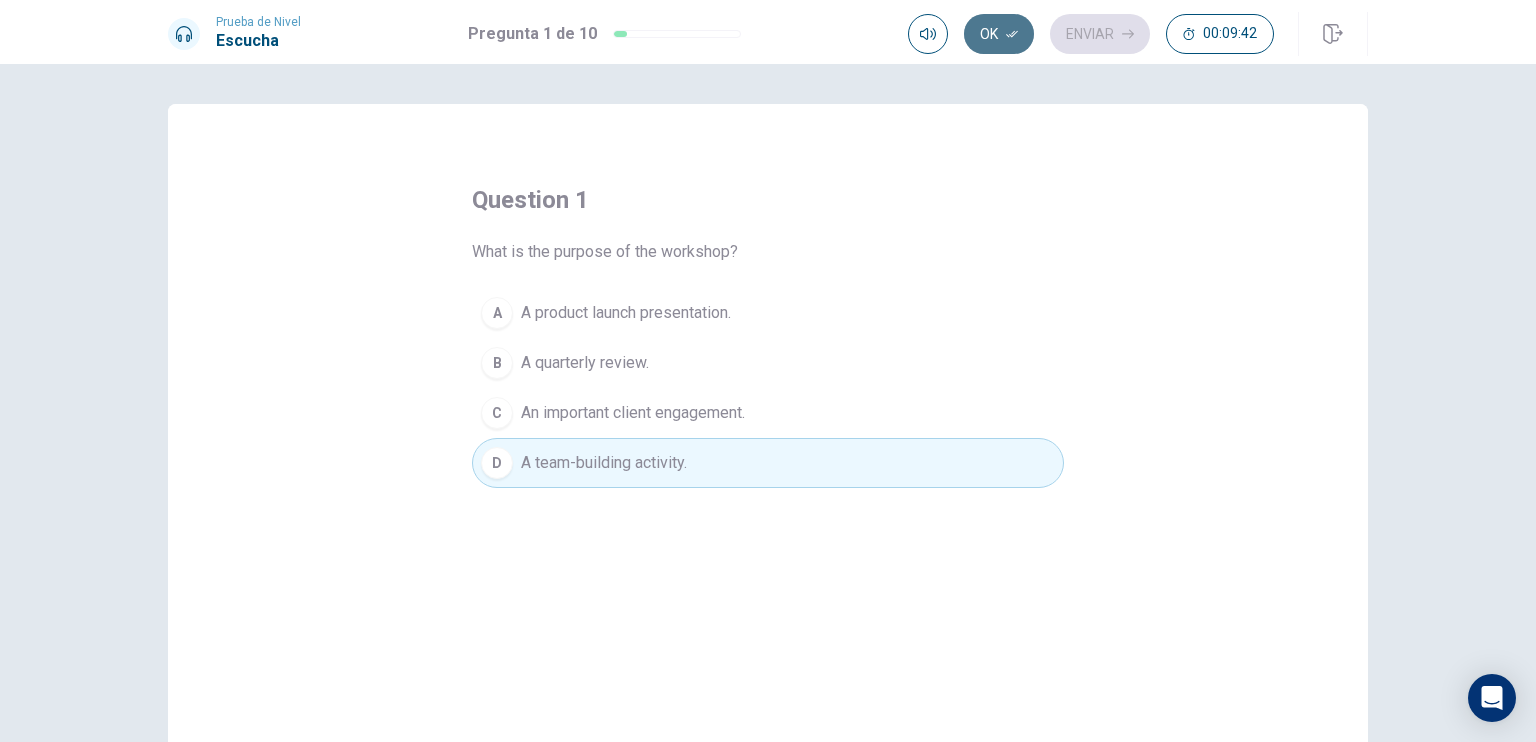 click on "Ok" at bounding box center [999, 34] 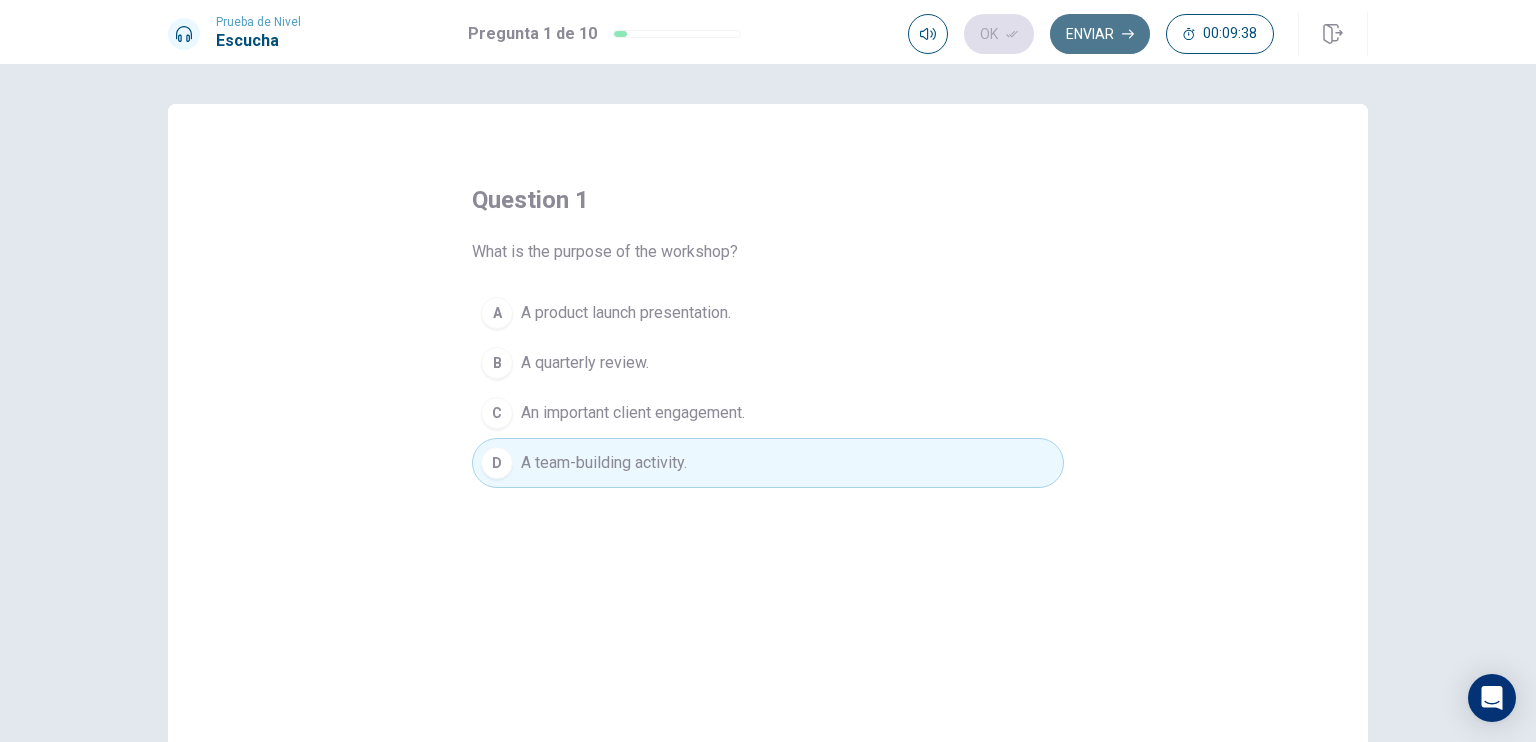 click on "Enviar" at bounding box center (1100, 34) 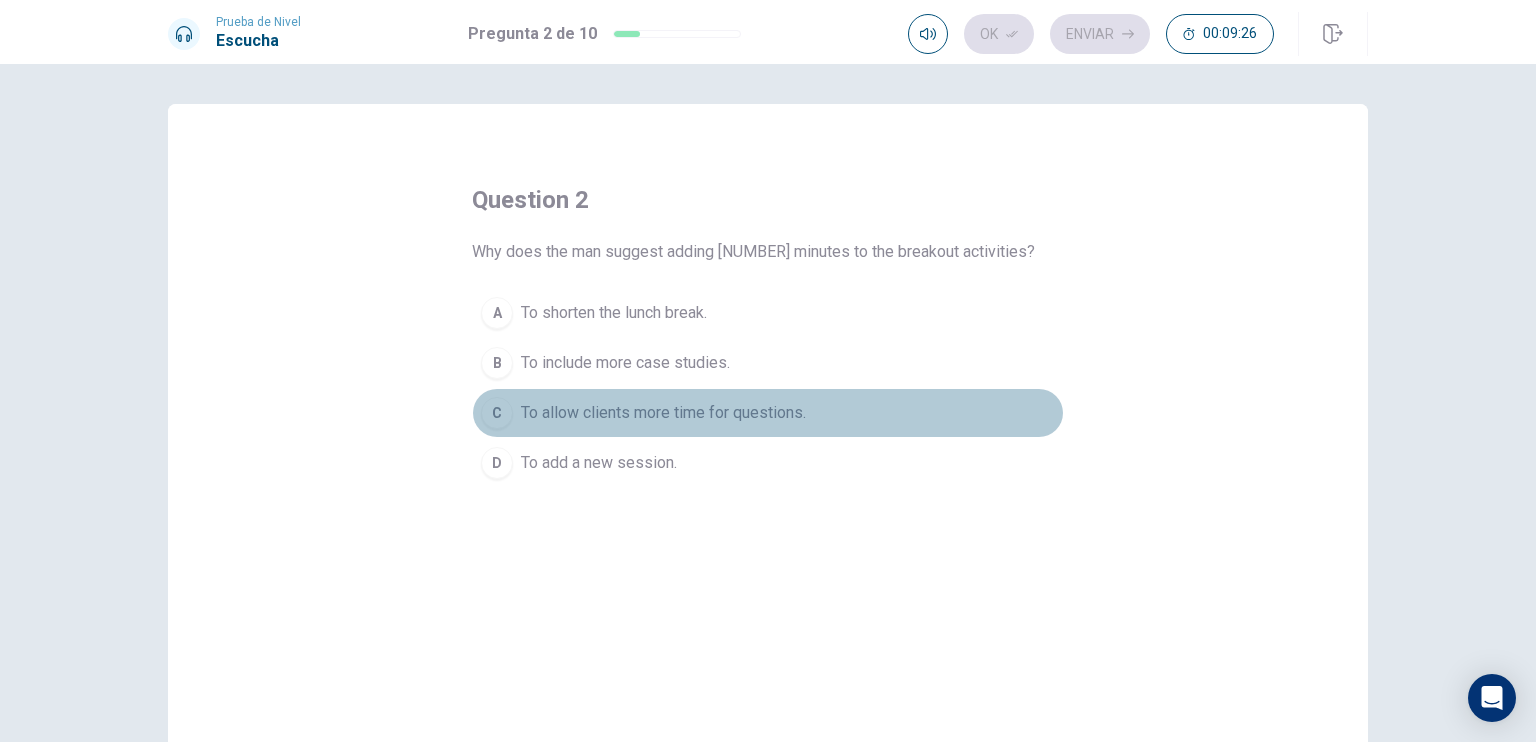 click on "To allow clients more time for questions." at bounding box center (663, 413) 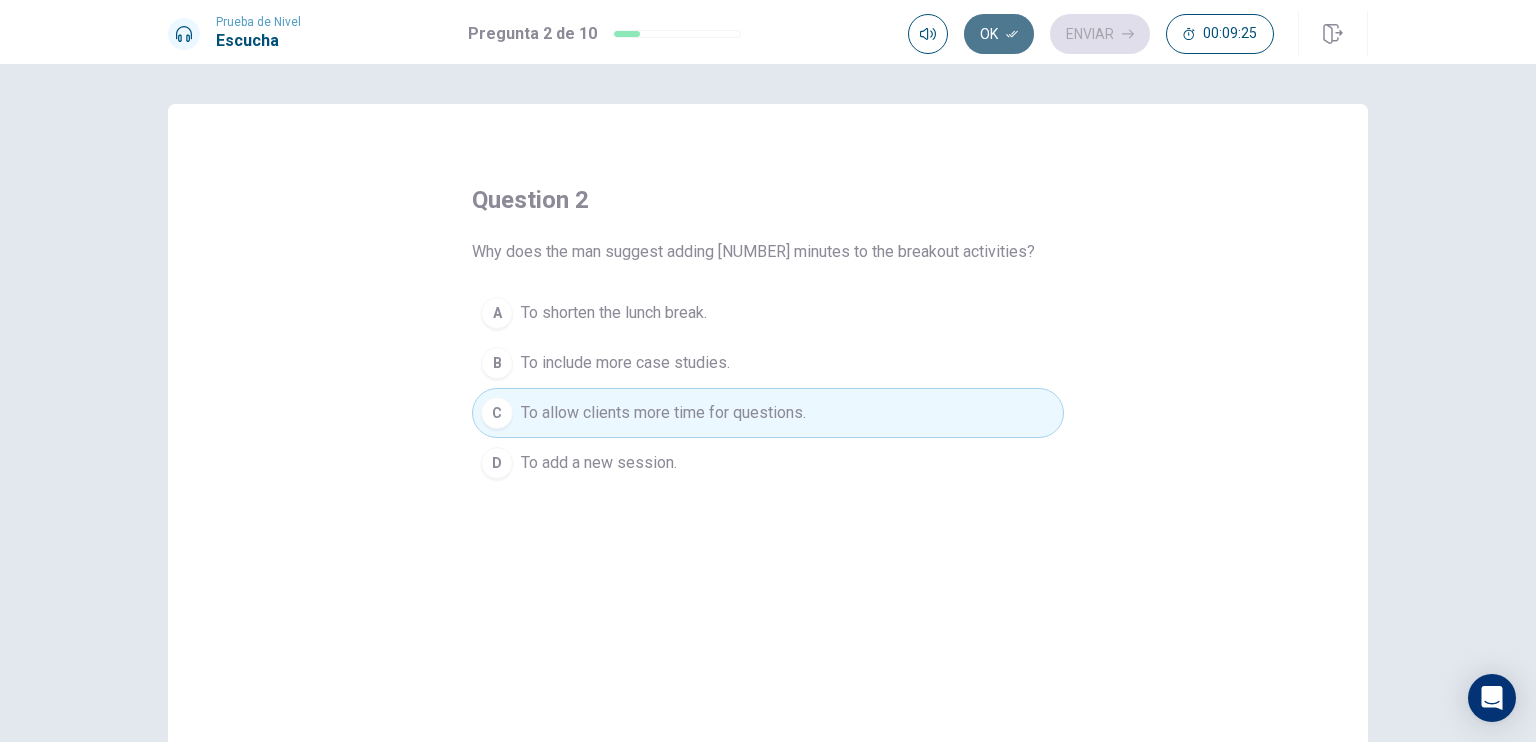 click 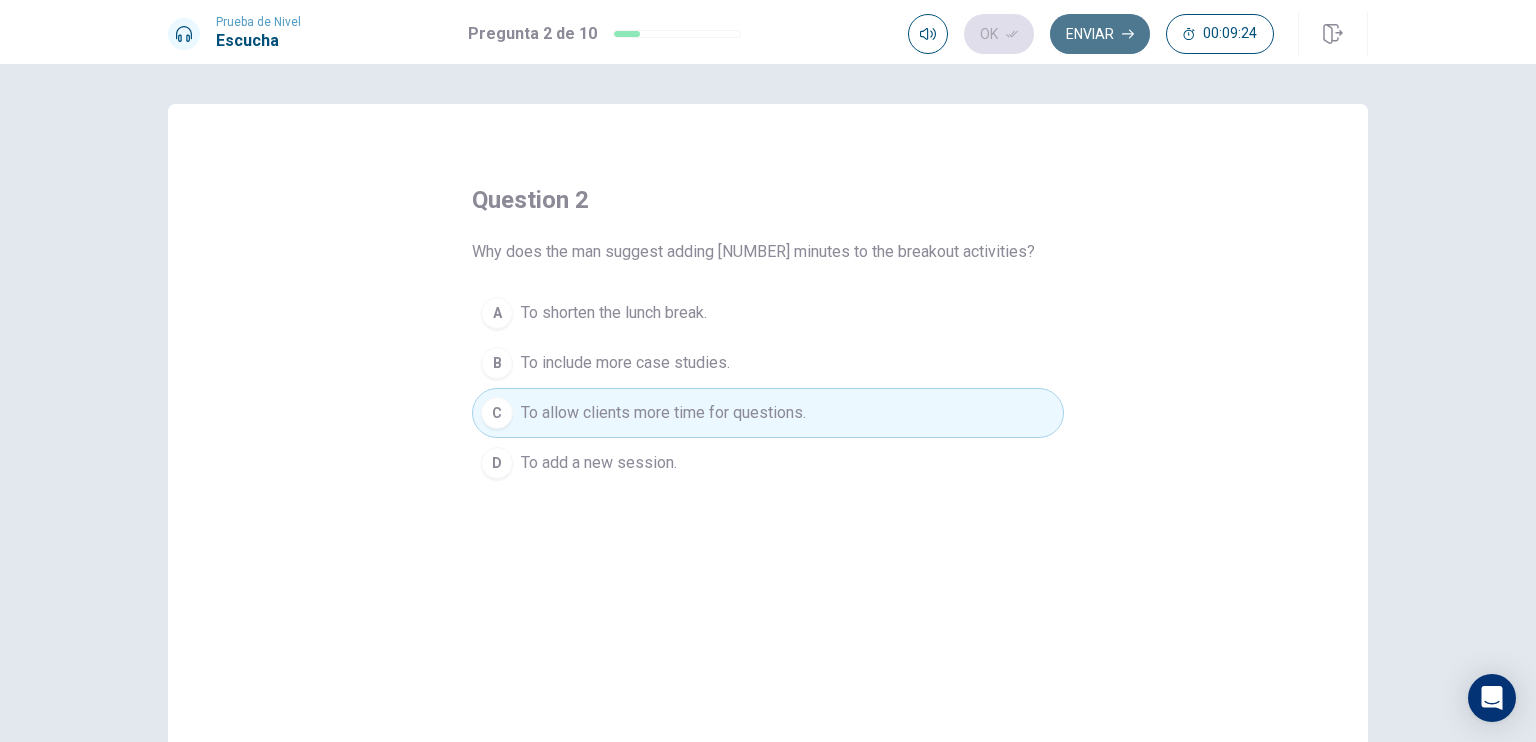 click on "Enviar" at bounding box center (1100, 34) 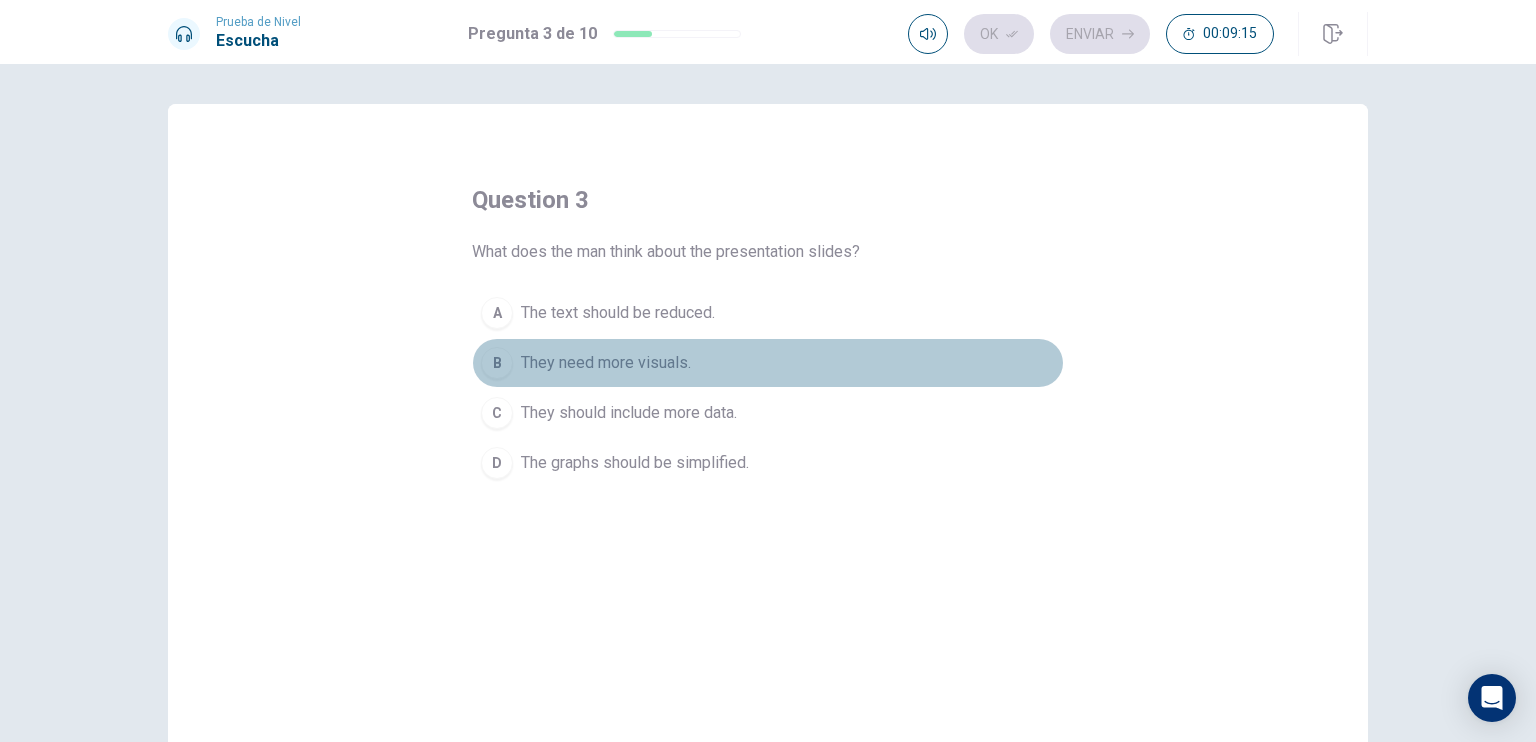 click on "They need more visuals." at bounding box center [606, 363] 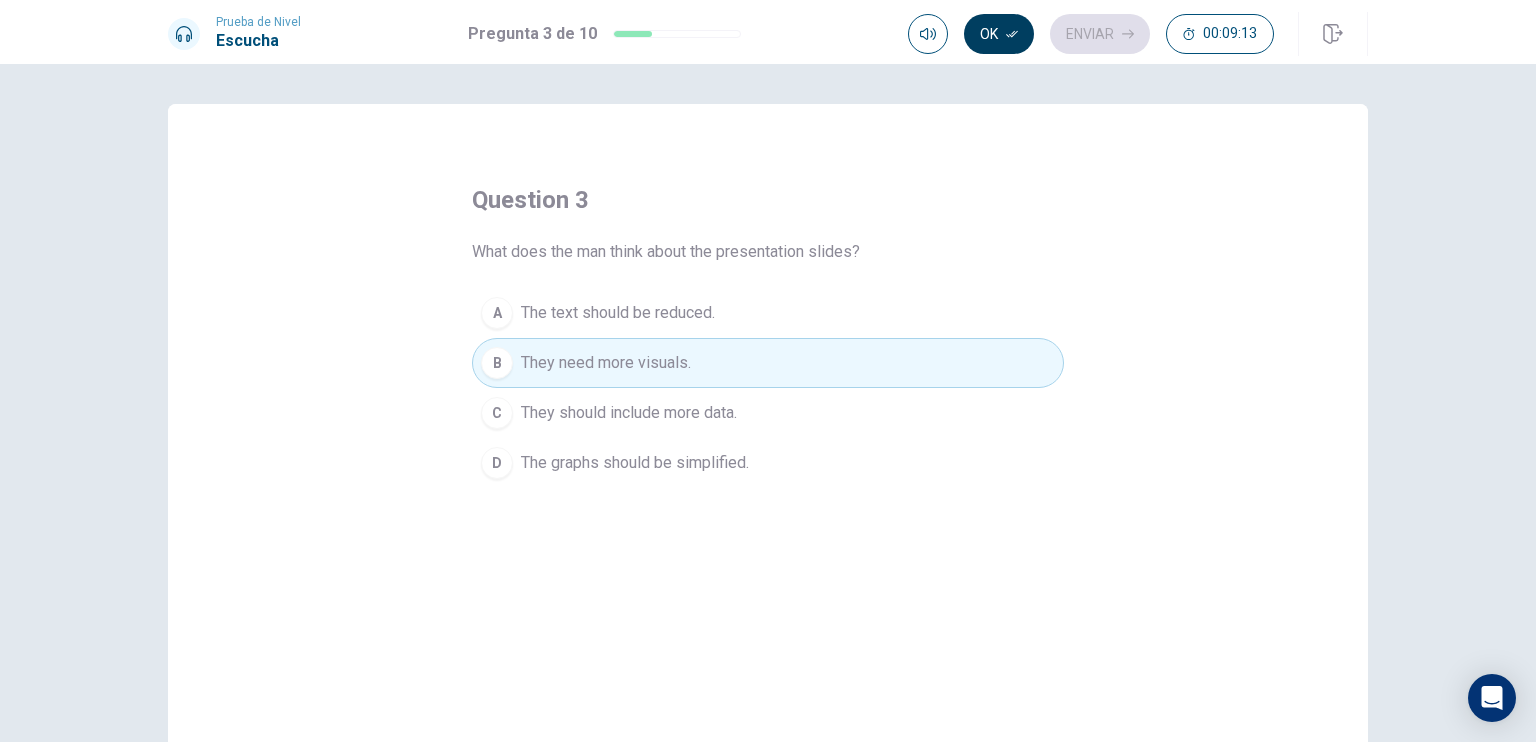 click on "Ok" at bounding box center [999, 34] 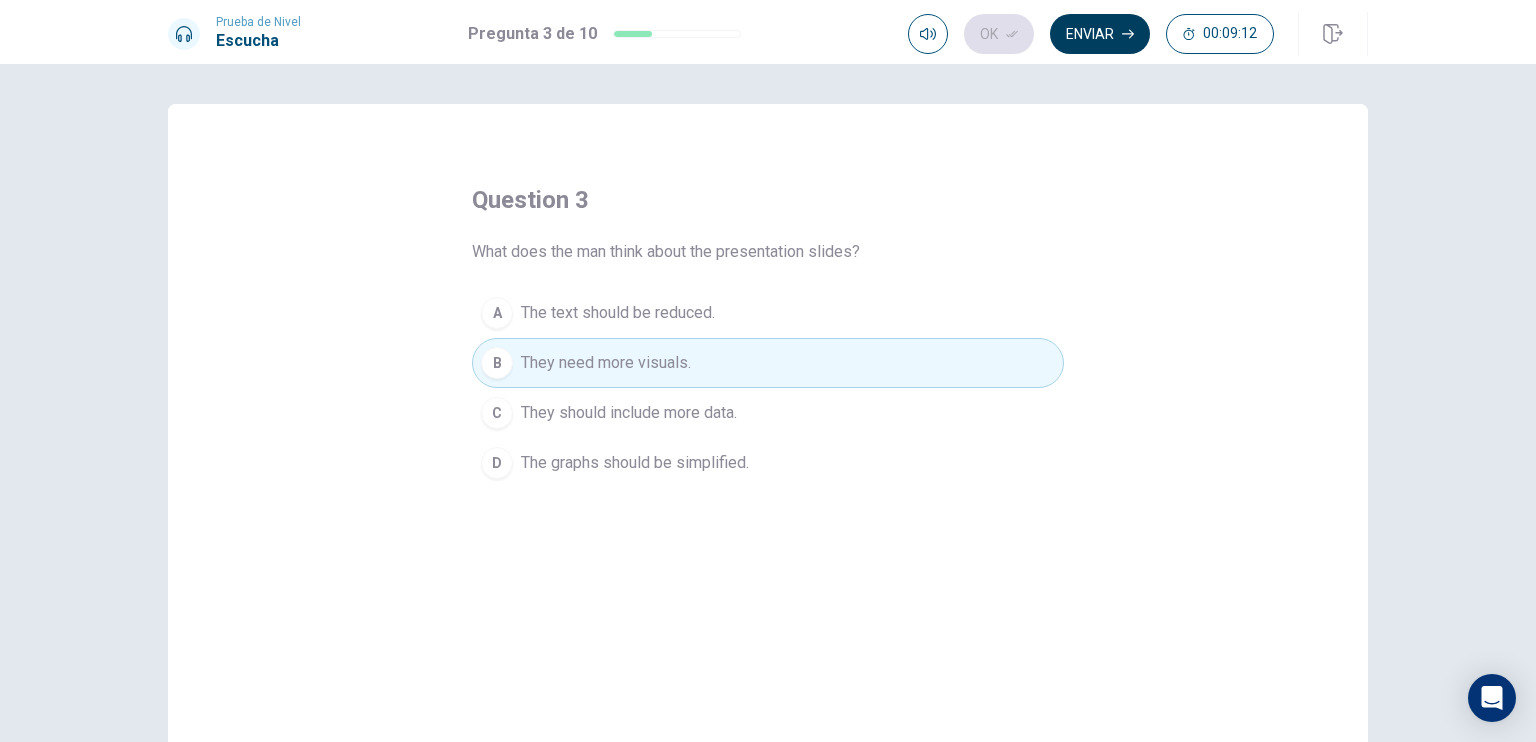 click on "Enviar" at bounding box center [1100, 34] 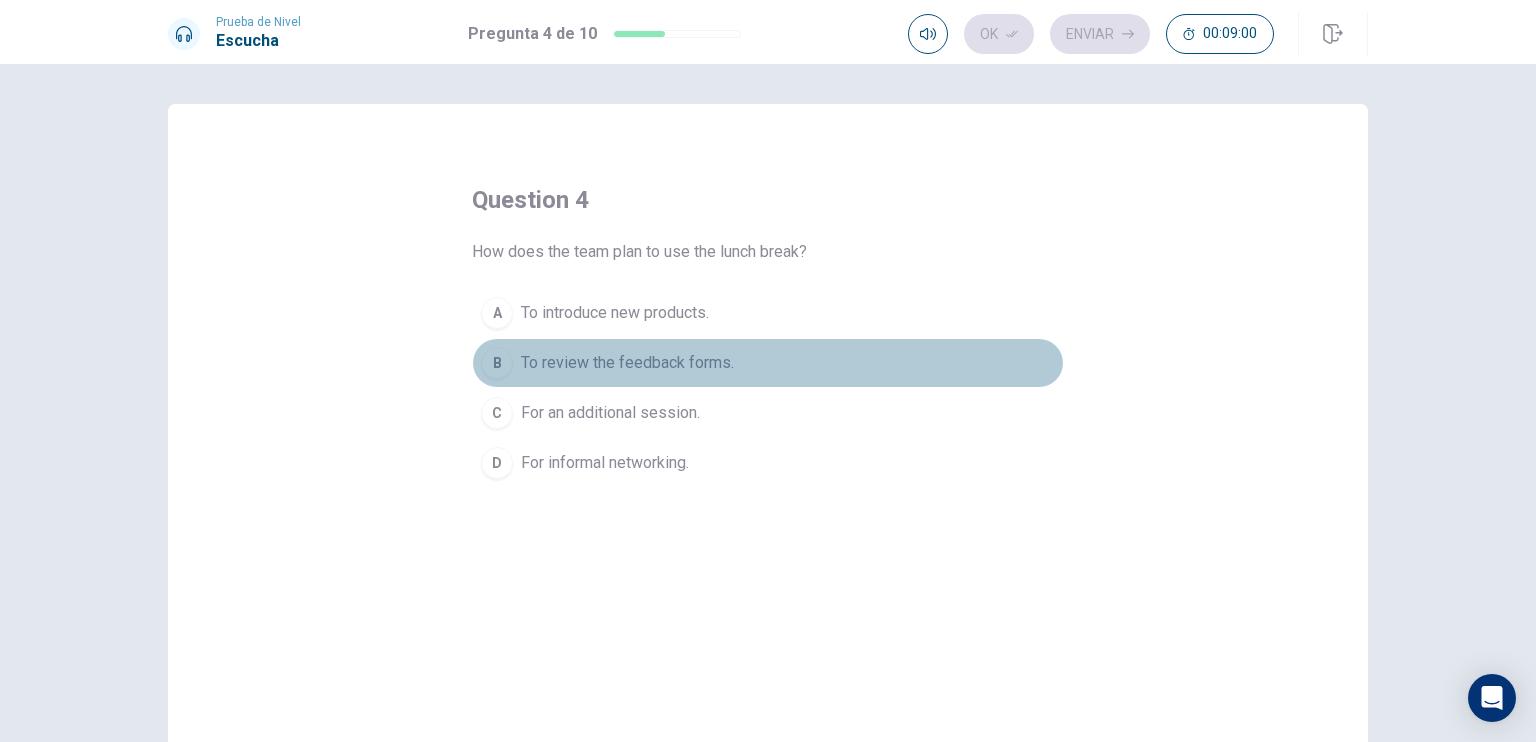 click on "To review the feedback forms." at bounding box center [627, 363] 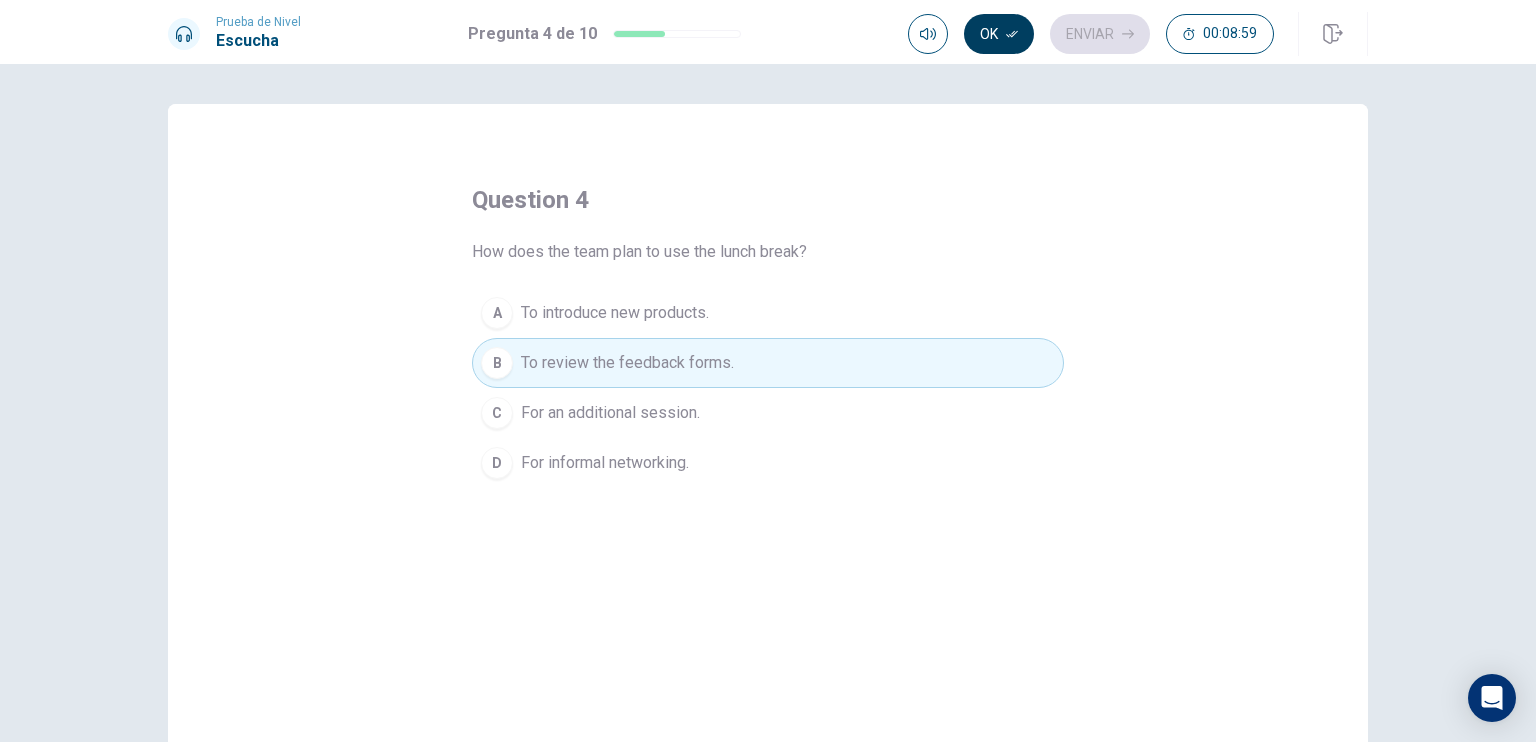 click on "Ok" at bounding box center (999, 34) 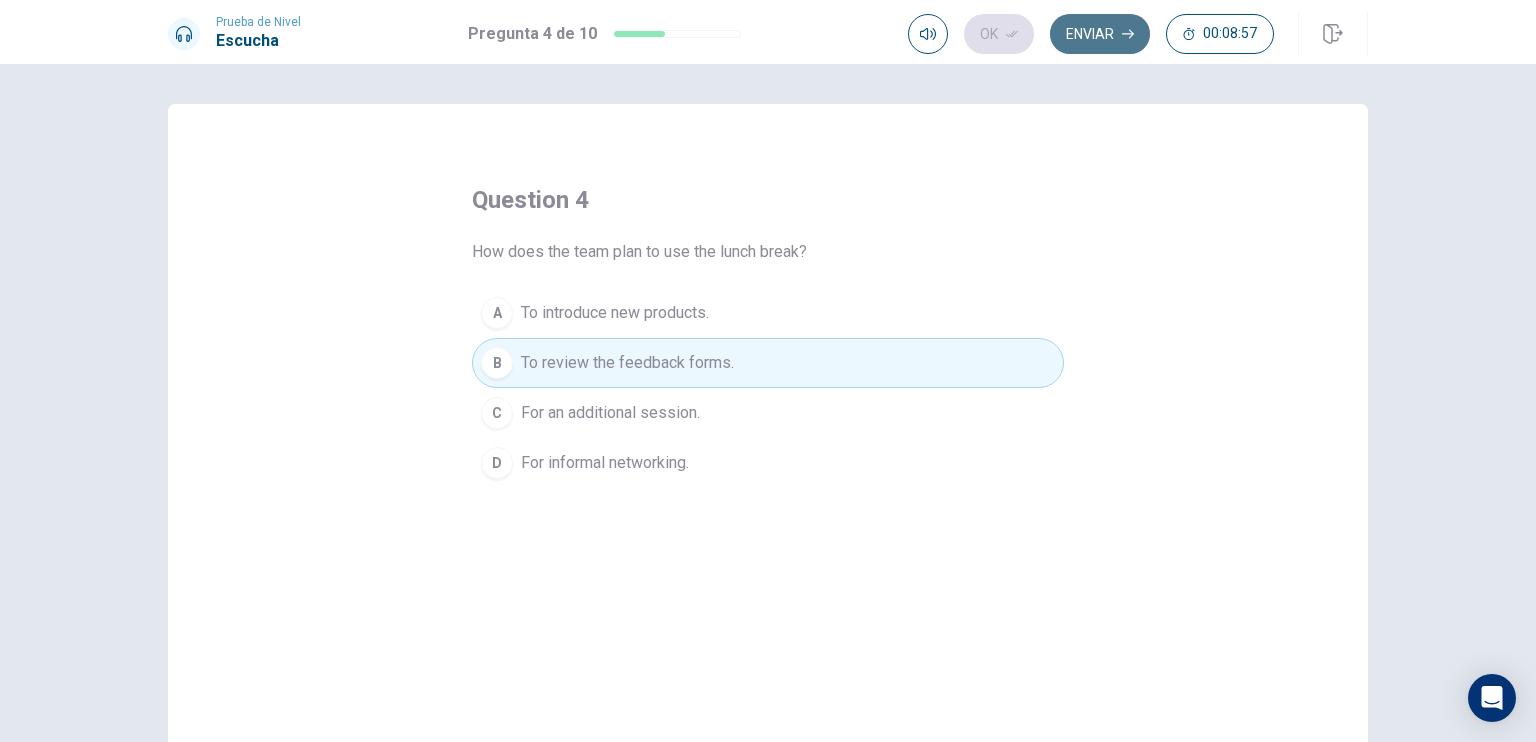 click on "Enviar" at bounding box center [1100, 34] 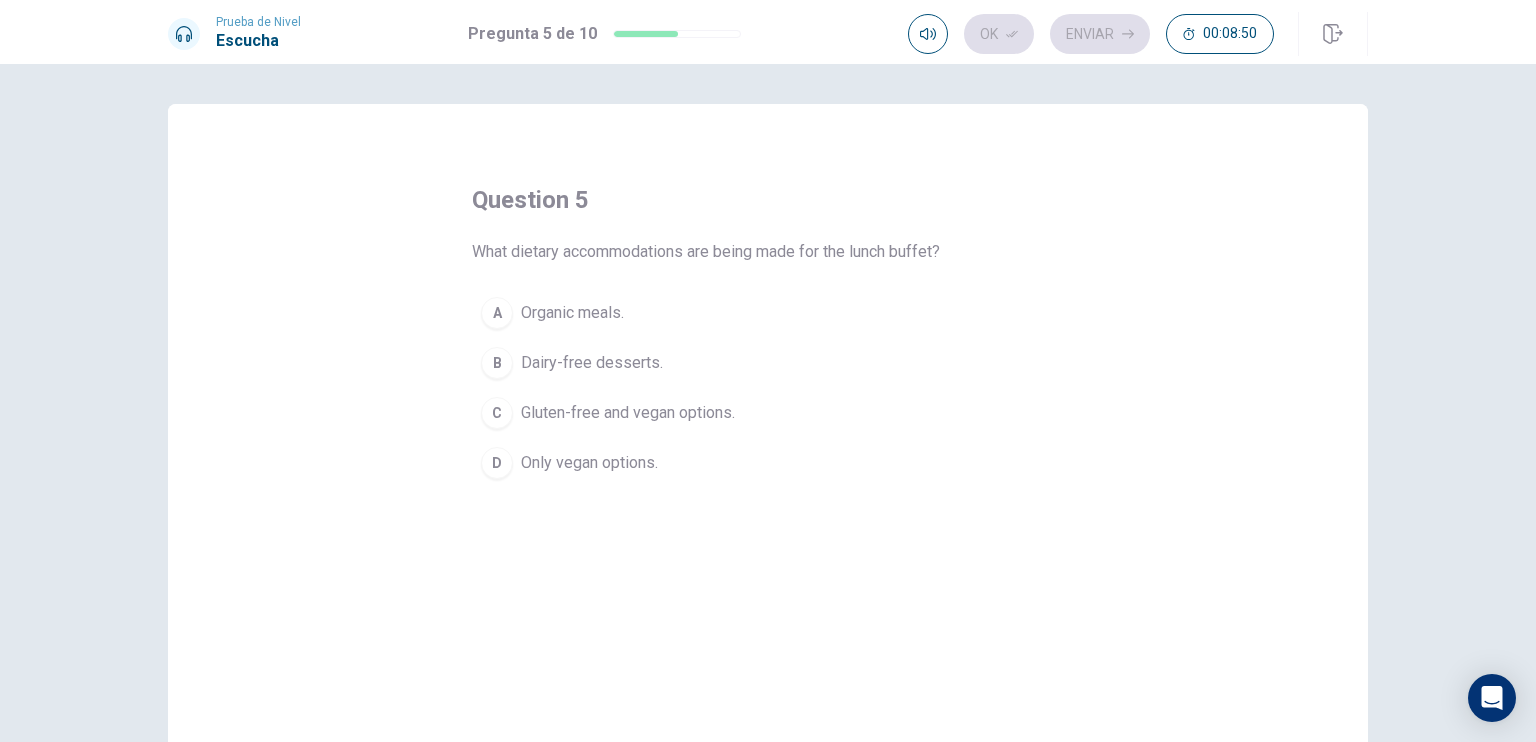 click on "Gluten-free and vegan options." at bounding box center (628, 413) 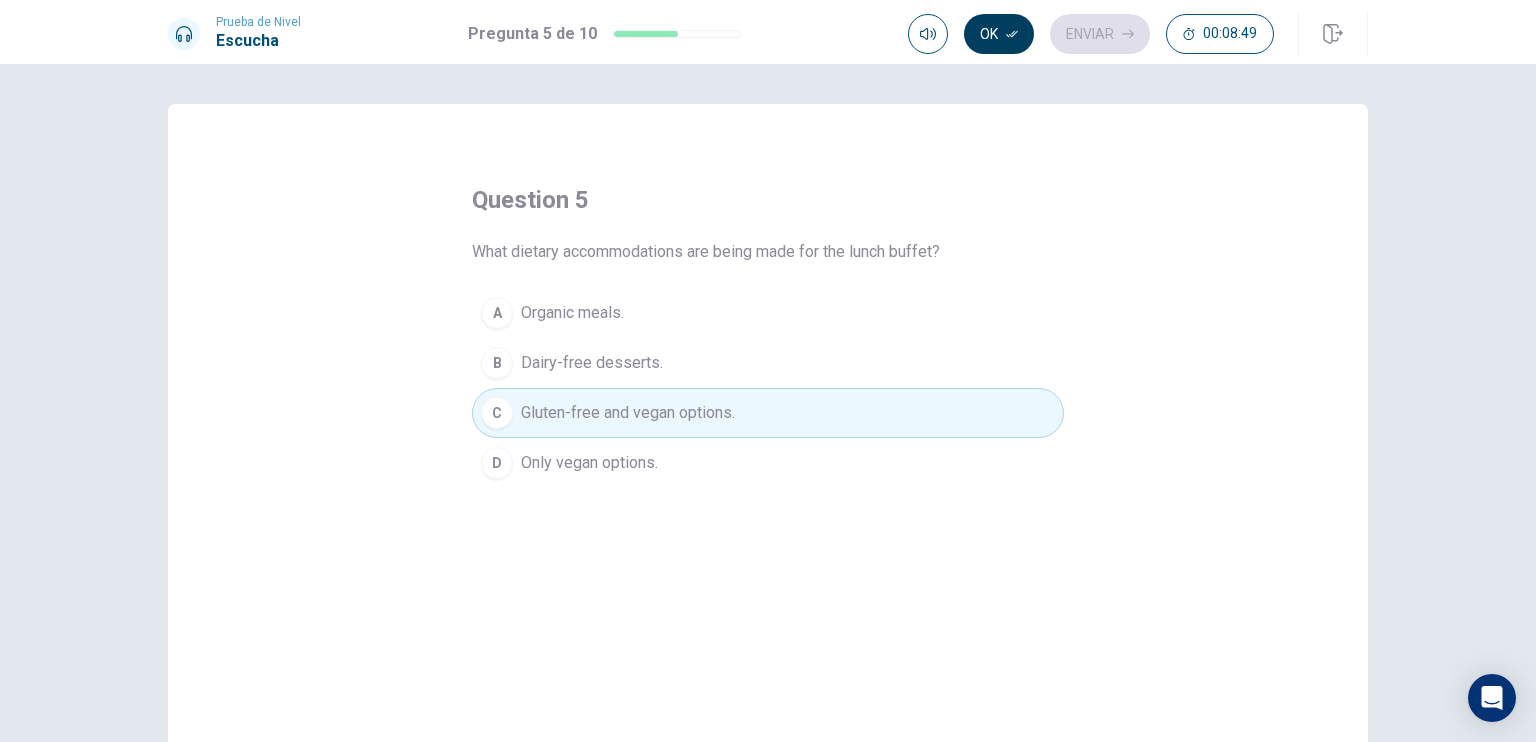 click 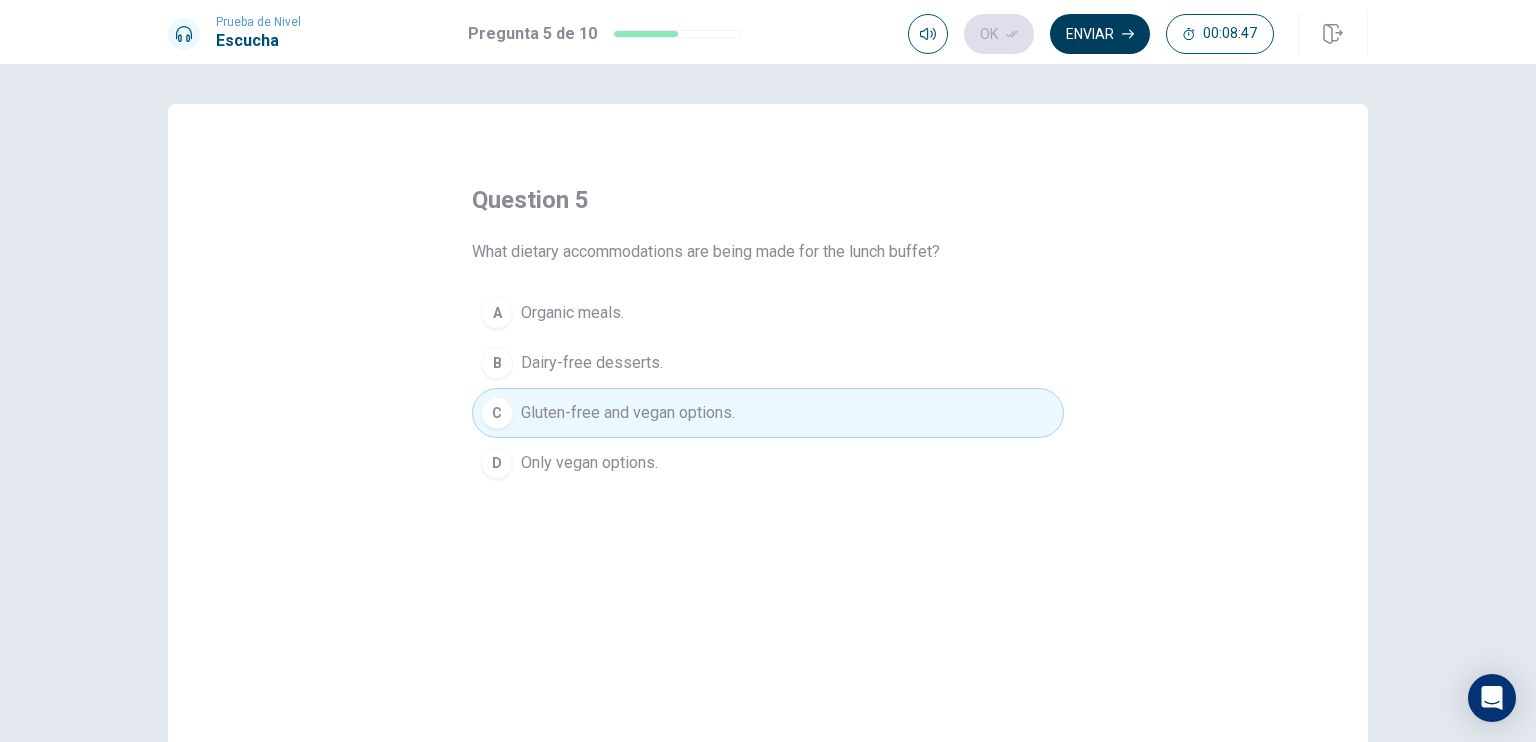 click on "Enviar" at bounding box center [1100, 34] 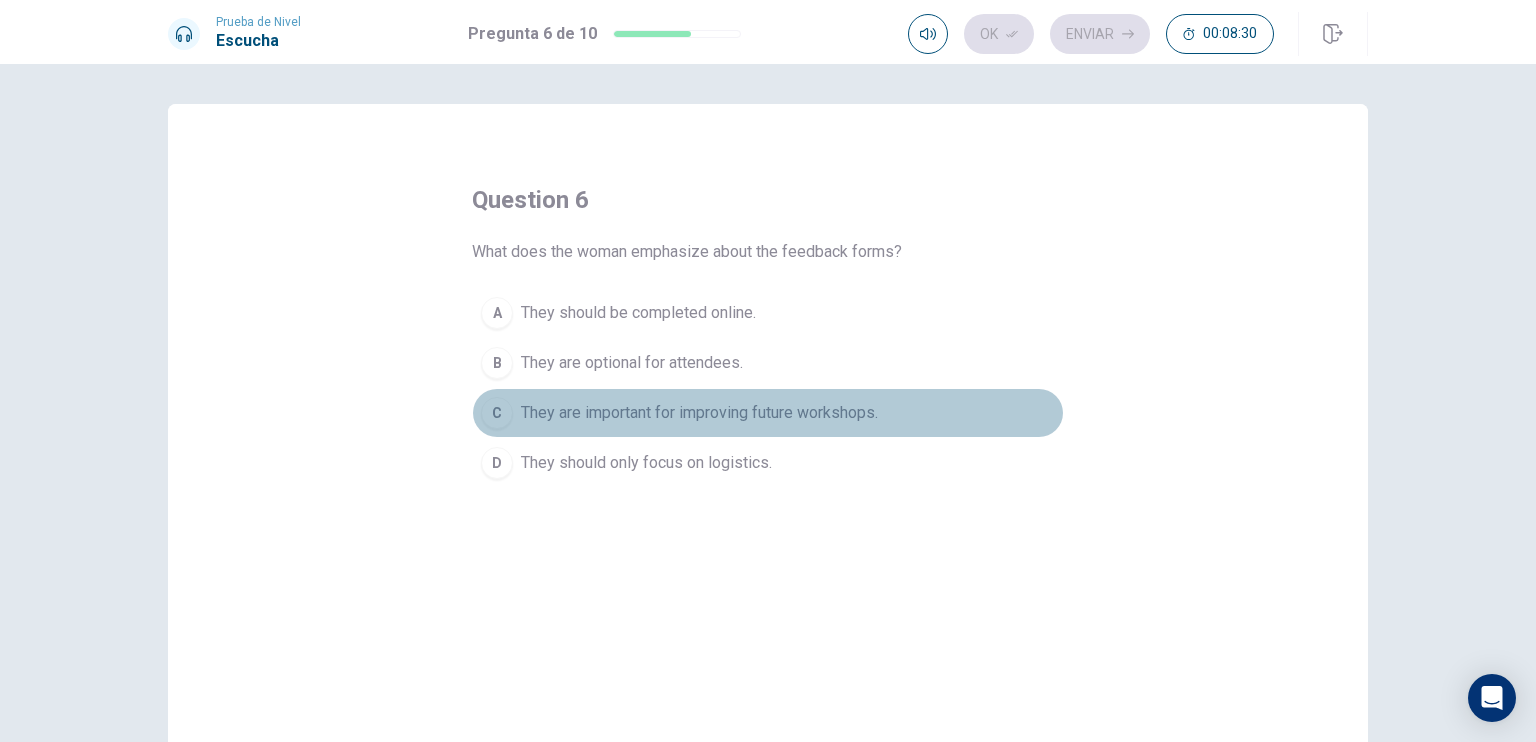 click on "They are important for improving future workshops." at bounding box center [699, 413] 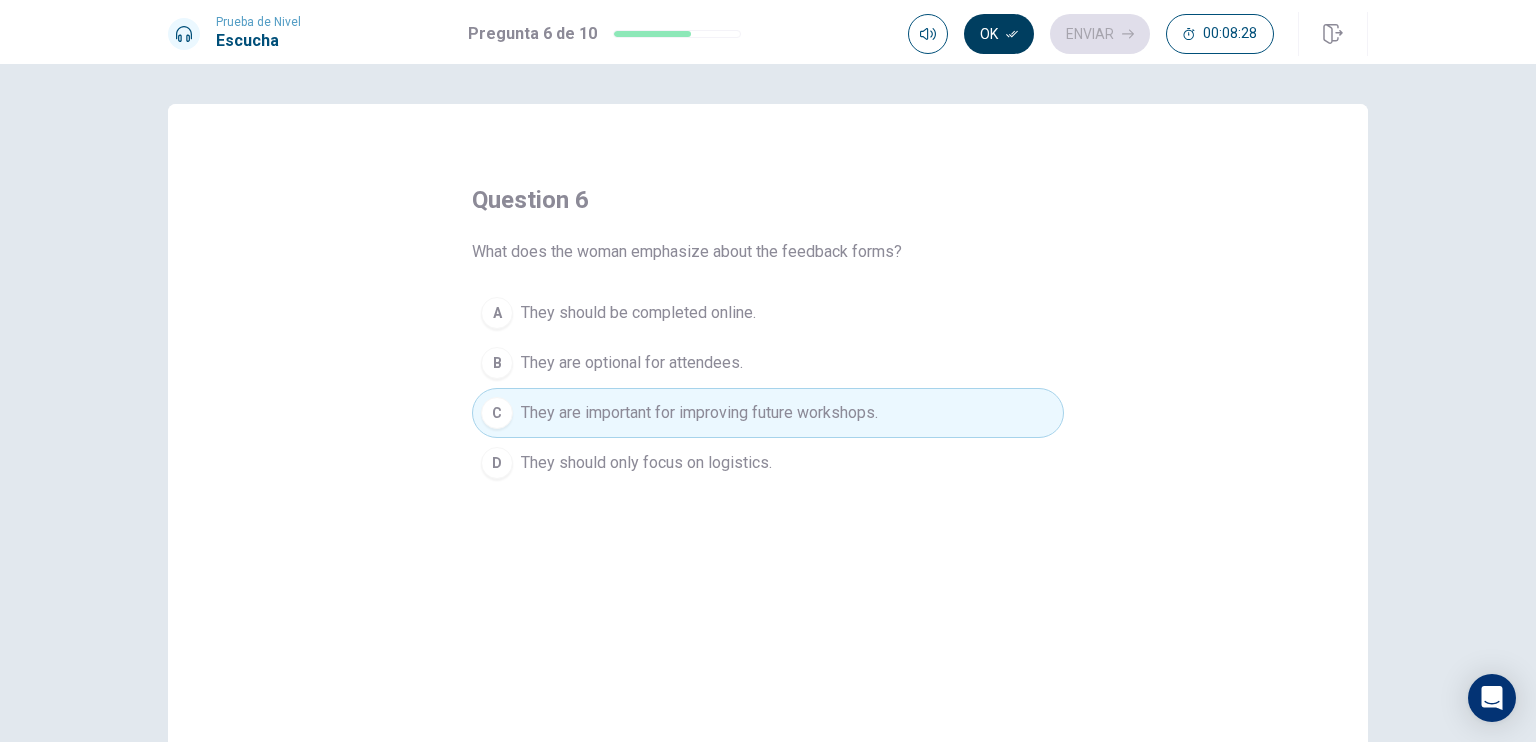 click on "Ok" at bounding box center [999, 34] 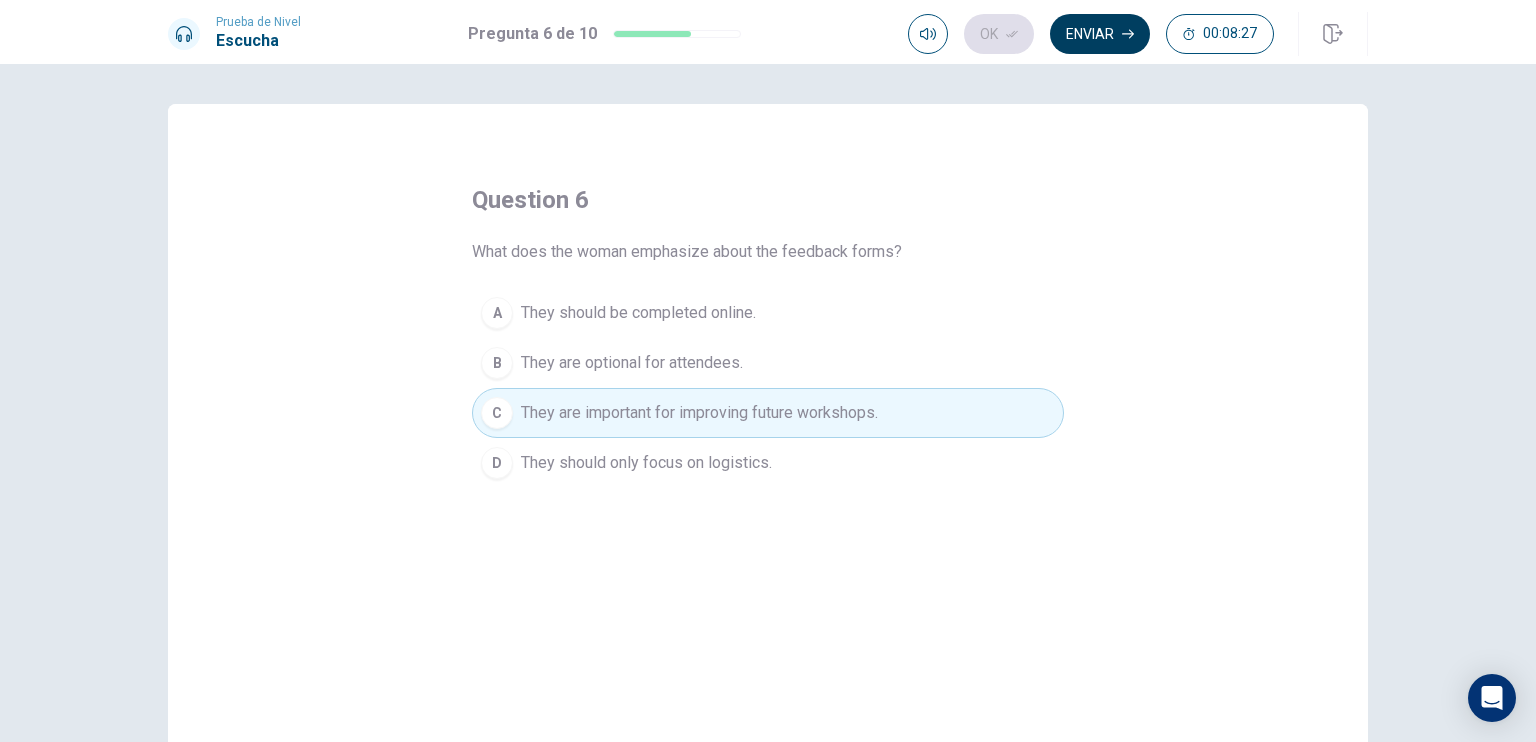 click on "Enviar" at bounding box center [1100, 34] 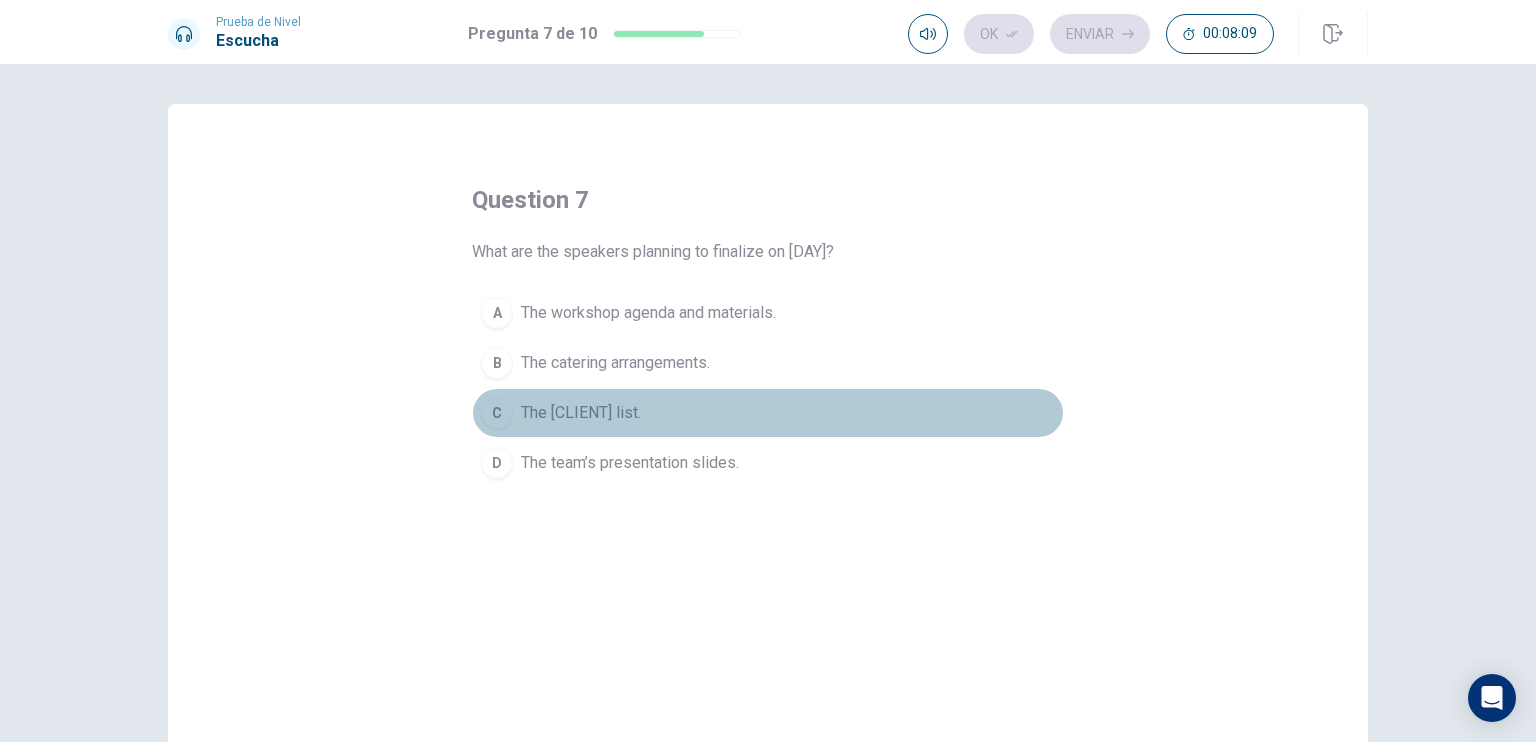 click on "The [CLIENT] list." at bounding box center (581, 413) 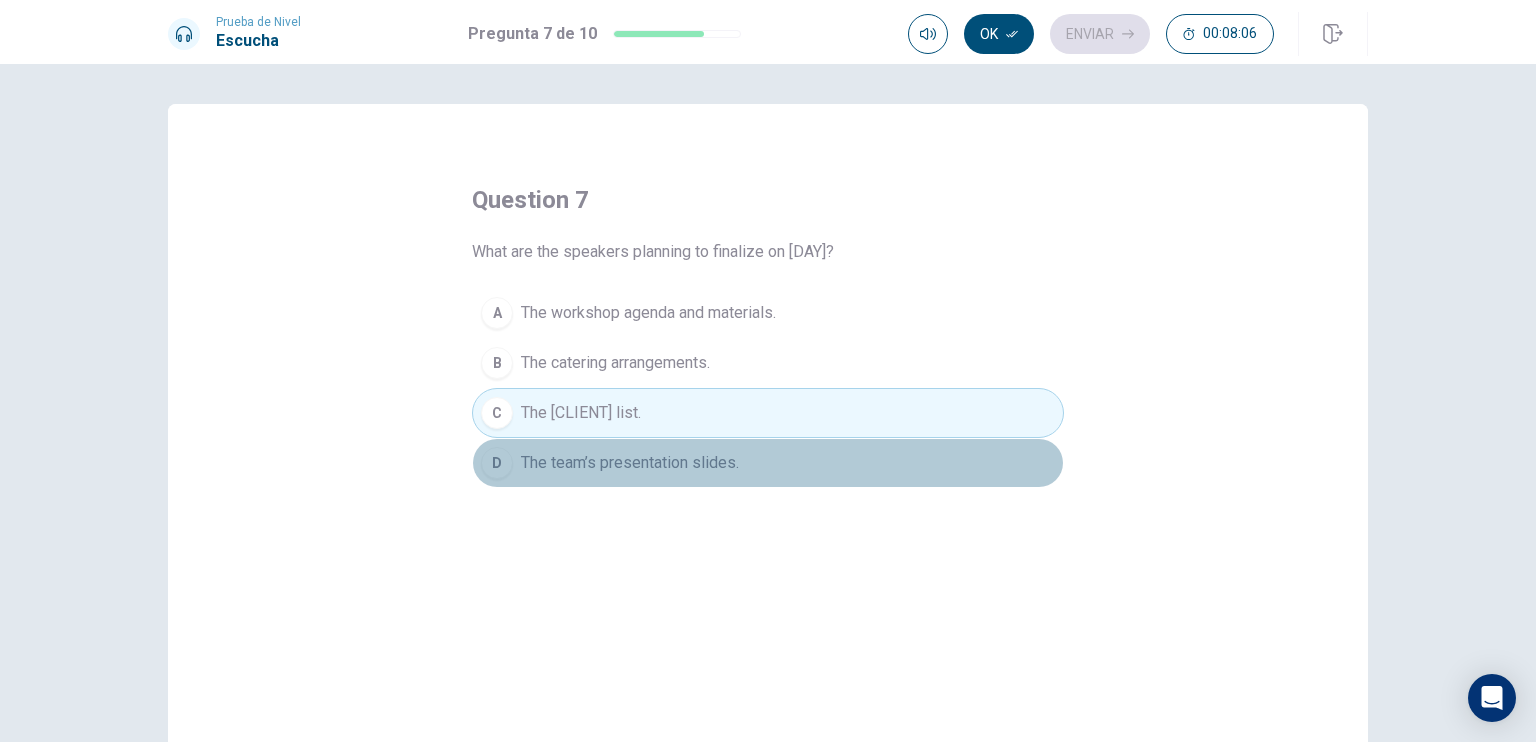 click on "The team’s presentation slides." at bounding box center [630, 463] 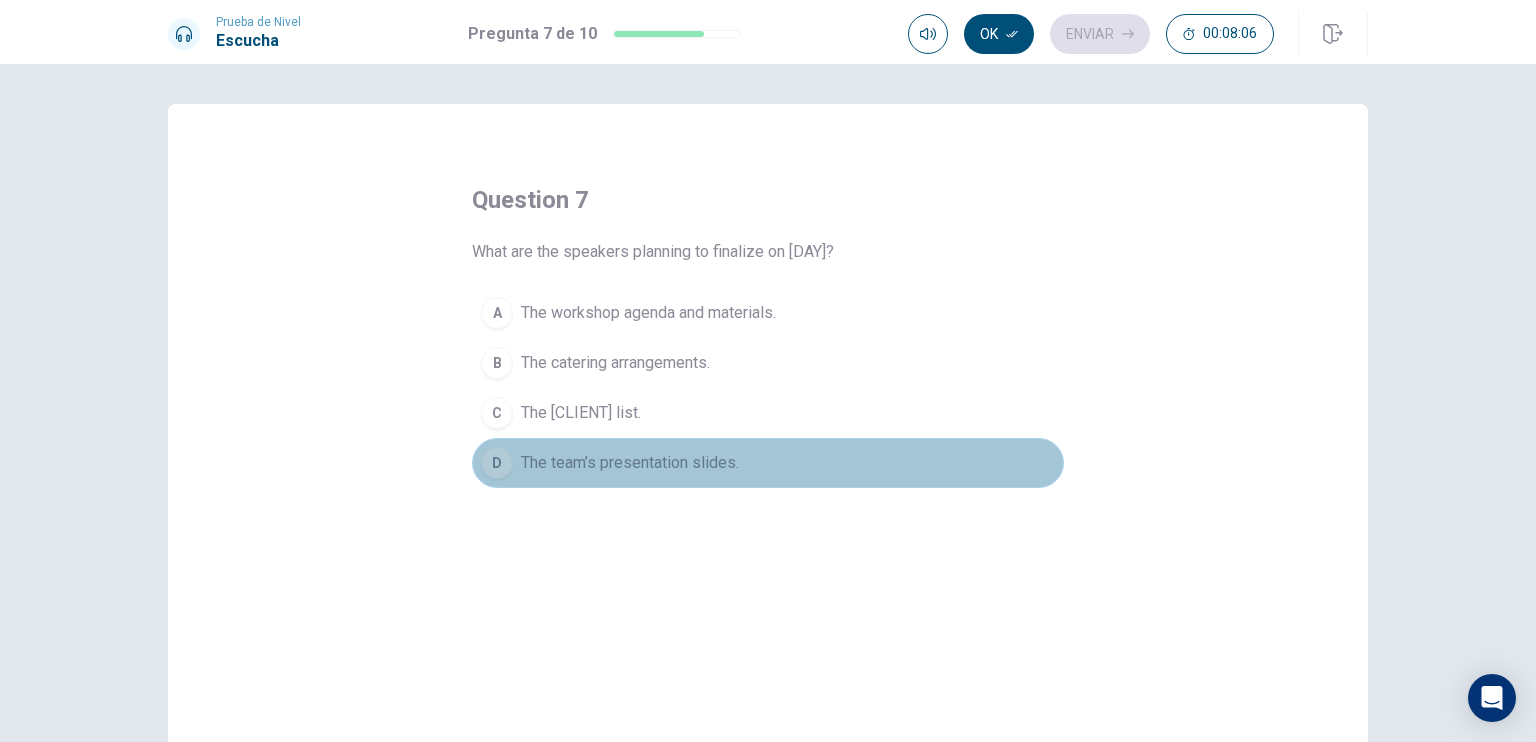 click on "The team’s presentation slides." at bounding box center [630, 463] 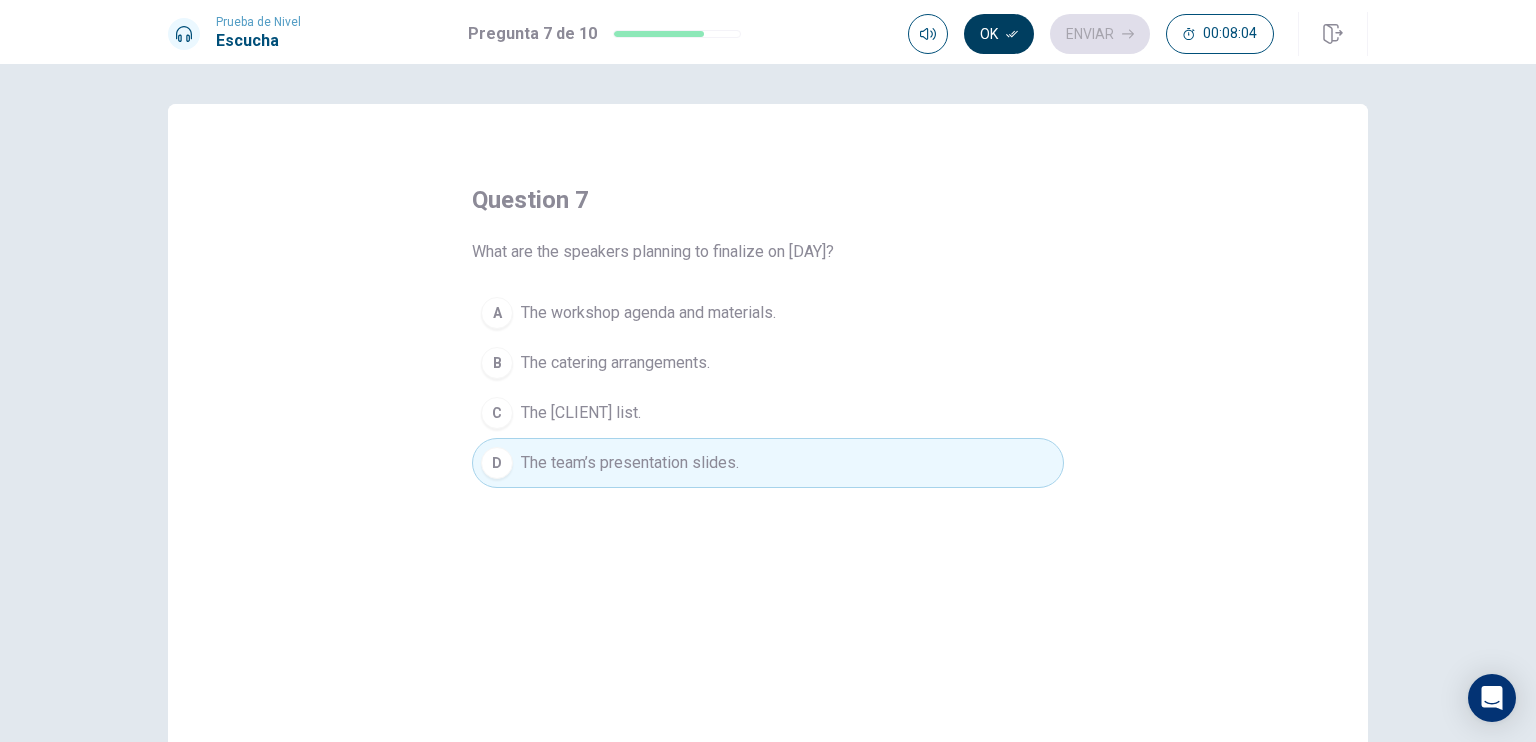 click on "Ok" at bounding box center [999, 34] 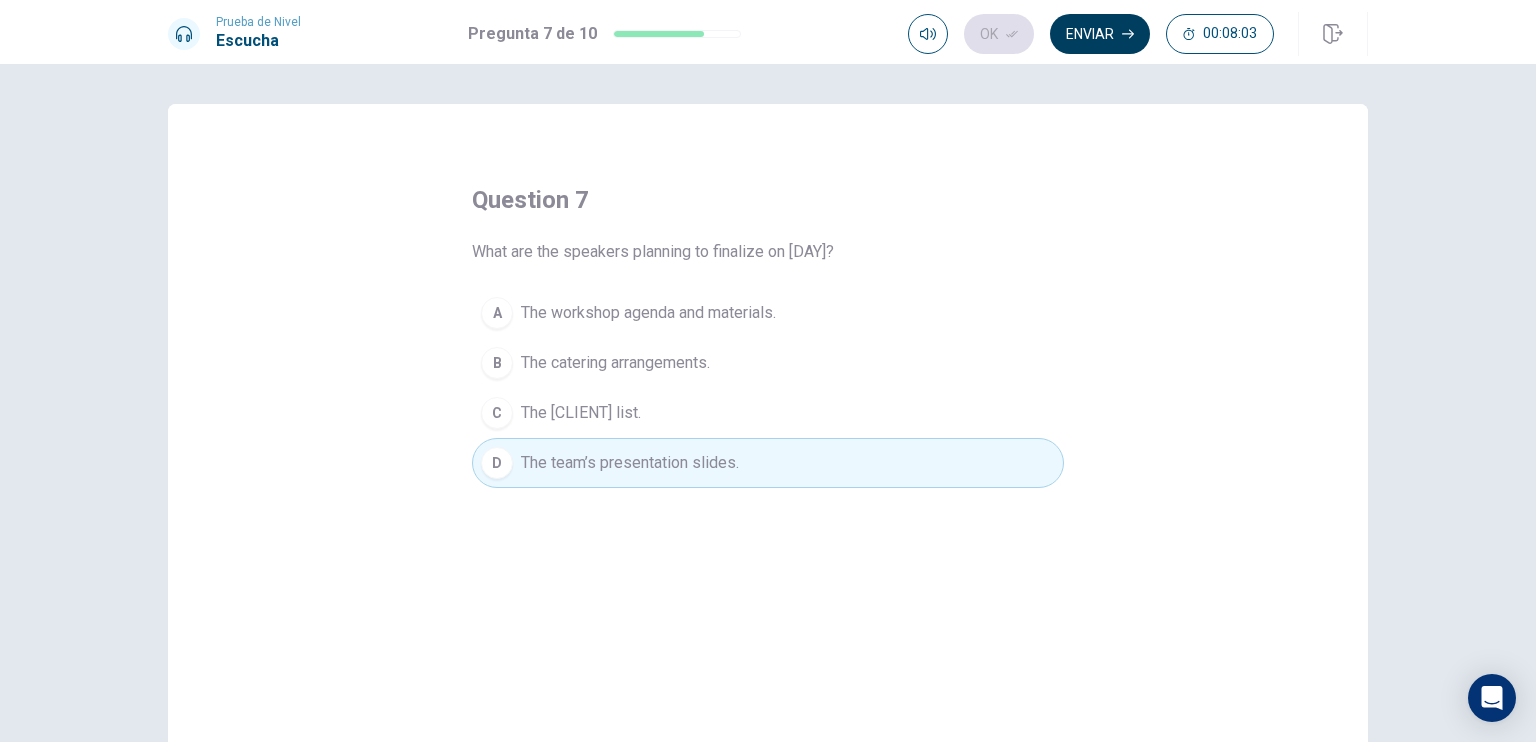 click on "Enviar" at bounding box center [1100, 34] 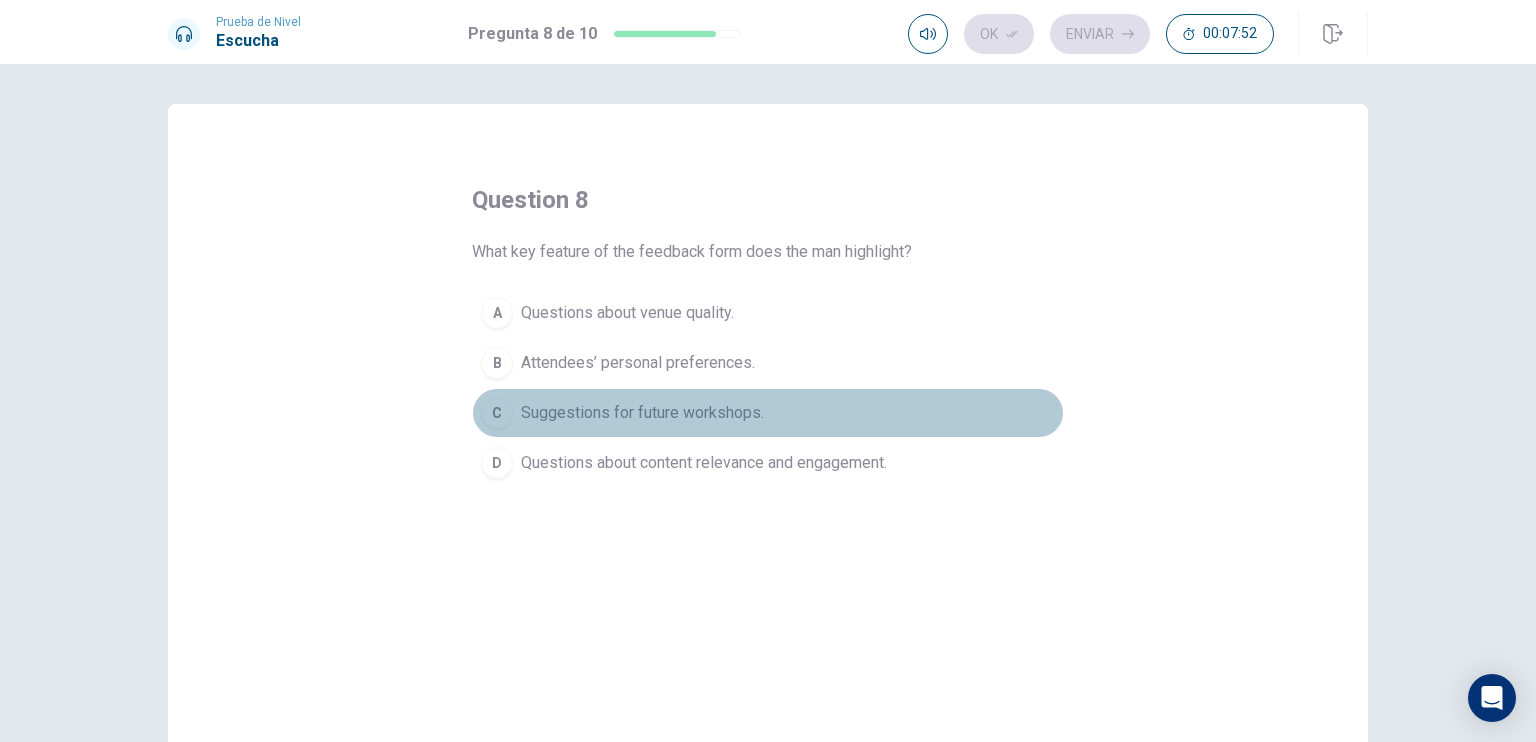 click on "Suggestions for future workshops." at bounding box center (642, 413) 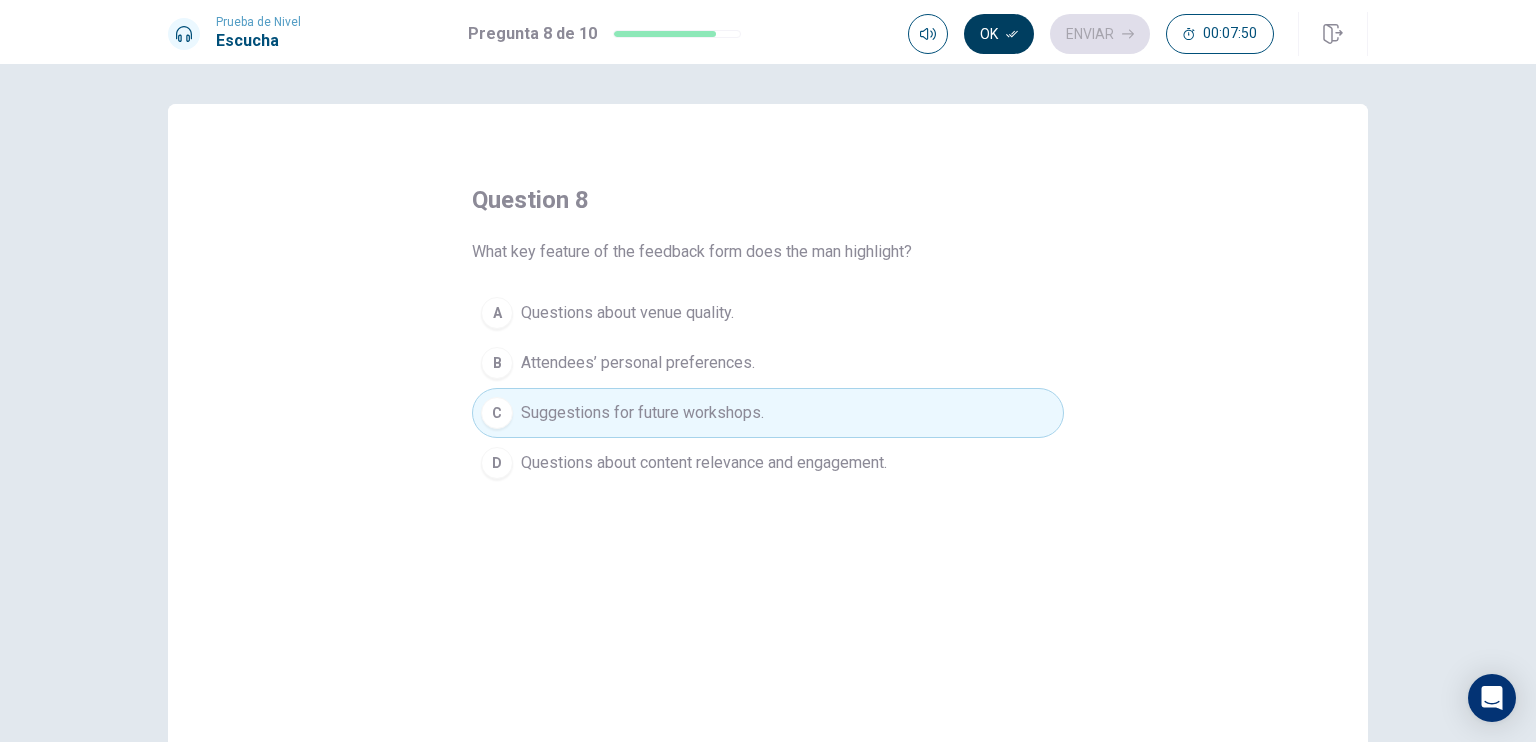 click 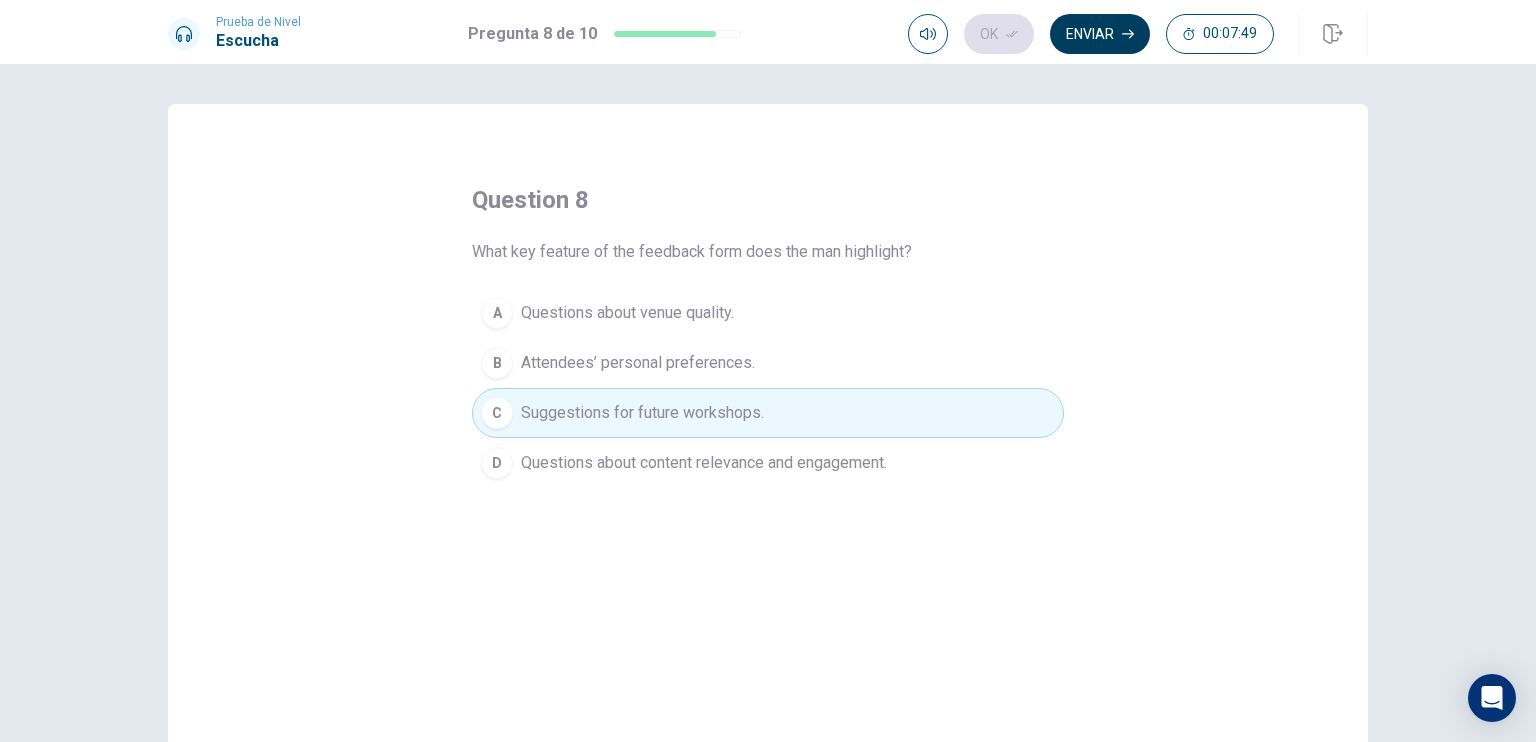 click on "Enviar" at bounding box center [1100, 34] 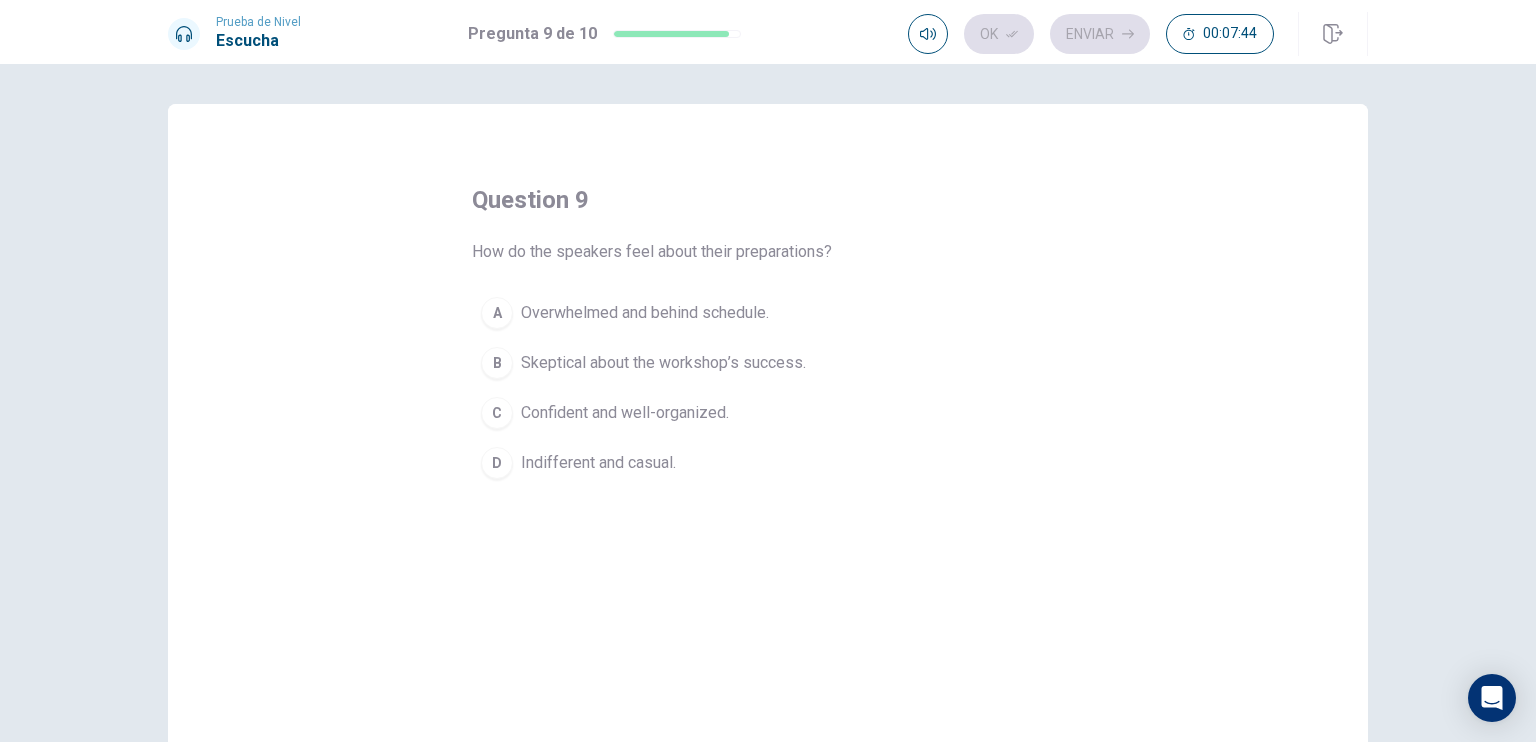 drag, startPoint x: 1086, startPoint y: 38, endPoint x: 1048, endPoint y: 271, distance: 236.07838 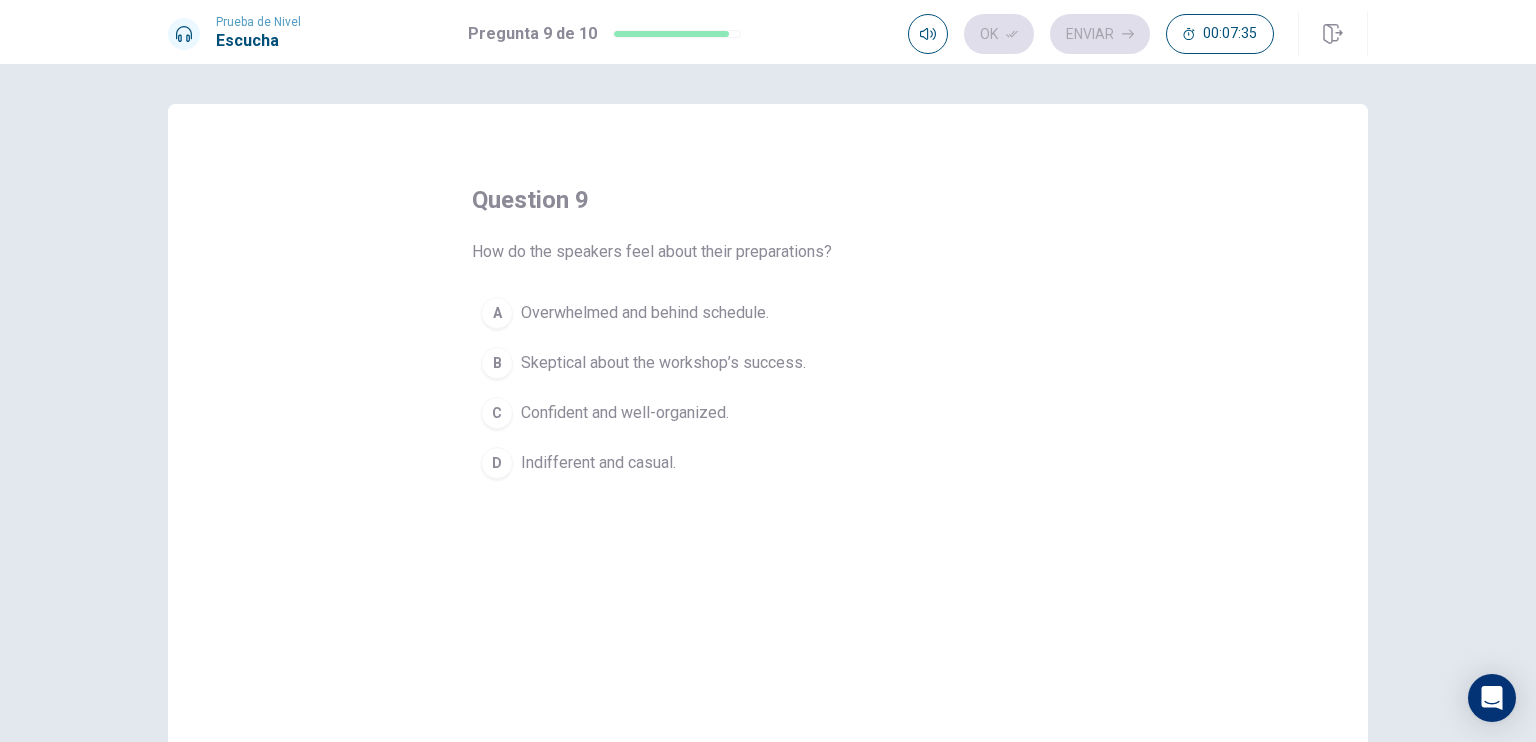 click on "Confident and well-organized." at bounding box center (625, 413) 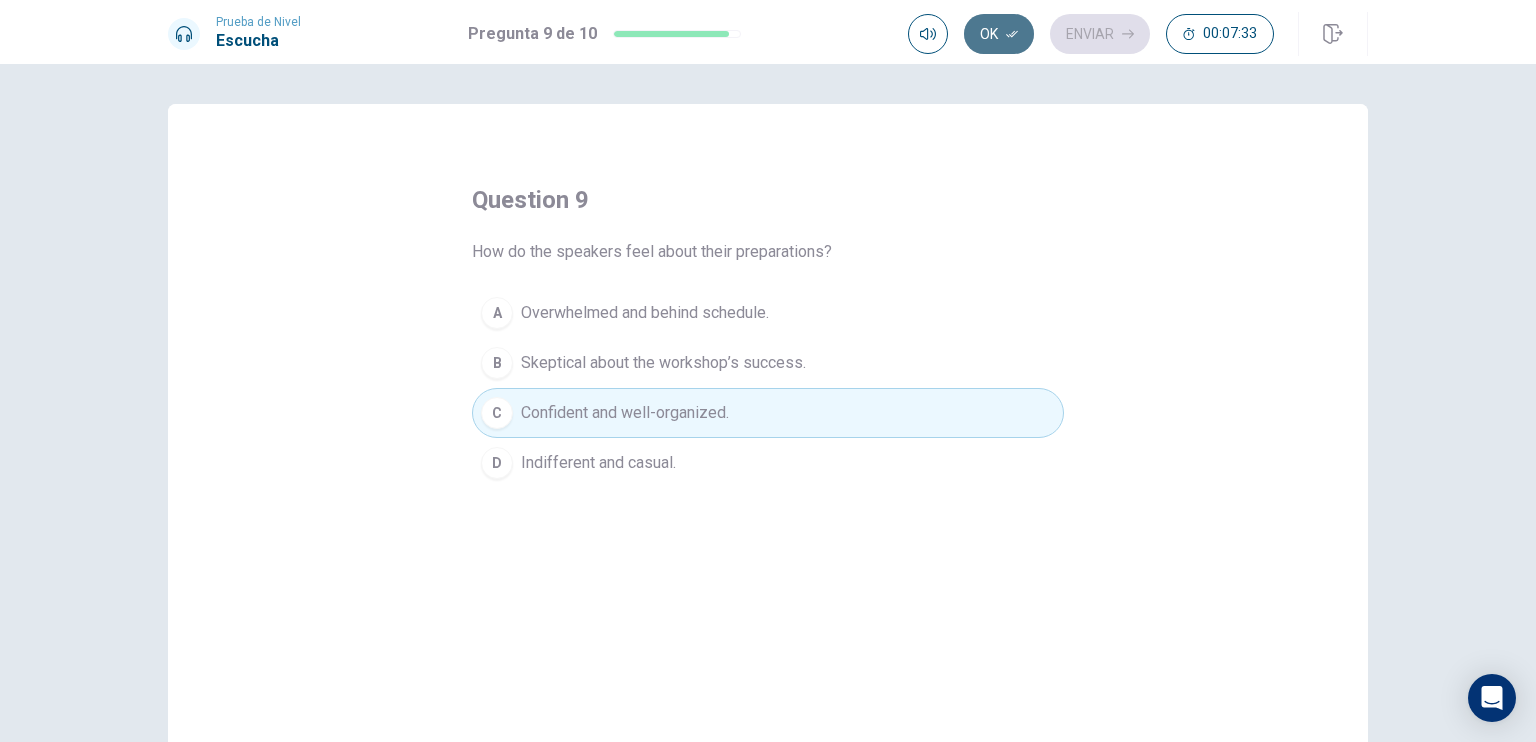 click on "Ok" at bounding box center [999, 34] 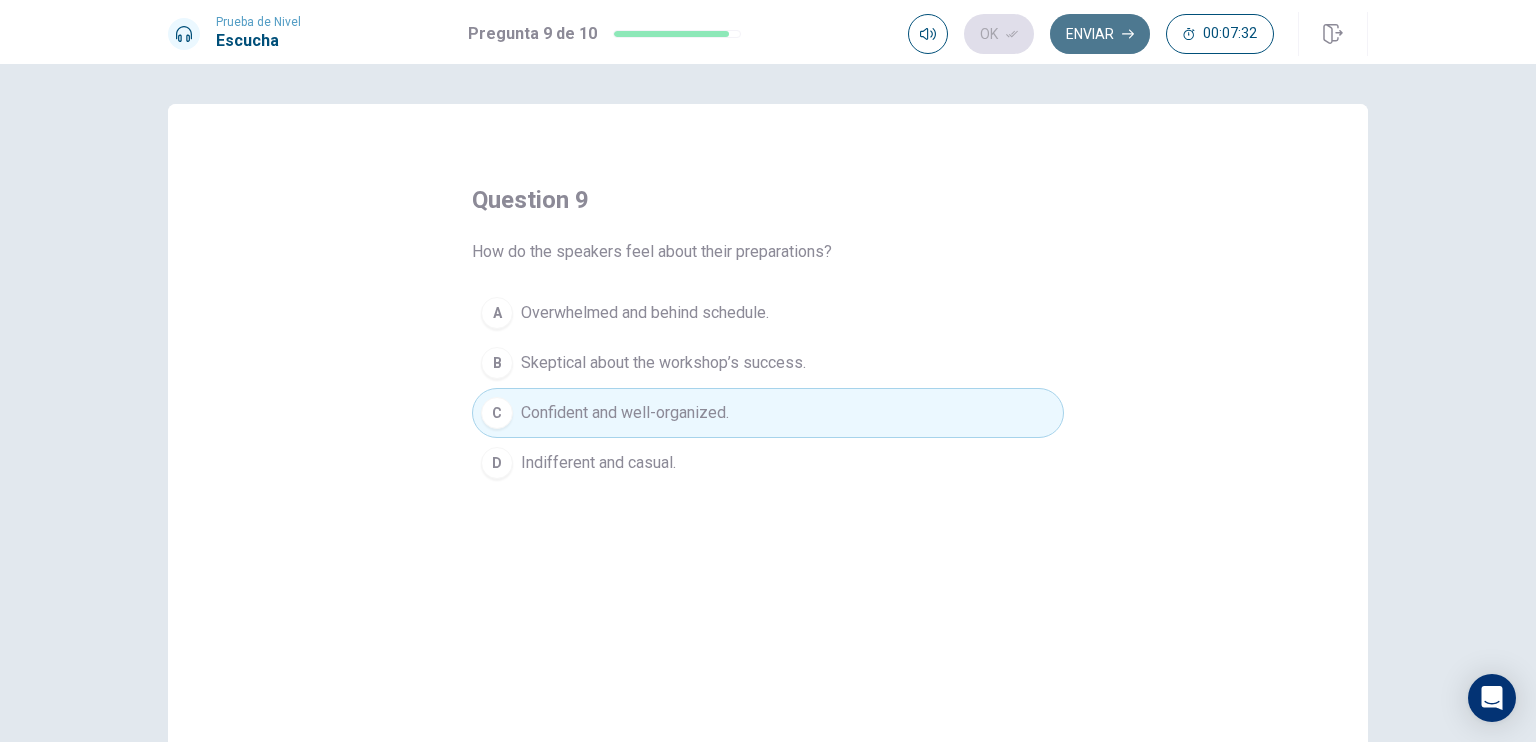 click on "Enviar" at bounding box center (1100, 34) 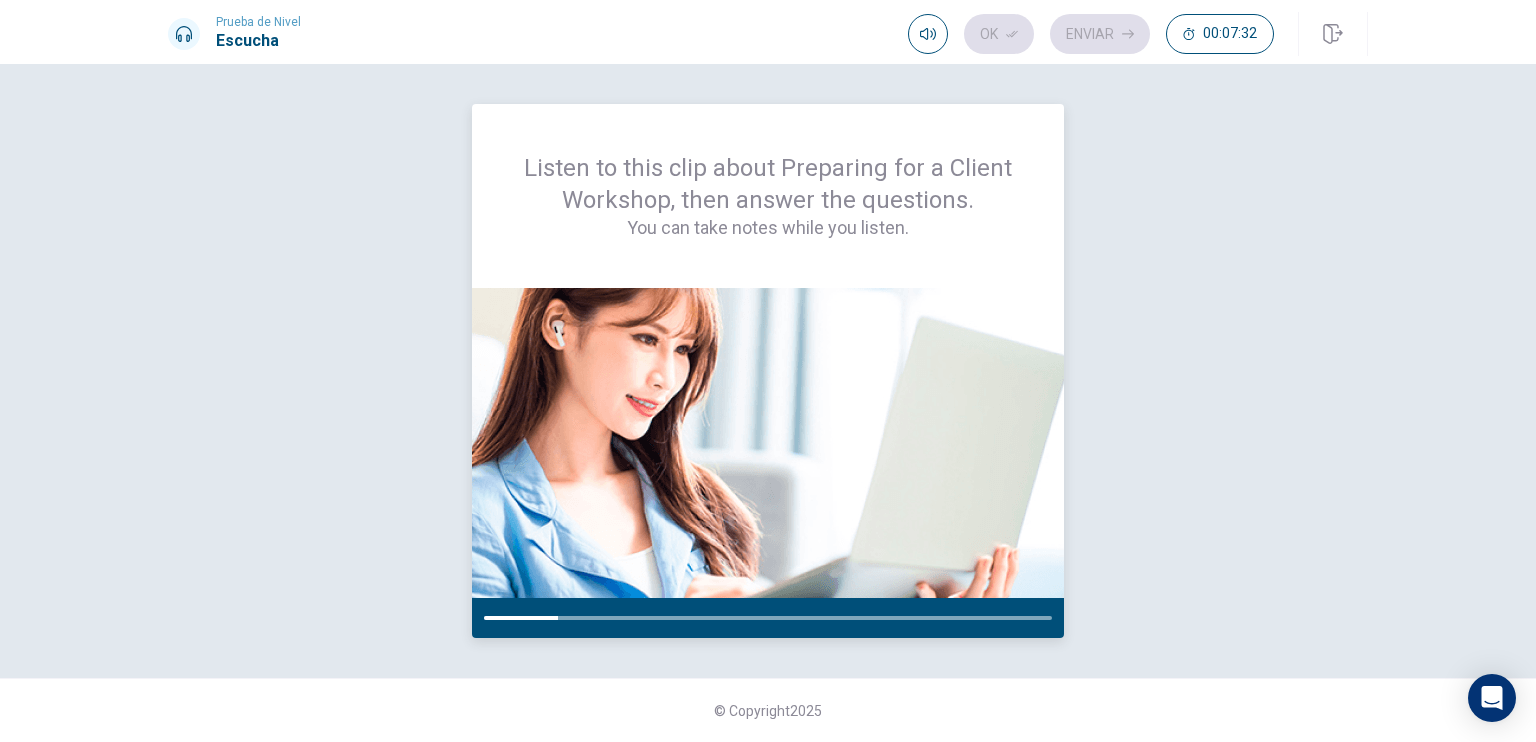 click on "Listen to this clip about Preparing for a Client Workshop, then answer the questions.  You can take notes while you listen." at bounding box center (768, 196) 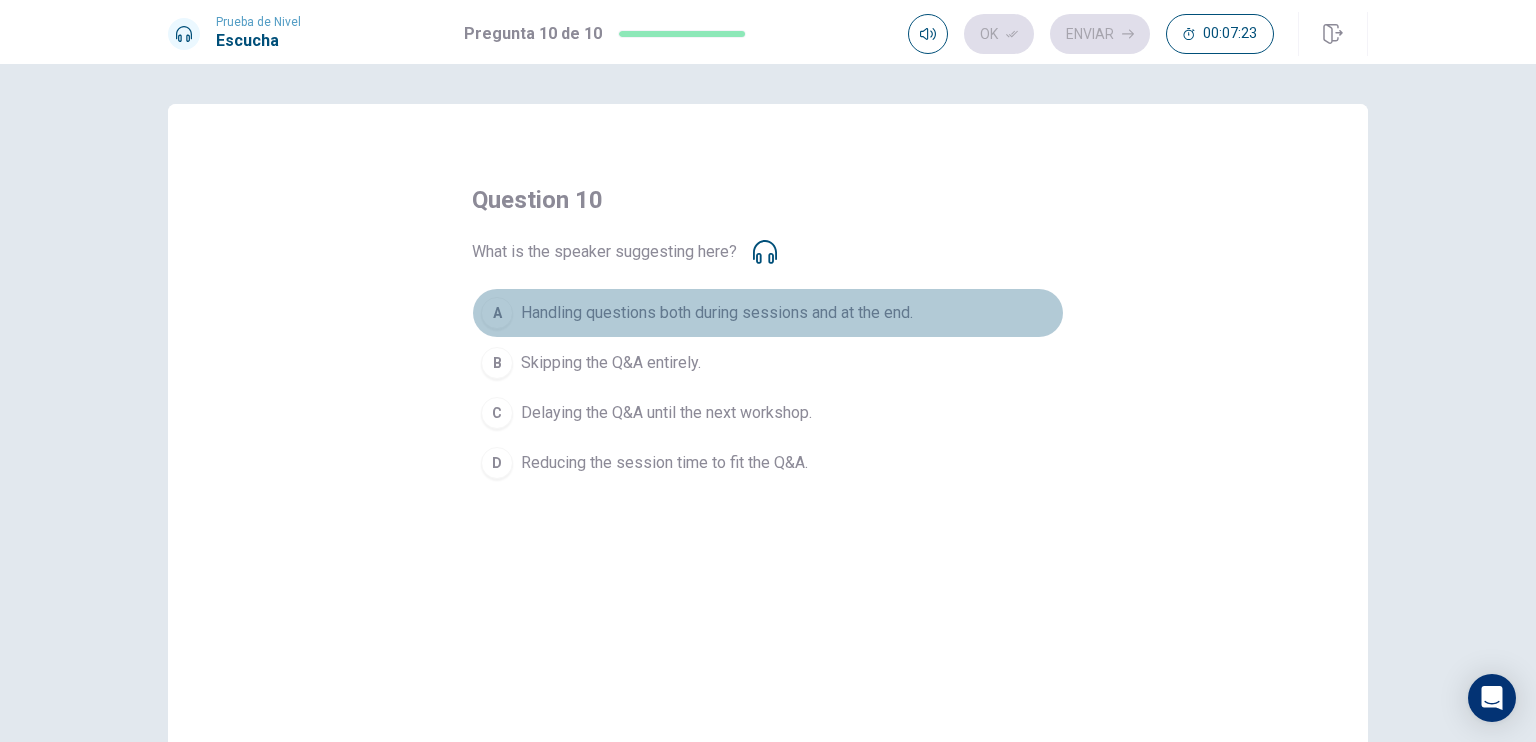 click on "Handling questions both during sessions and at the end." at bounding box center [717, 313] 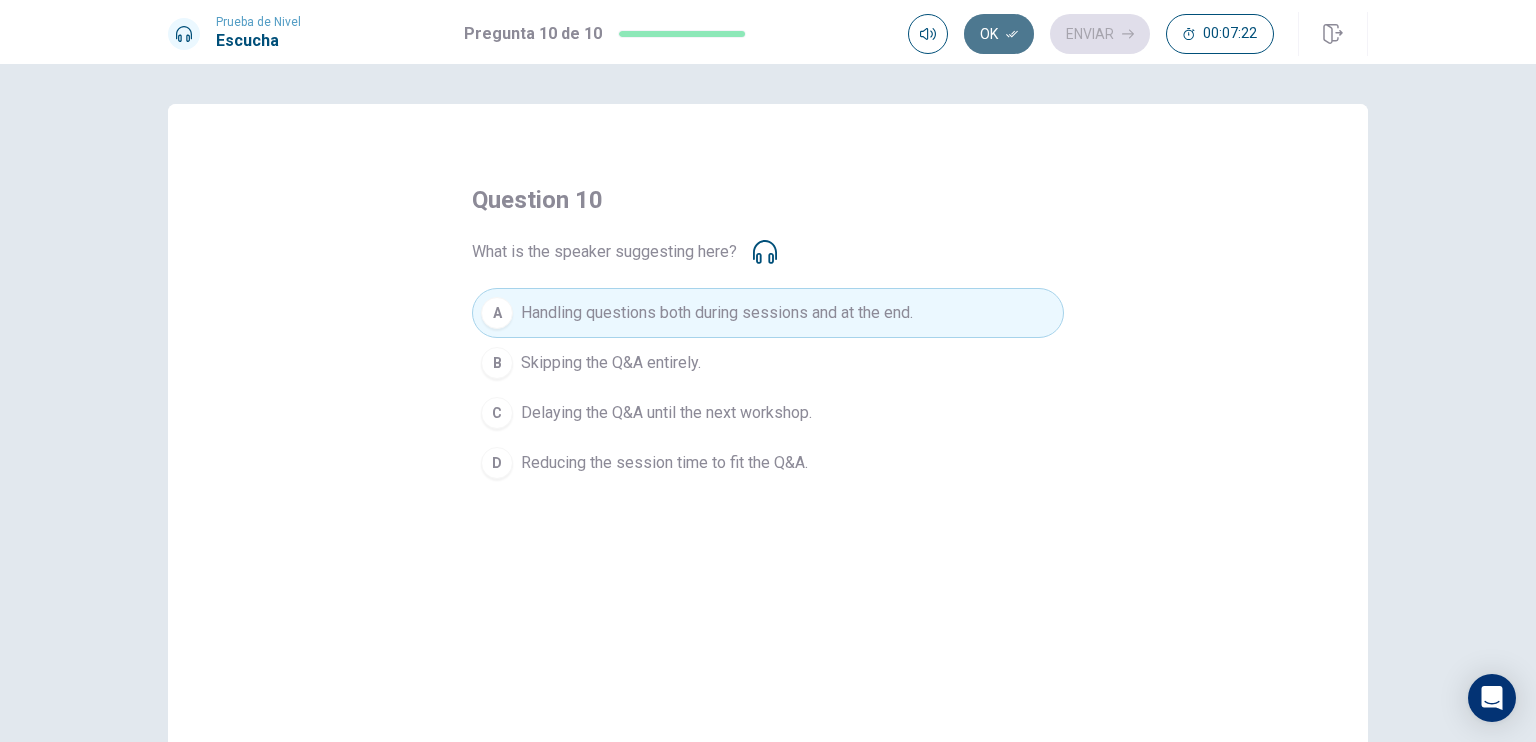 click on "Ok" at bounding box center (999, 34) 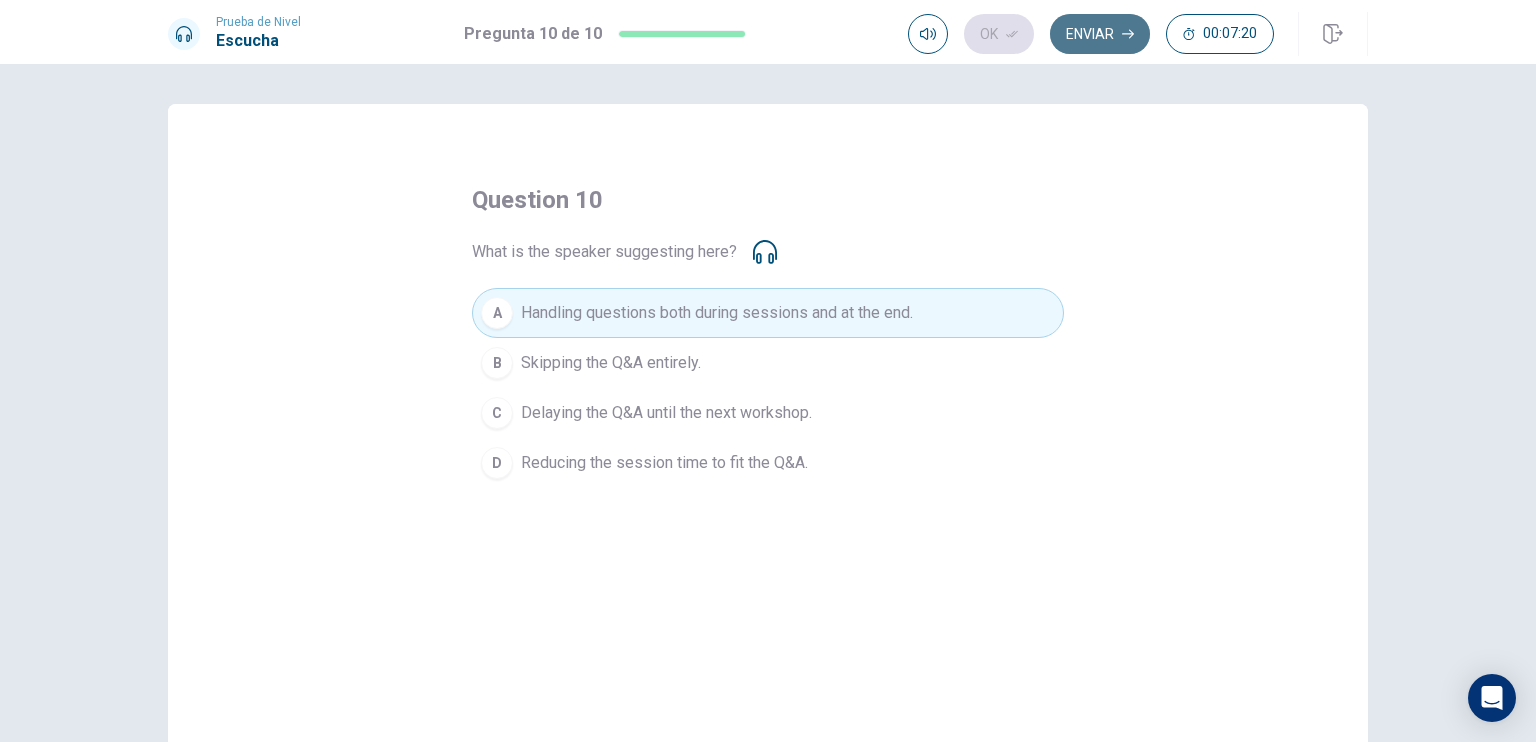 click on "Enviar" at bounding box center (1100, 34) 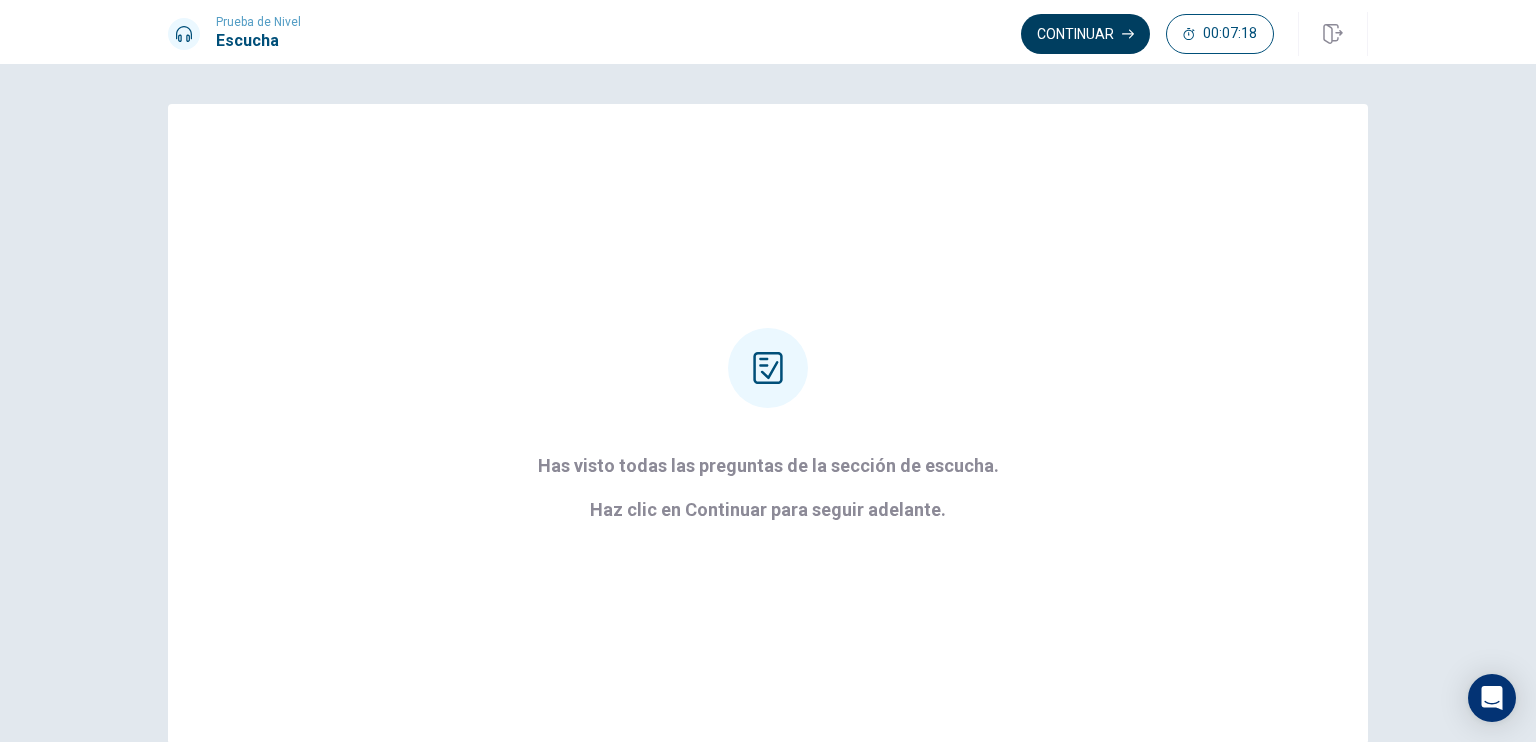 click on "Continuar" at bounding box center (1085, 34) 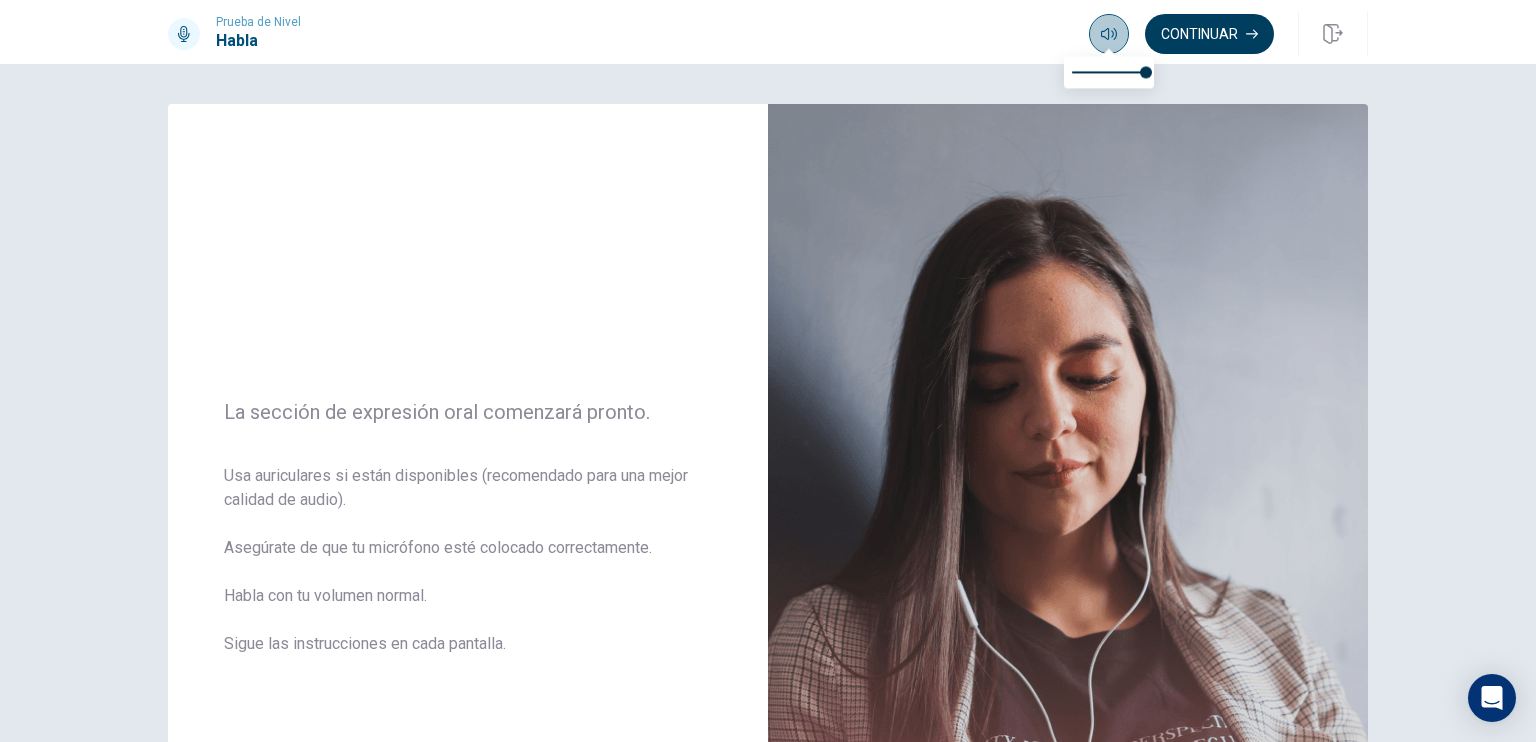 click at bounding box center (1109, 34) 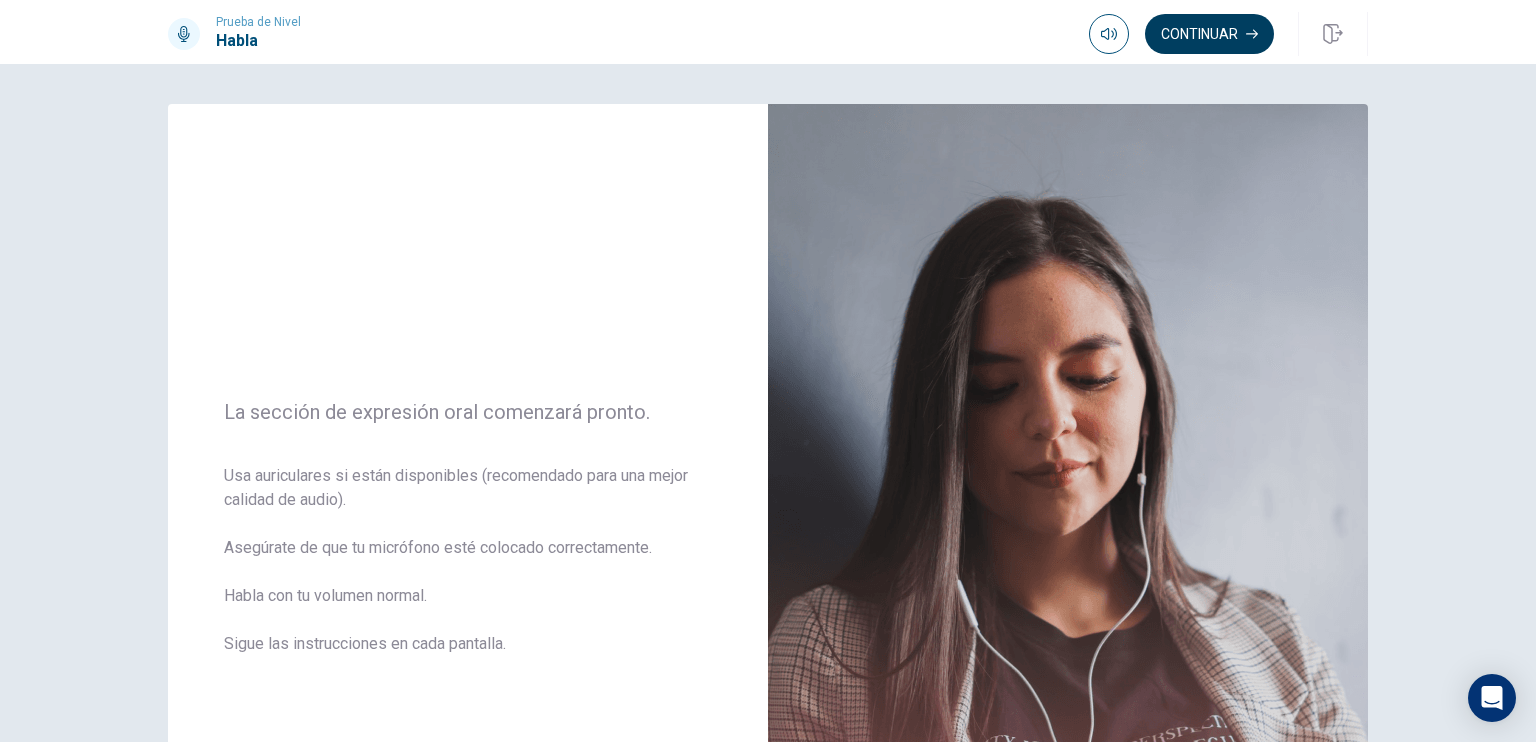 click on "Continuar" at bounding box center (1209, 34) 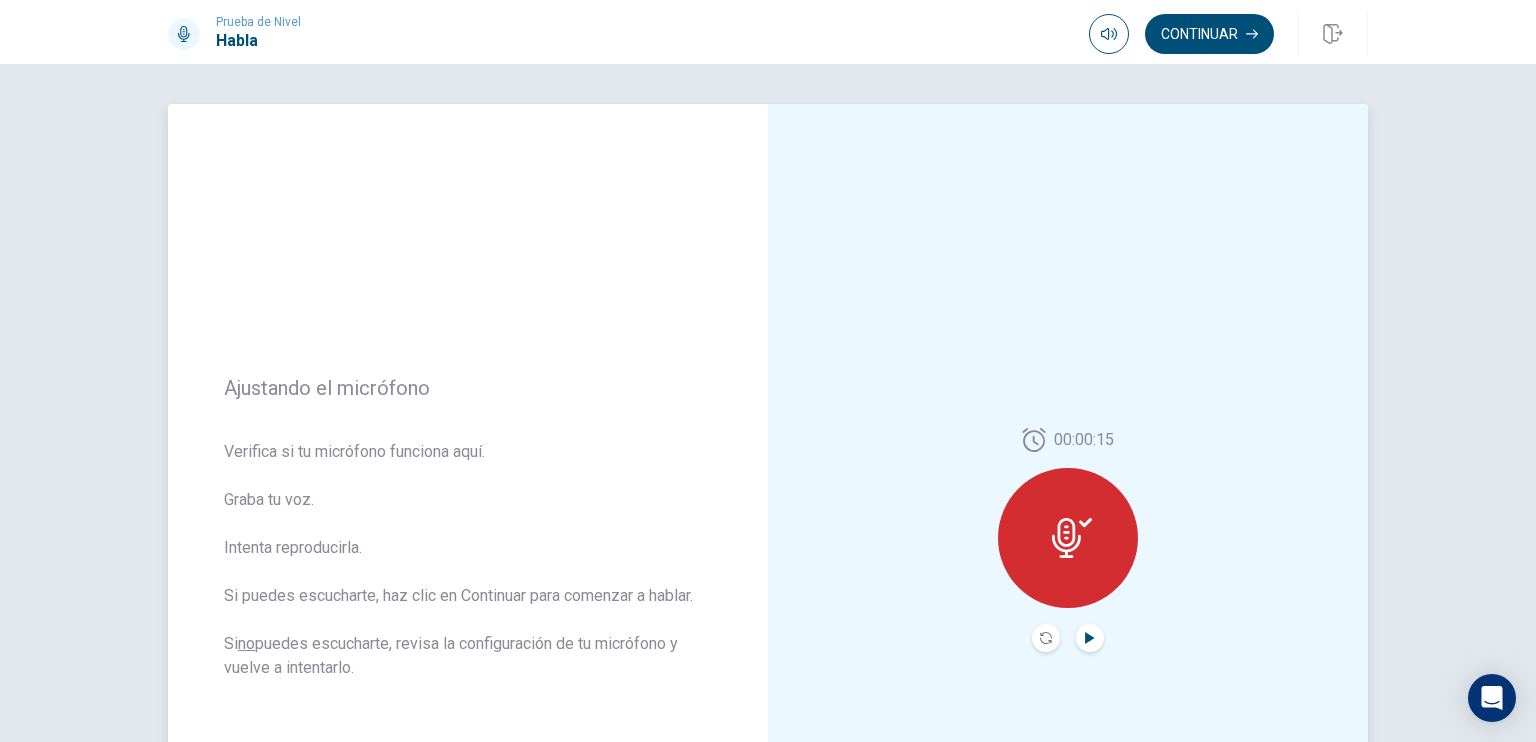 click 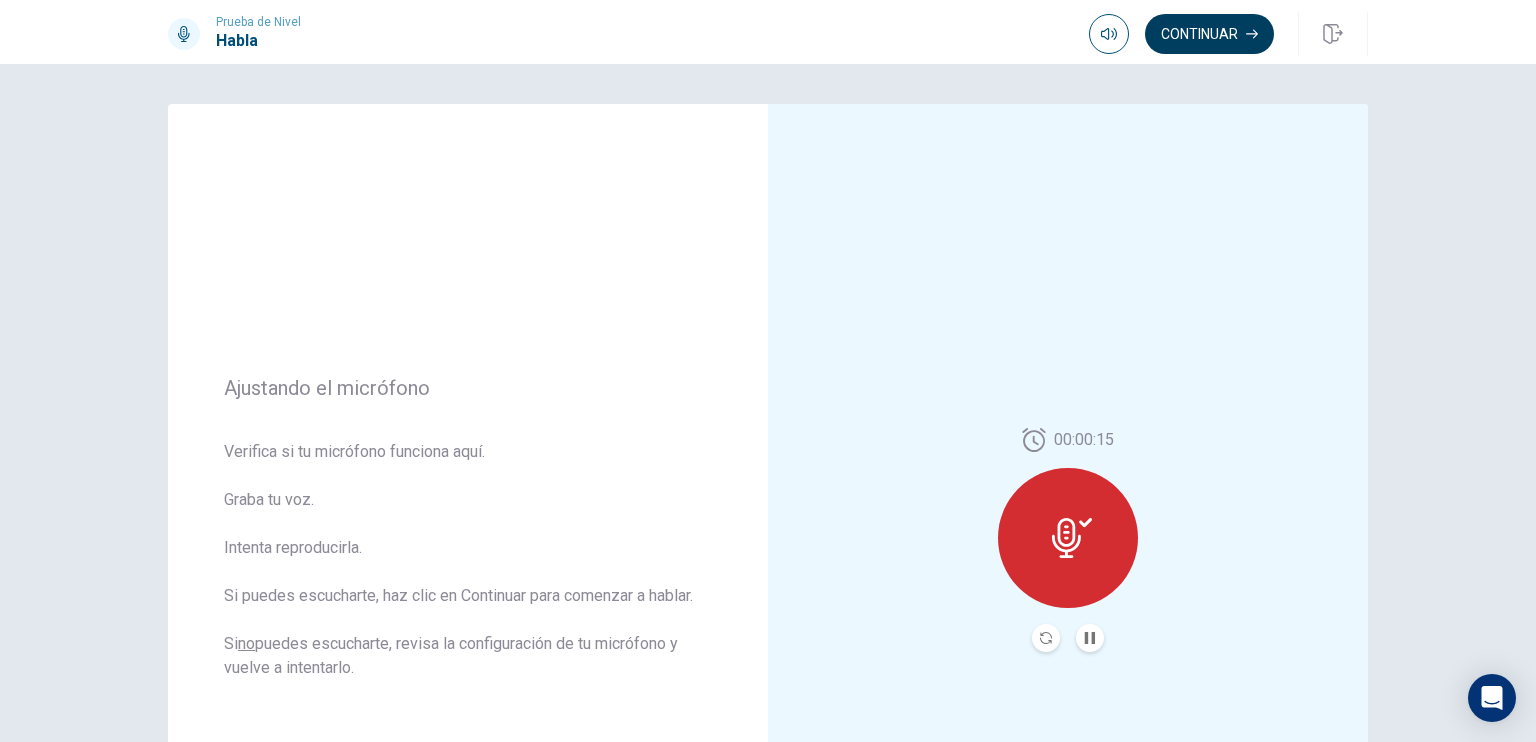 click on "Continuar" at bounding box center (1209, 34) 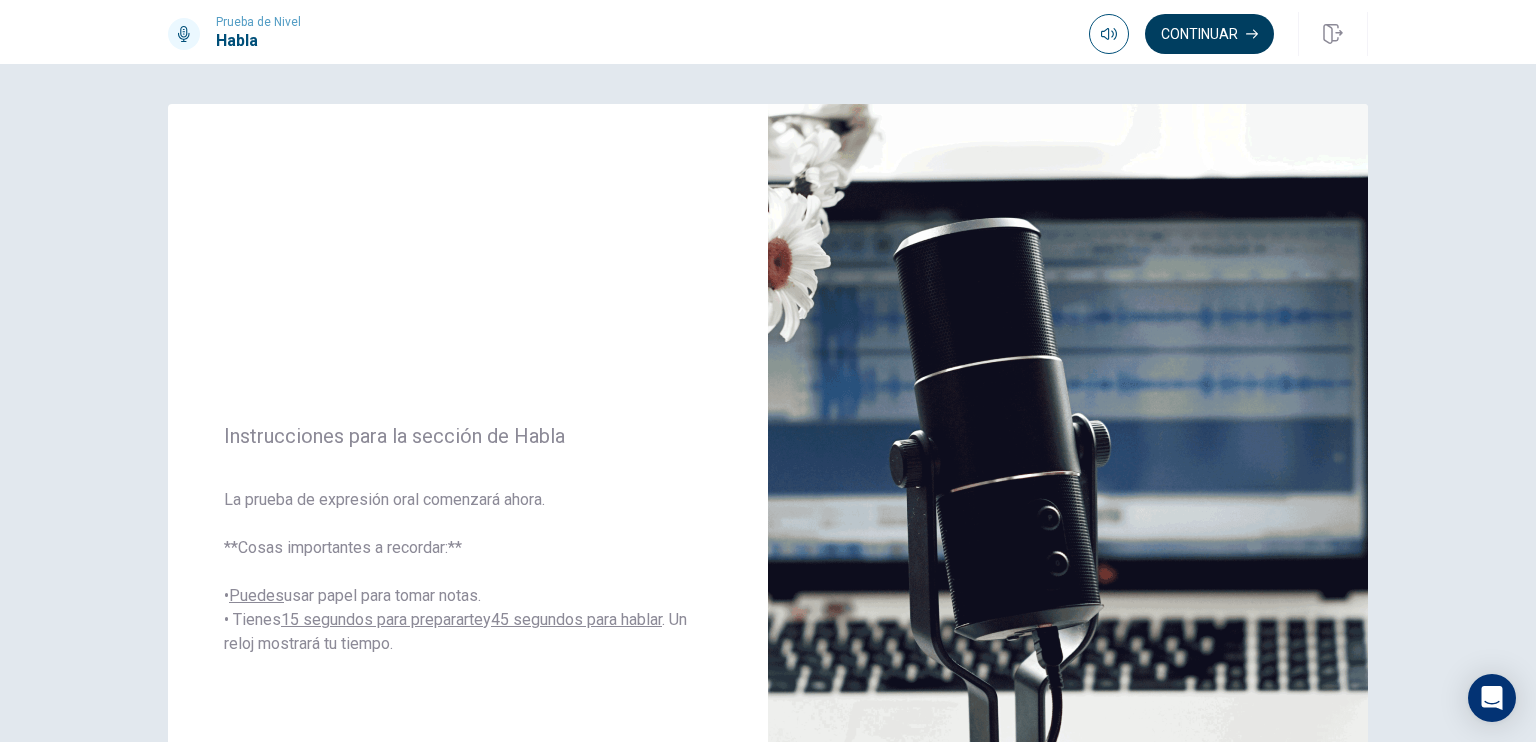 click on "Continuar" at bounding box center (1209, 34) 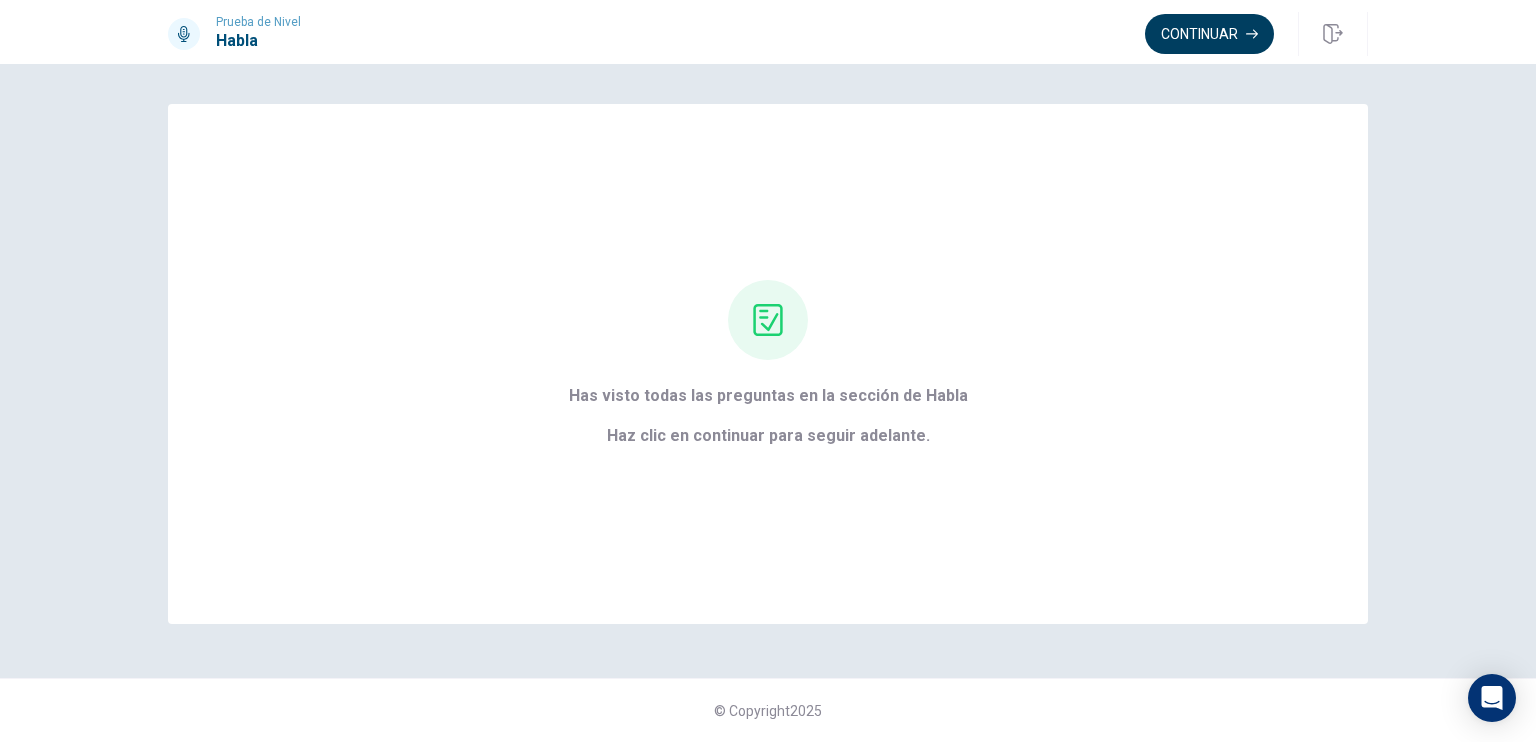 click on "Continuar" at bounding box center [1209, 34] 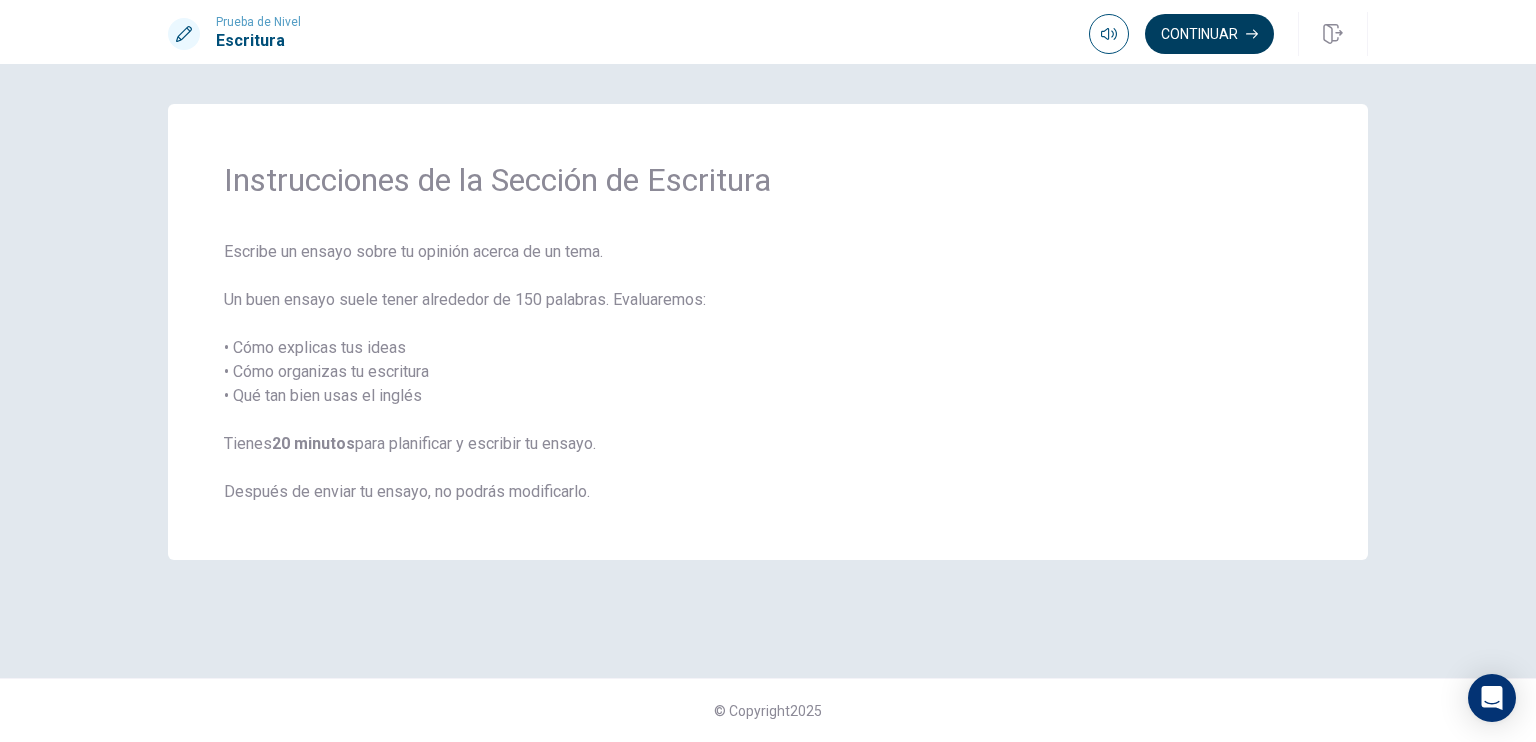 click on "Continuar" at bounding box center [1209, 34] 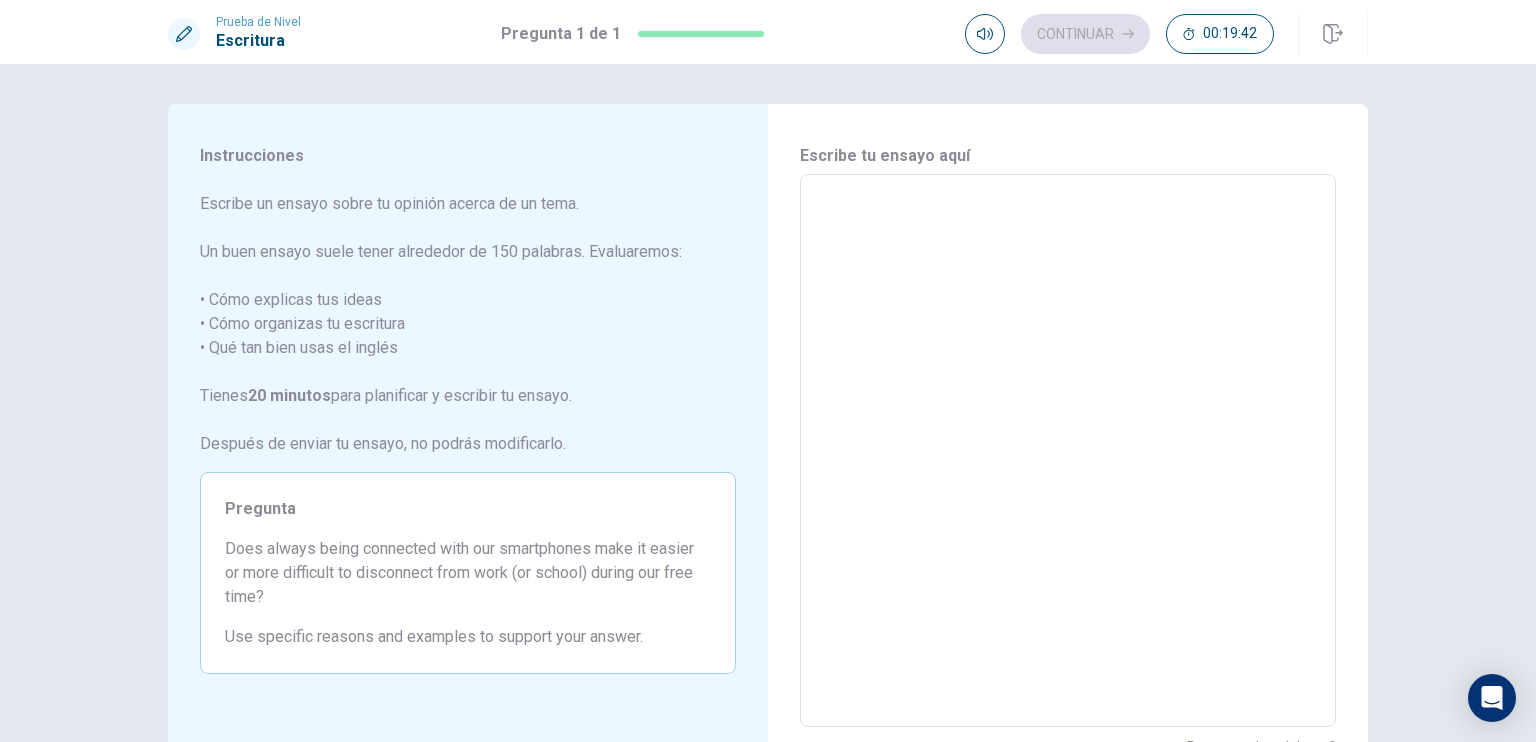 click at bounding box center (1068, 451) 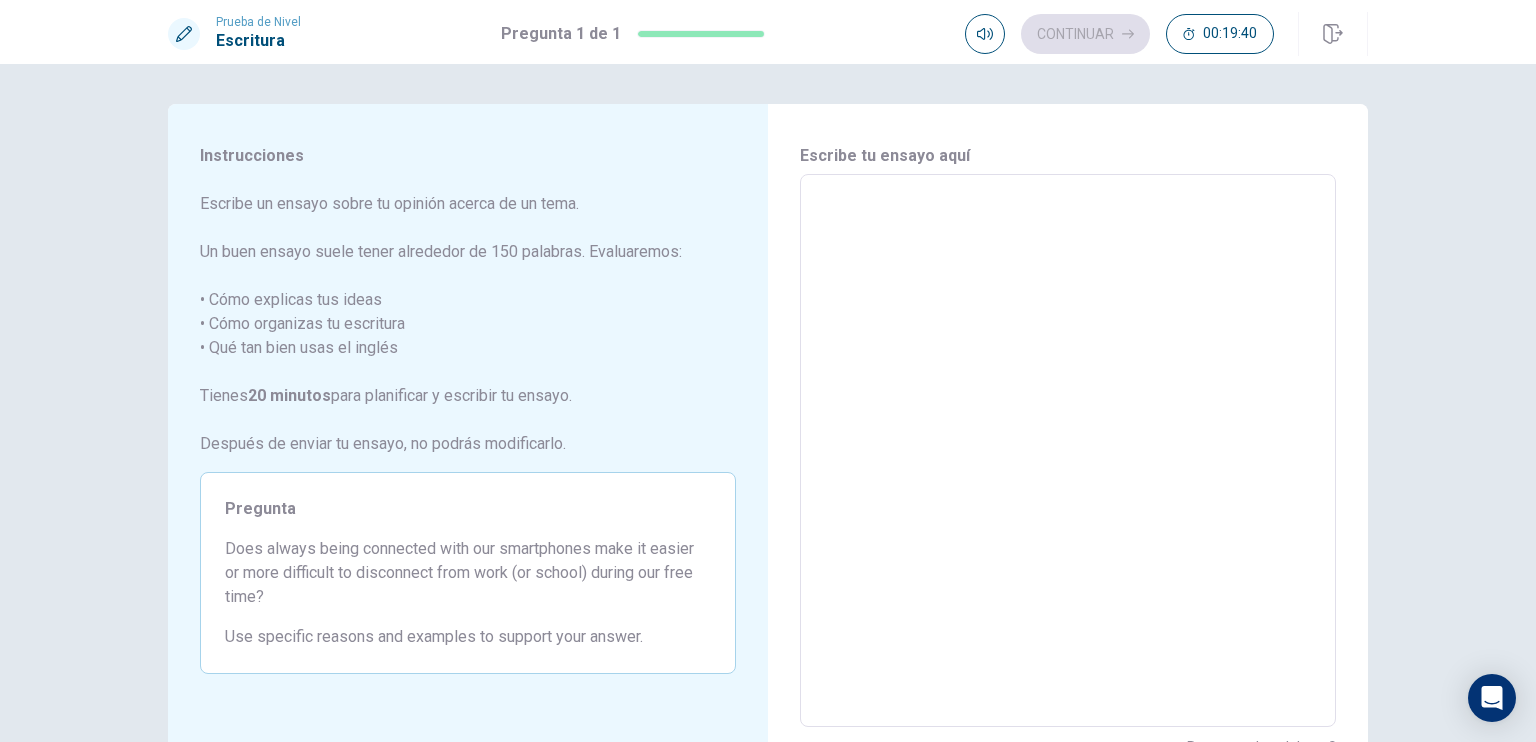 type on "i" 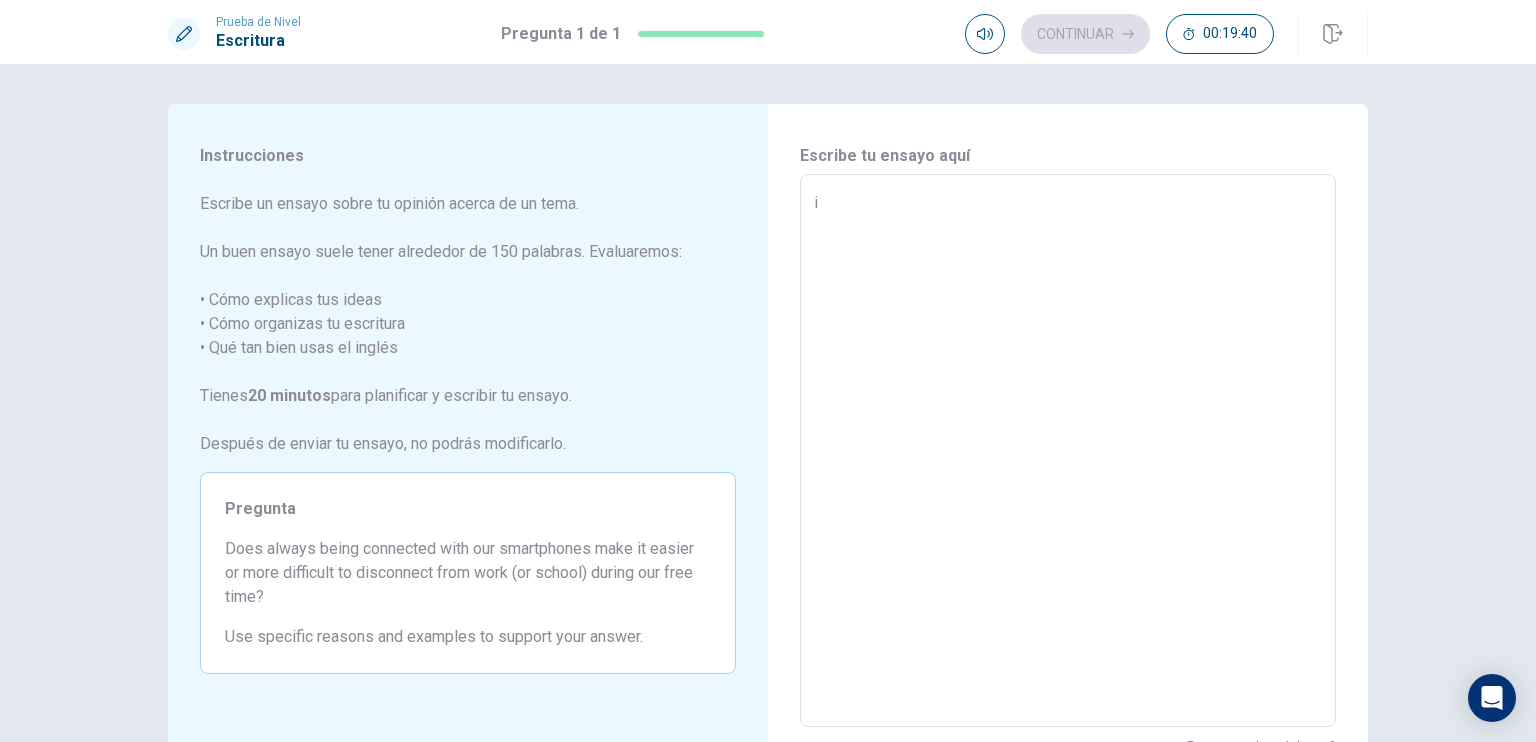 type on "x" 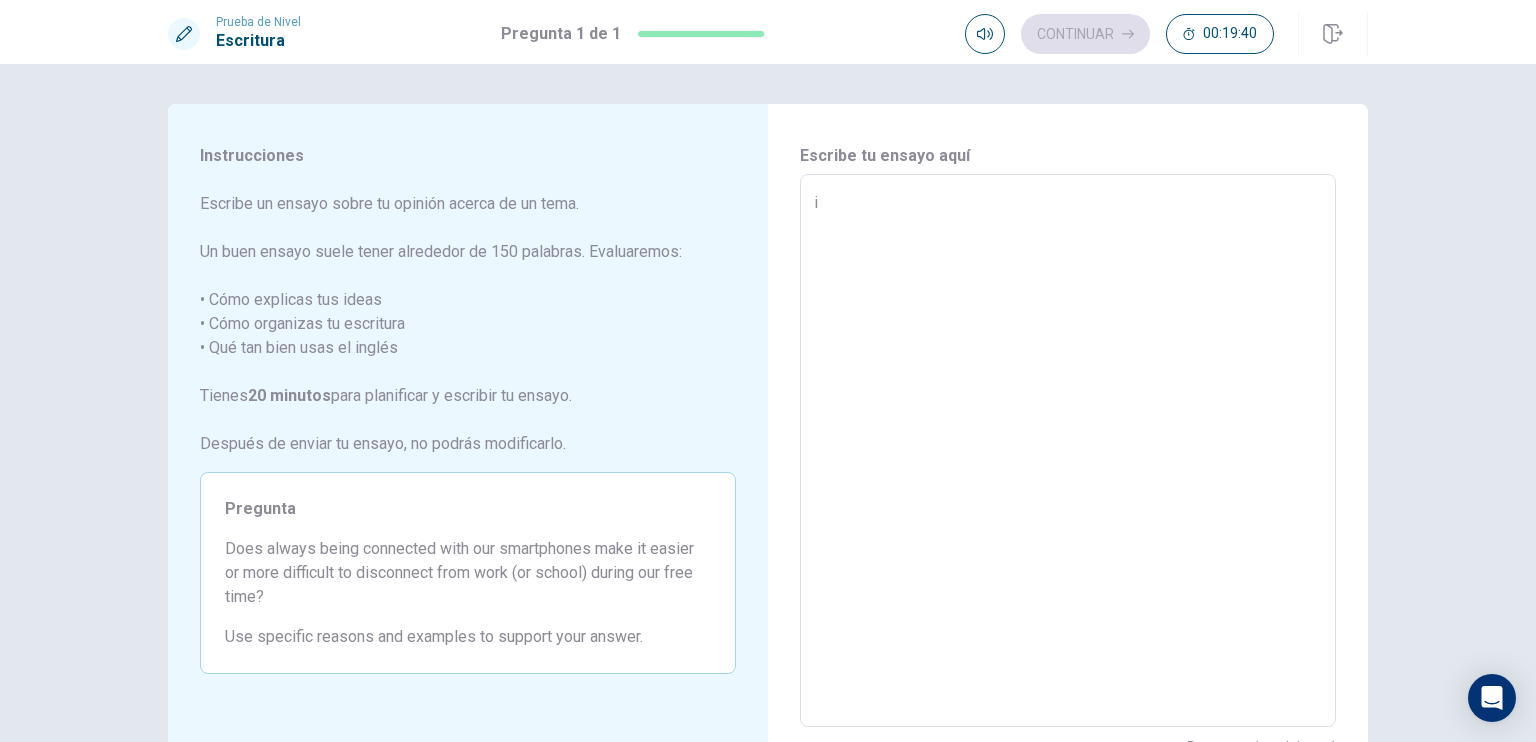 type on "iS" 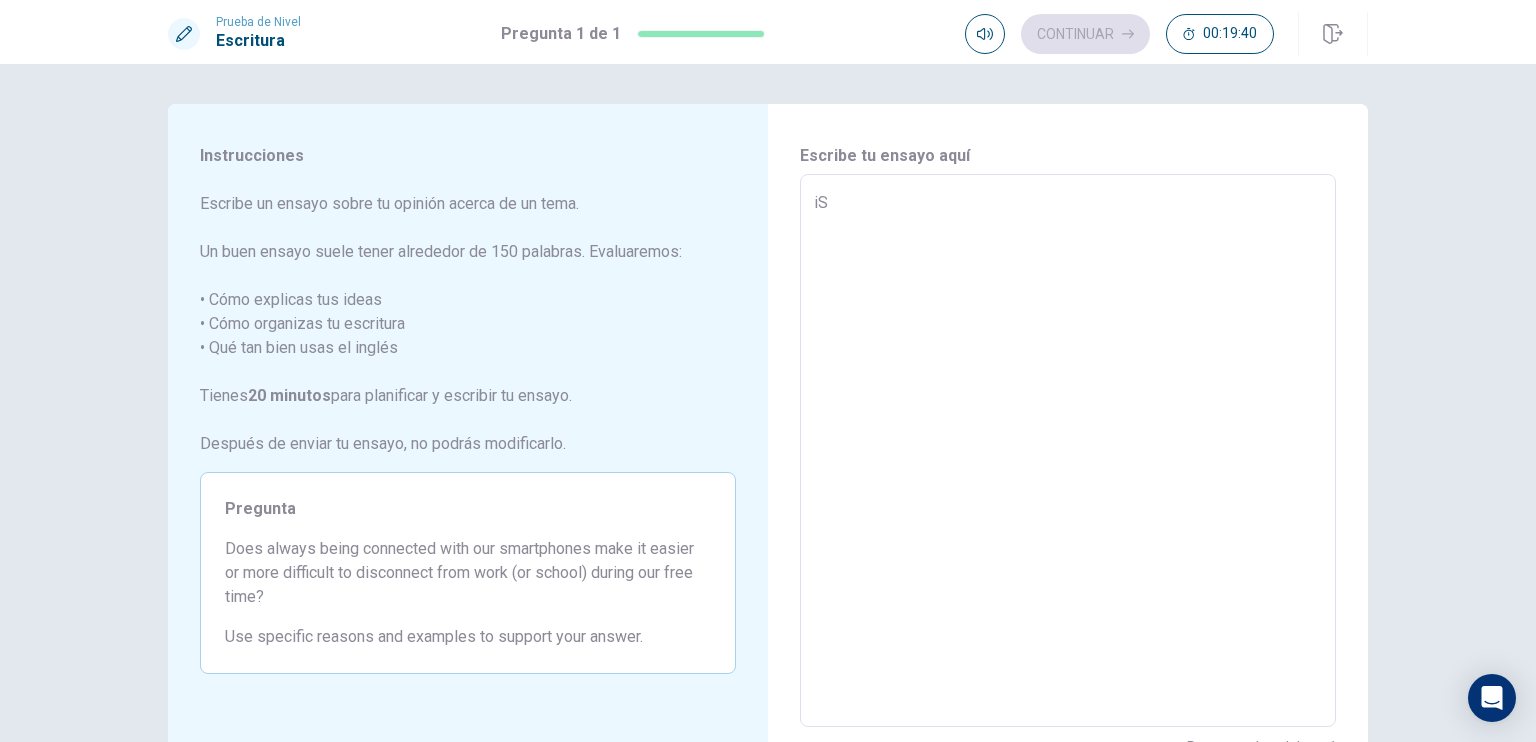 type on "iS" 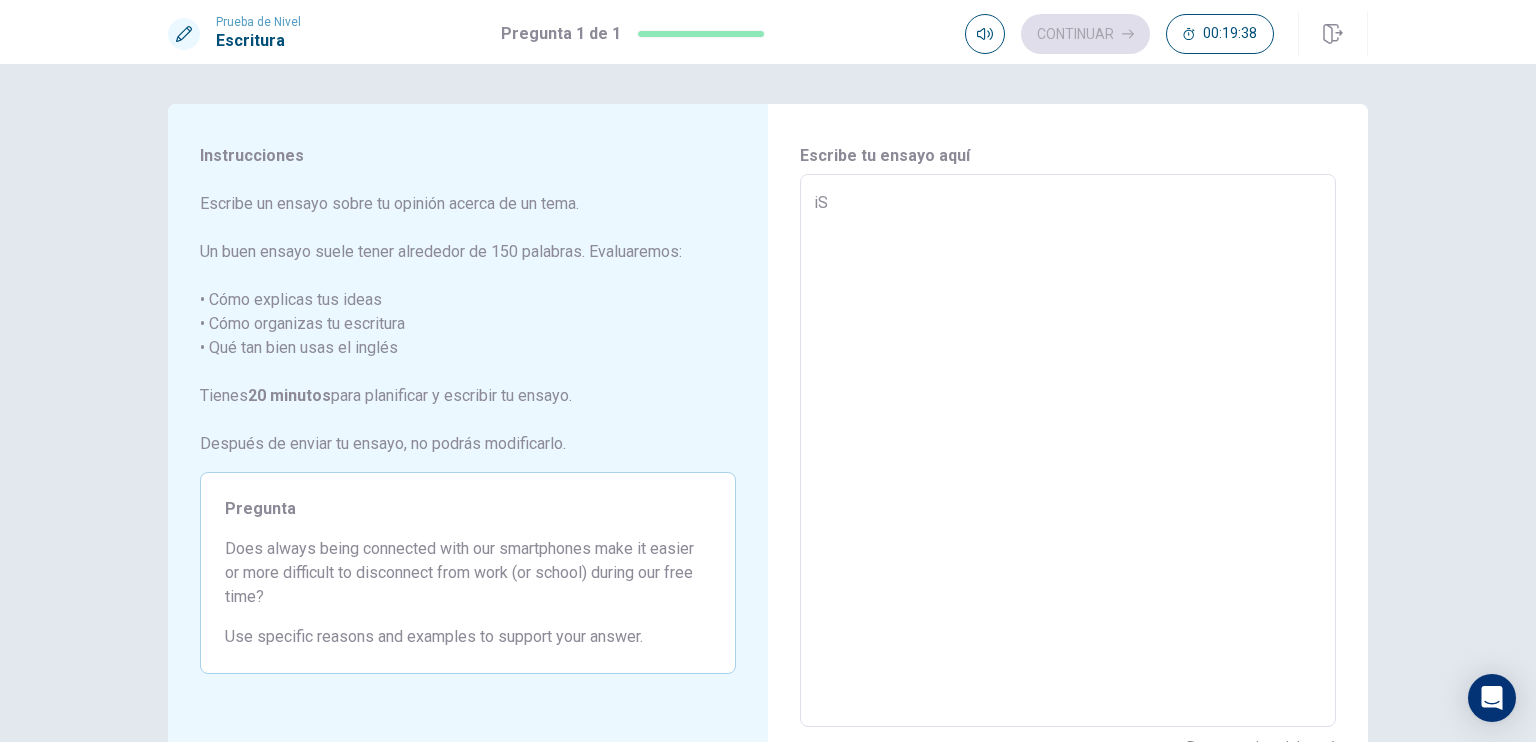 type on "x" 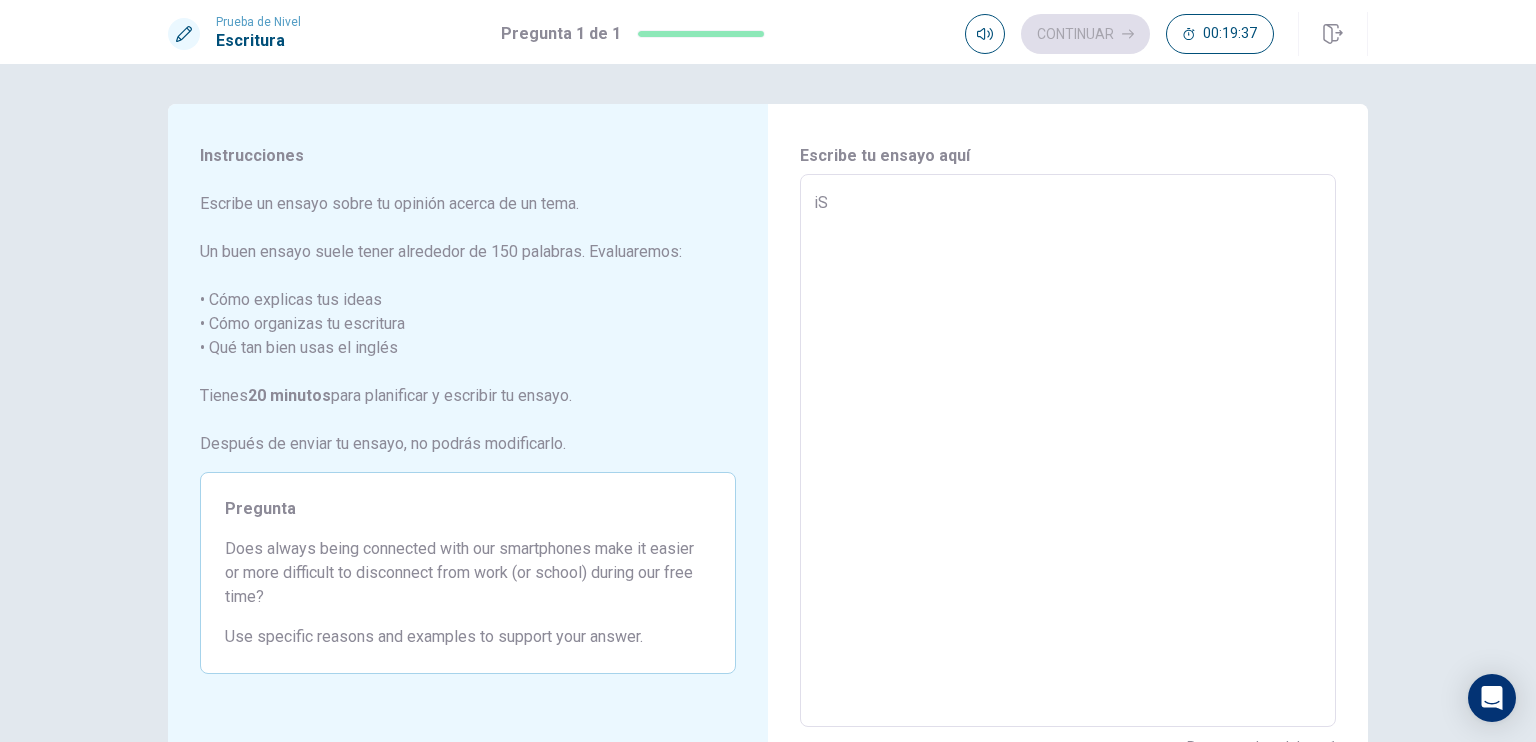 type on "i" 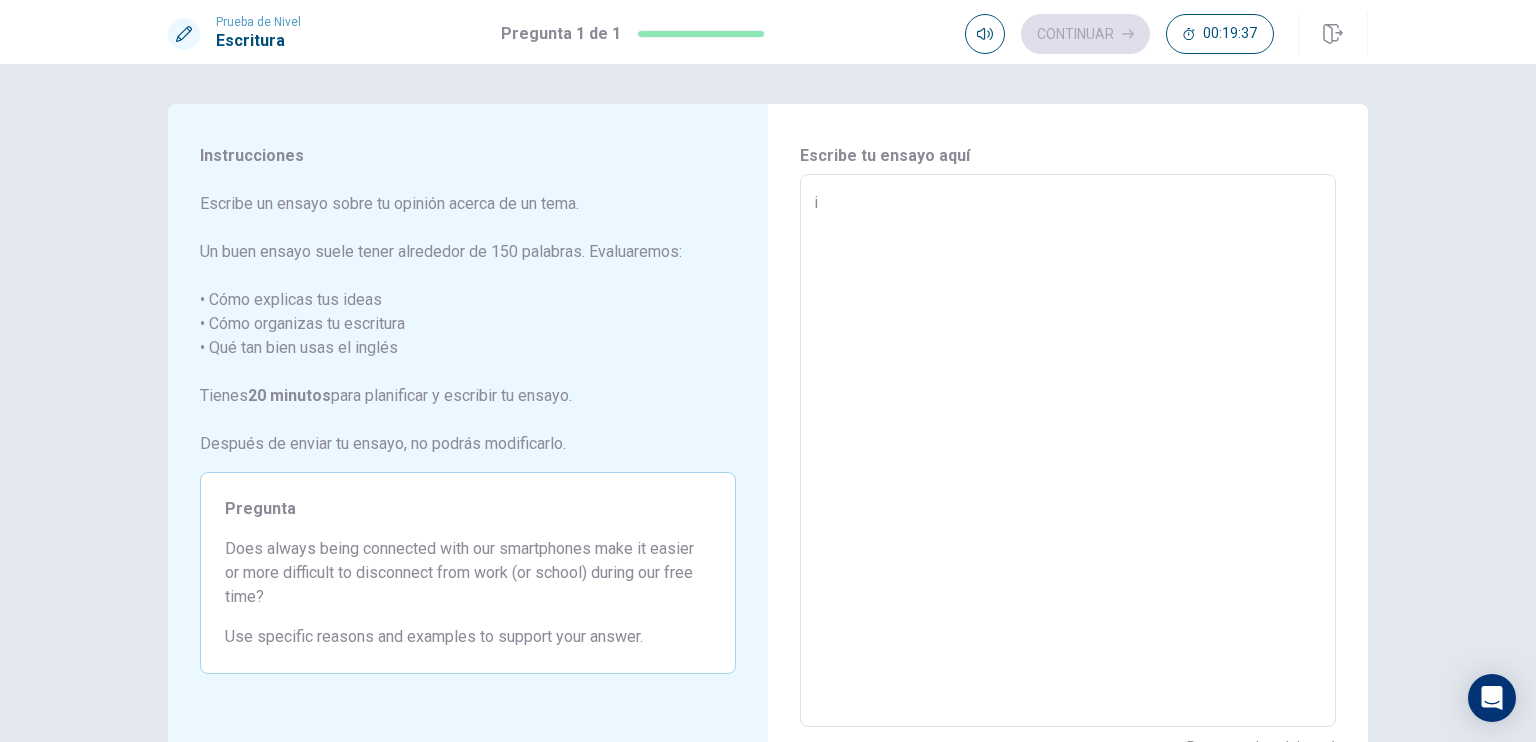 type on "x" 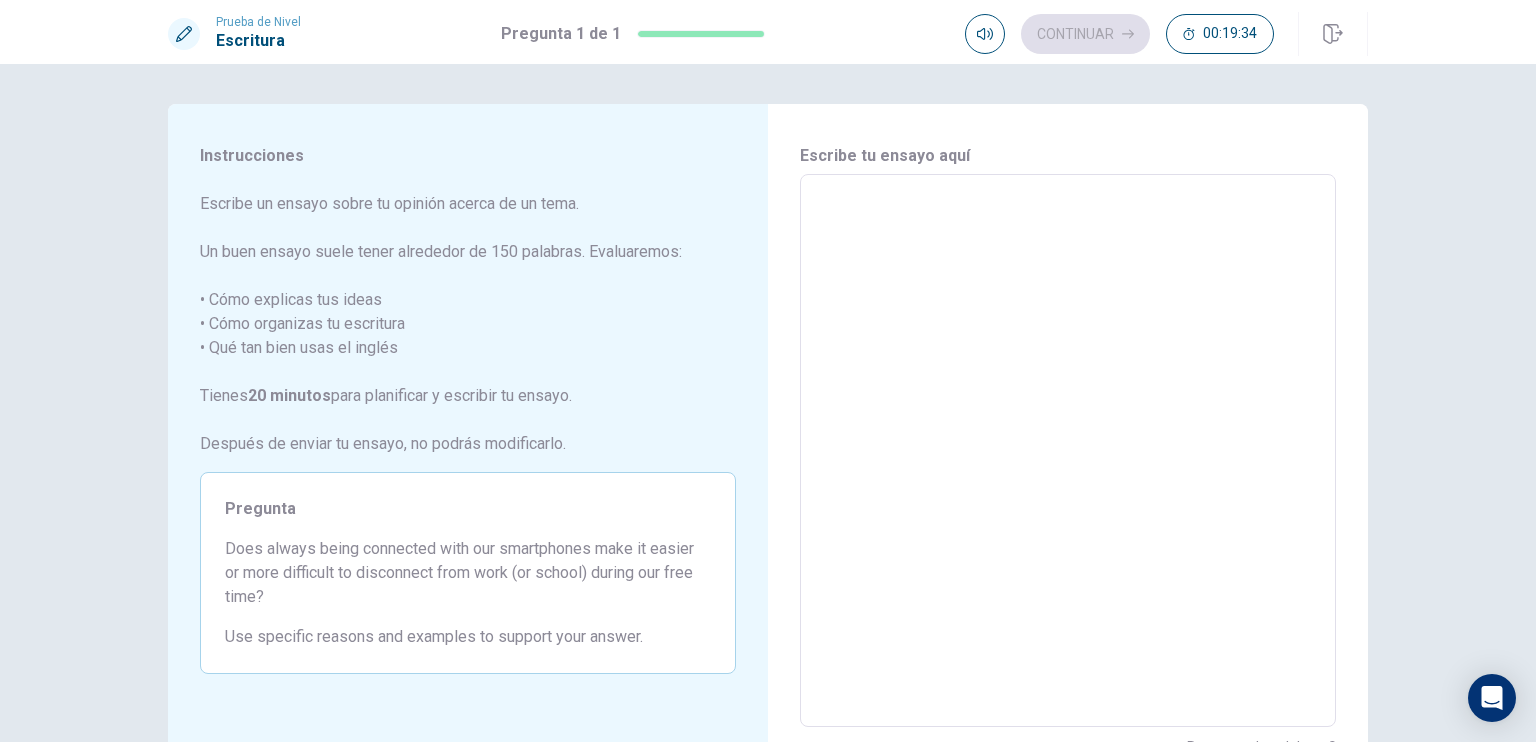 type on "I" 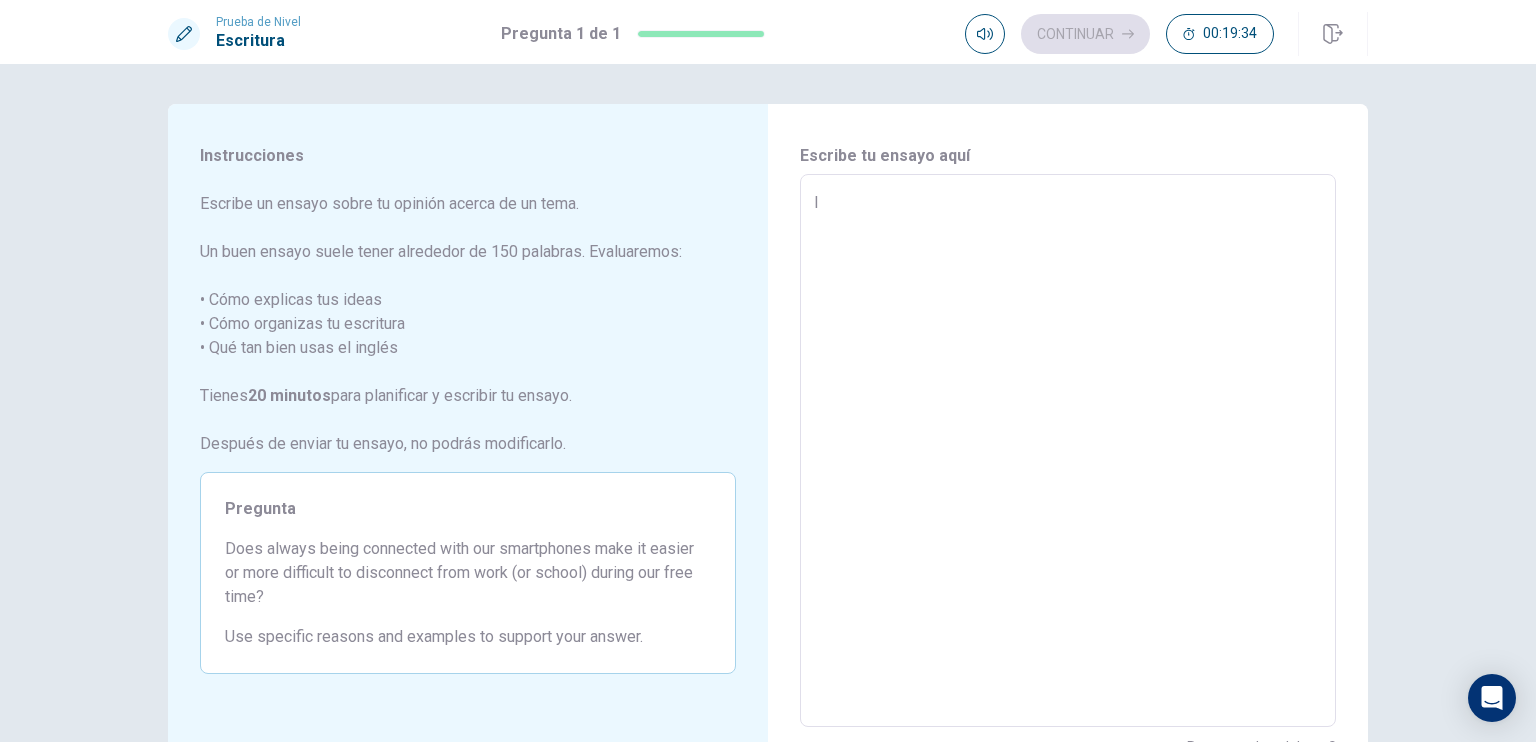 type on "x" 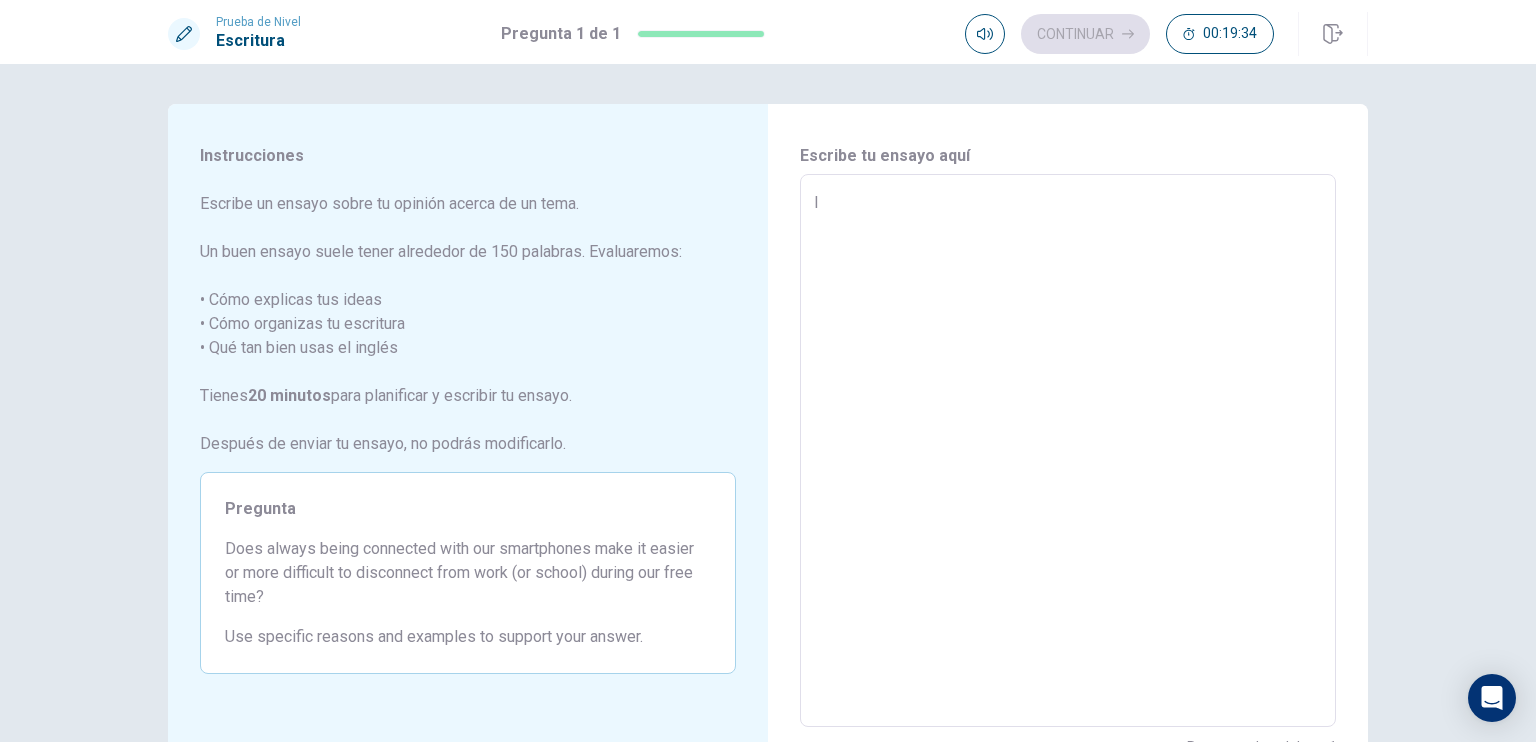 type on "Is" 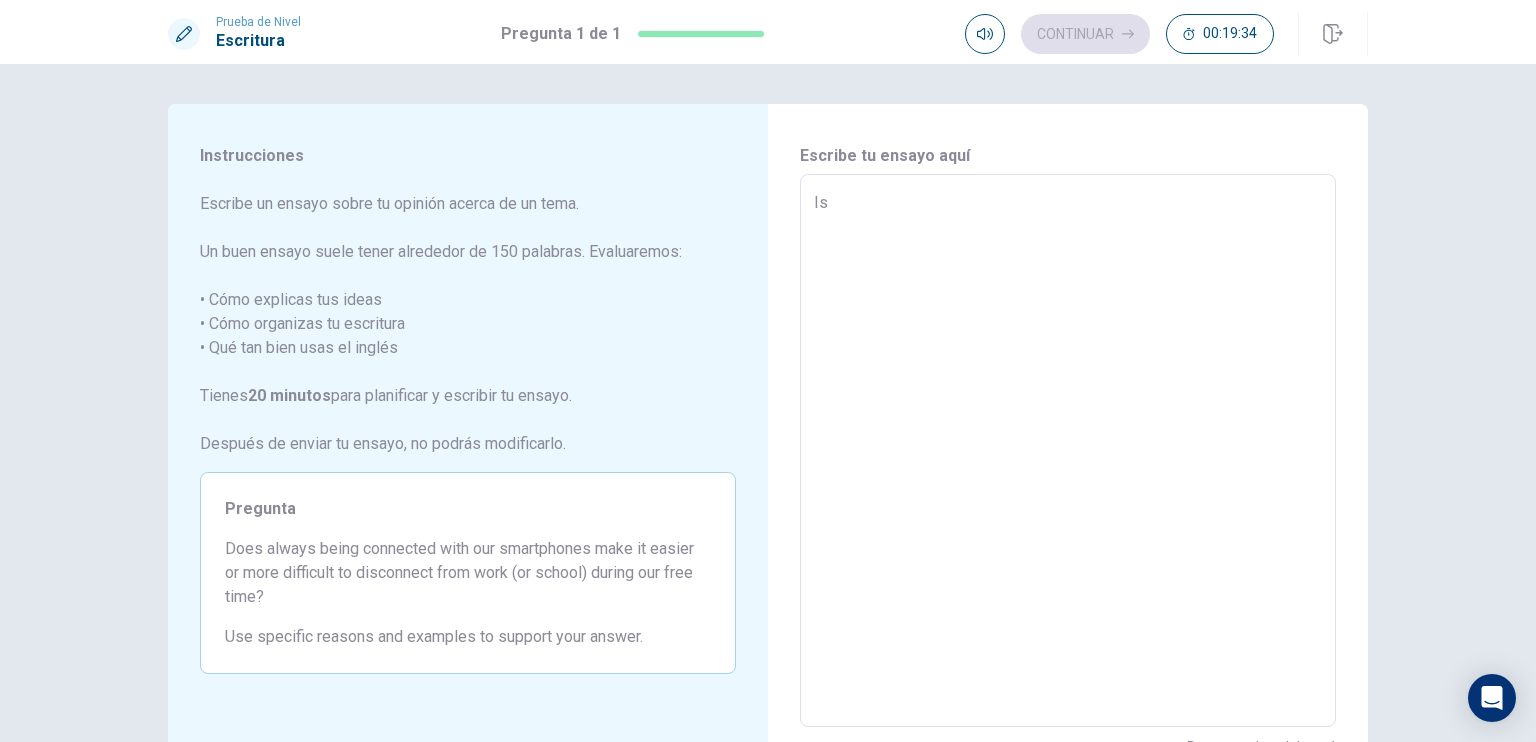 type on "x" 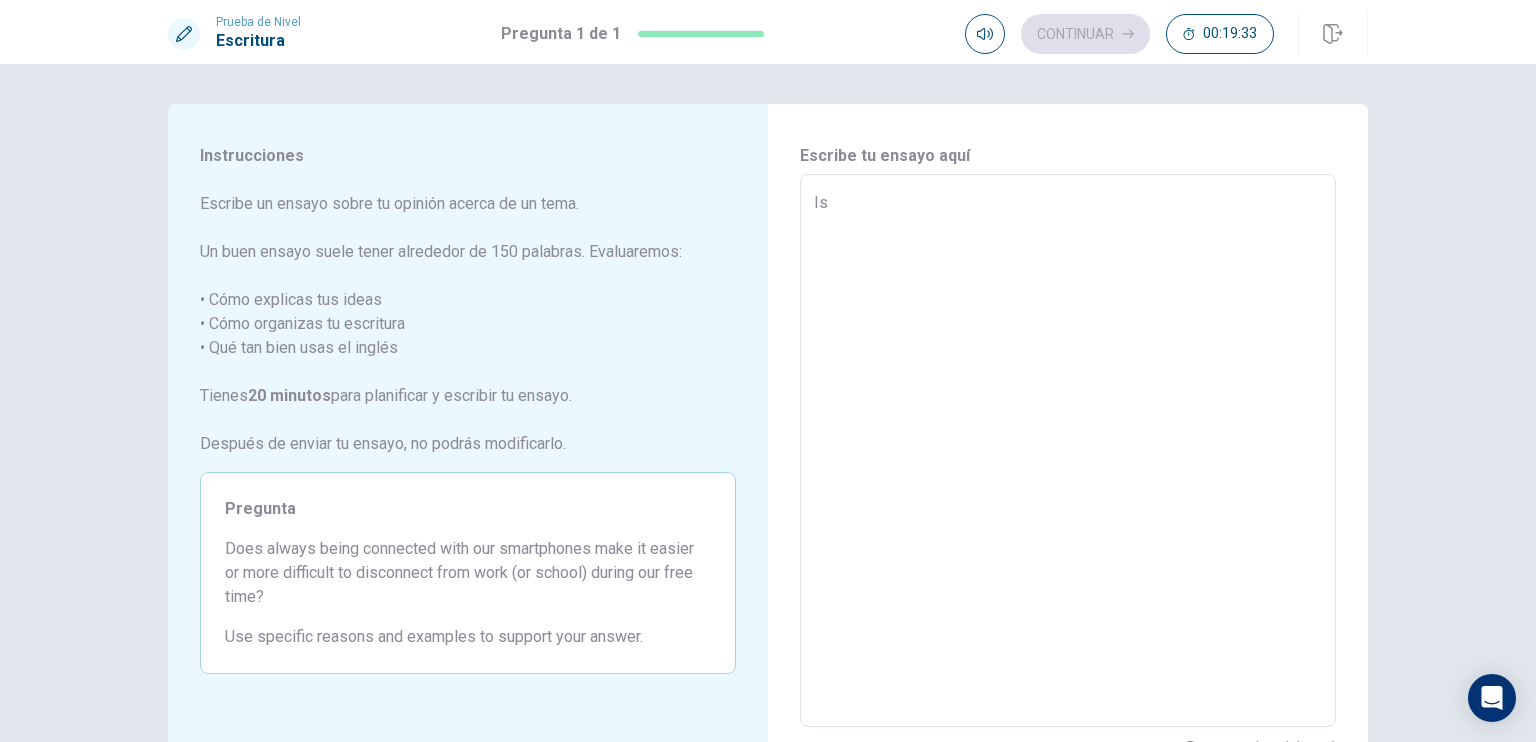 type on "Is d" 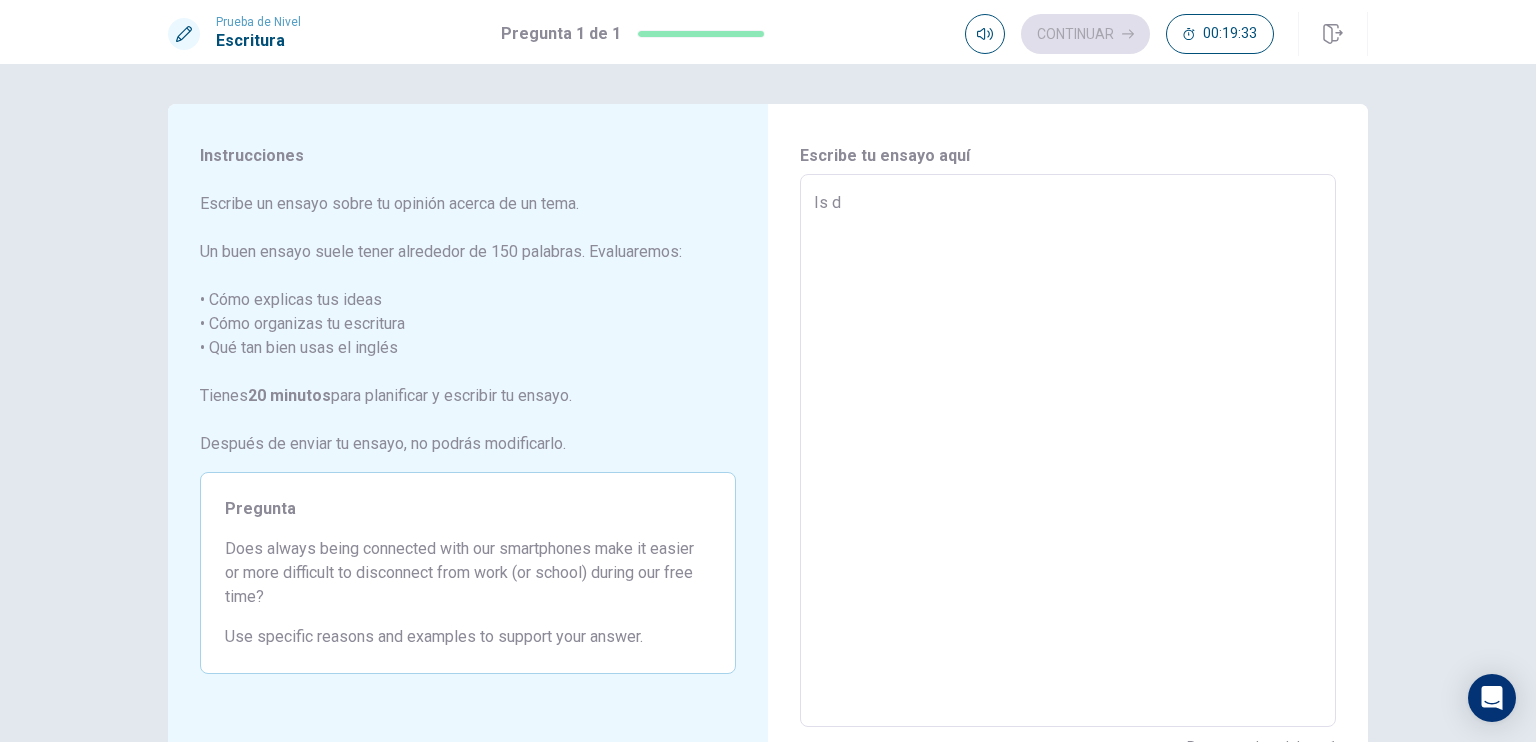 type on "x" 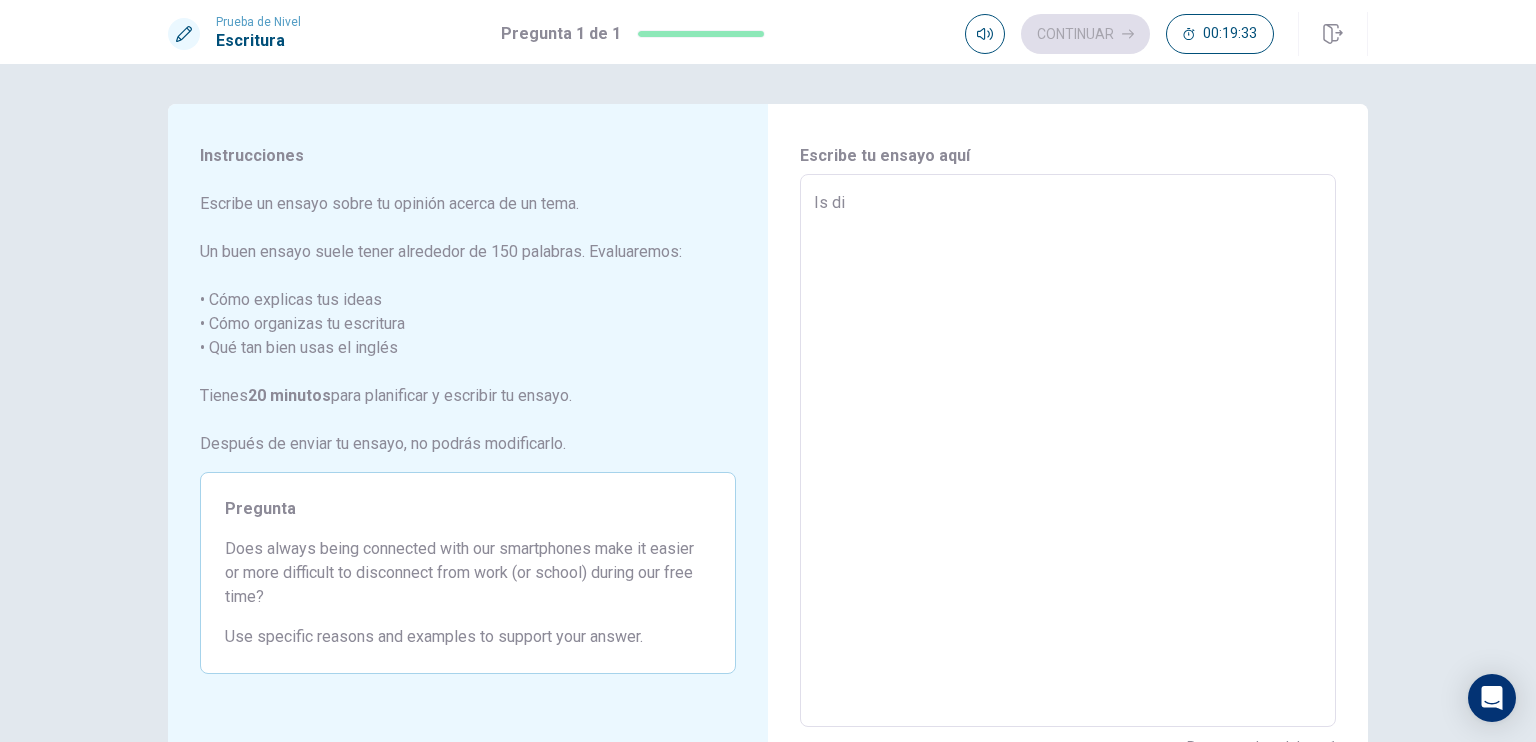 type on "x" 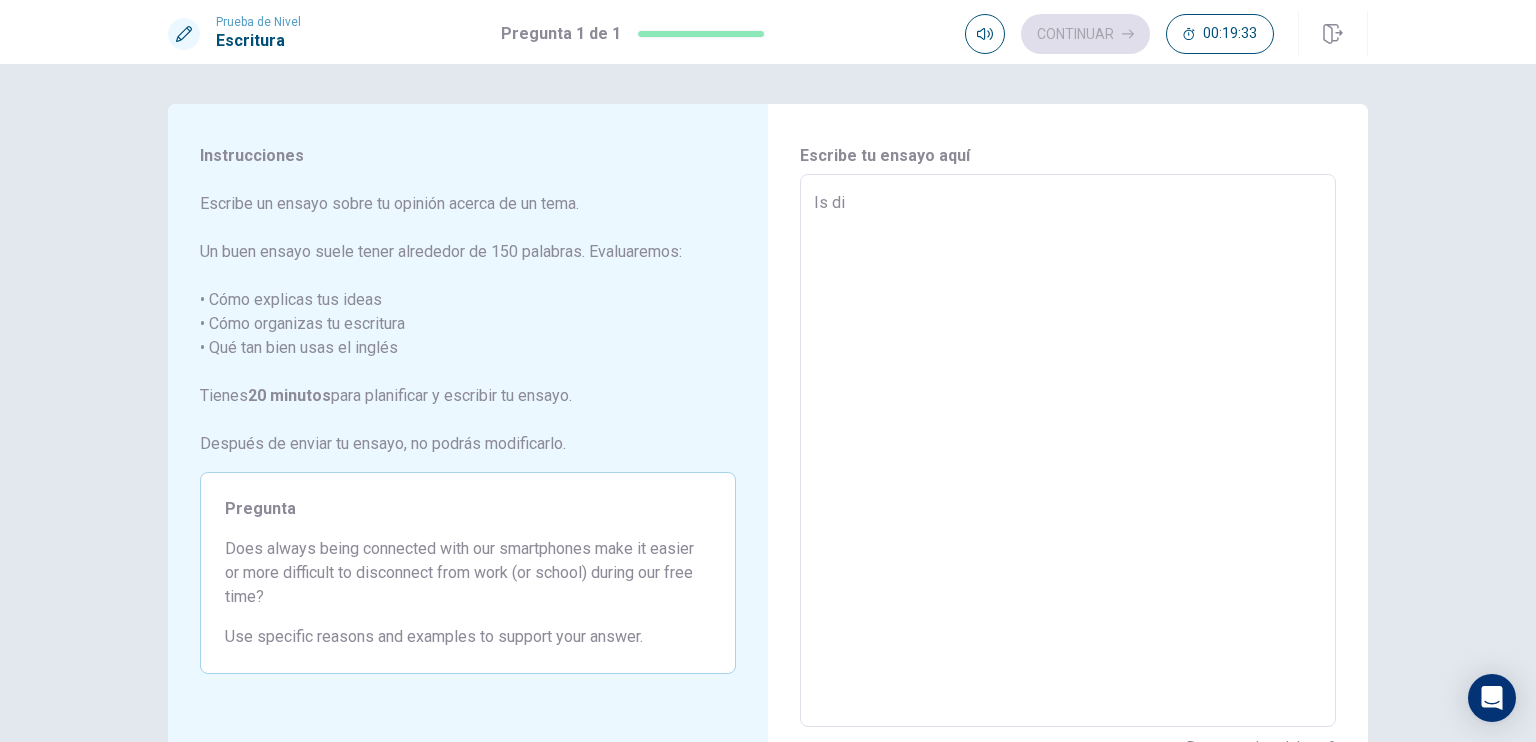 type on "Is dif" 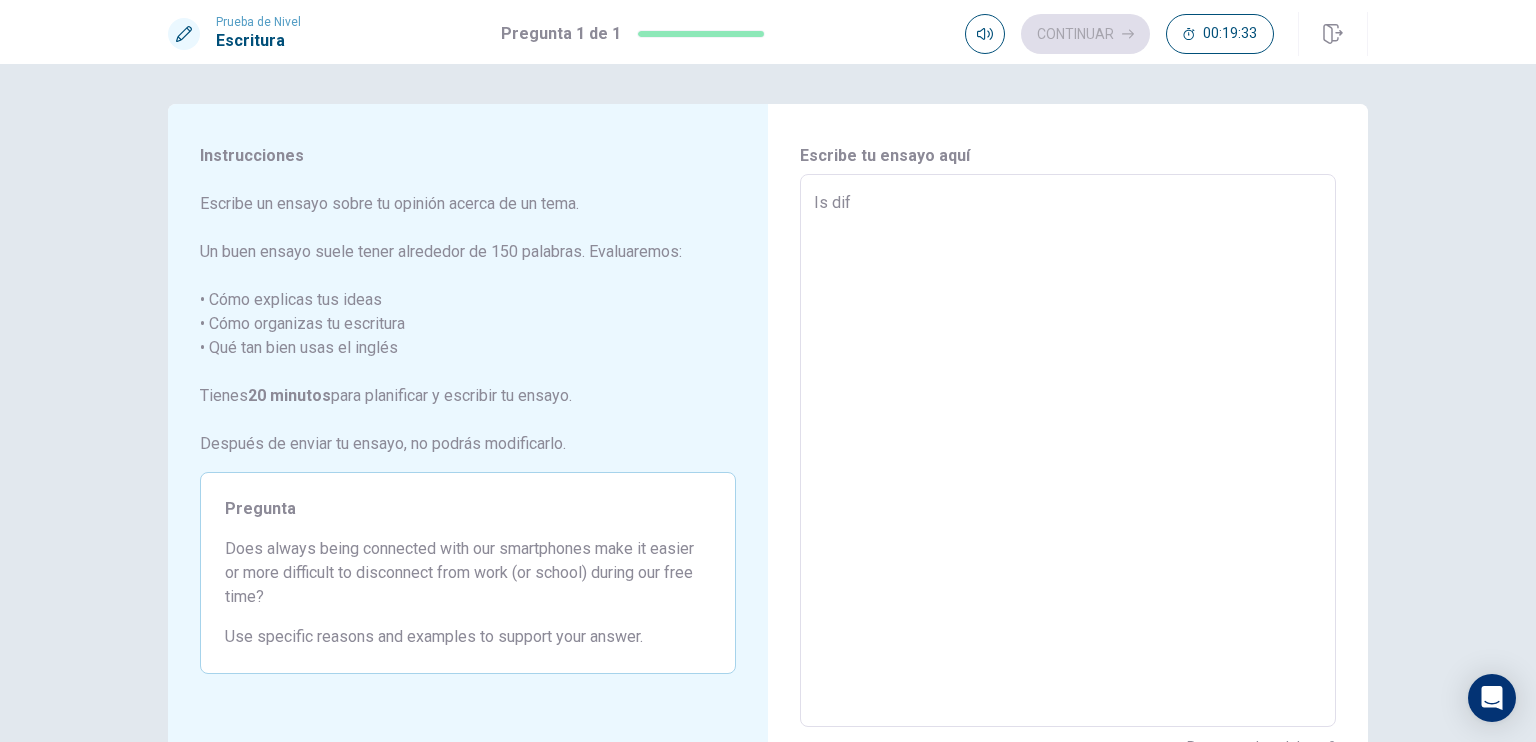 type on "x" 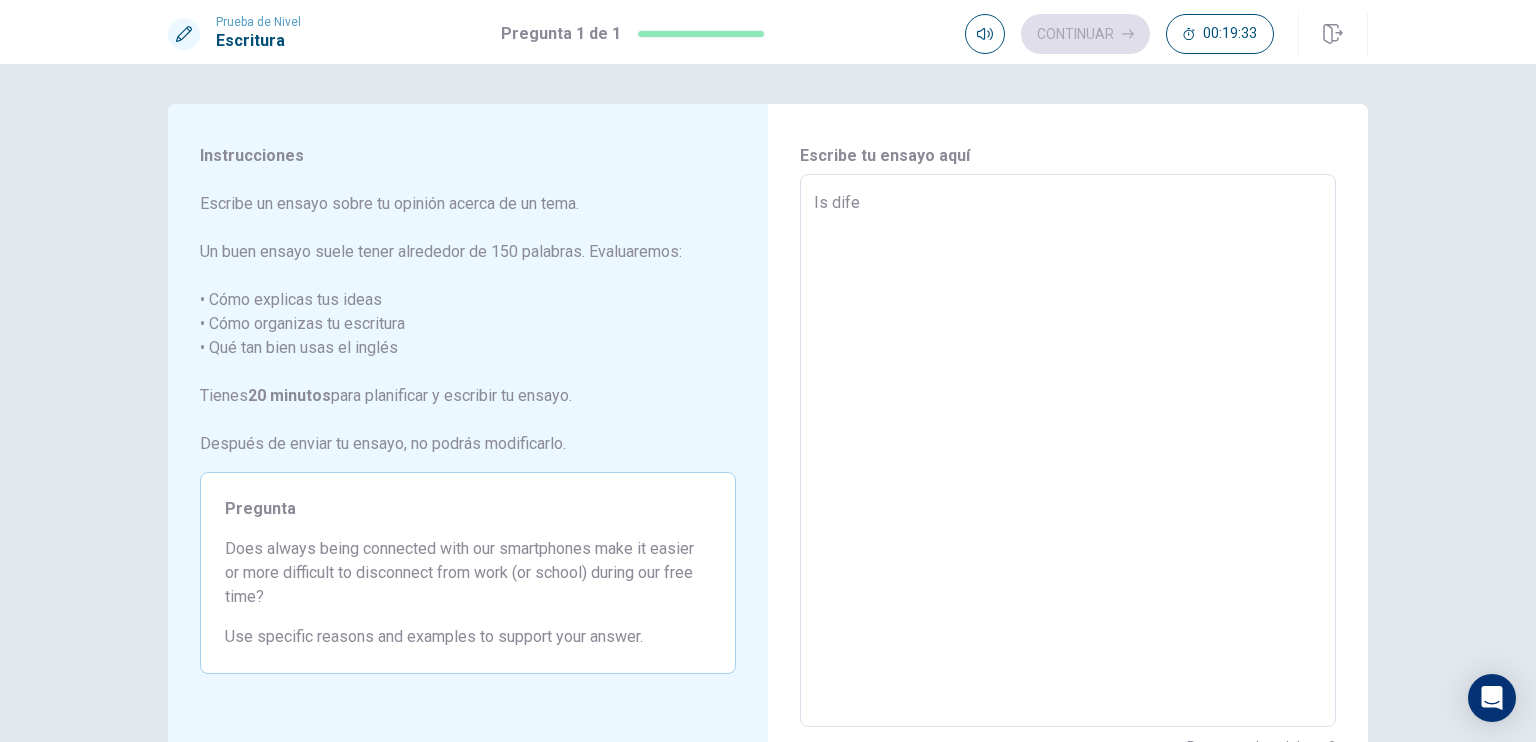 type on "x" 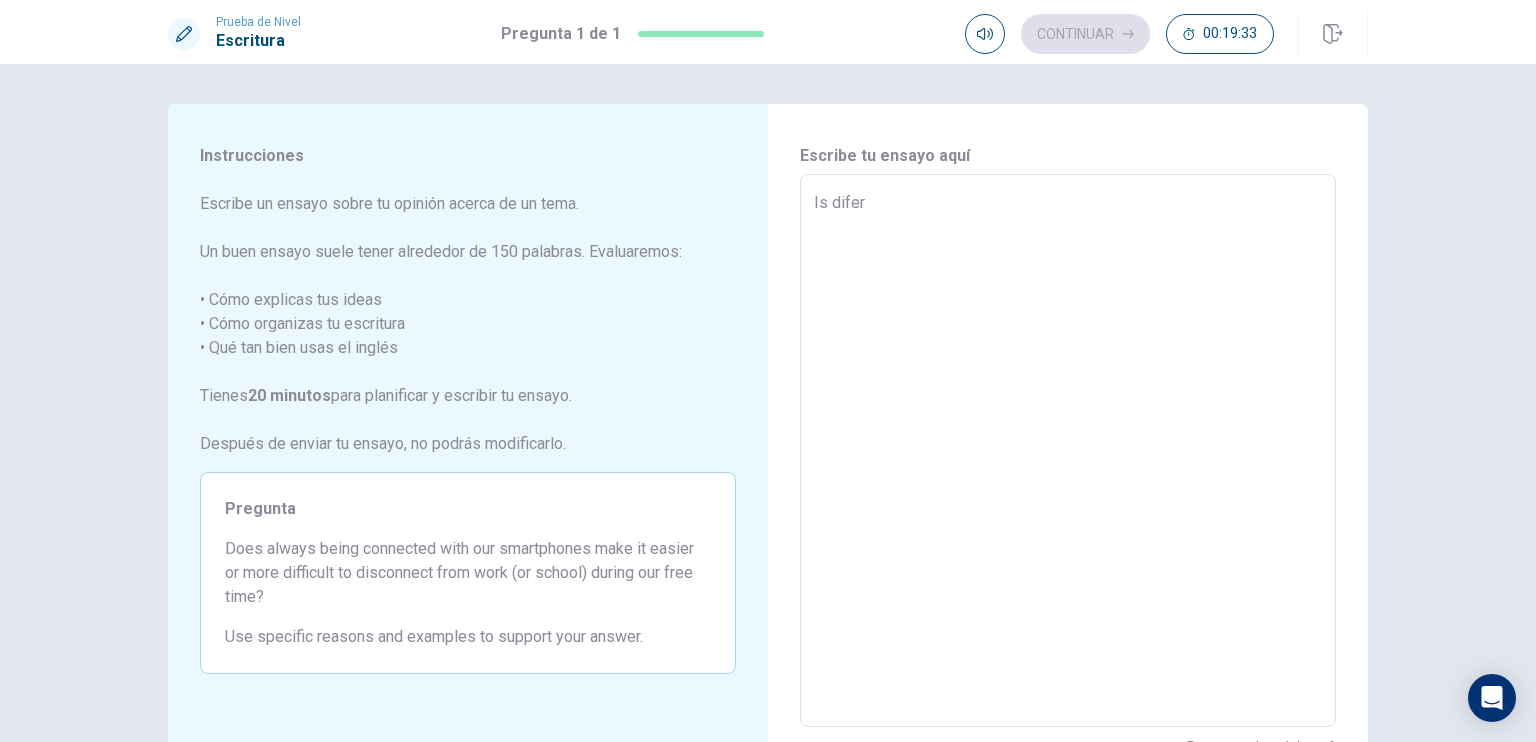 type on "x" 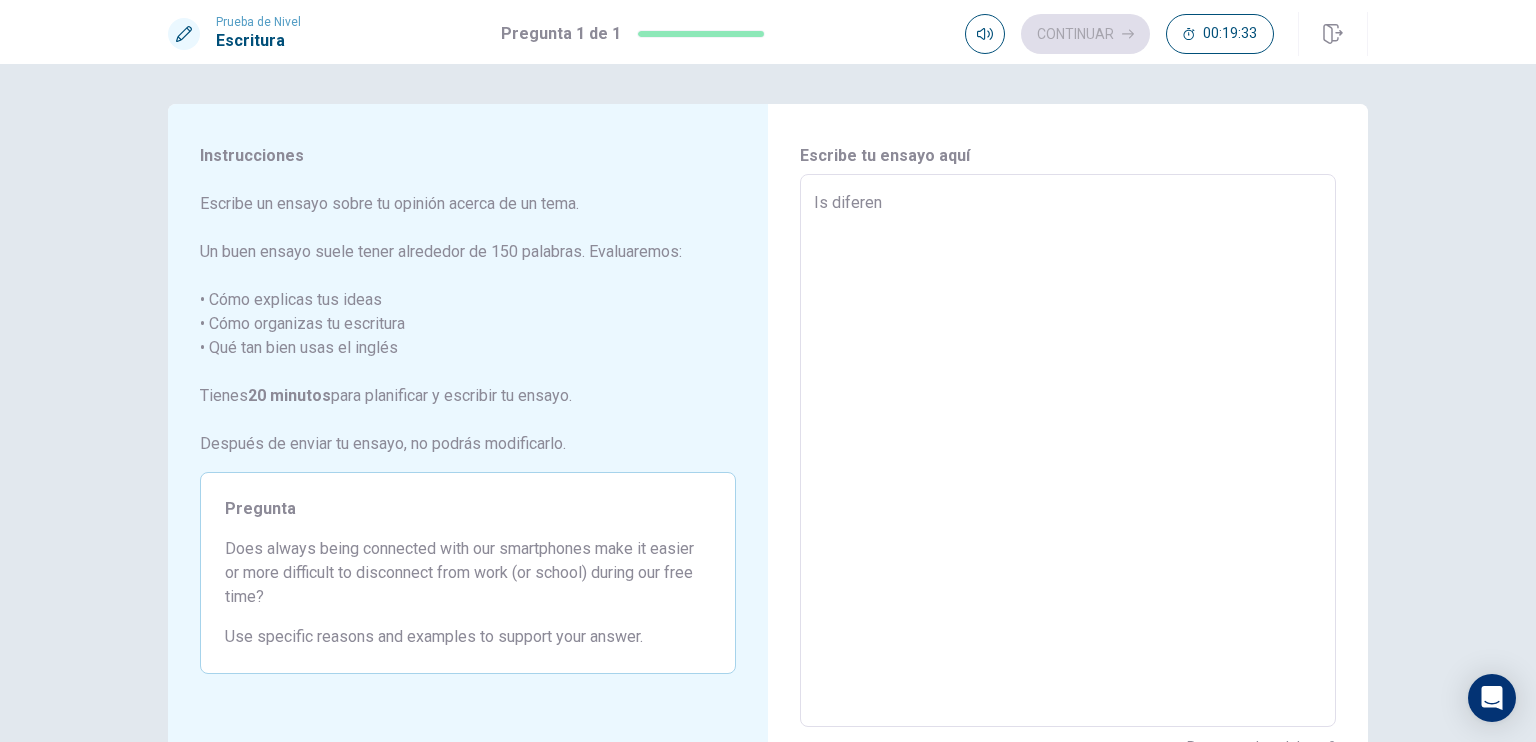 type on "x" 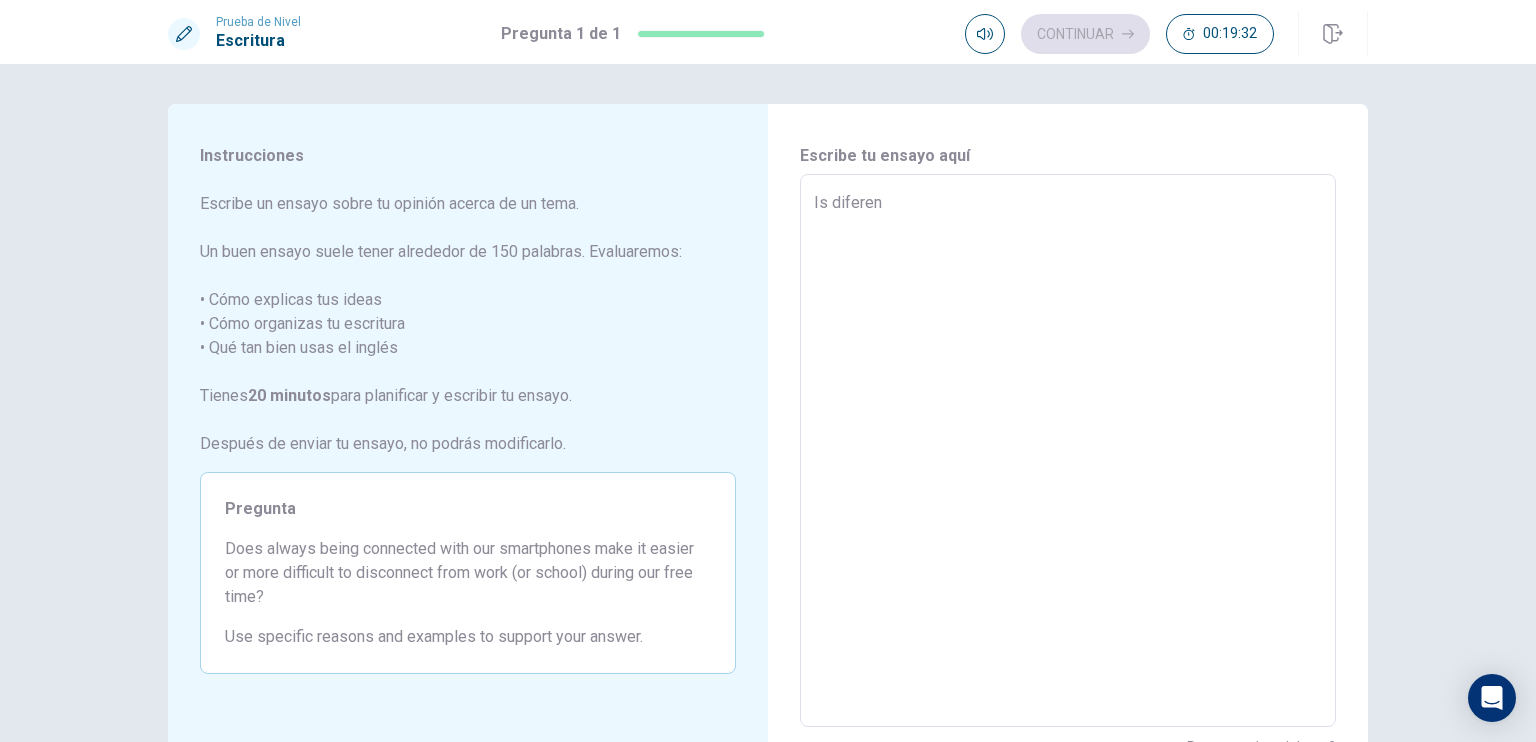type on "Is diferent" 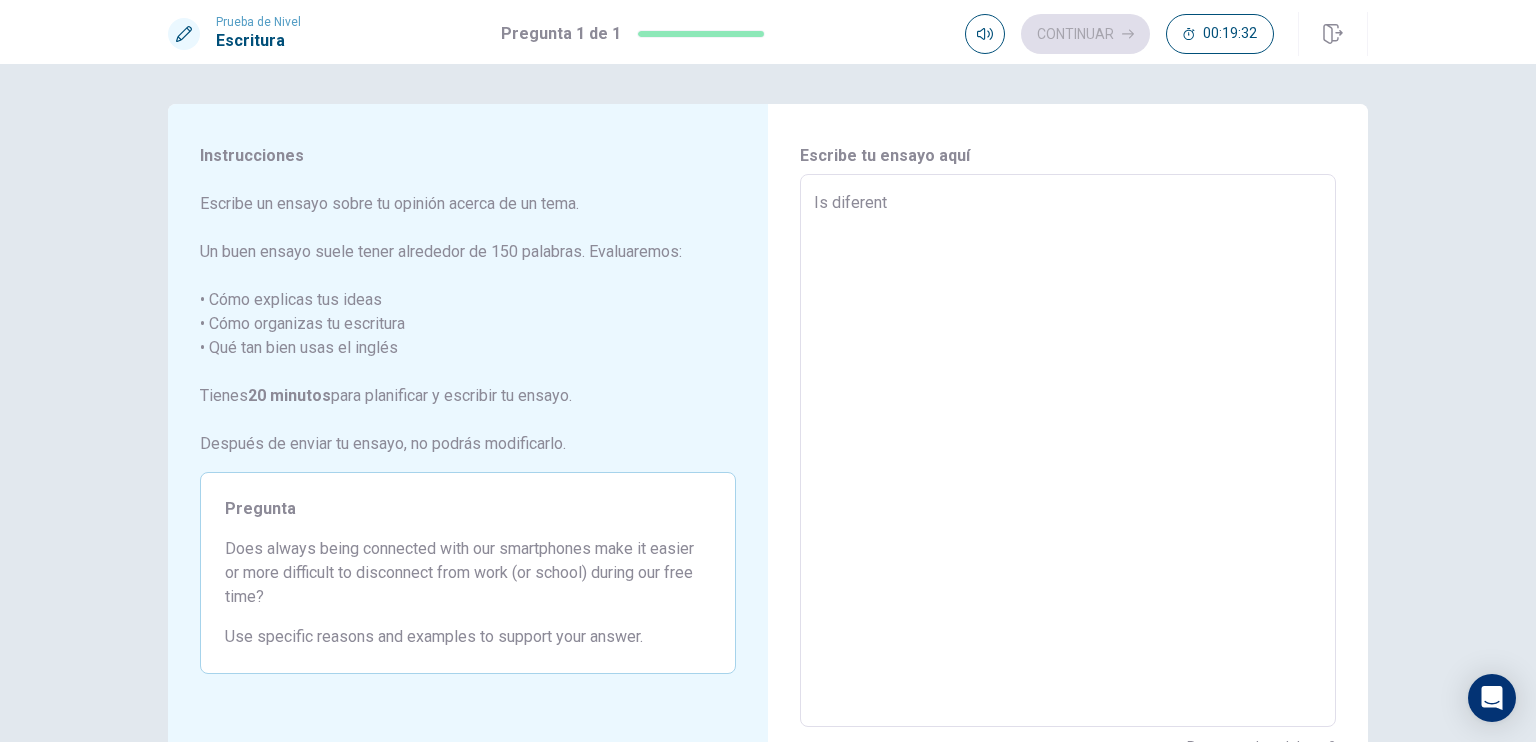 type on "x" 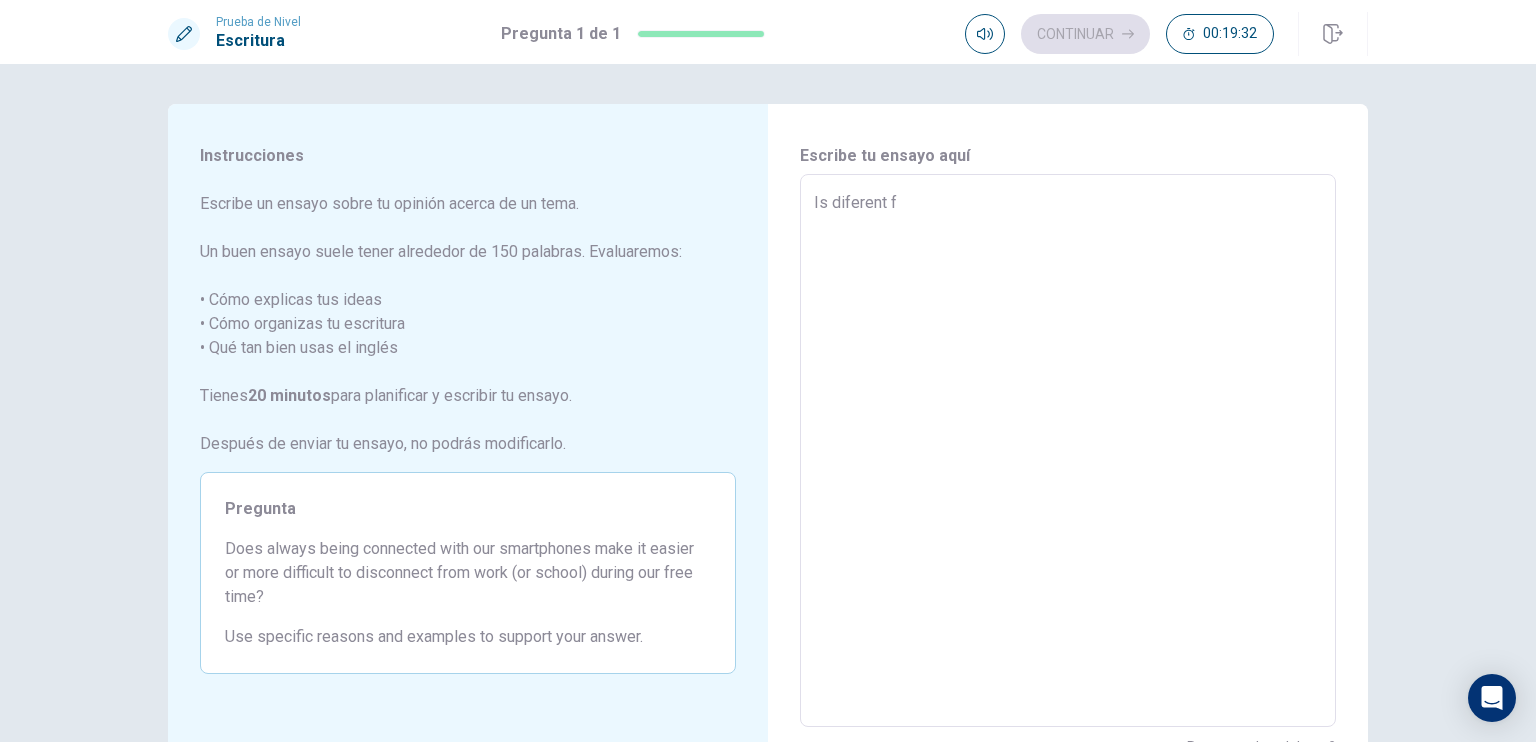 type on "x" 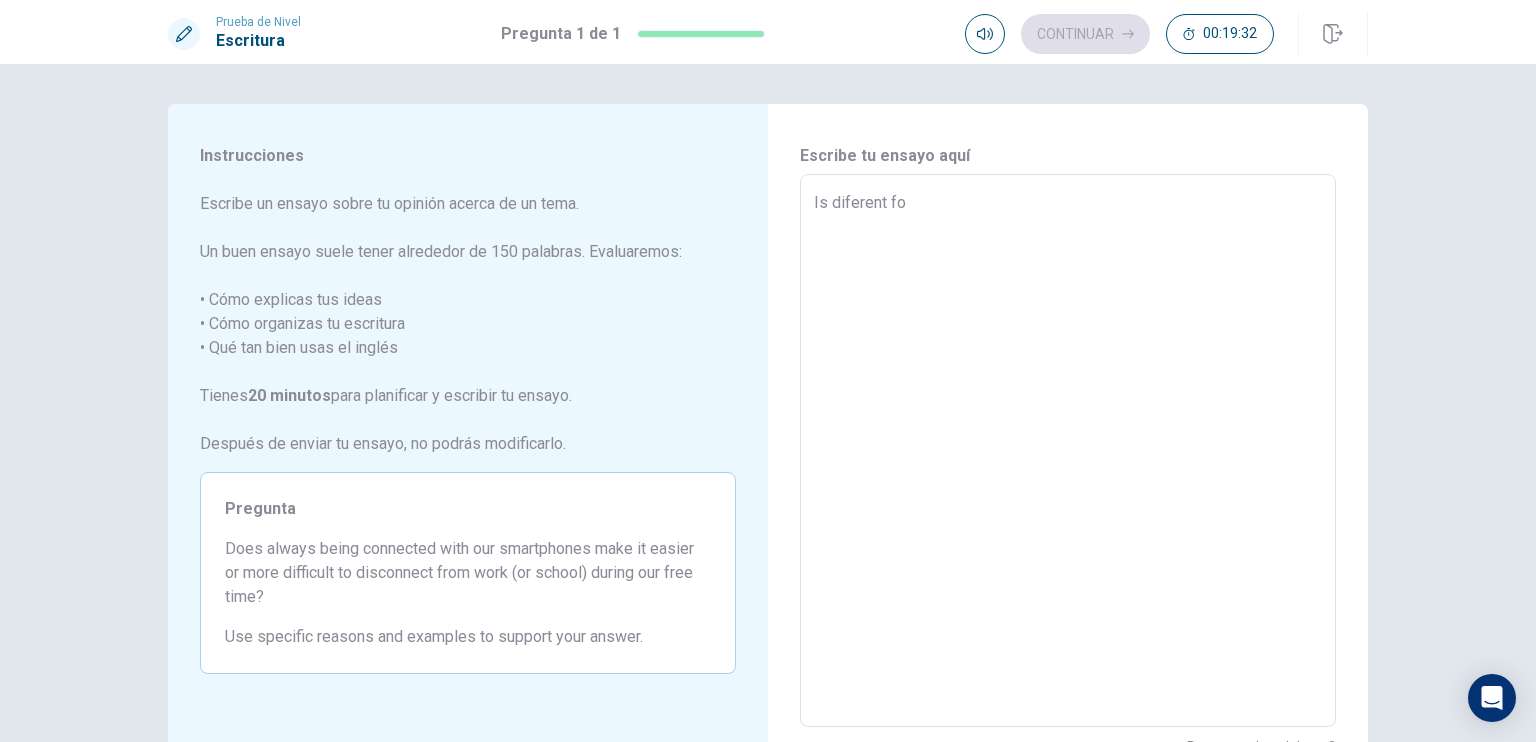 type on "x" 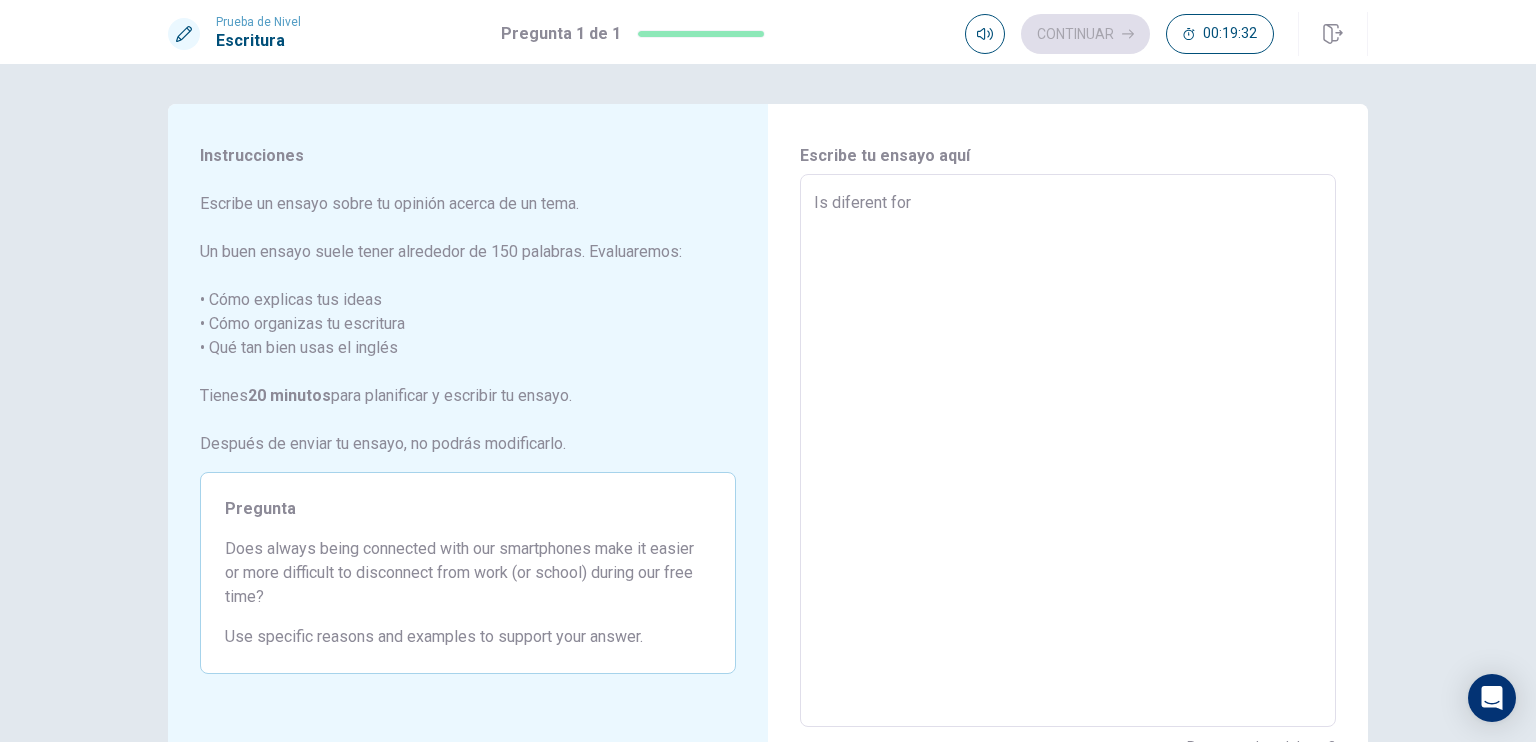 type on "x" 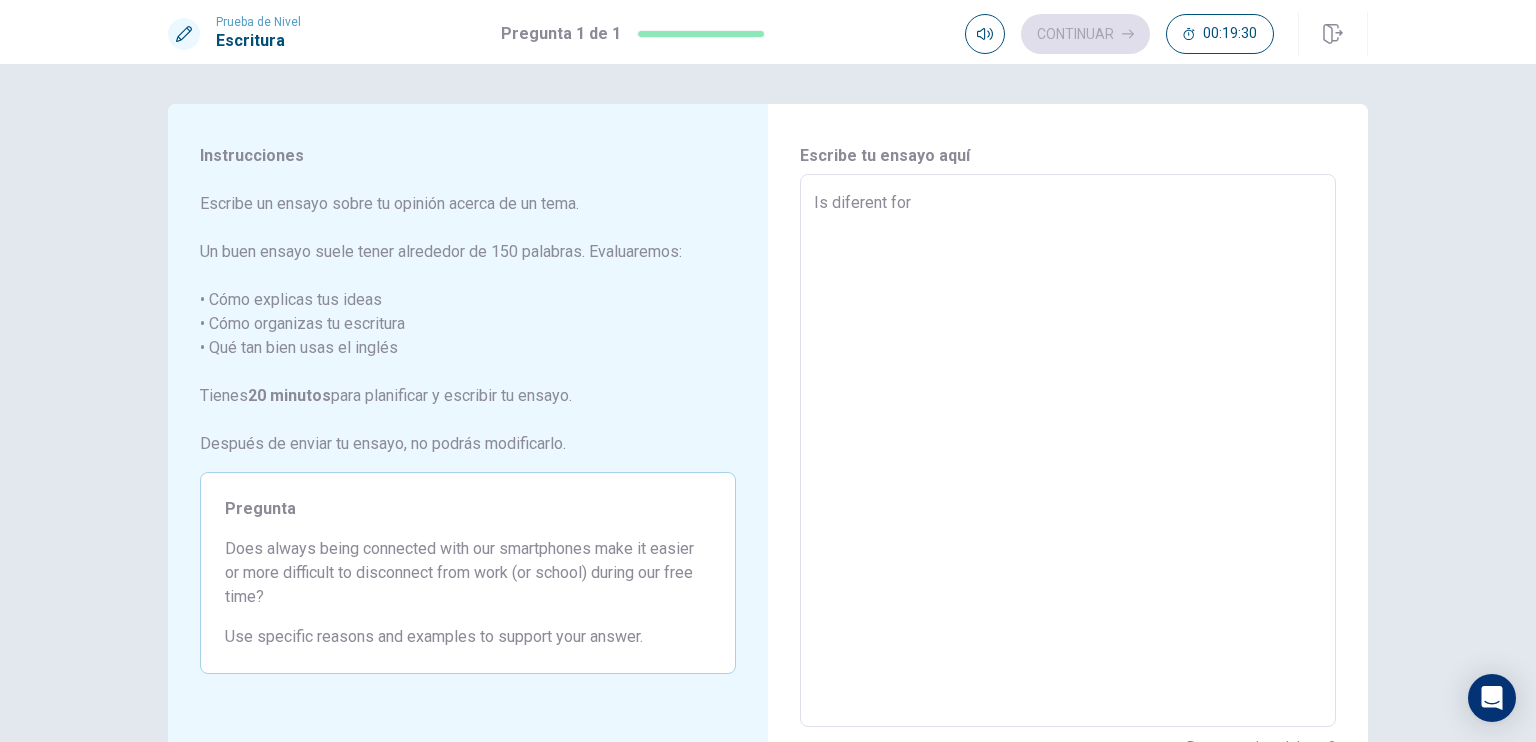 type on "x" 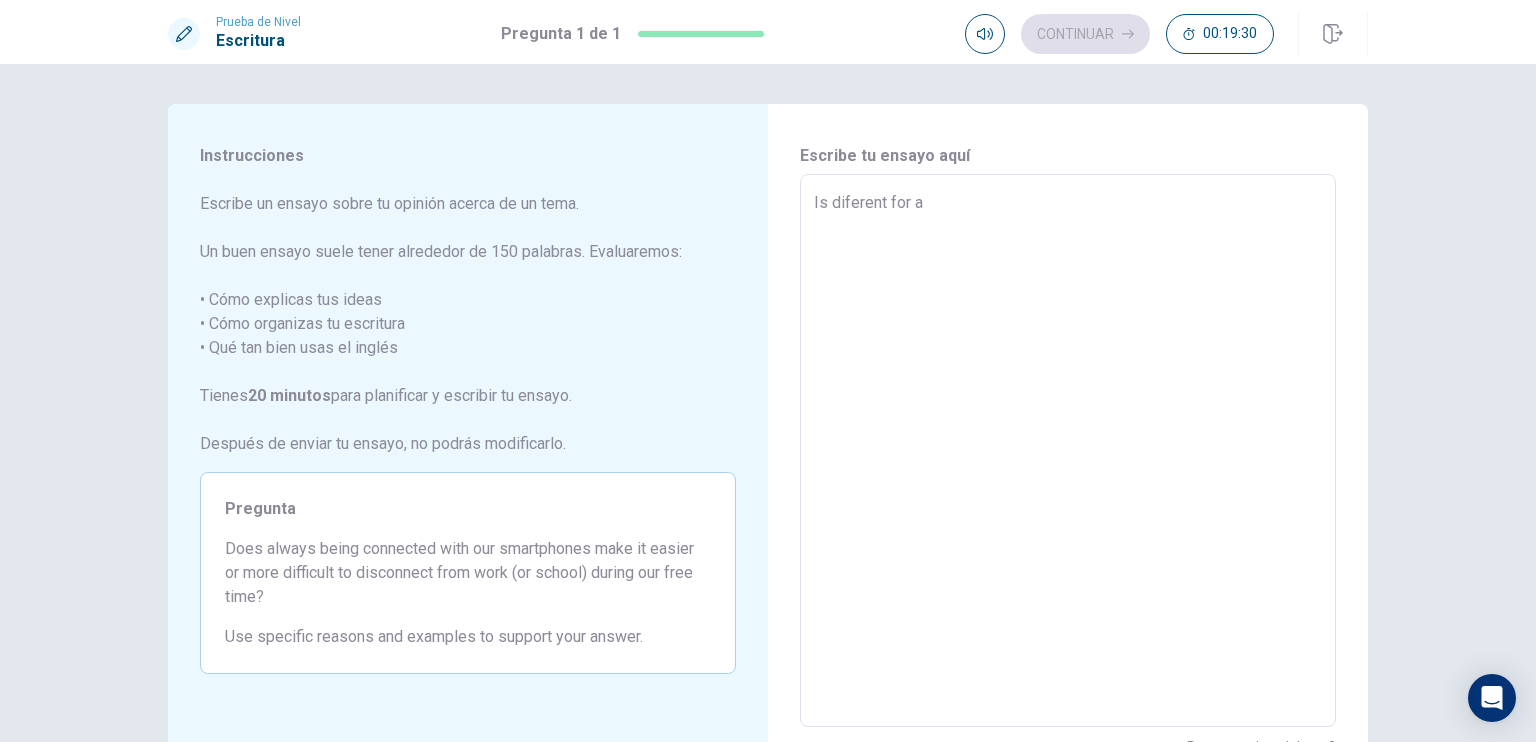 type on "x" 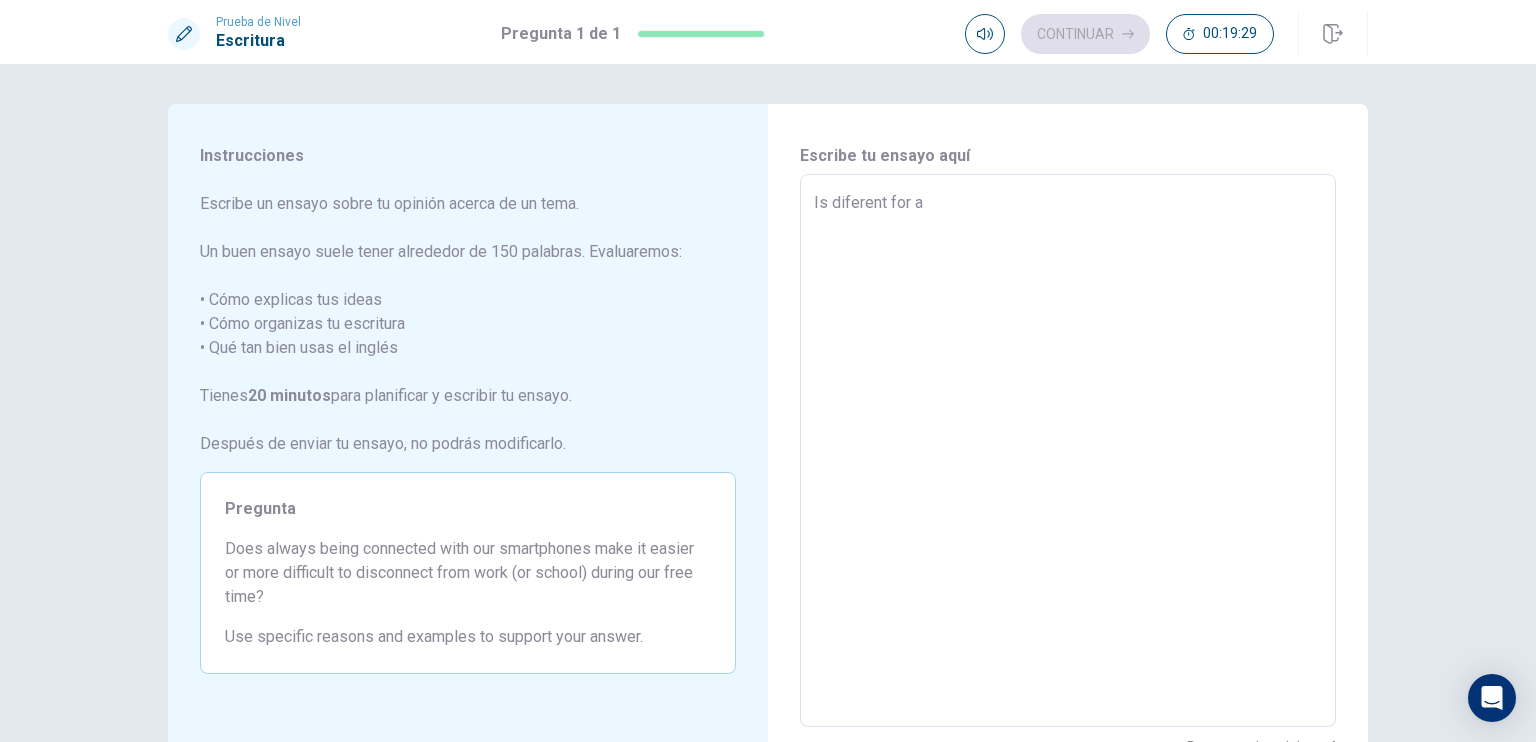 type on "Is diferent for al" 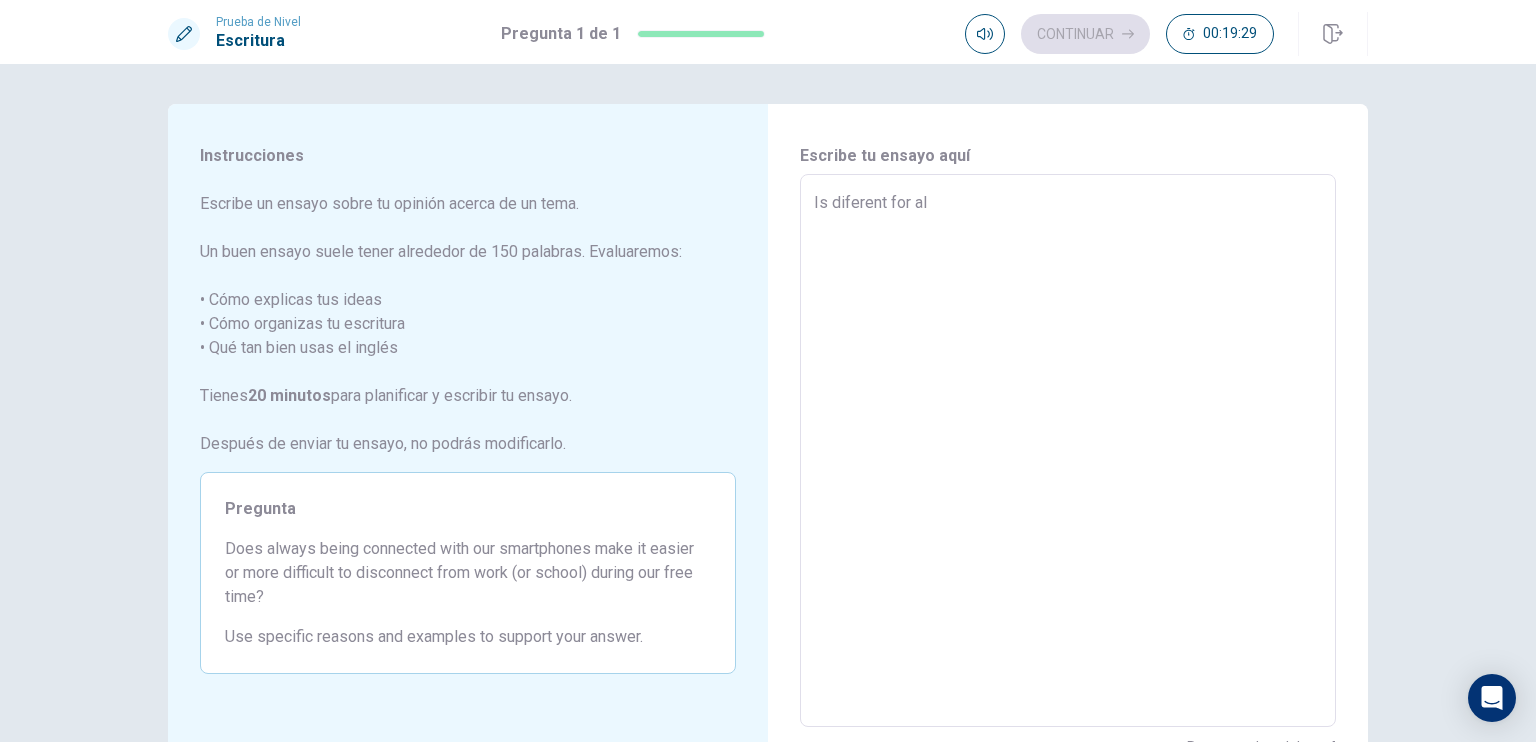 type on "x" 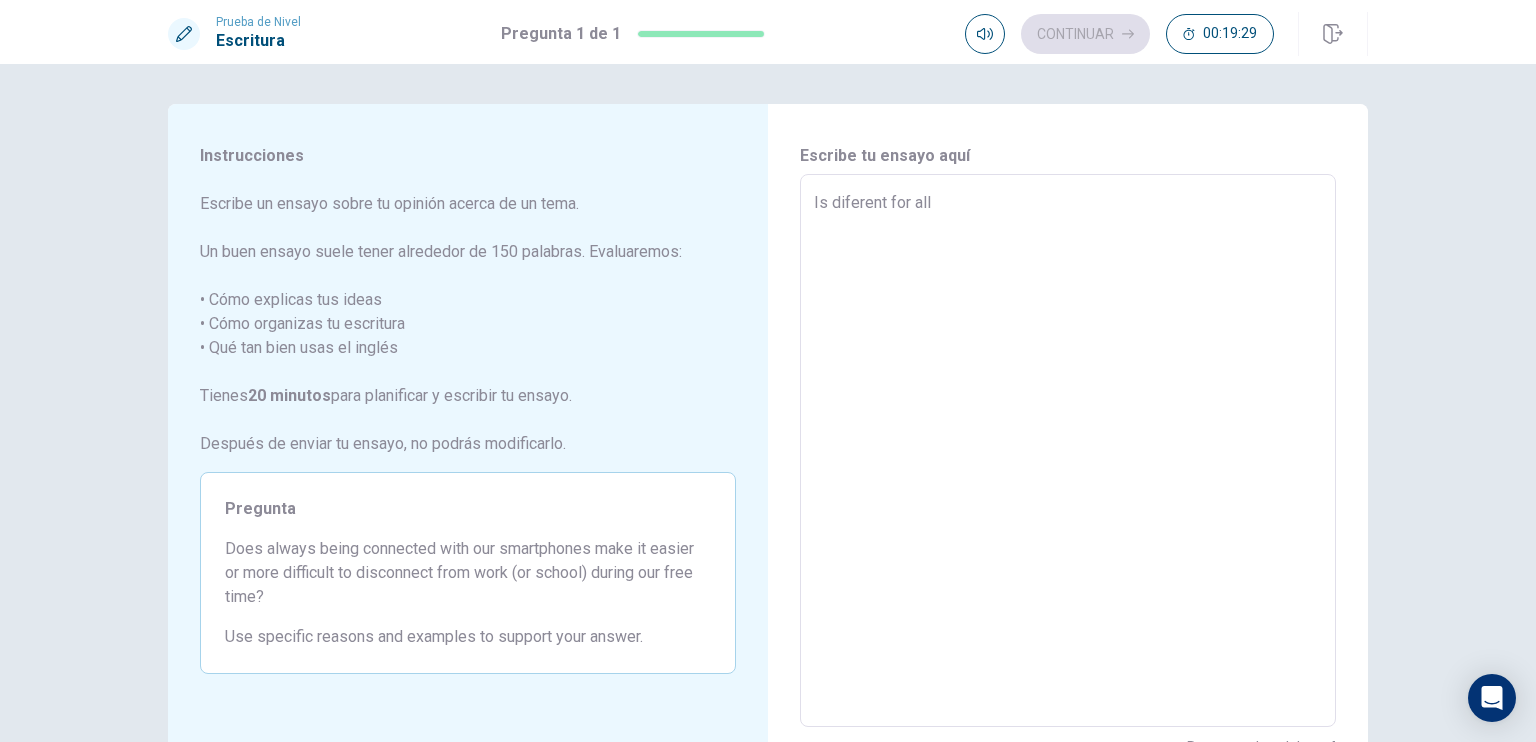 type on "x" 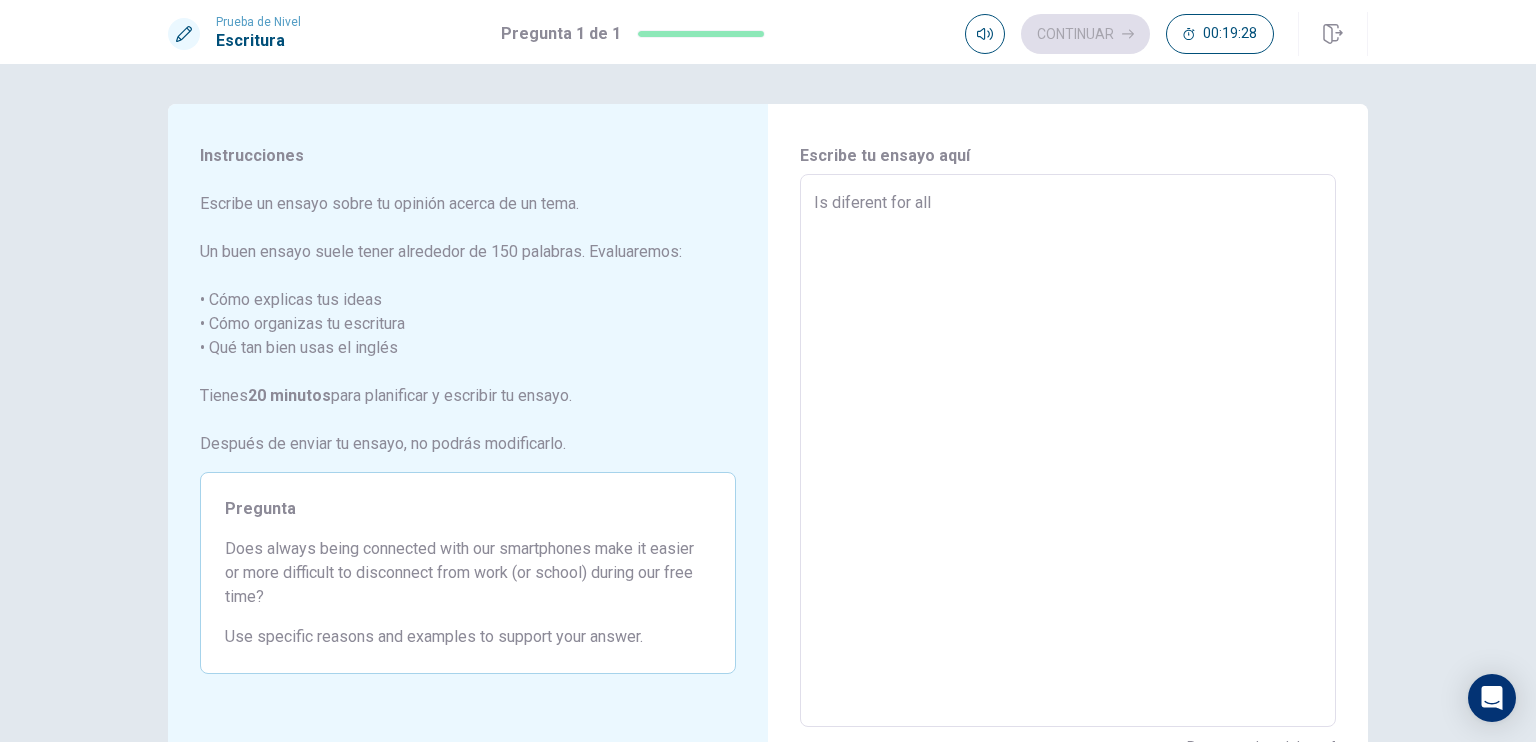 type on "Is diferent for all t" 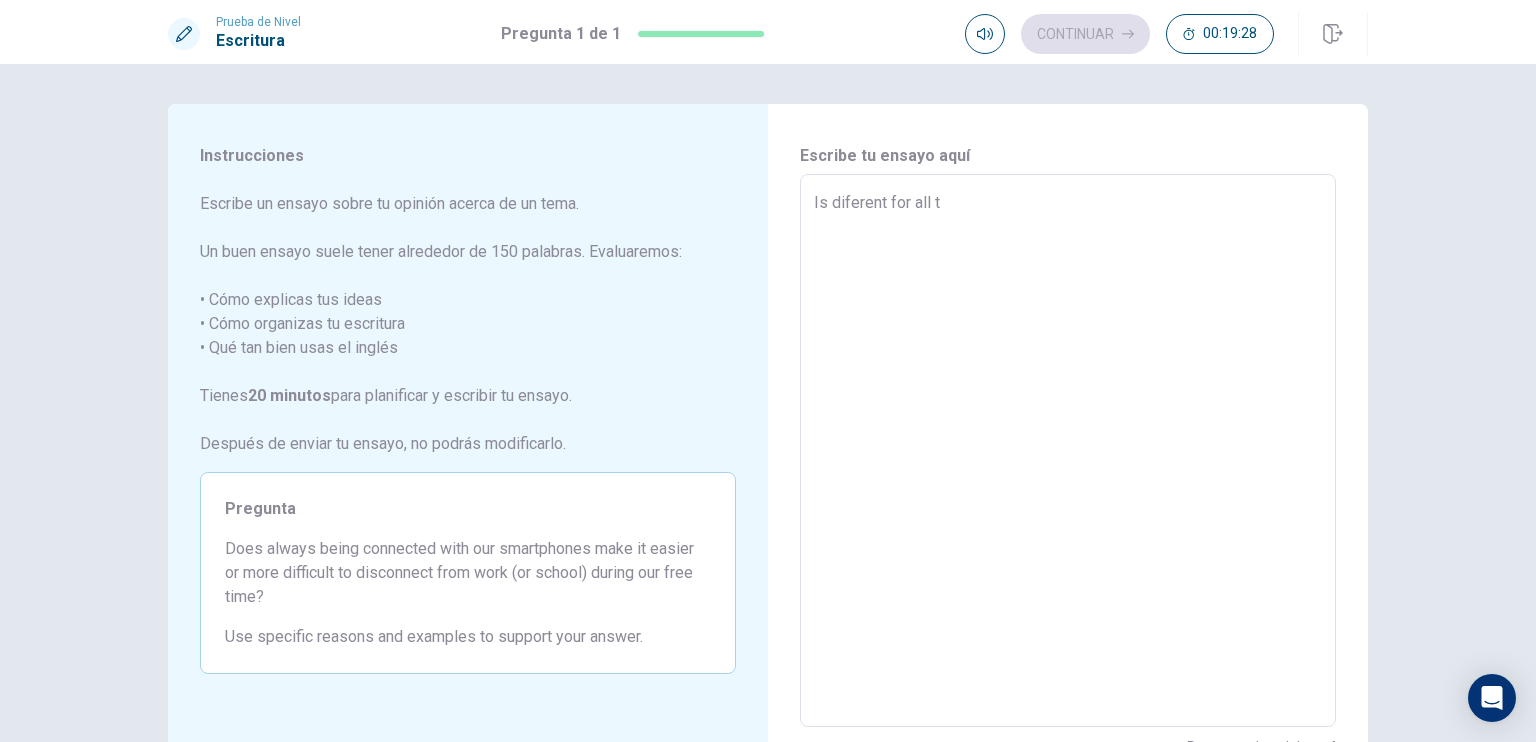 type on "x" 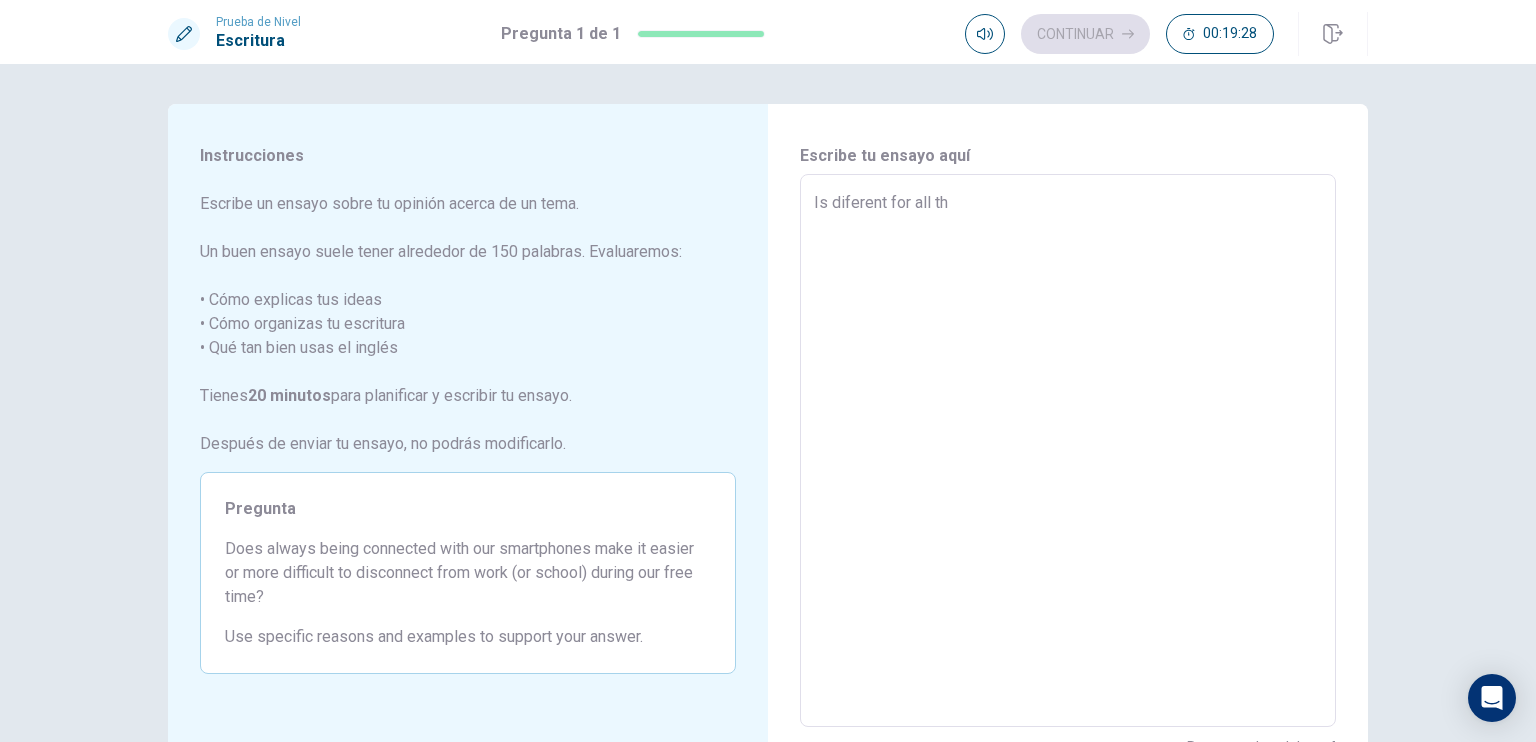 type on "x" 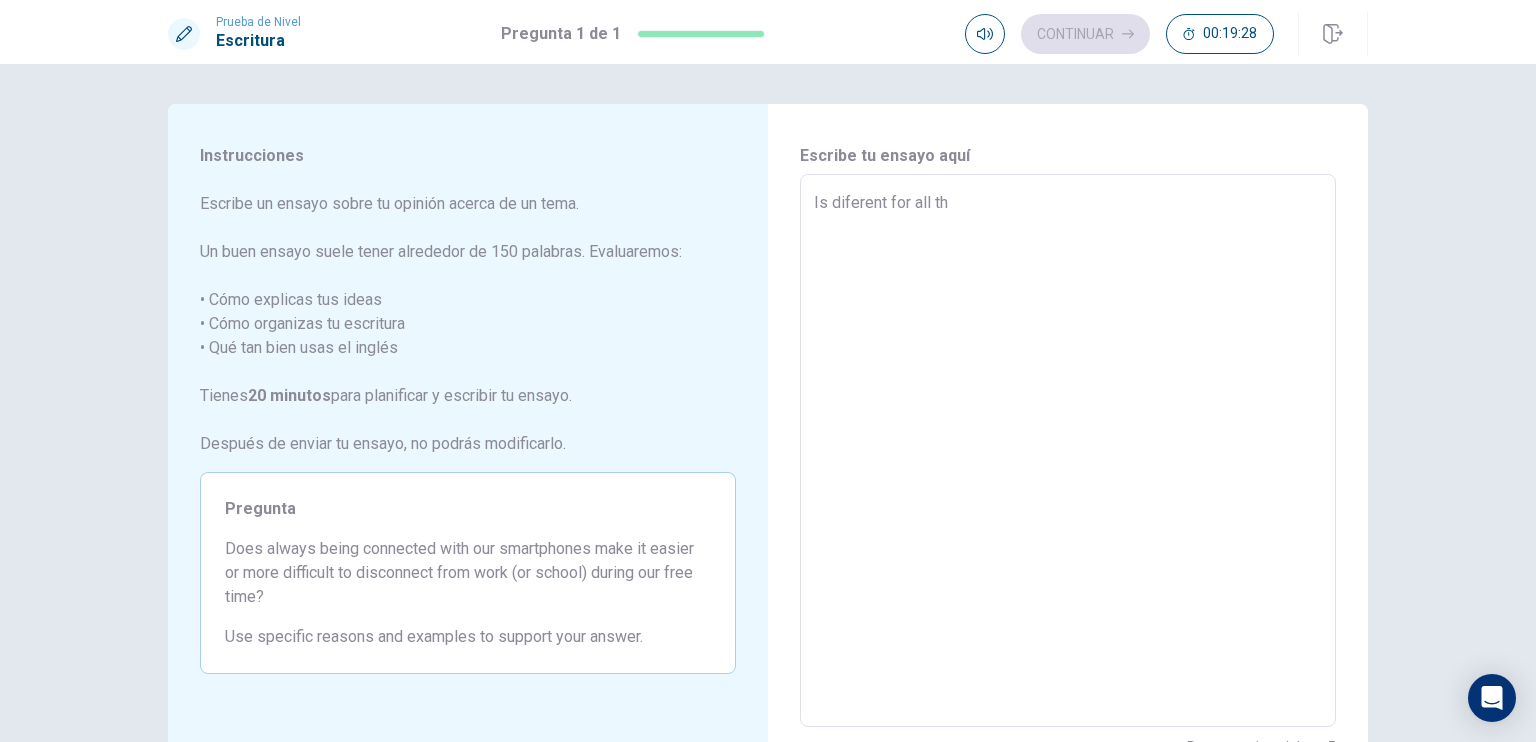 type on "Is diferent for all the" 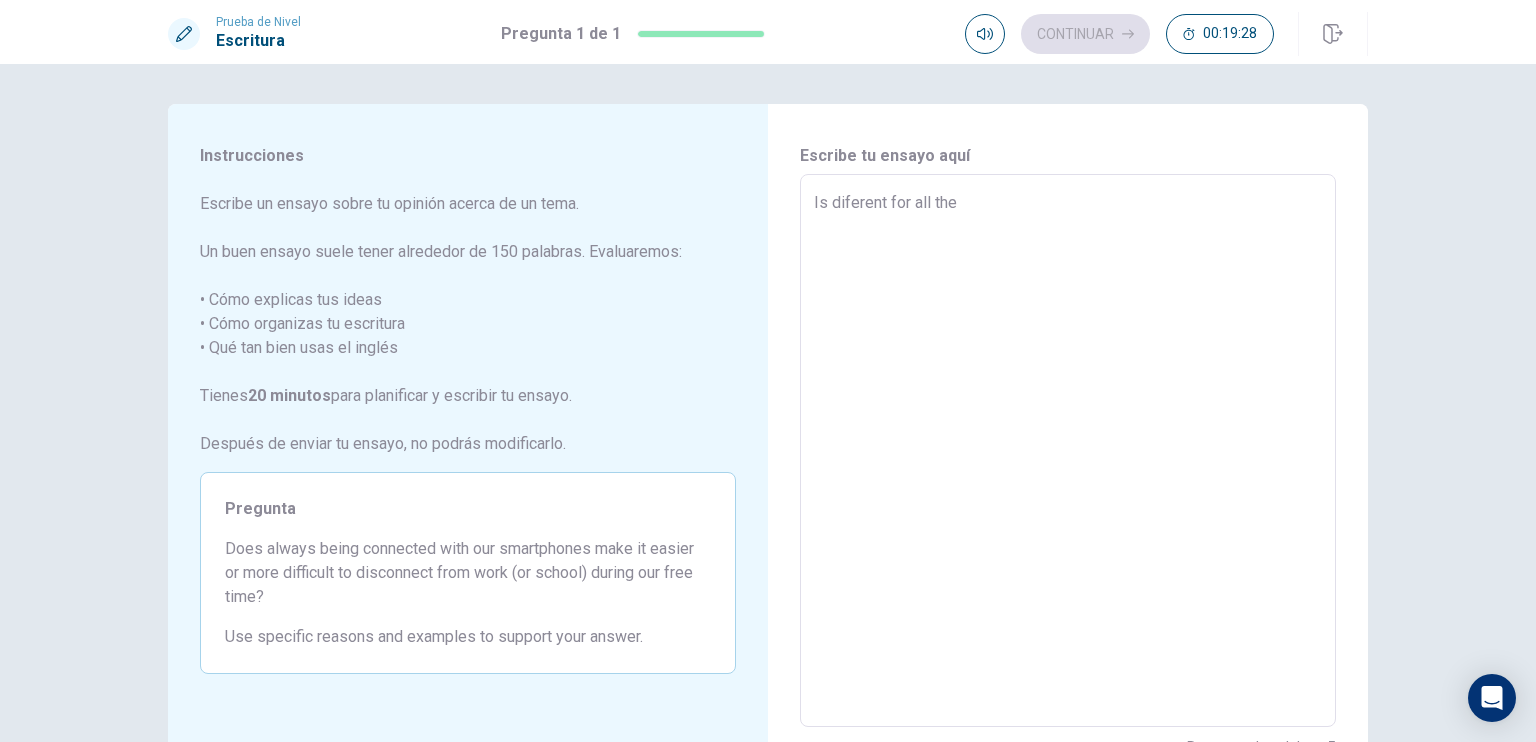 type on "x" 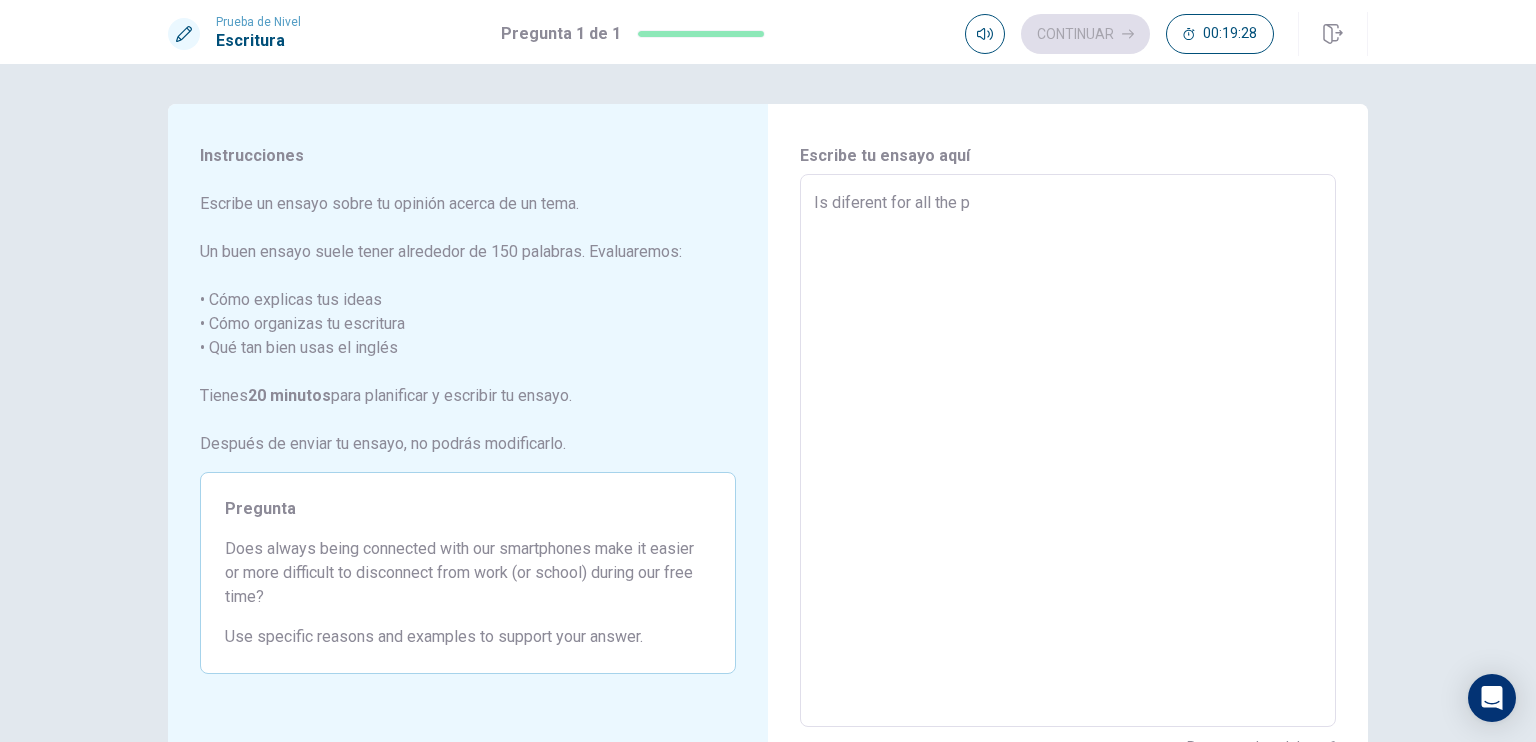 type on "x" 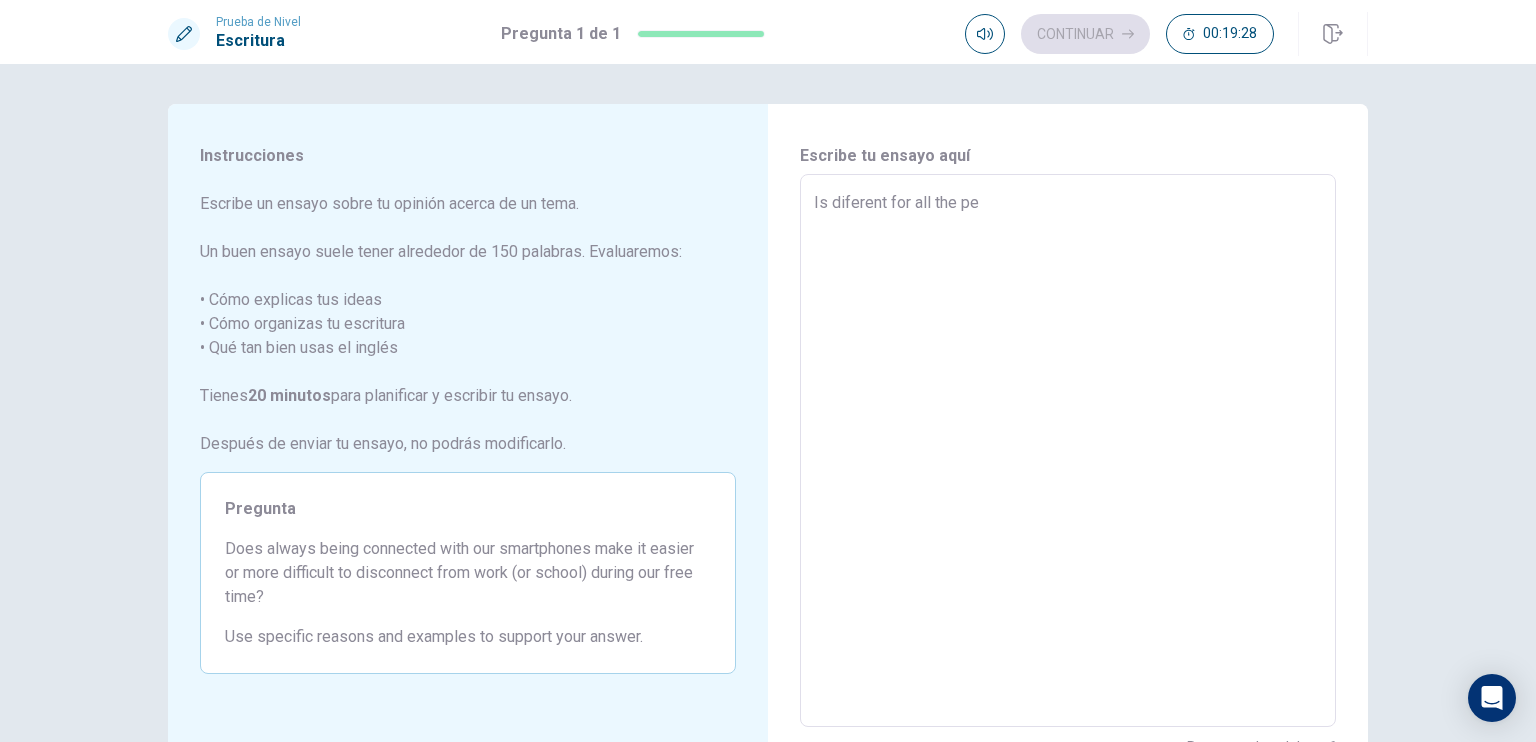 type on "x" 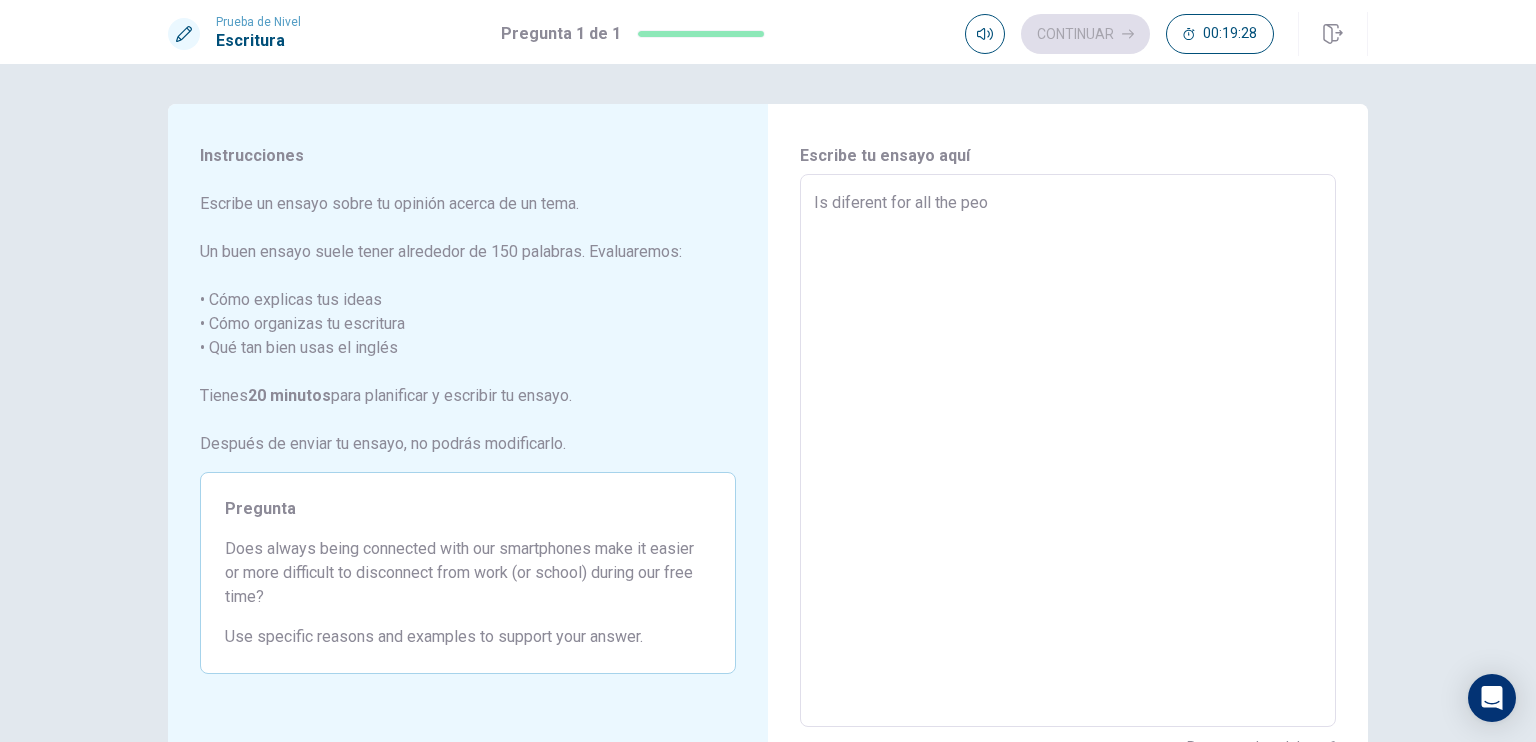 type on "x" 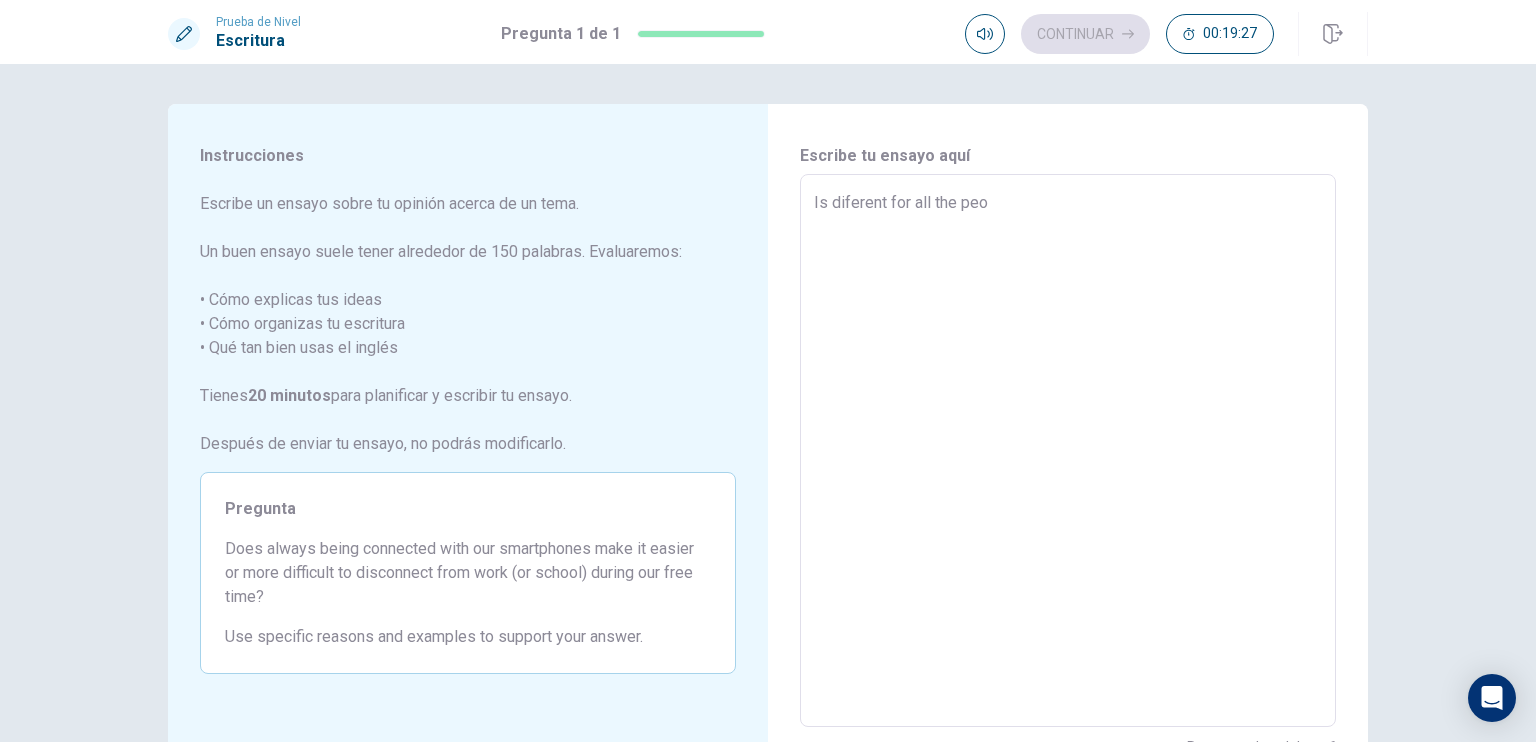 type on "Is diferent for all the peol" 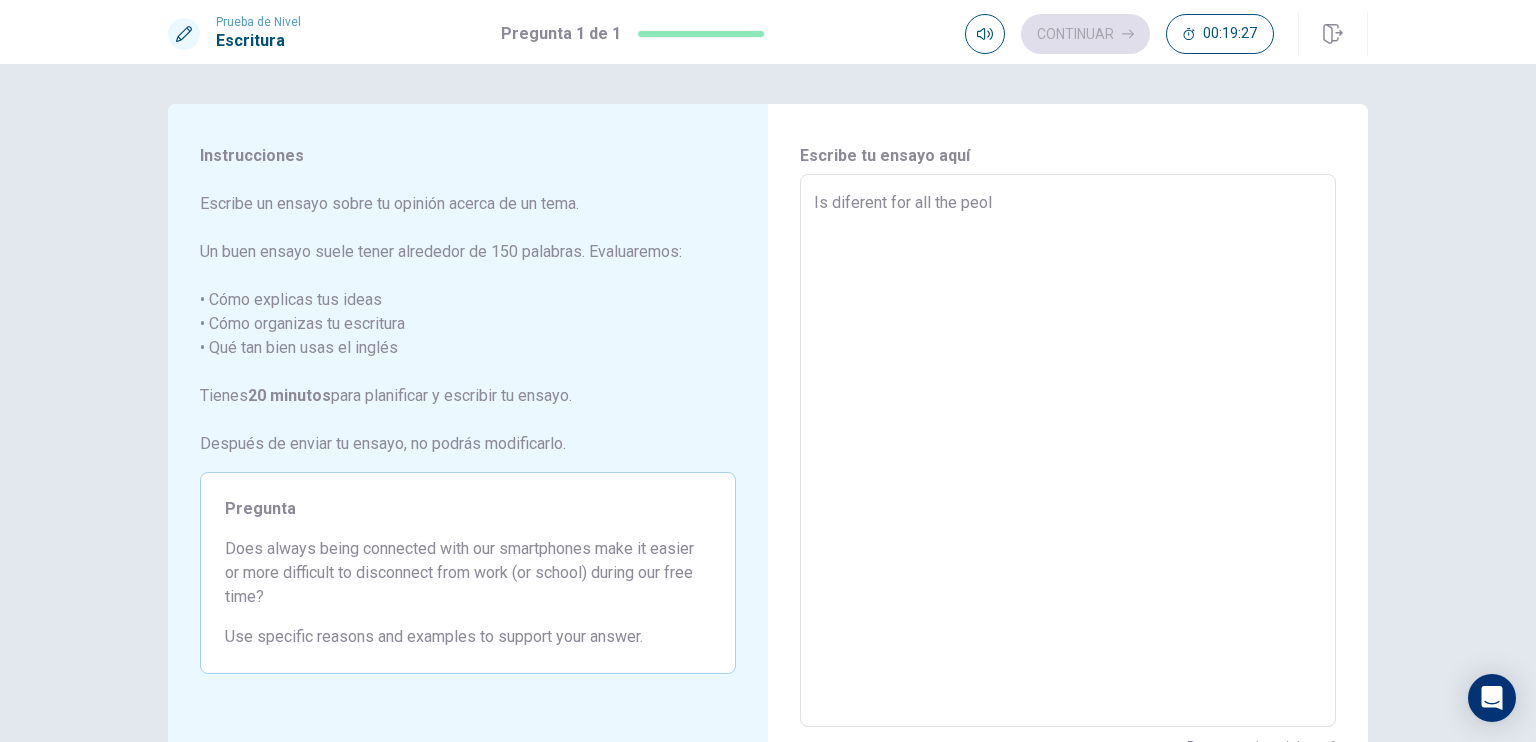 type on "x" 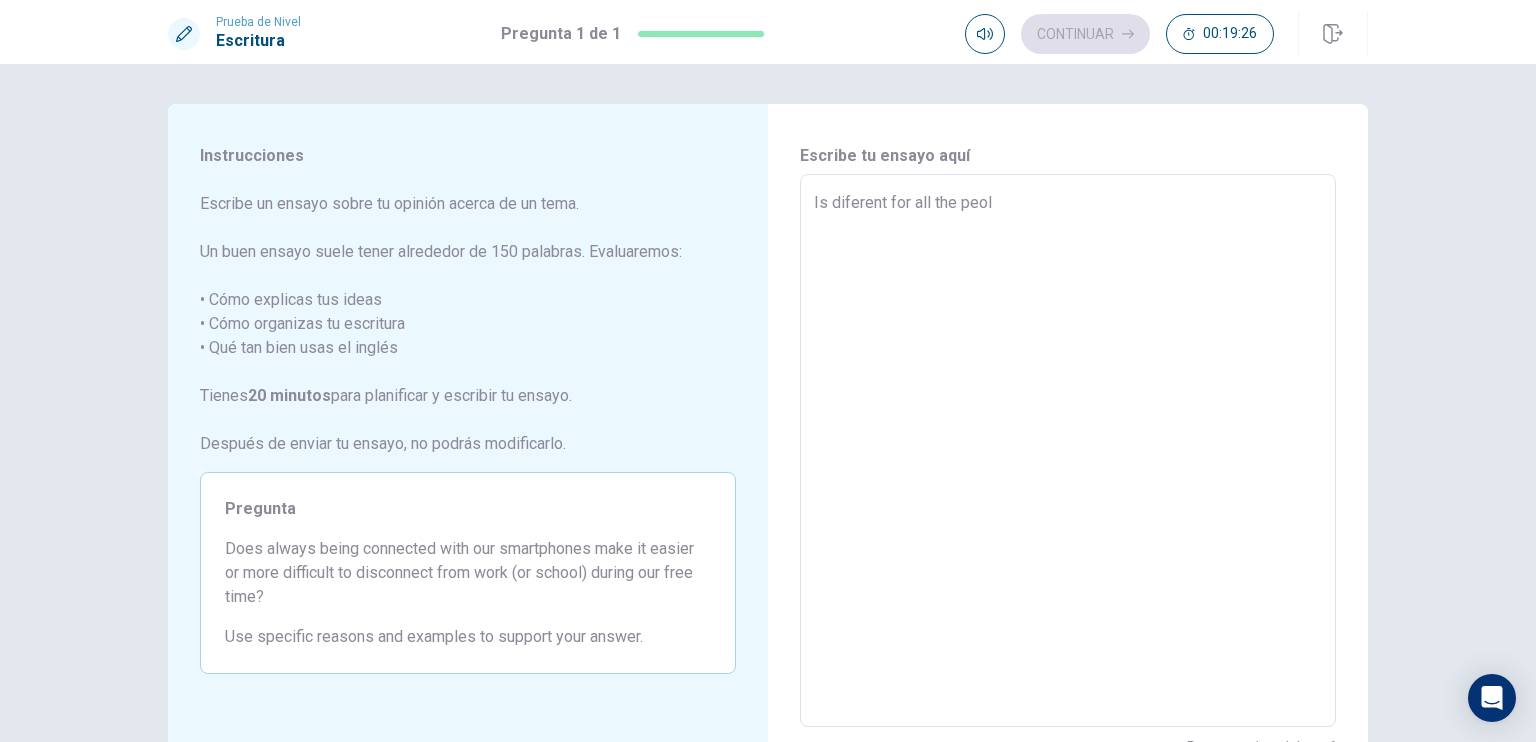 type on "Is diferent for all the people" 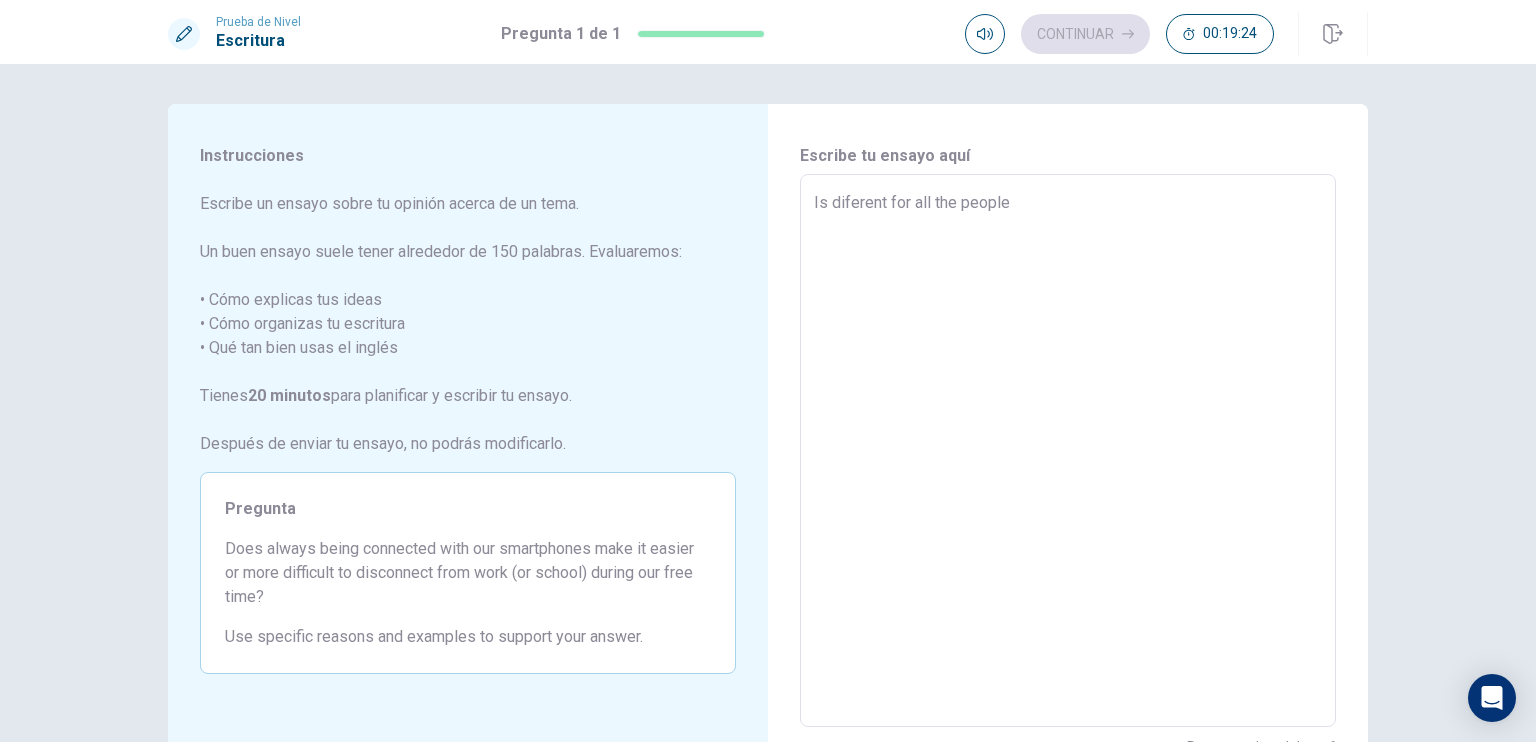 type on "x" 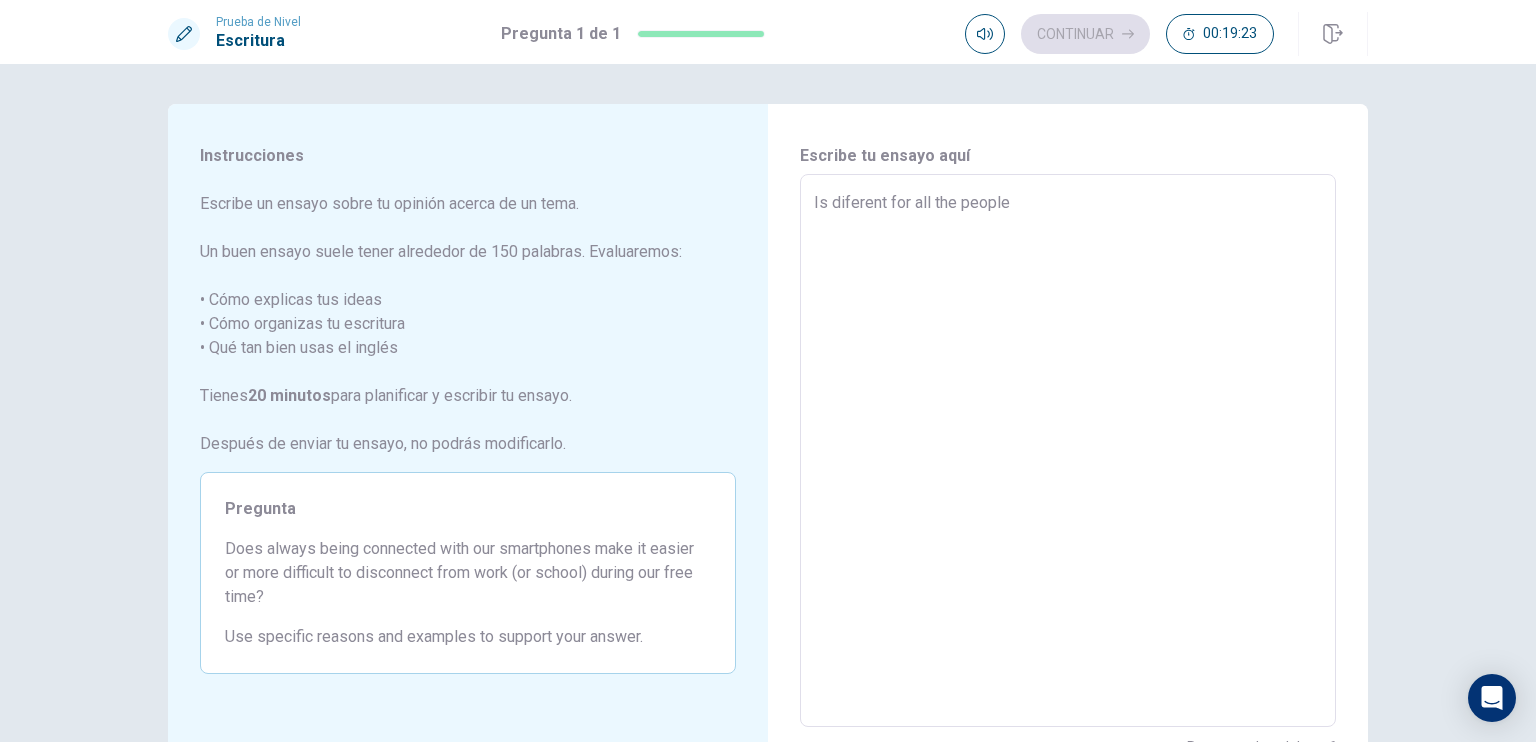 type on "Is diferent for all the peol" 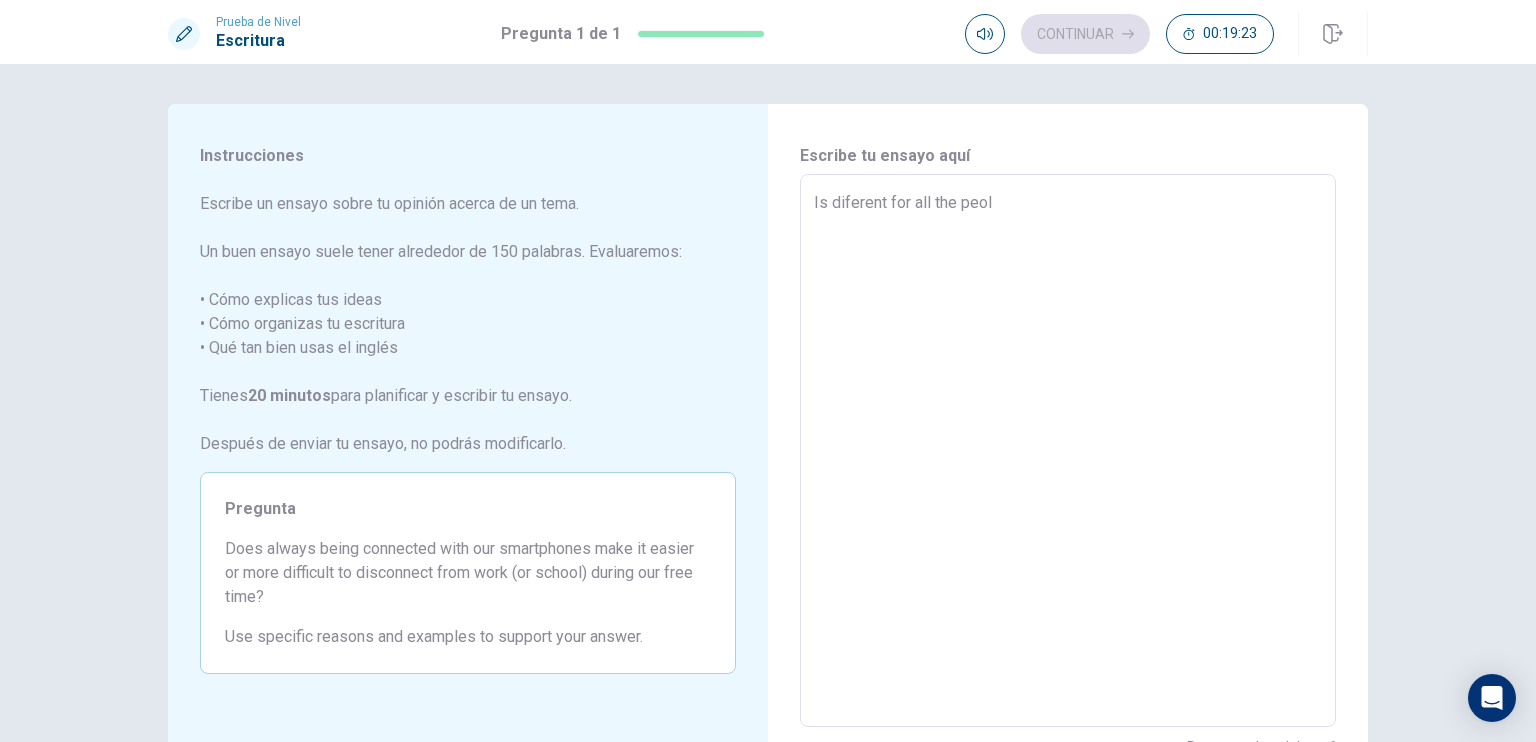 type on "x" 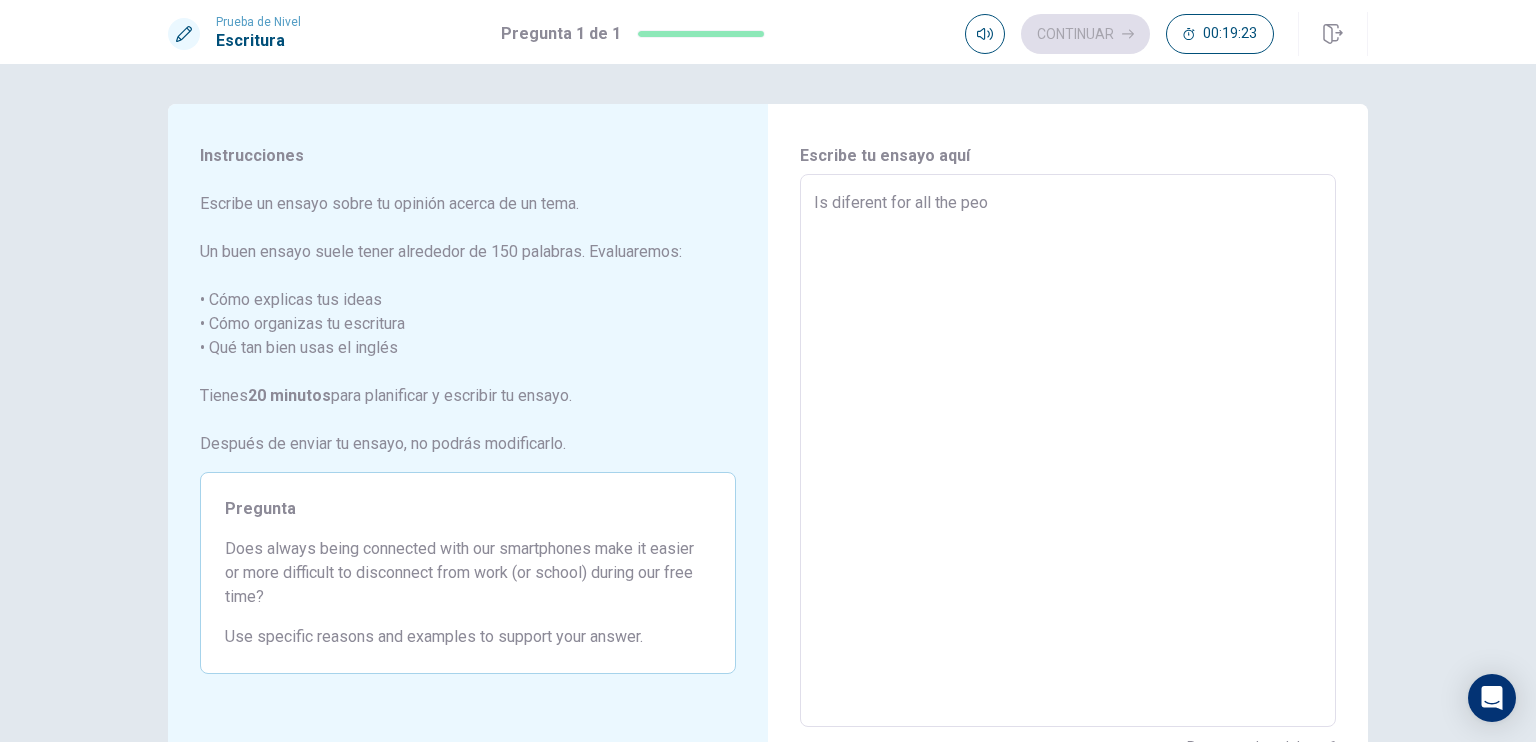 type on "x" 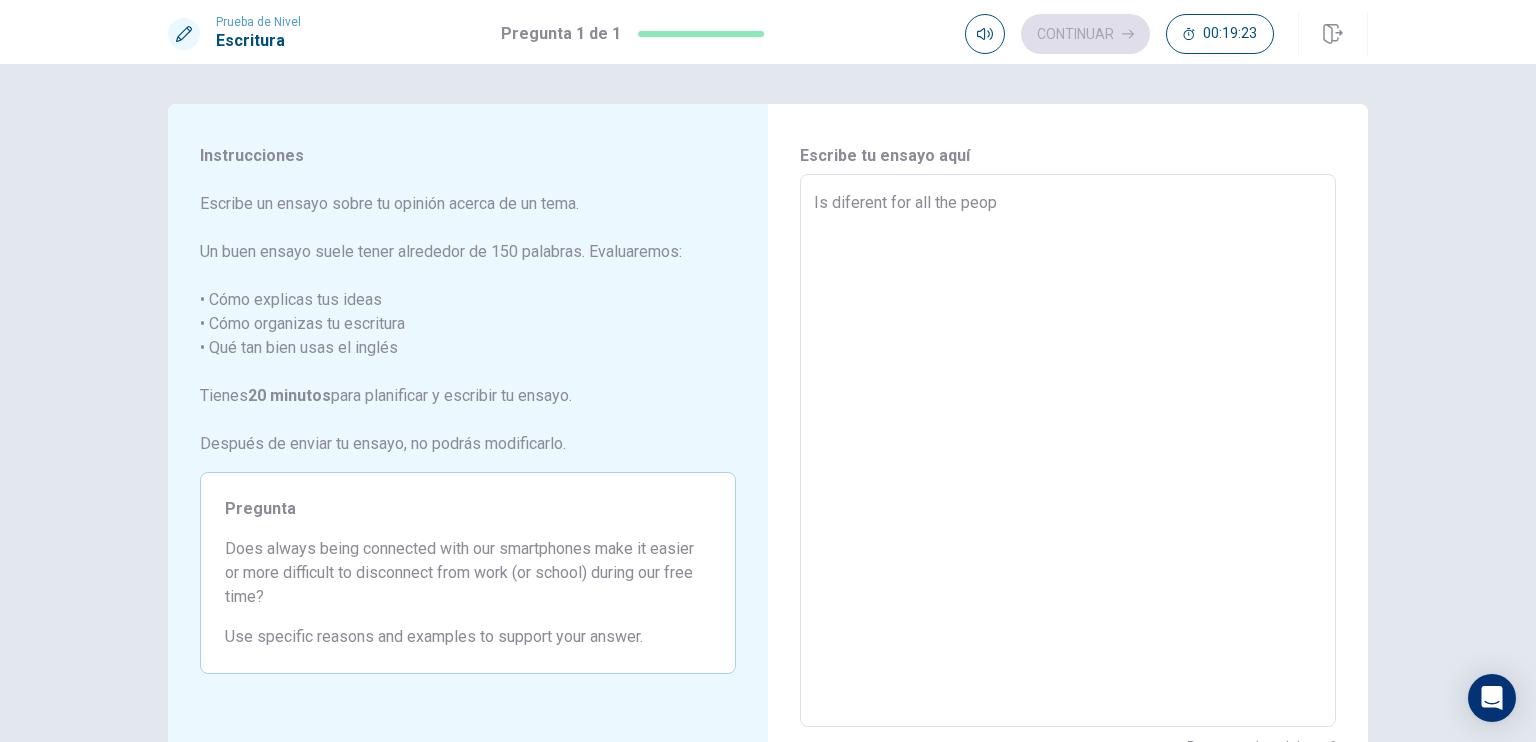 type on "x" 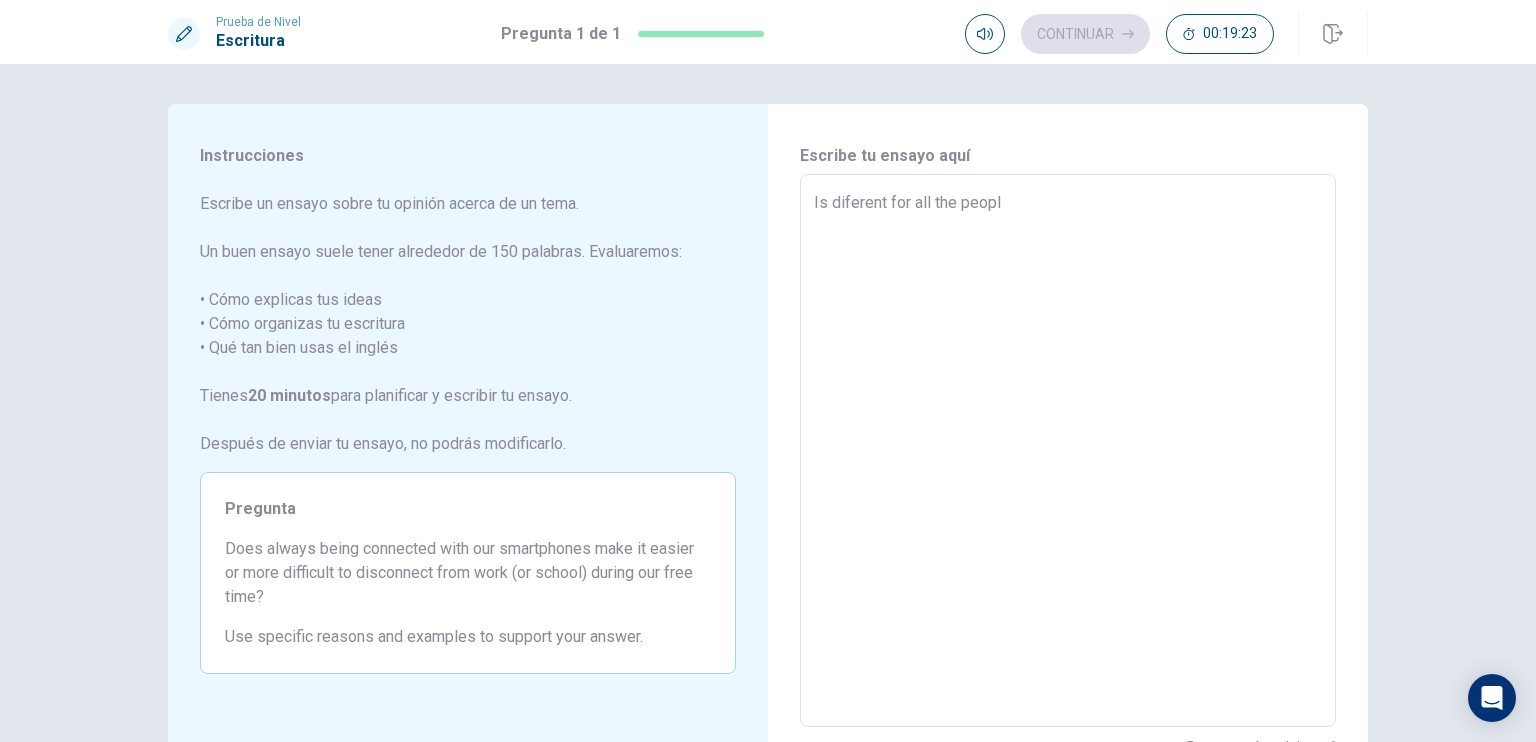 type on "x" 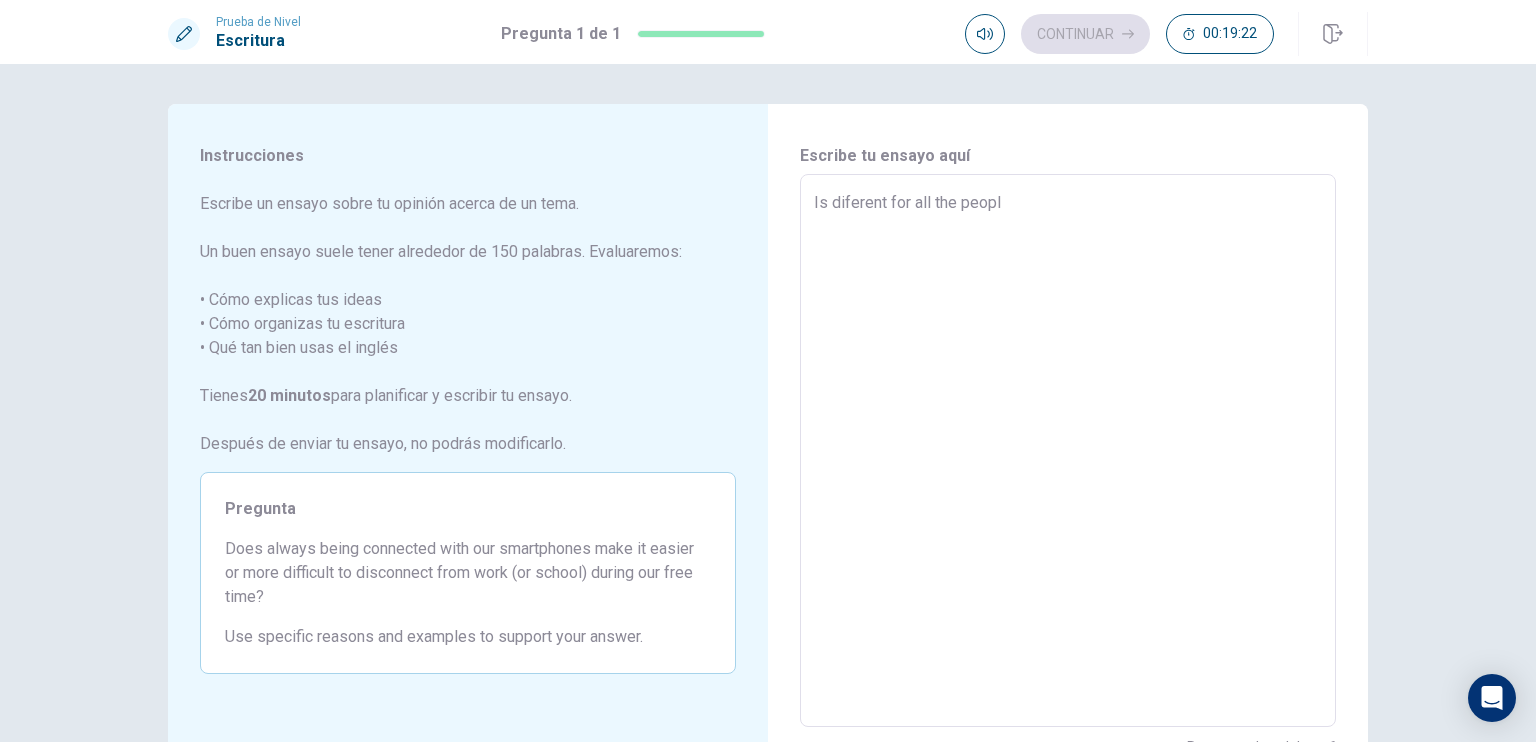 type on "Is diferent for all the people" 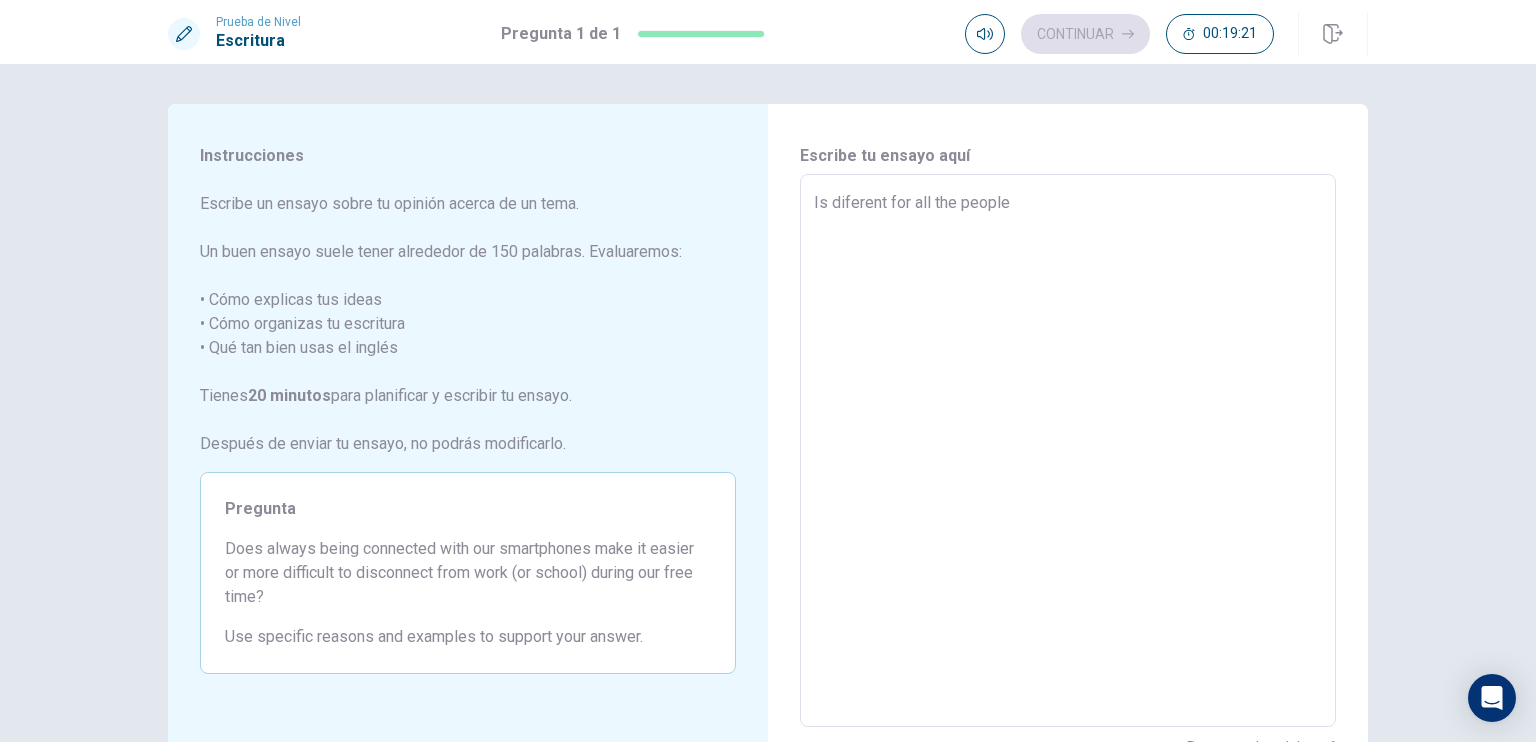 type on "x" 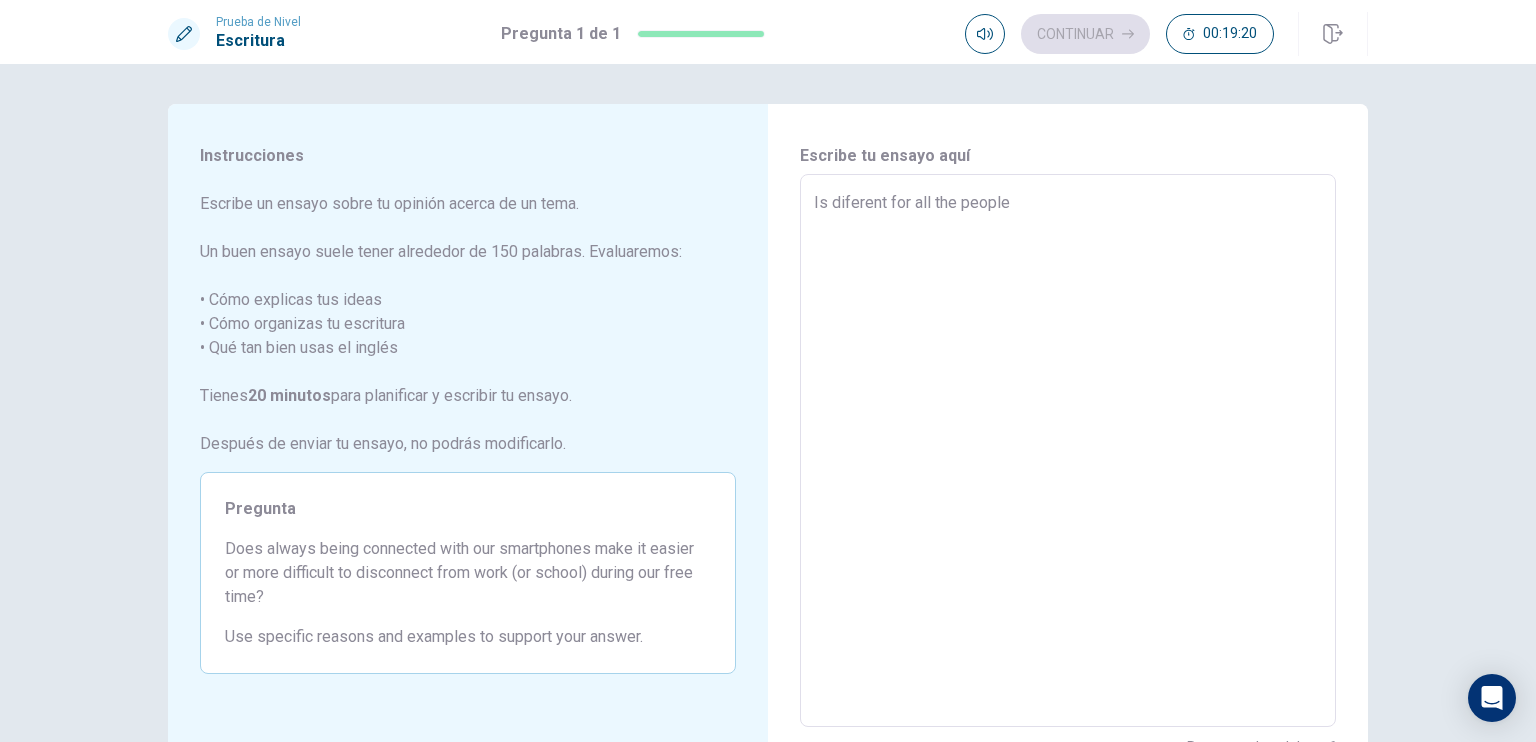 type on "Is diferent for all the people," 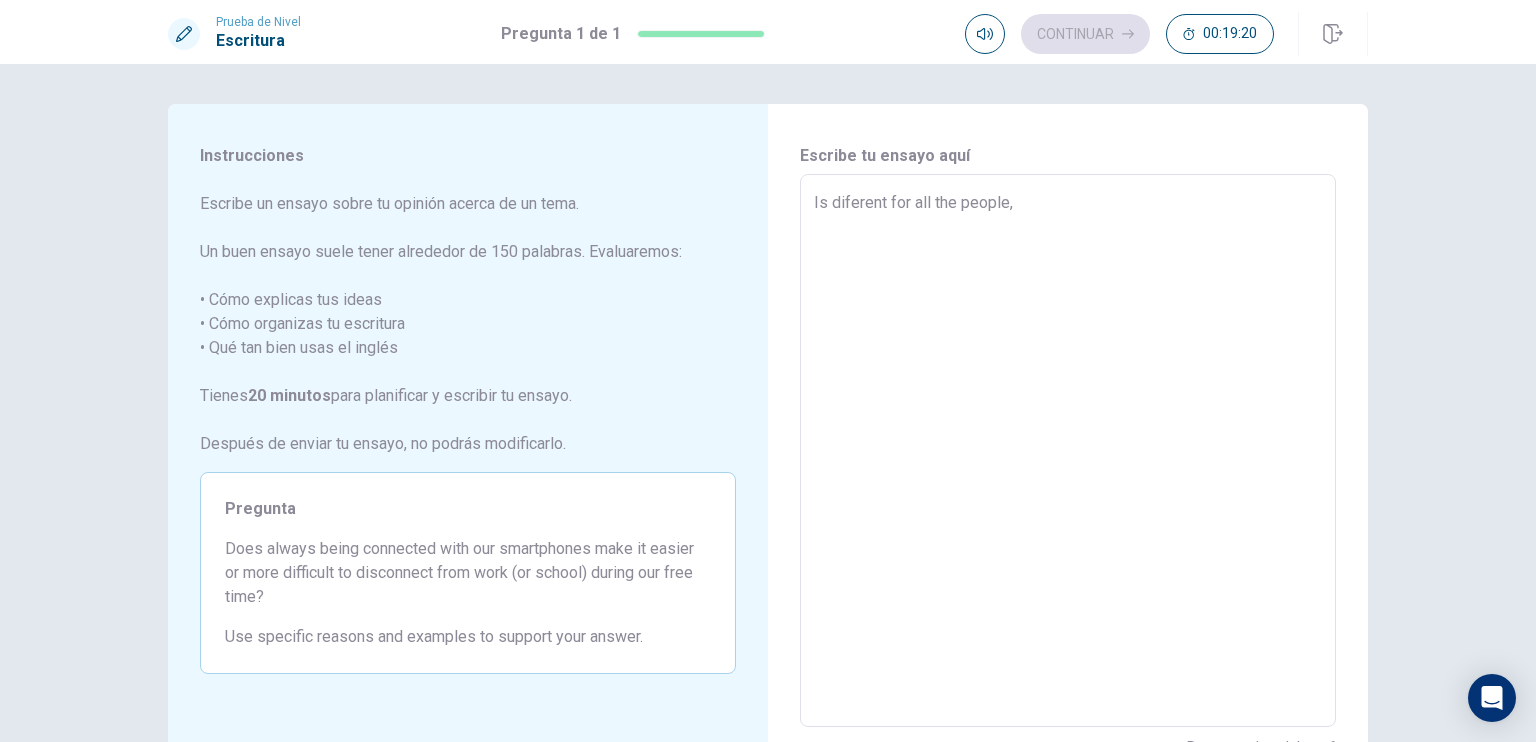 type on "x" 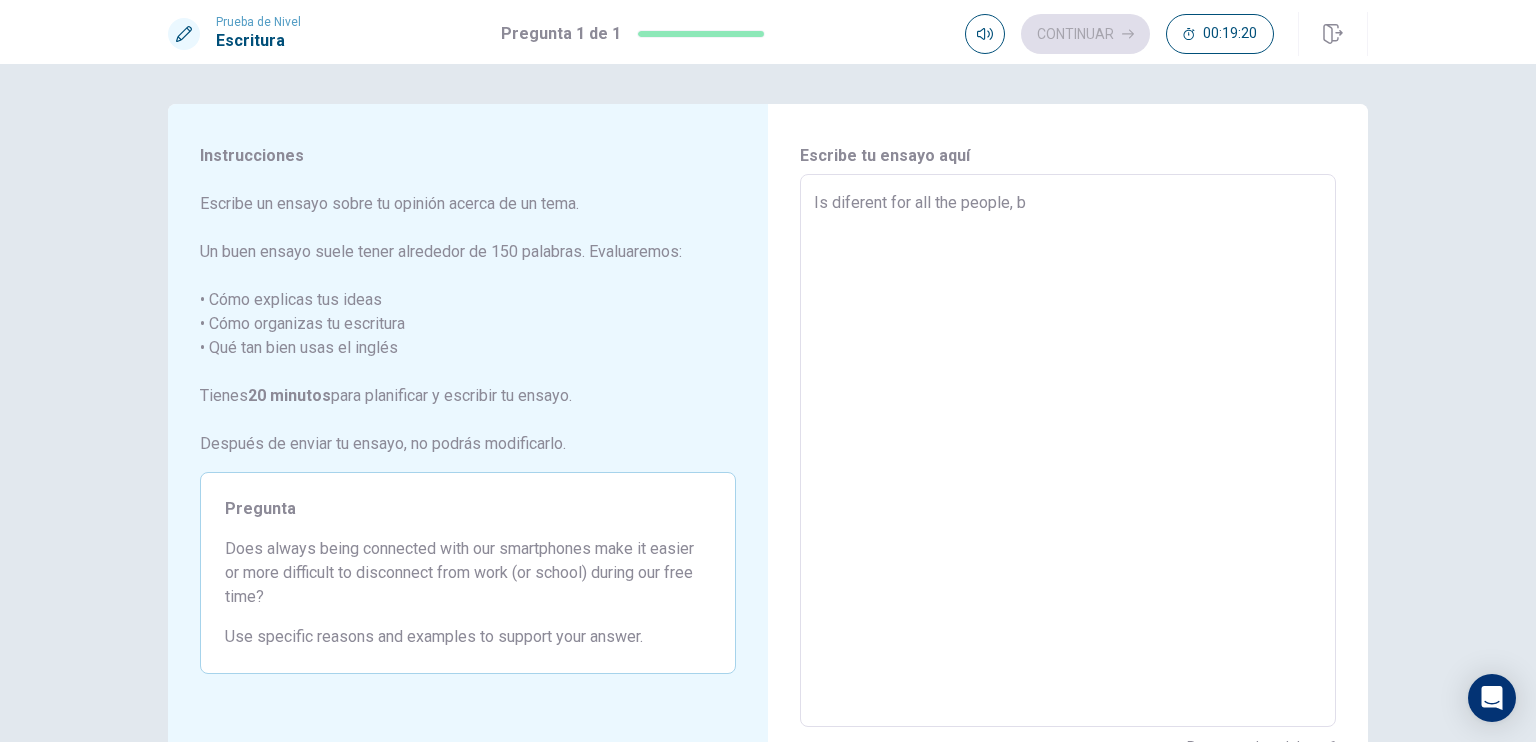 type on "x" 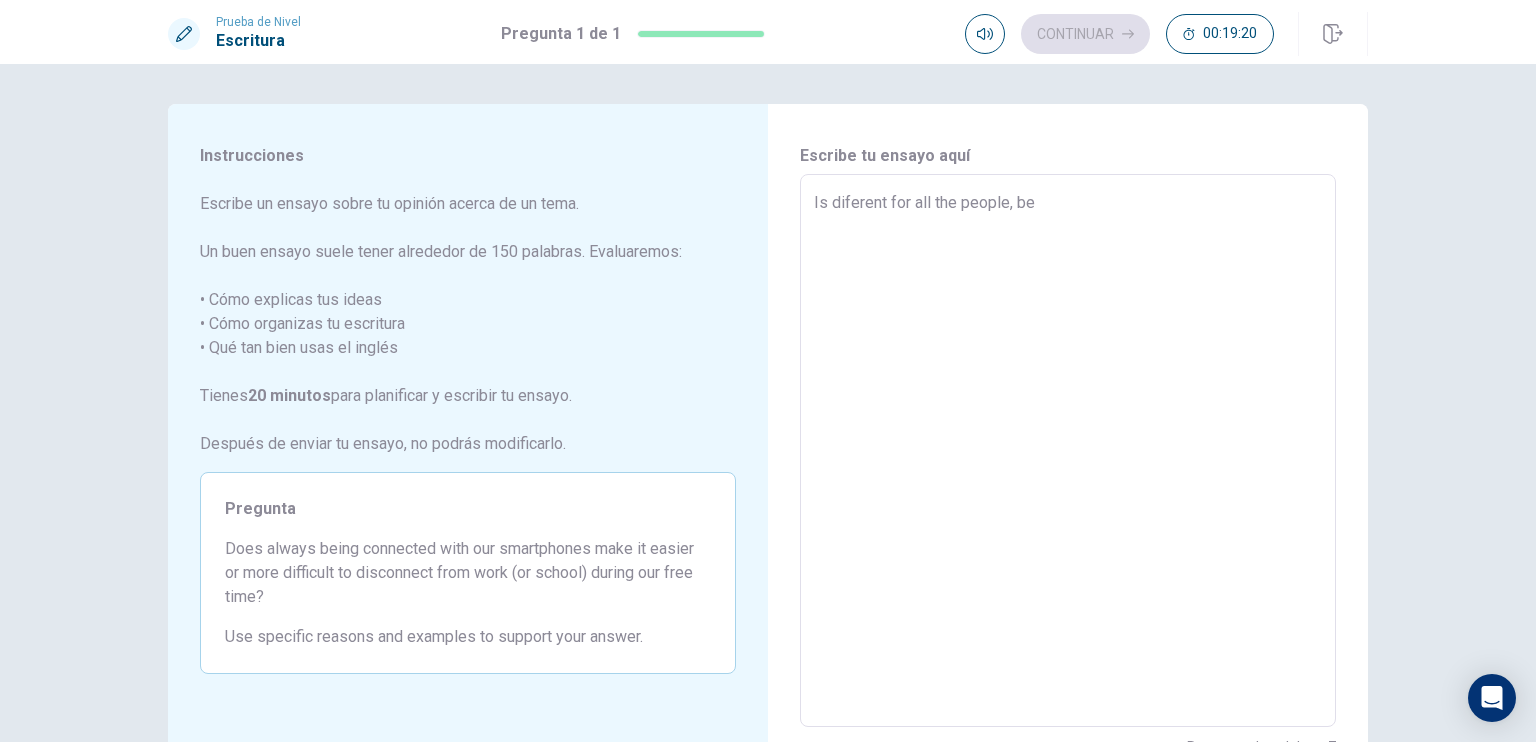 type on "x" 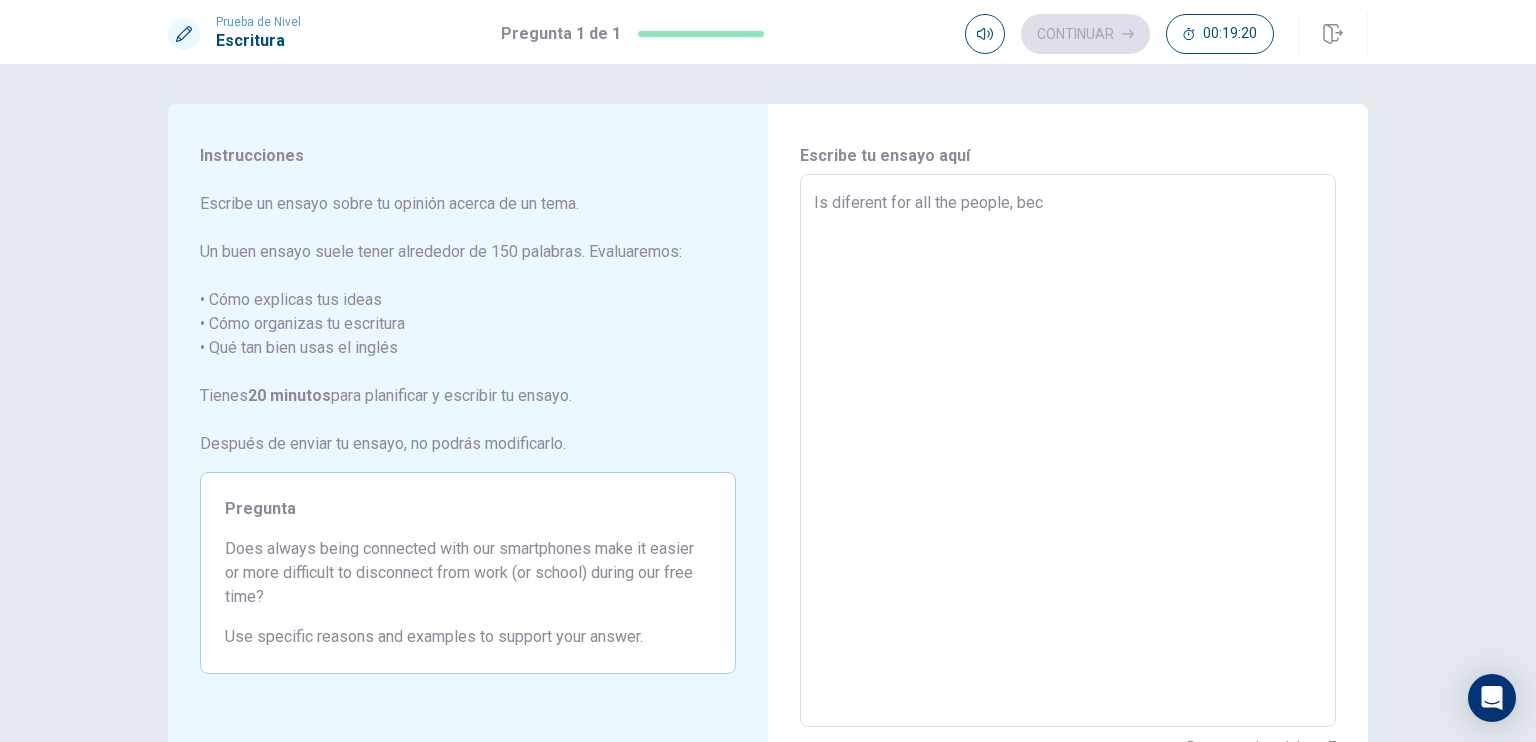 type on "x" 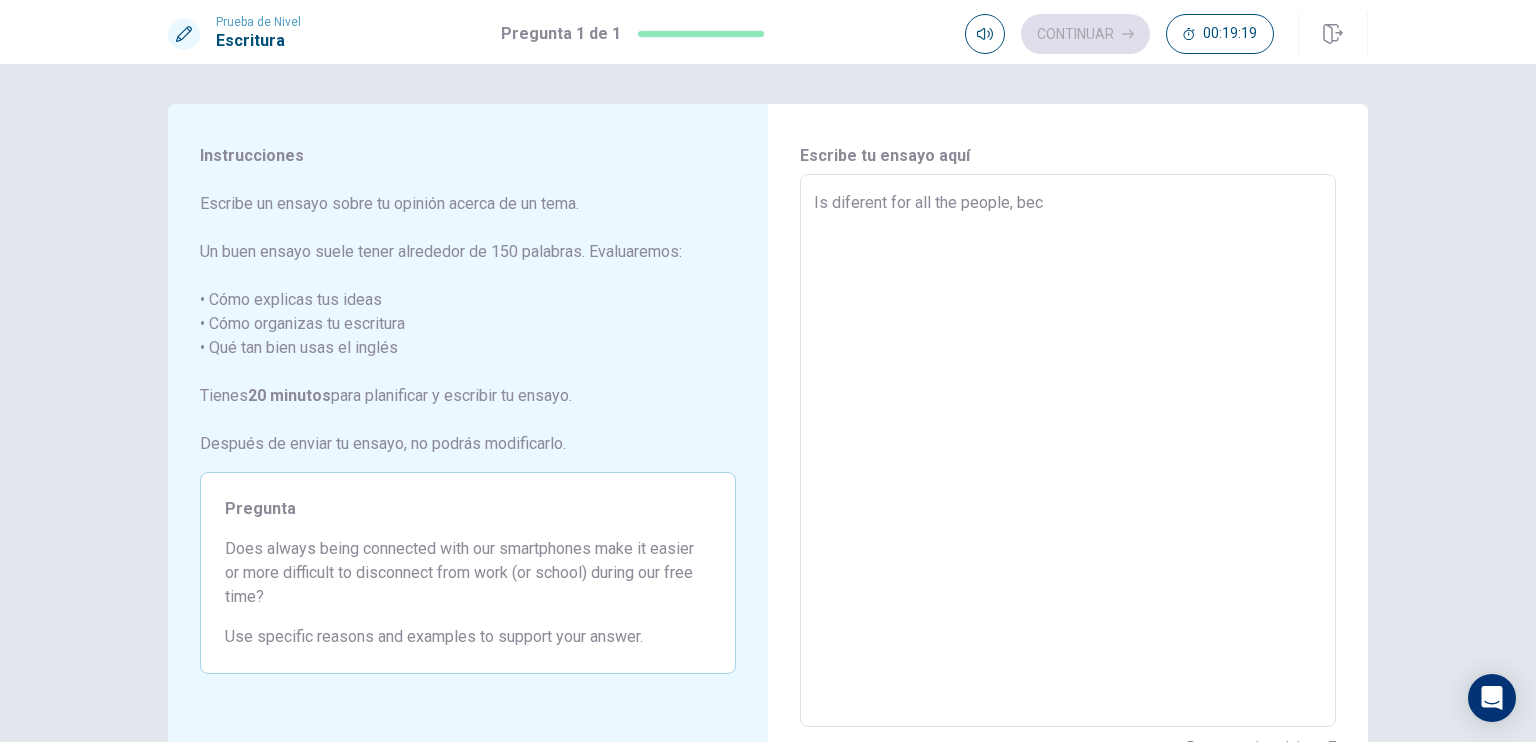 type on "Is diferent for all the people, beca" 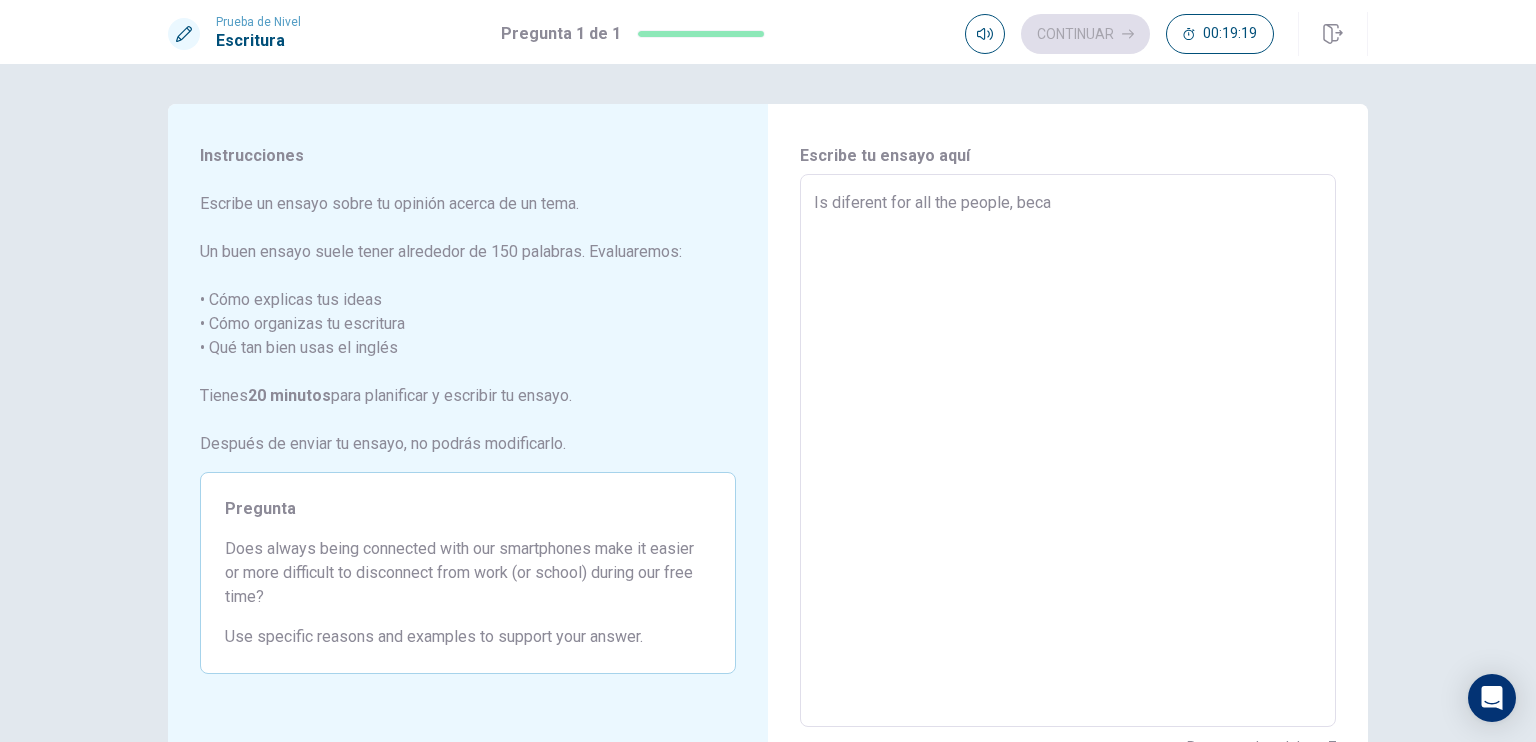 type on "x" 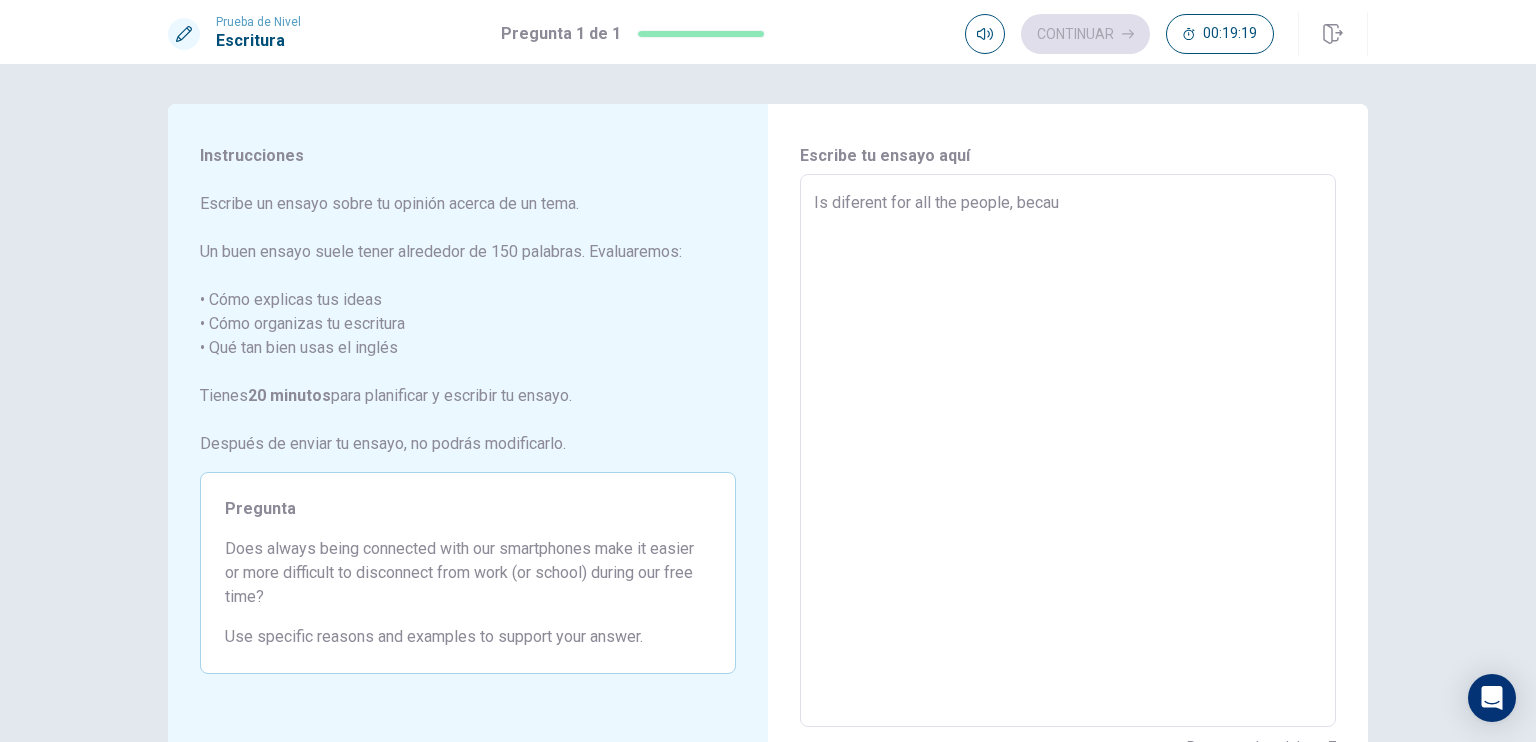 type on "x" 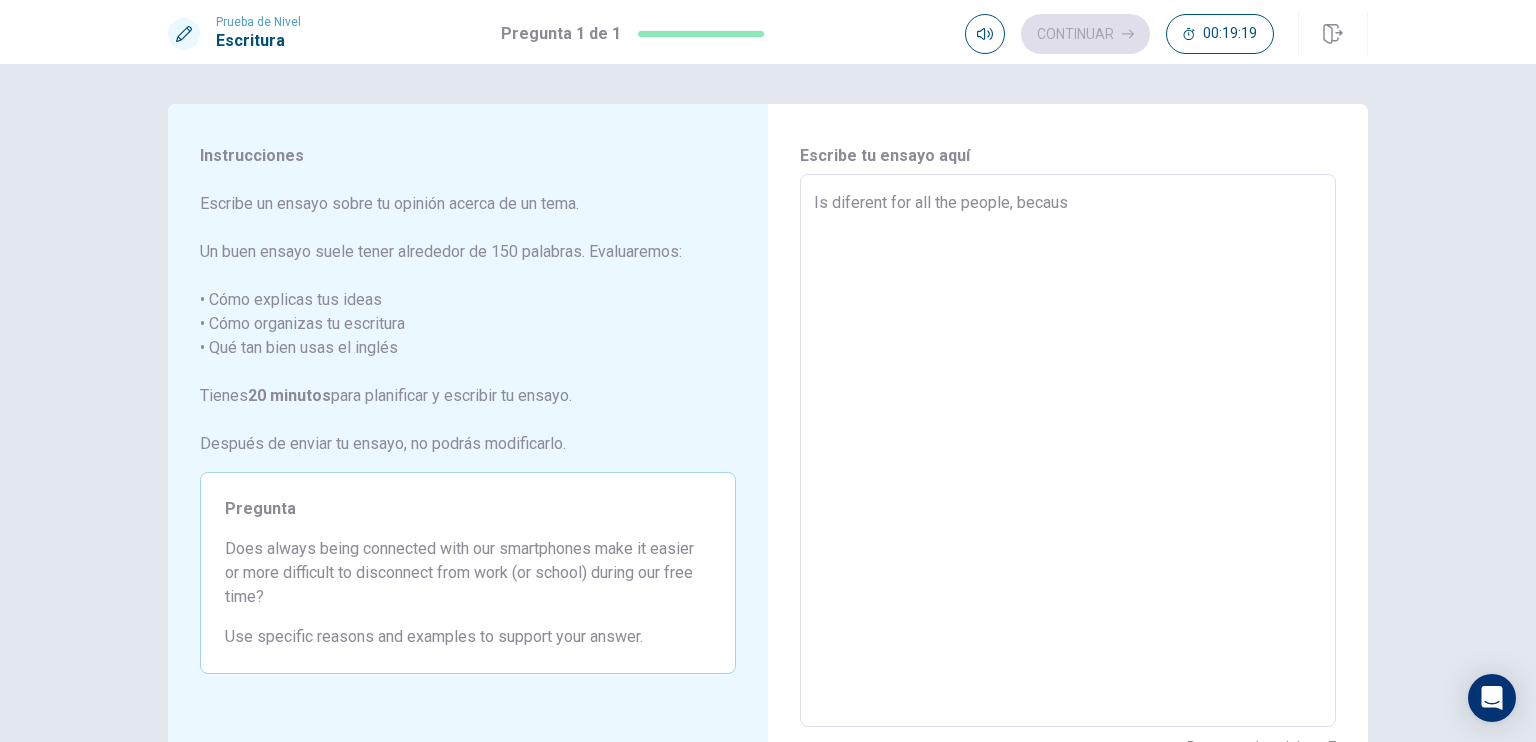 type on "x" 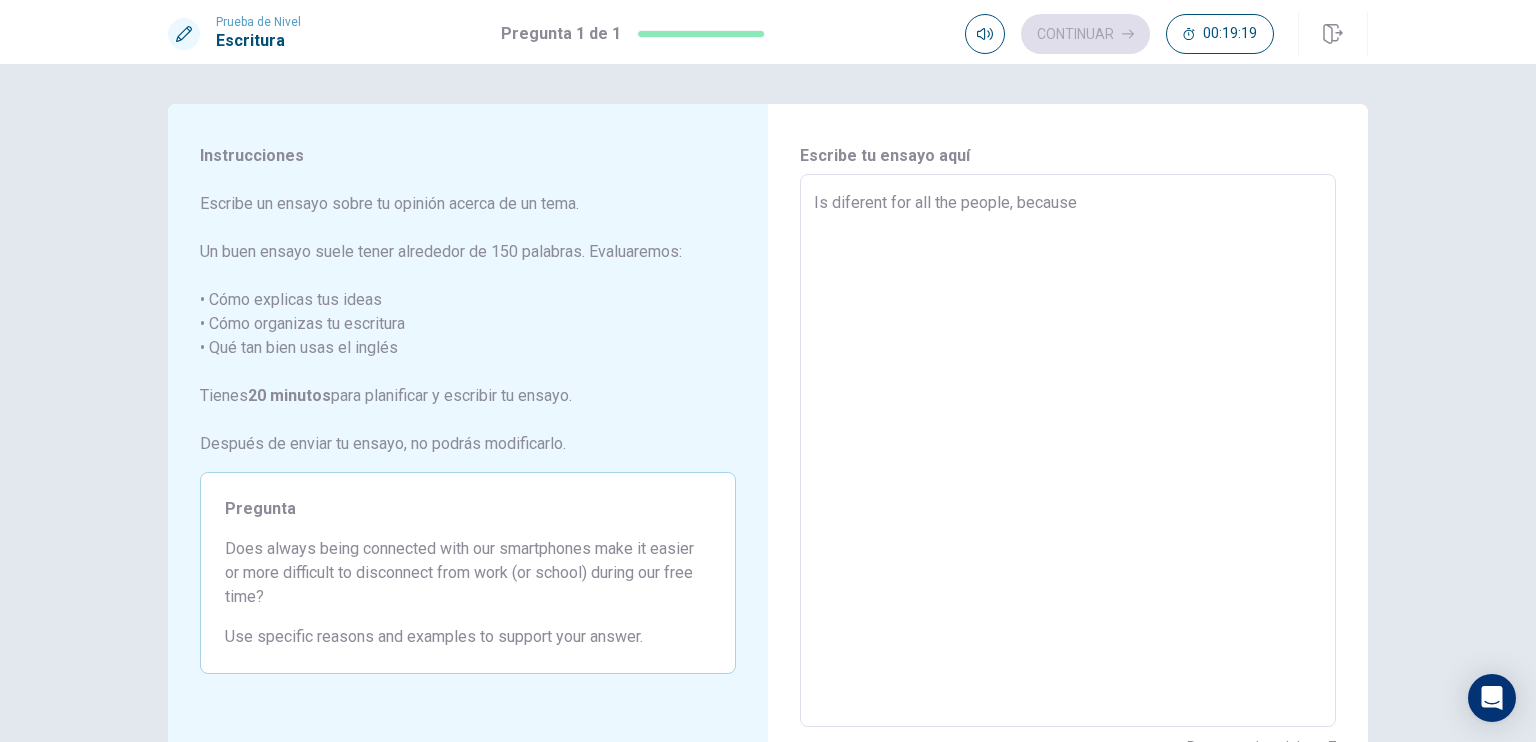 type on "x" 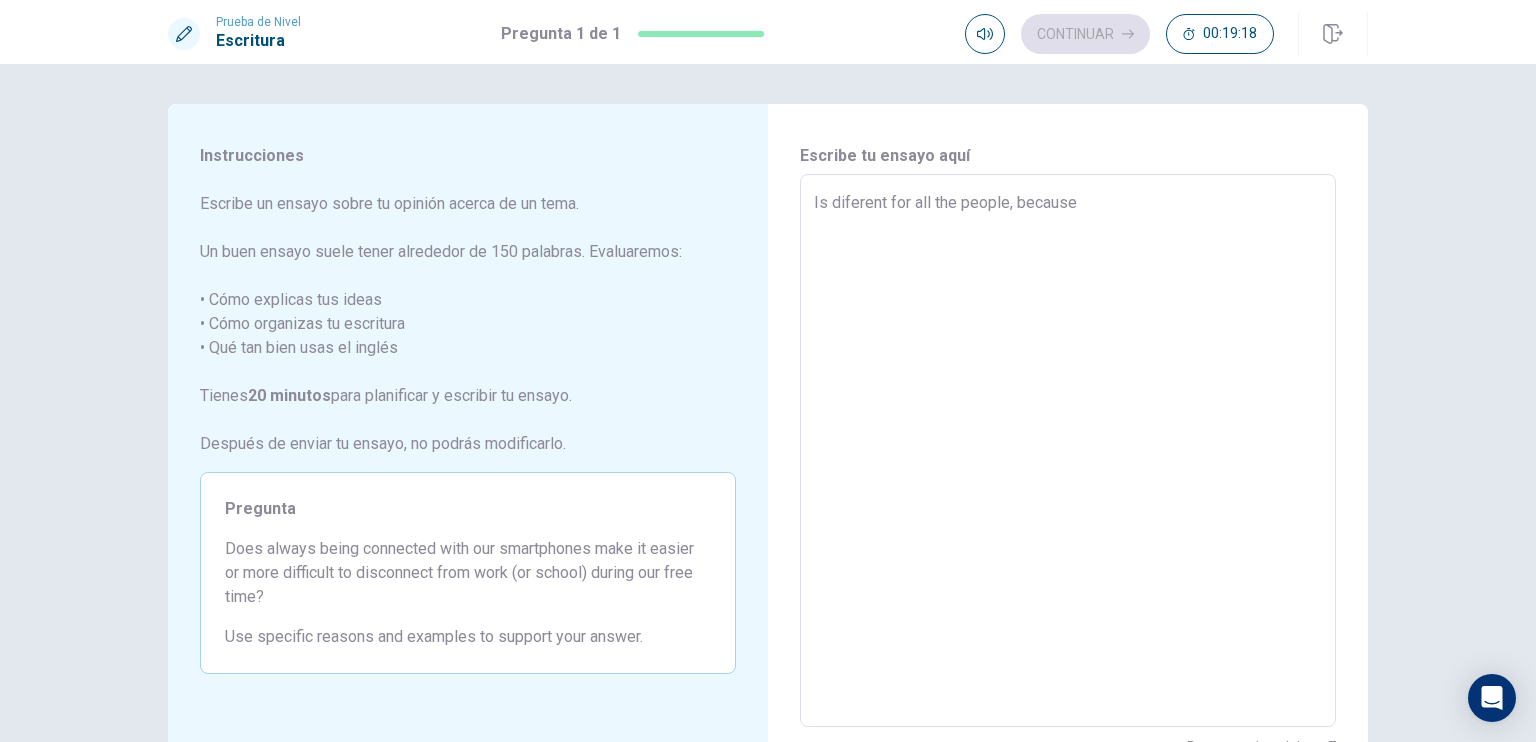 type on "Is diferent for all the people, because" 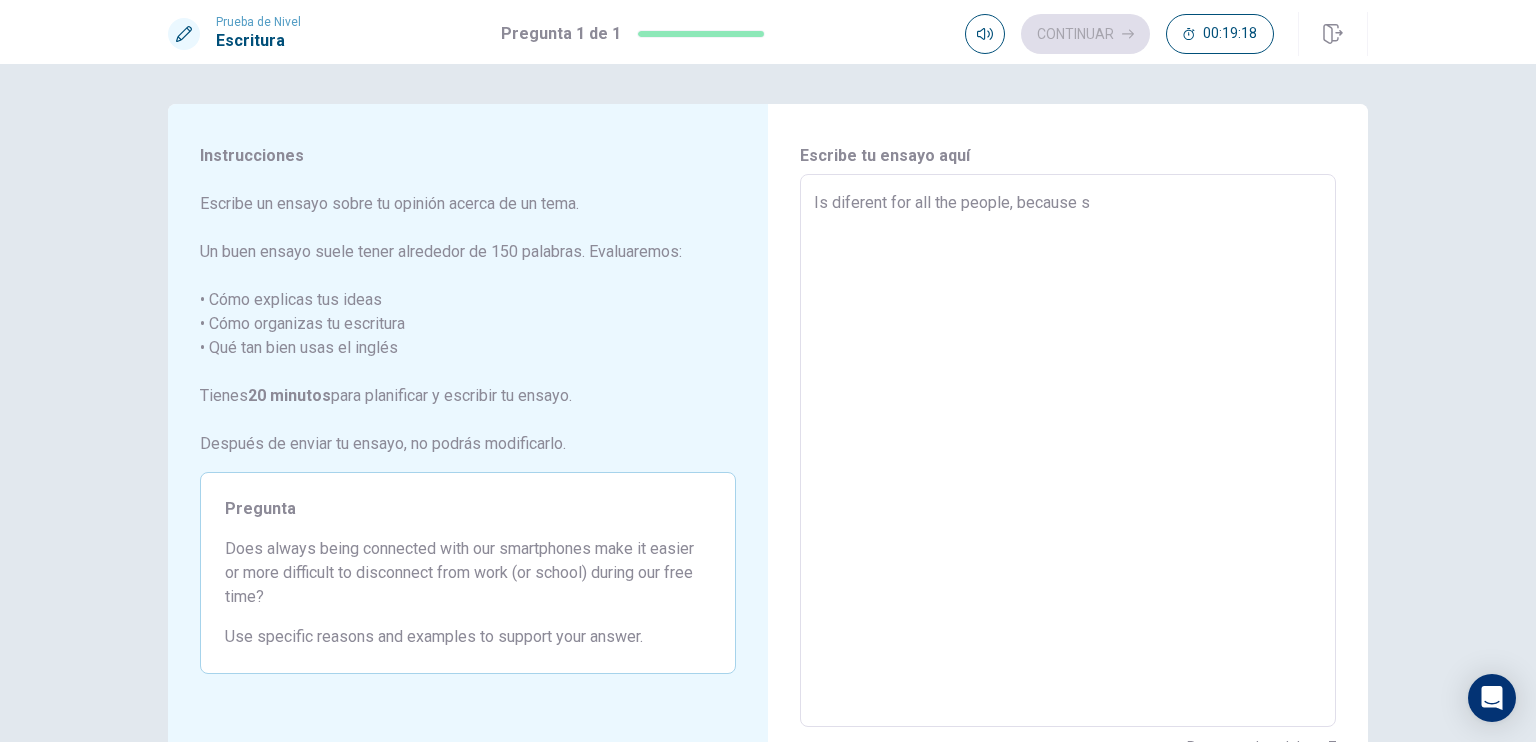 type on "x" 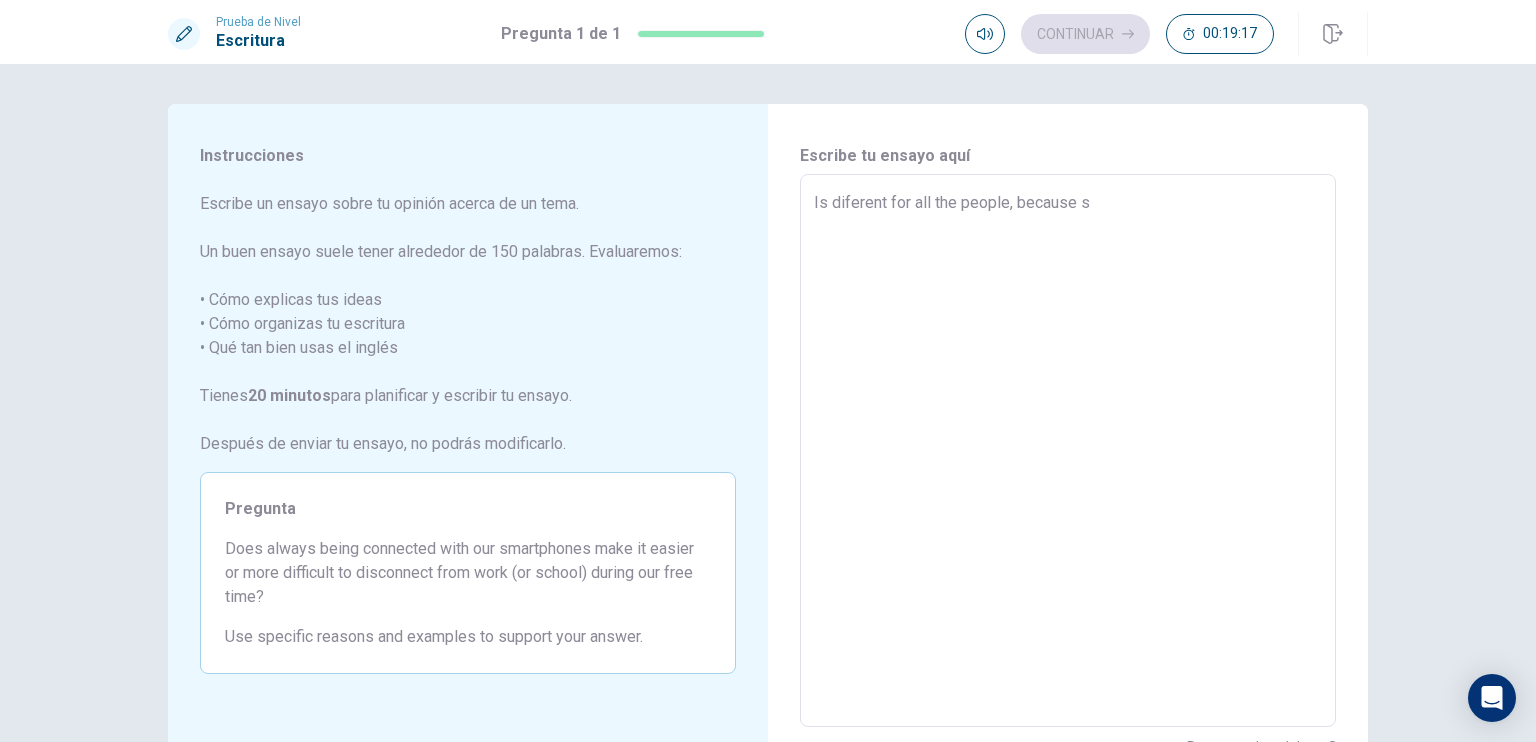 type on "Is diferent for all the people, because so" 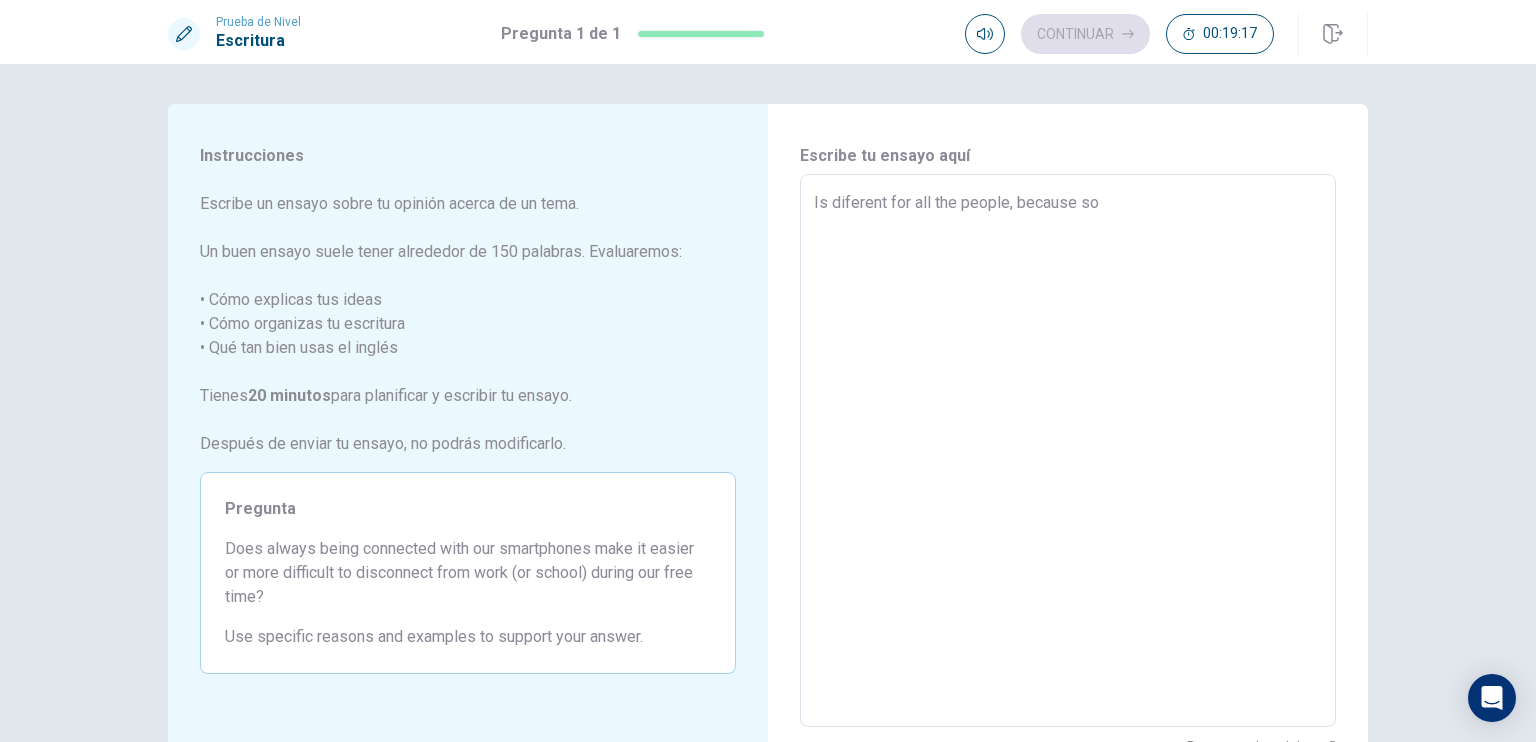type on "x" 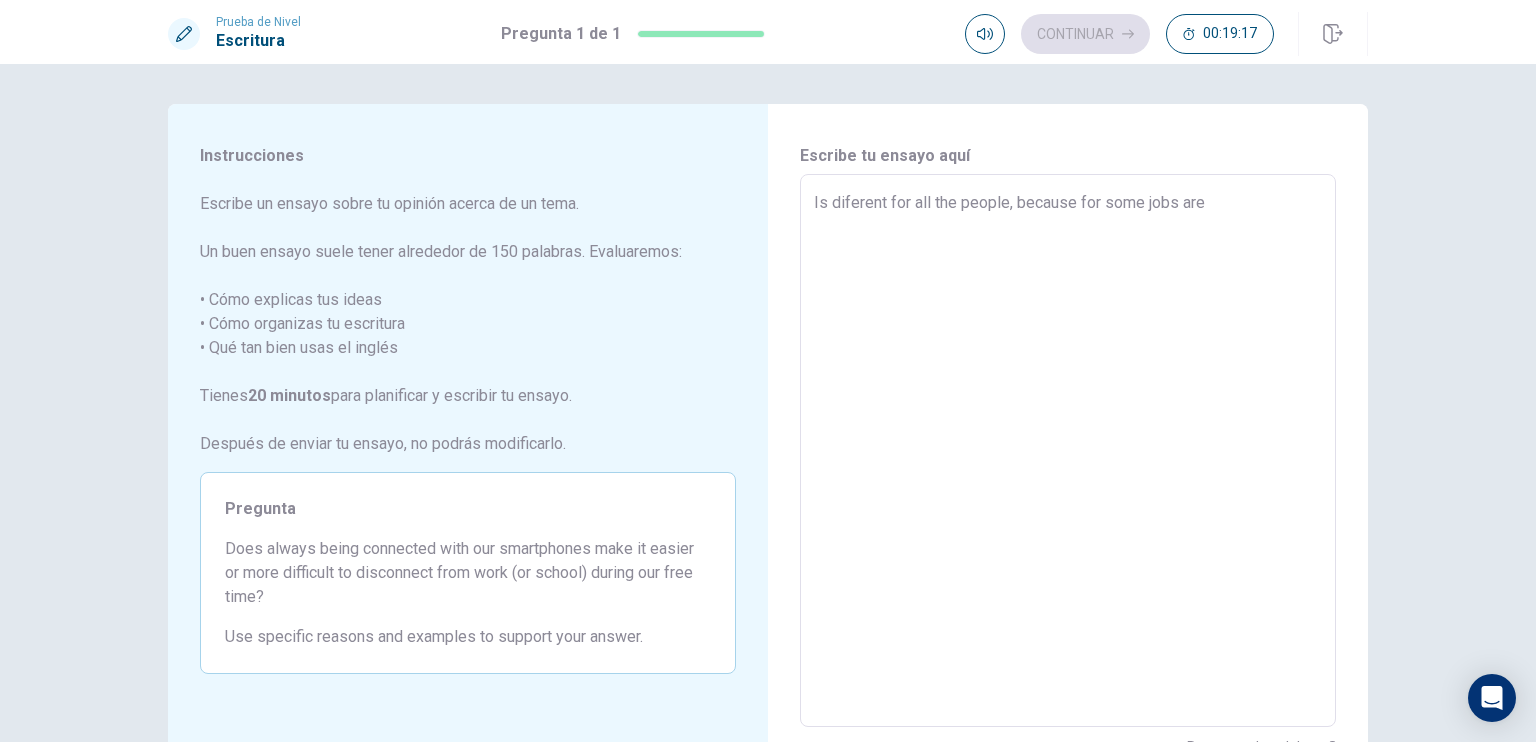 type on "x" 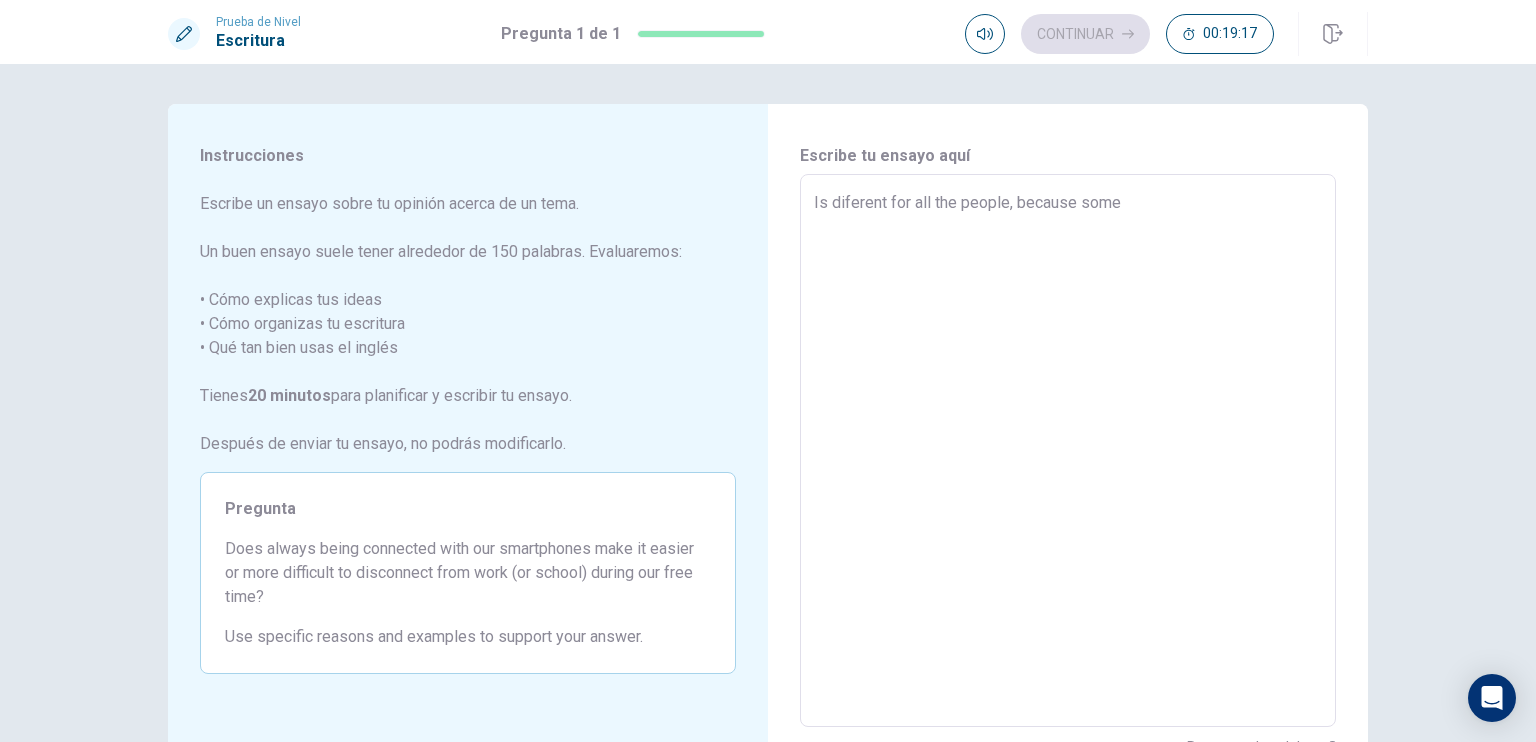 type on "x" 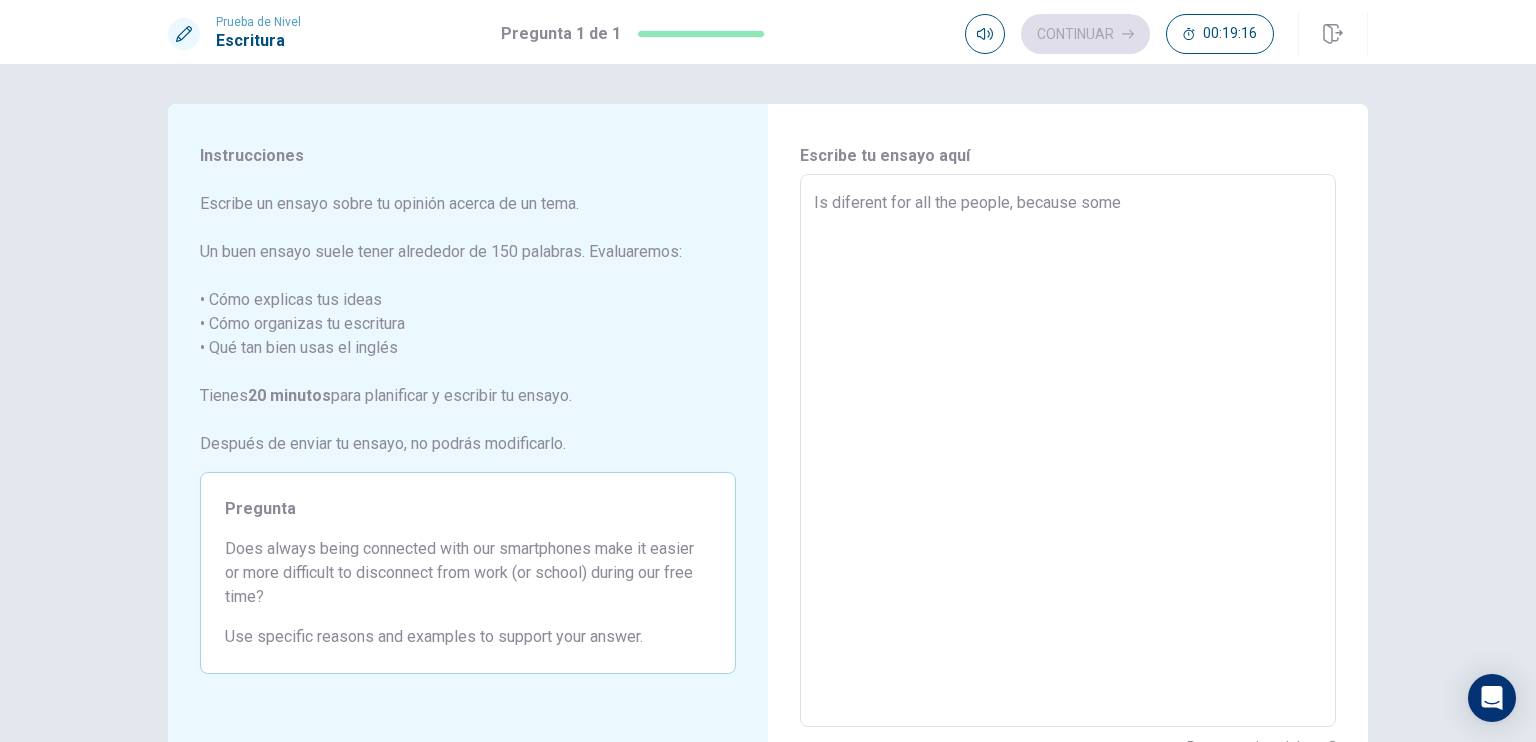 type on "Is diferent for all the people, because some j" 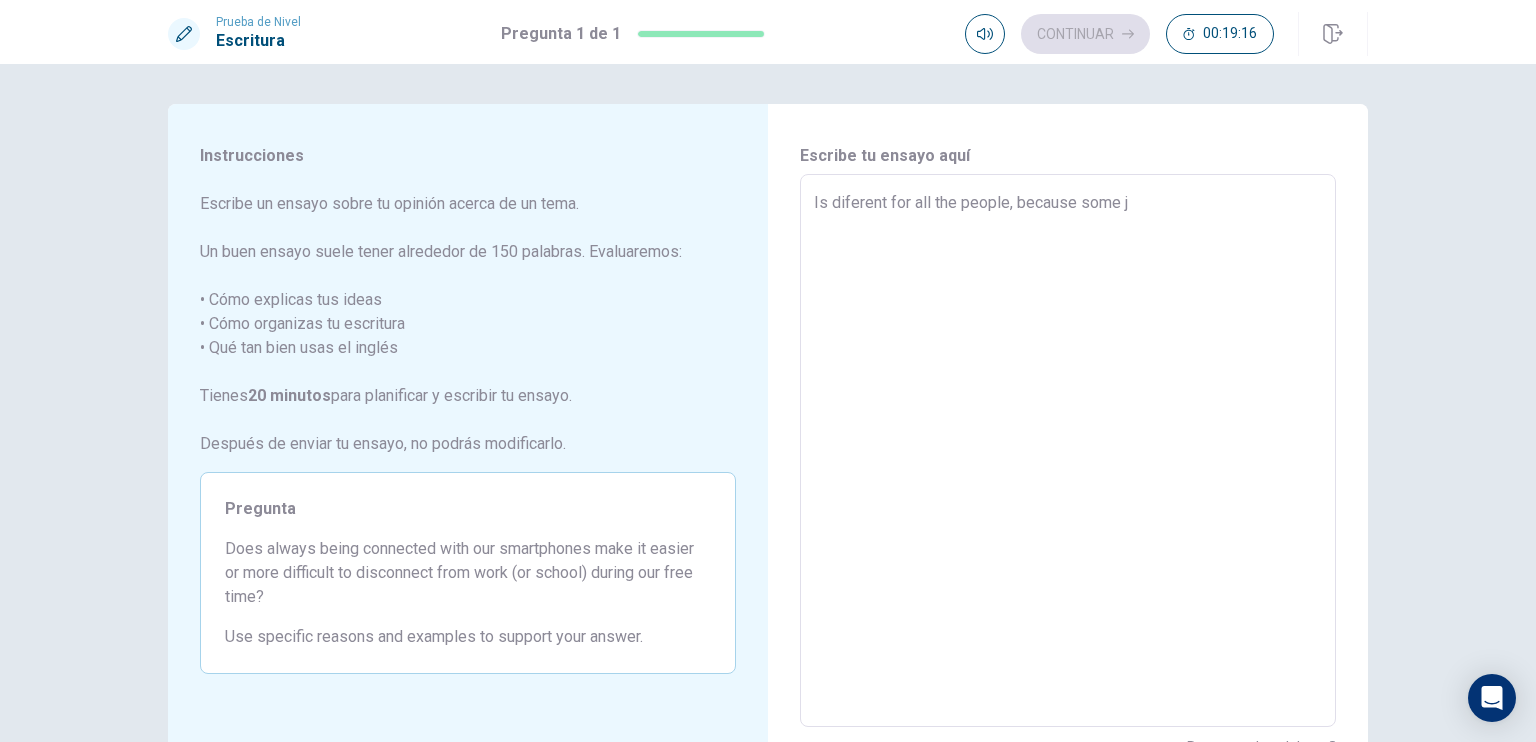 type on "x" 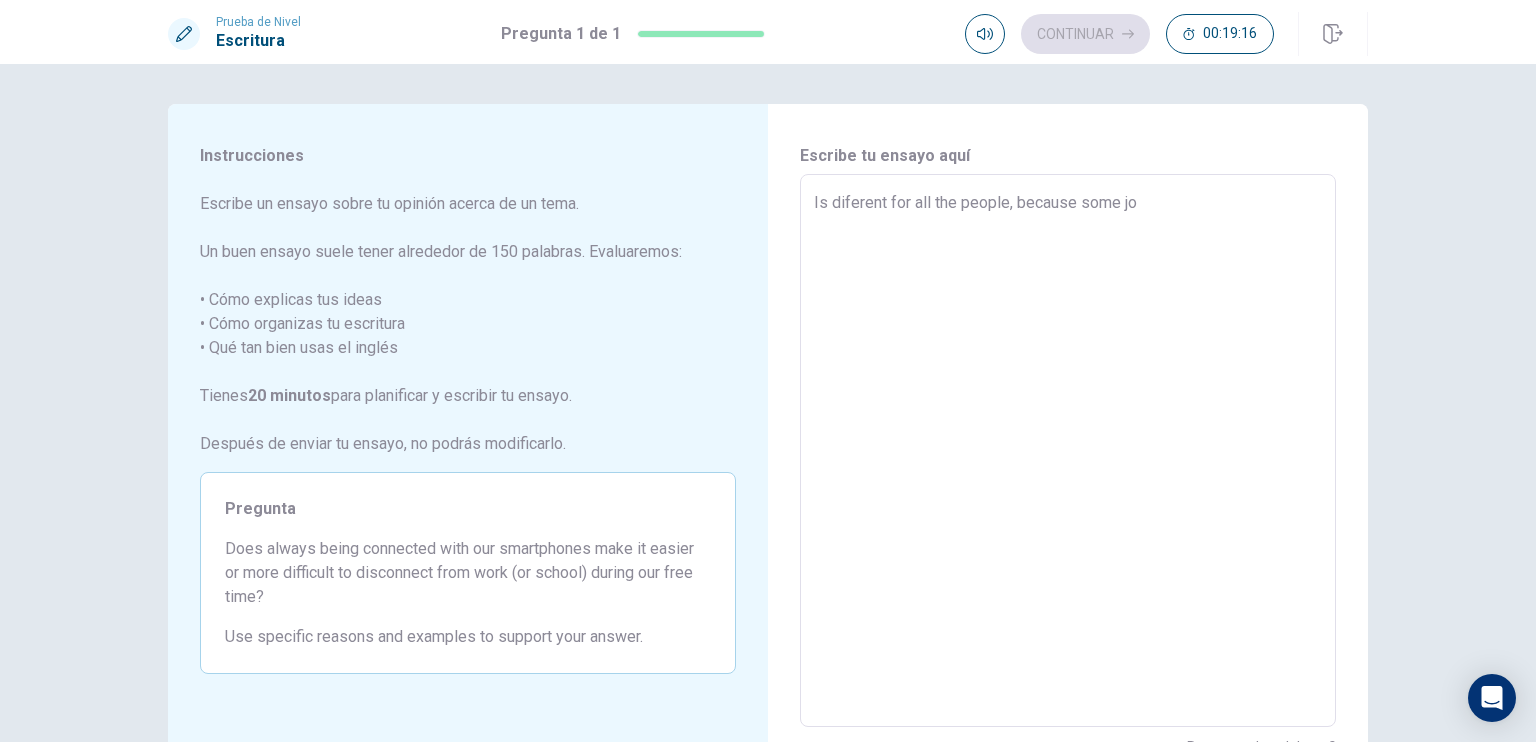 type on "x" 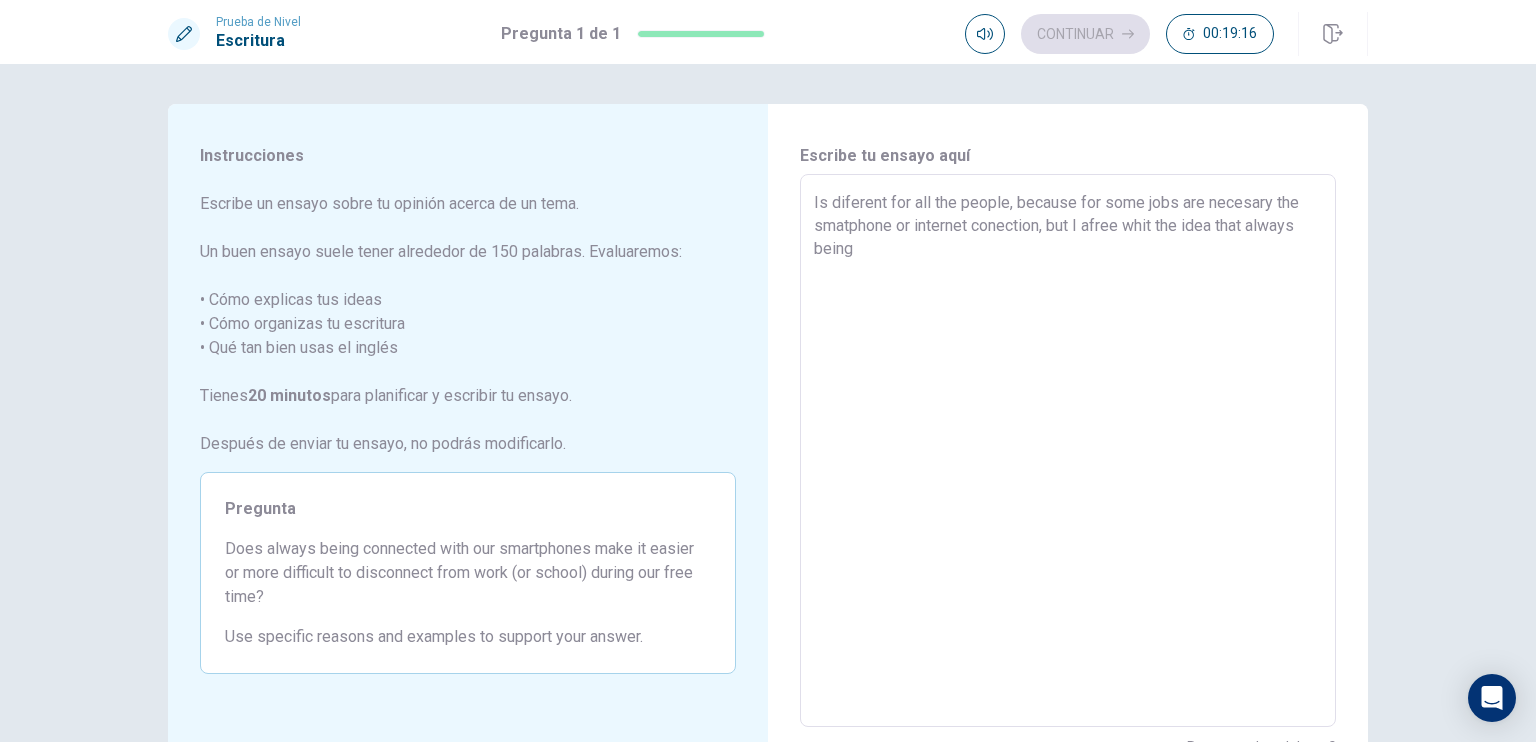 type on "x" 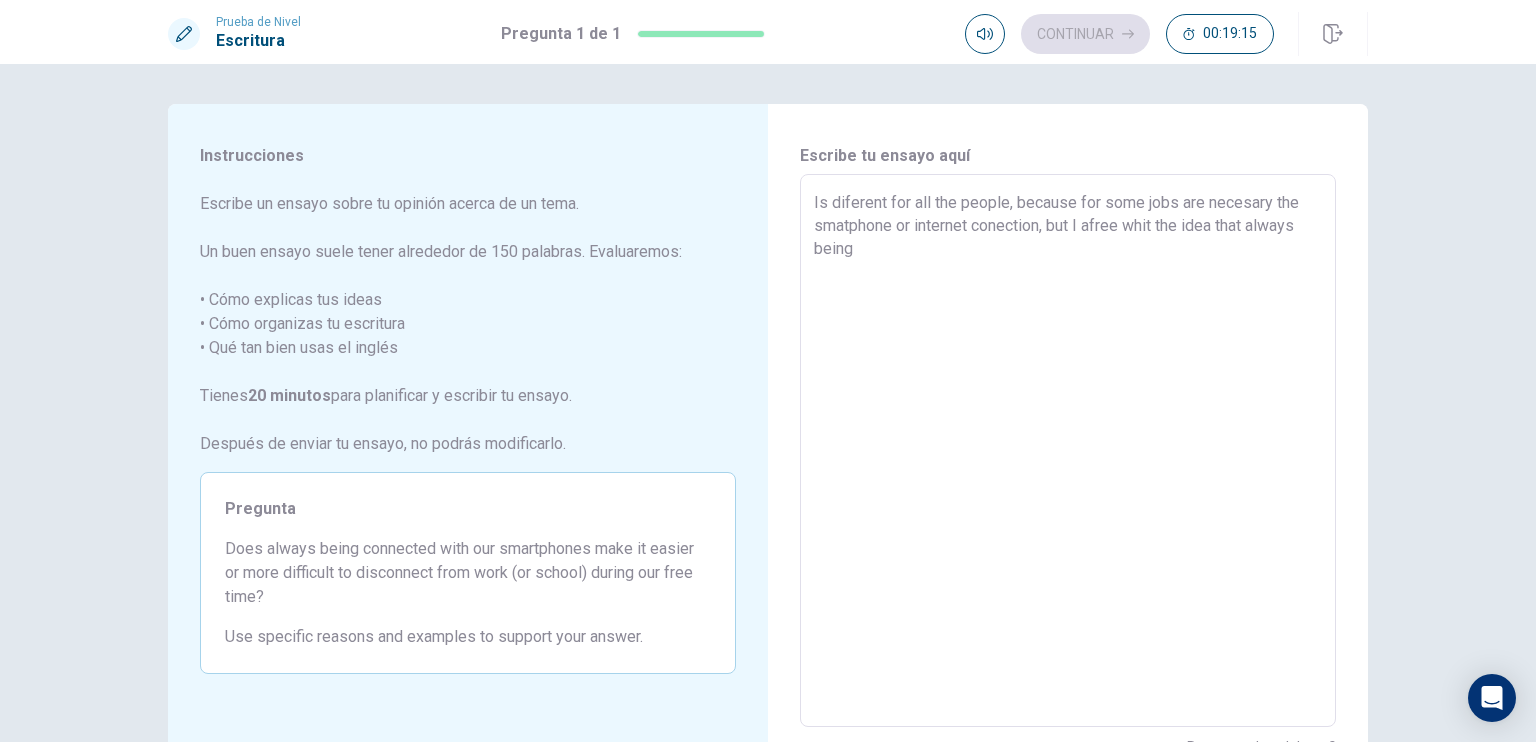 type on "Is diferent for all the people, because some jobs" 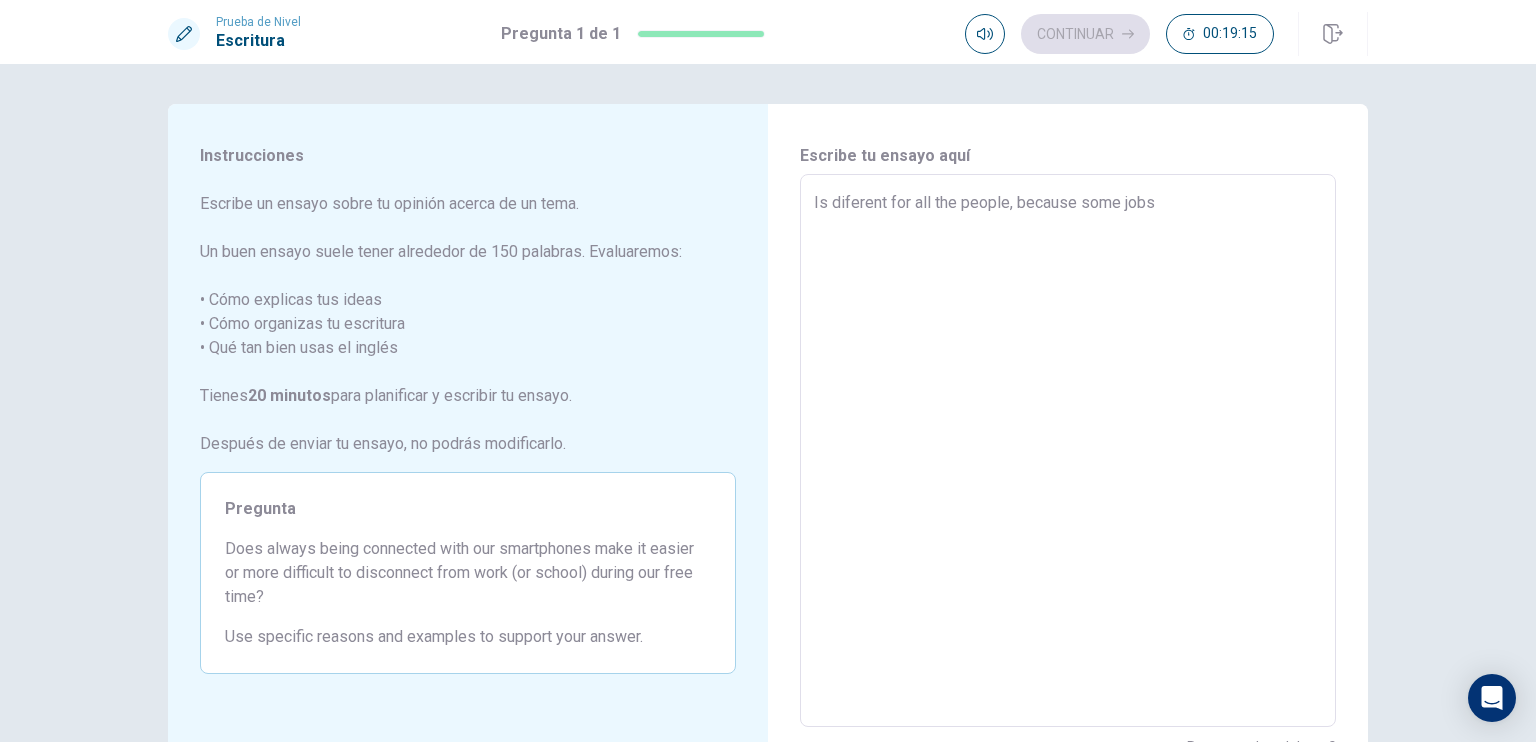 type on "x" 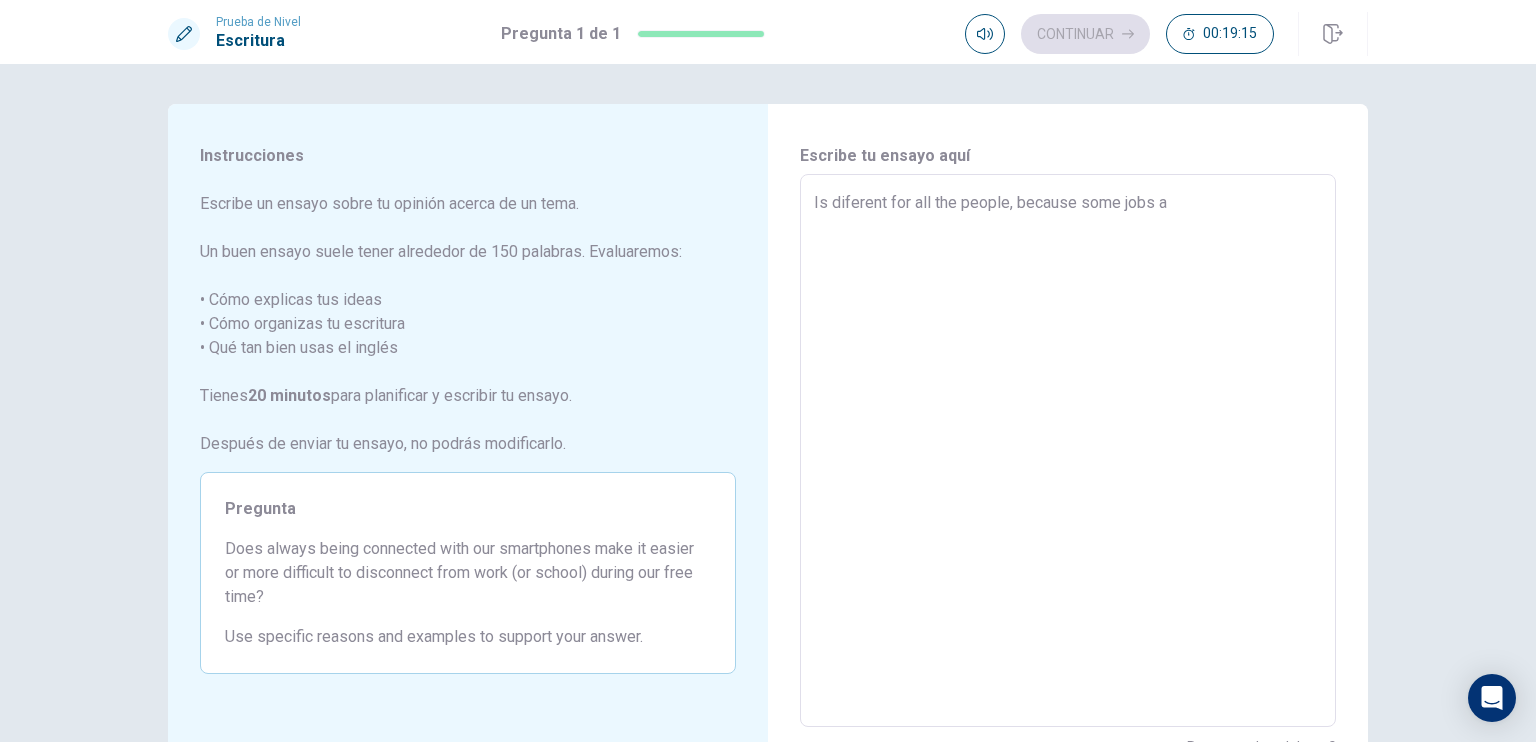 type on "x" 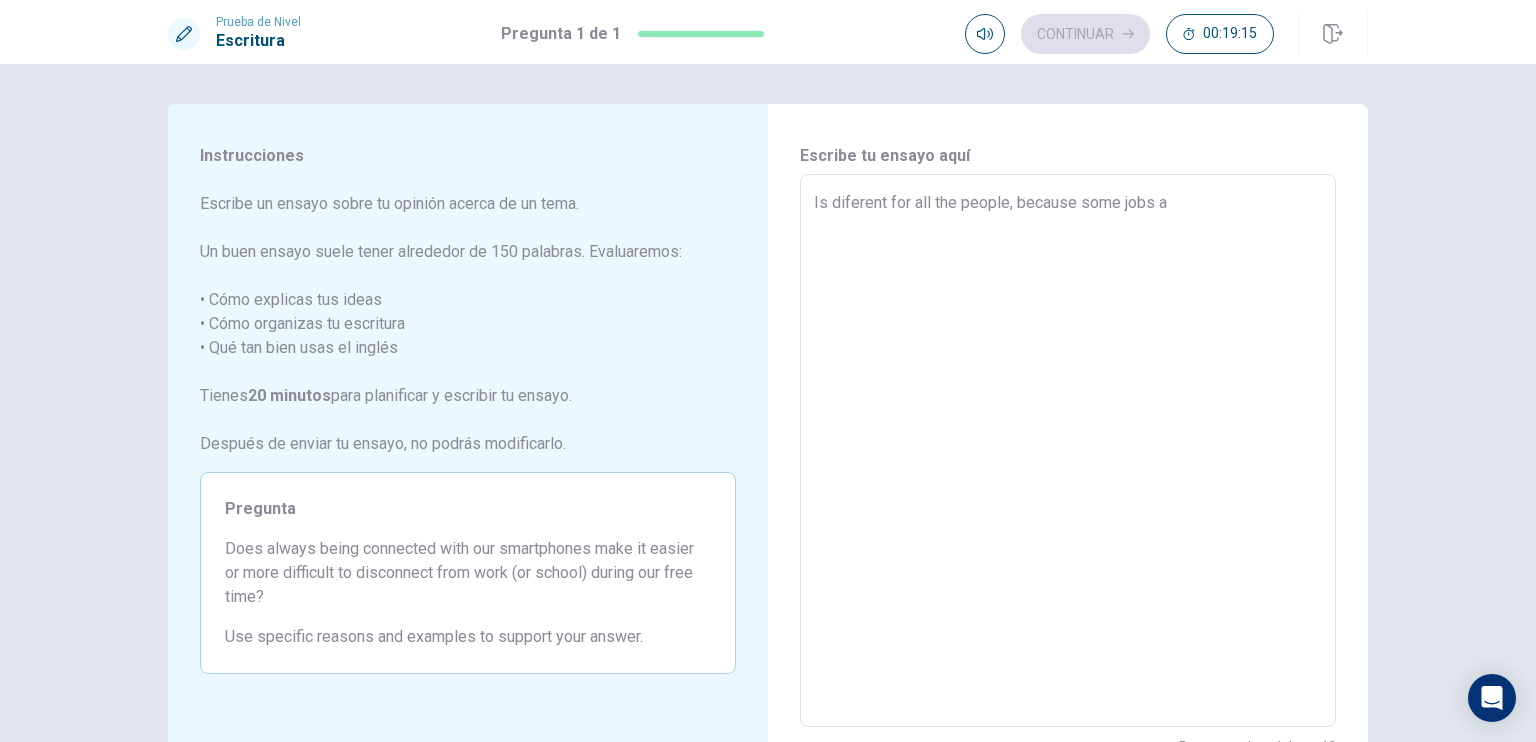 type on "Is diferent for all the people, because some jobs ar" 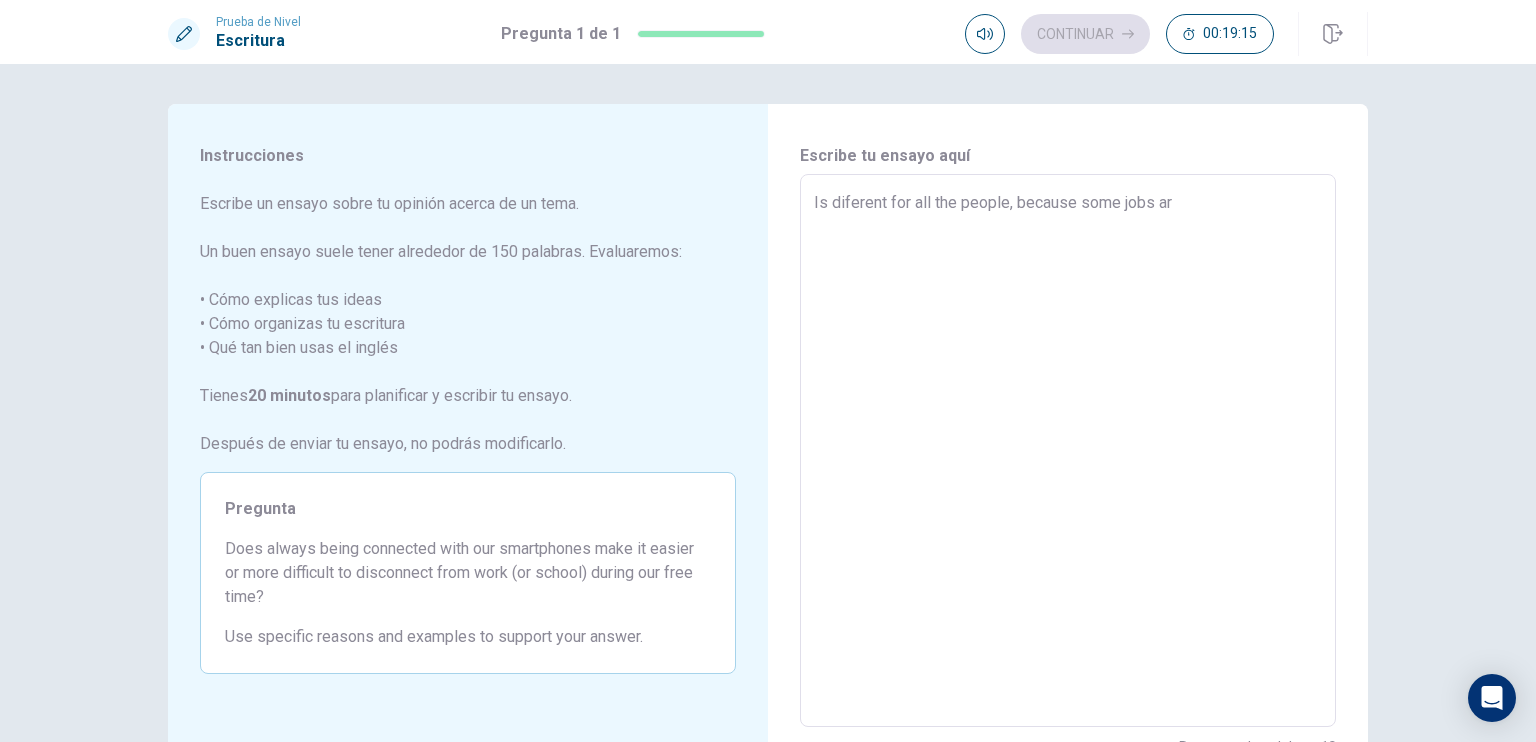 type on "x" 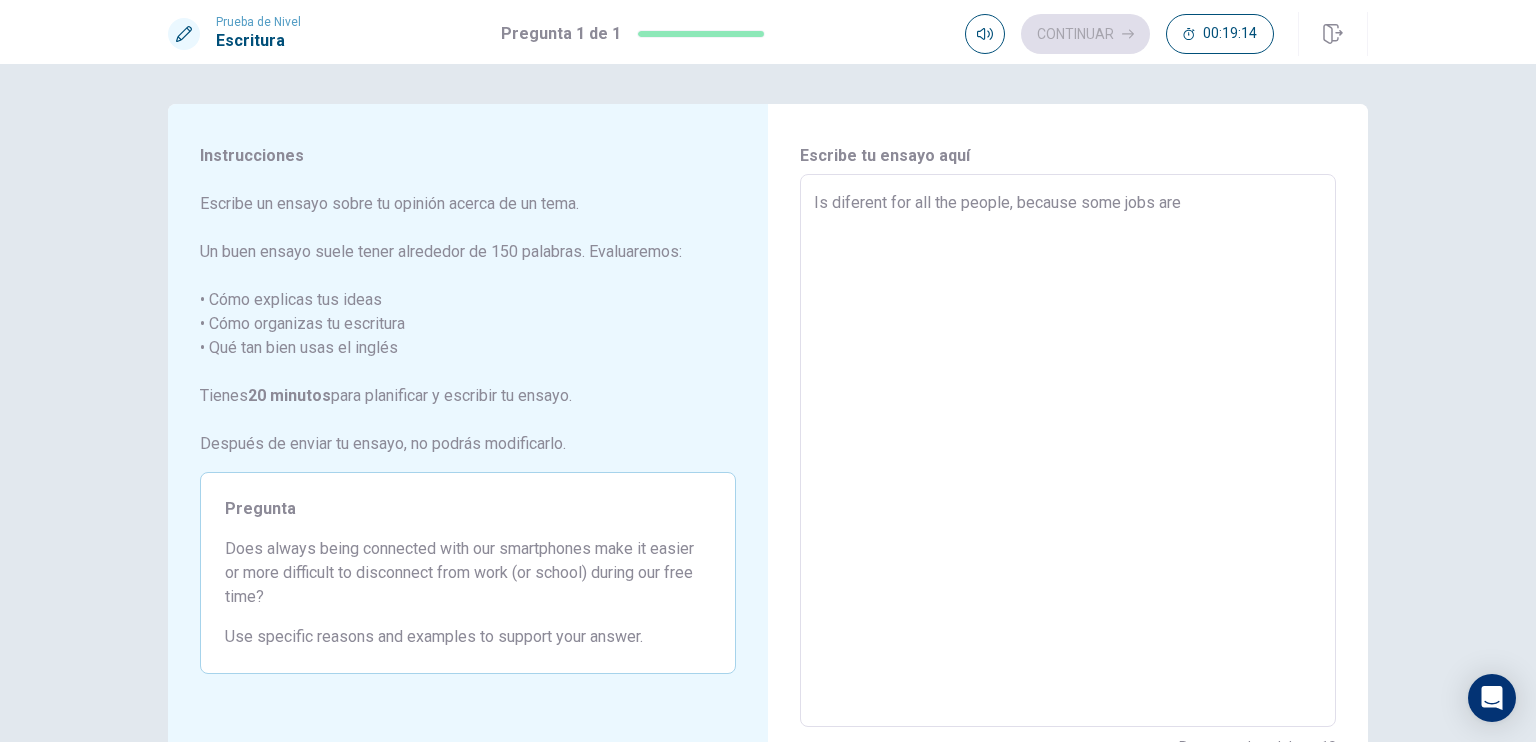 type on "x" 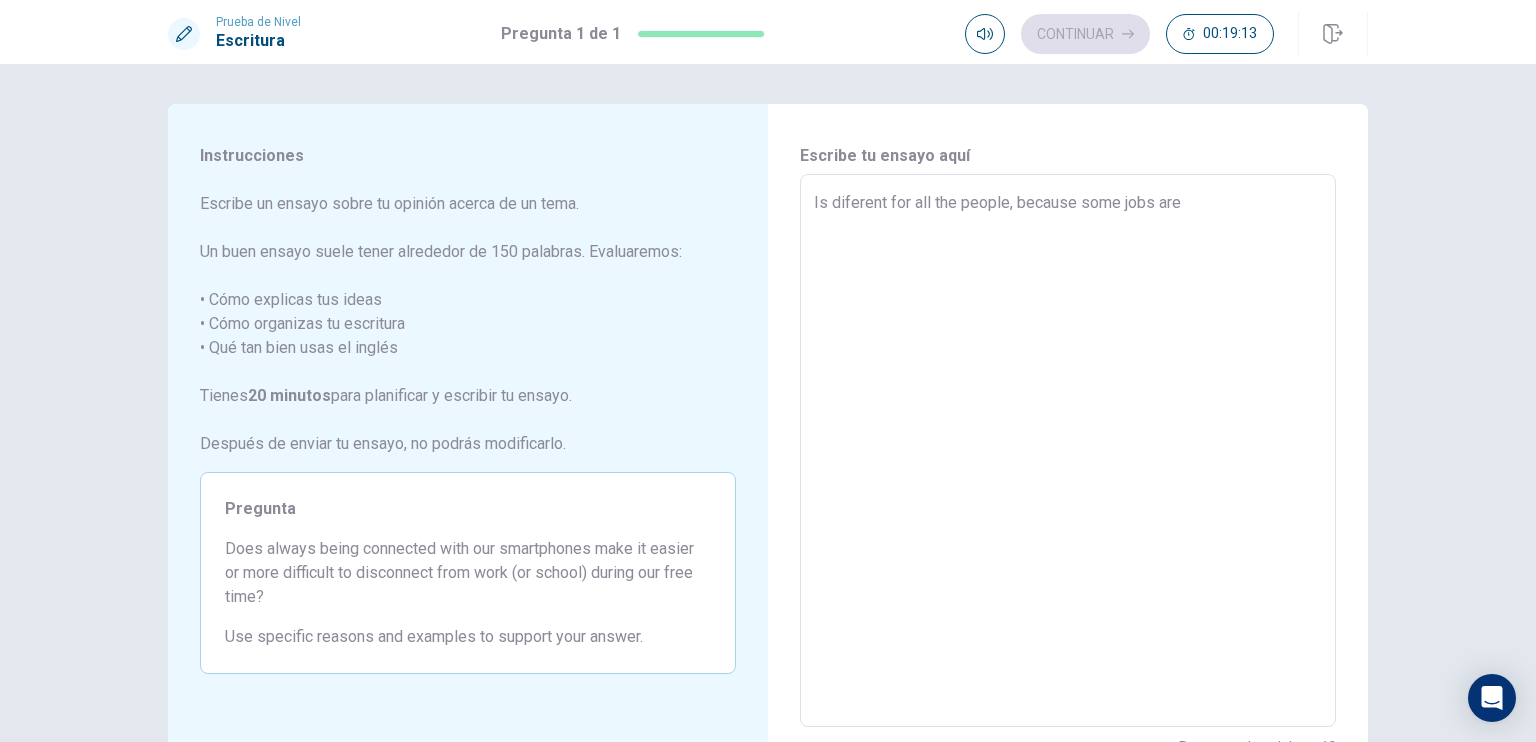 type on "Is diferent for all the people, because some jobs are" 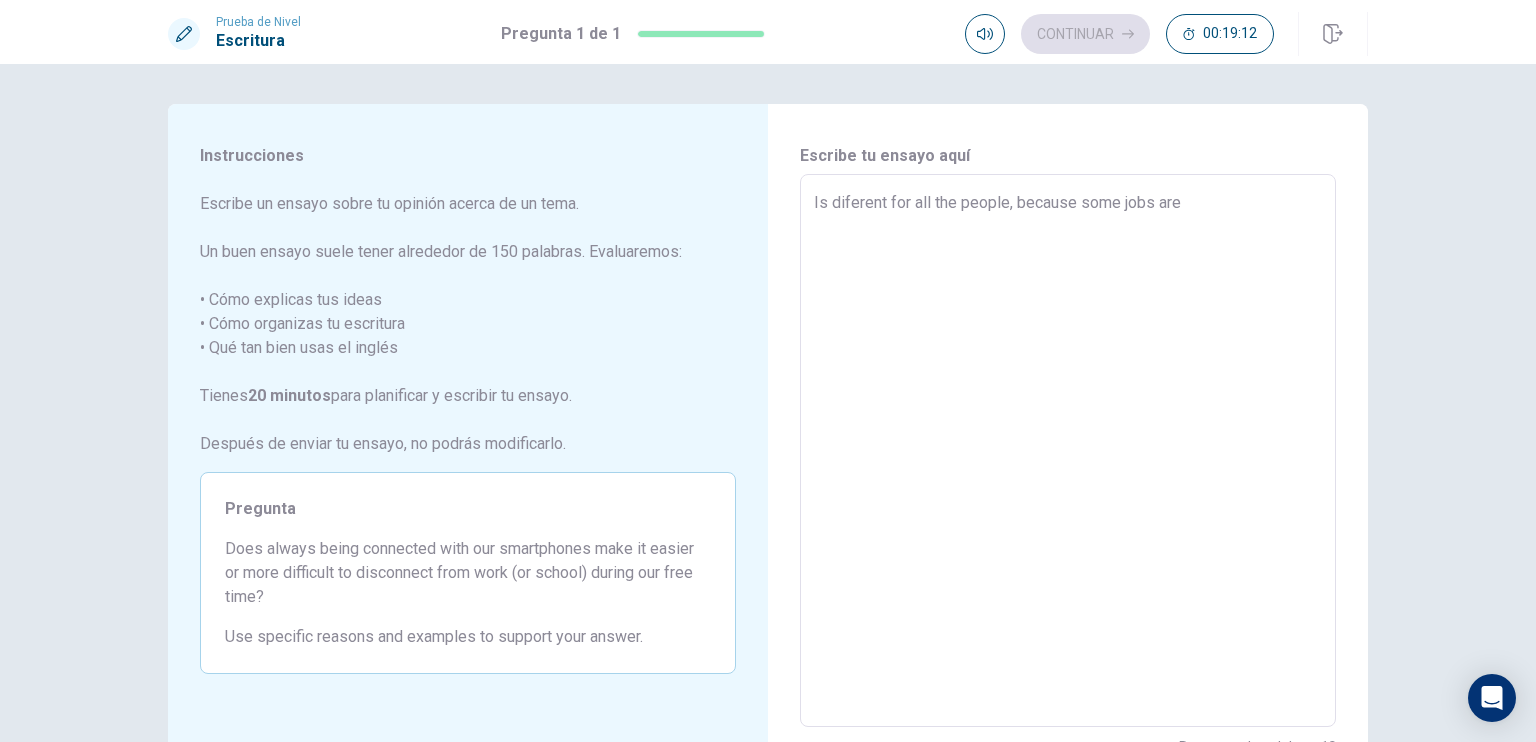 type on "x" 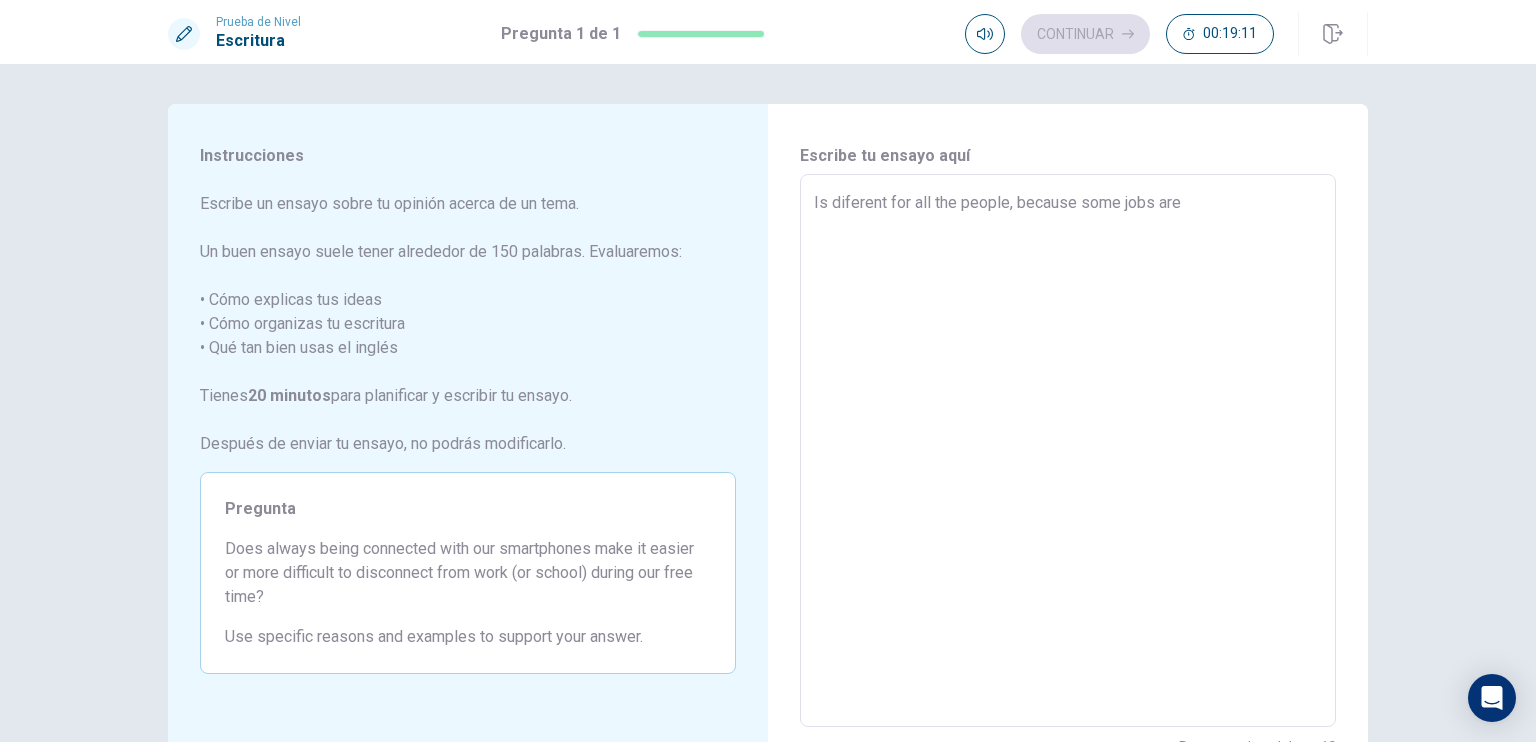 type on "Is diferent for all the people, because some jobs are t" 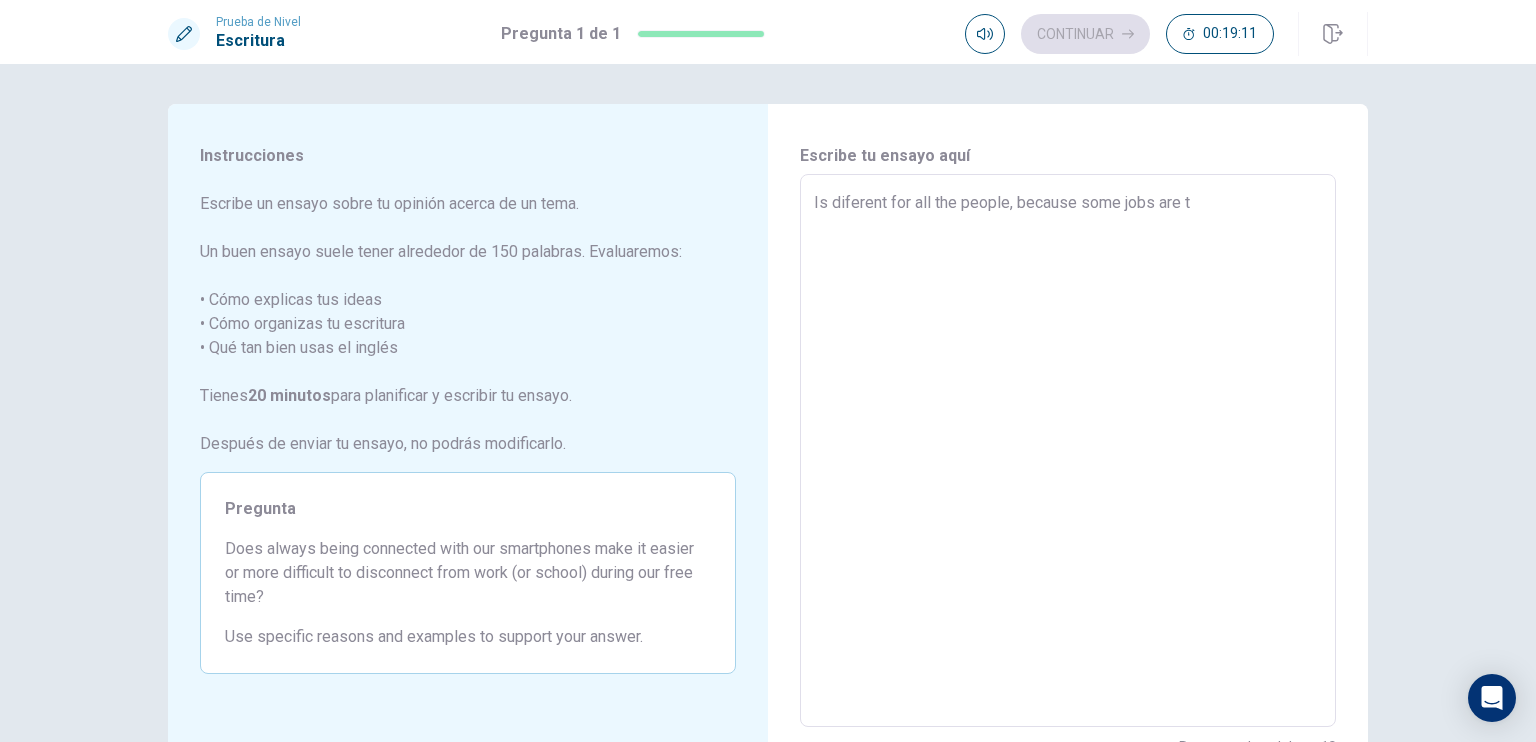 type on "x" 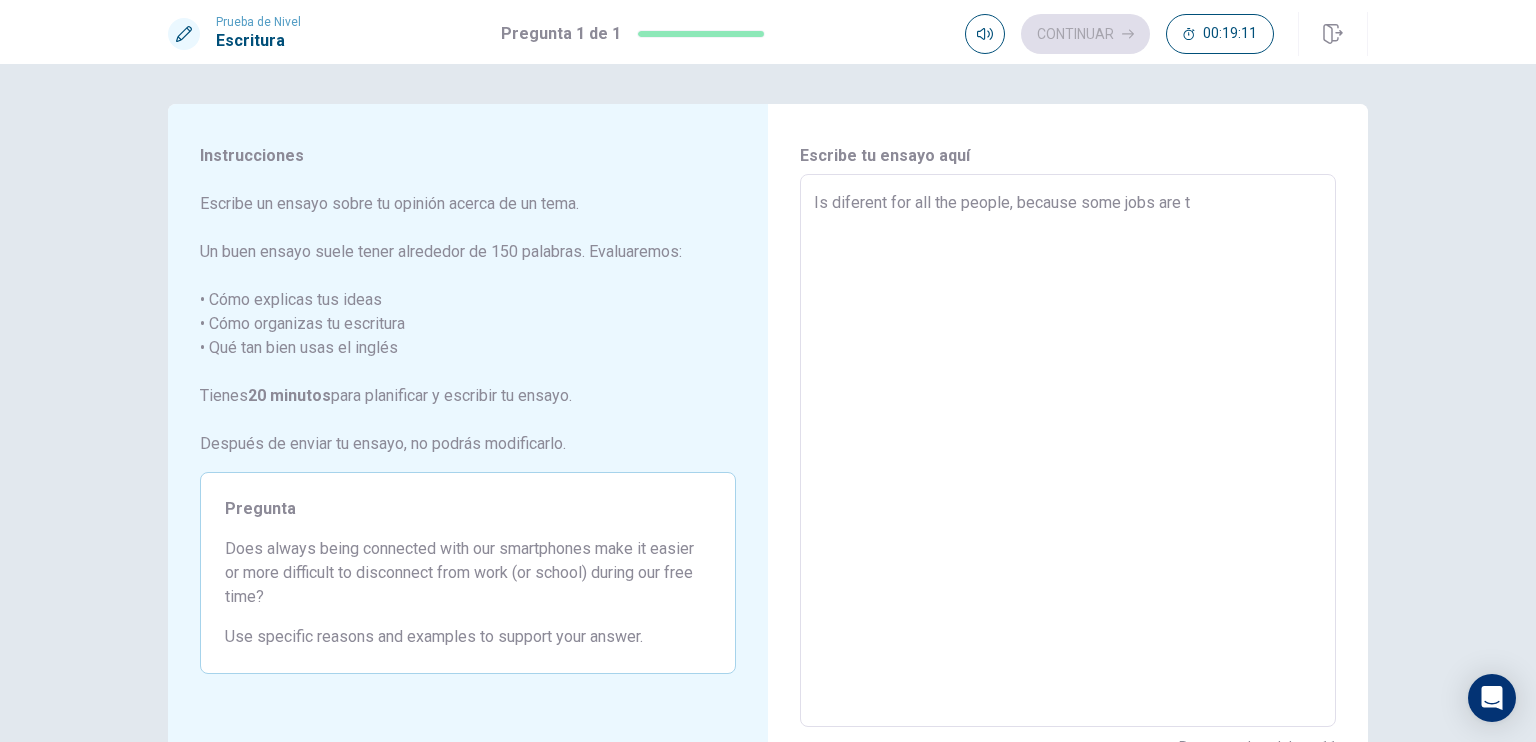 type on "Is diferent for all the people, because some jobs are th" 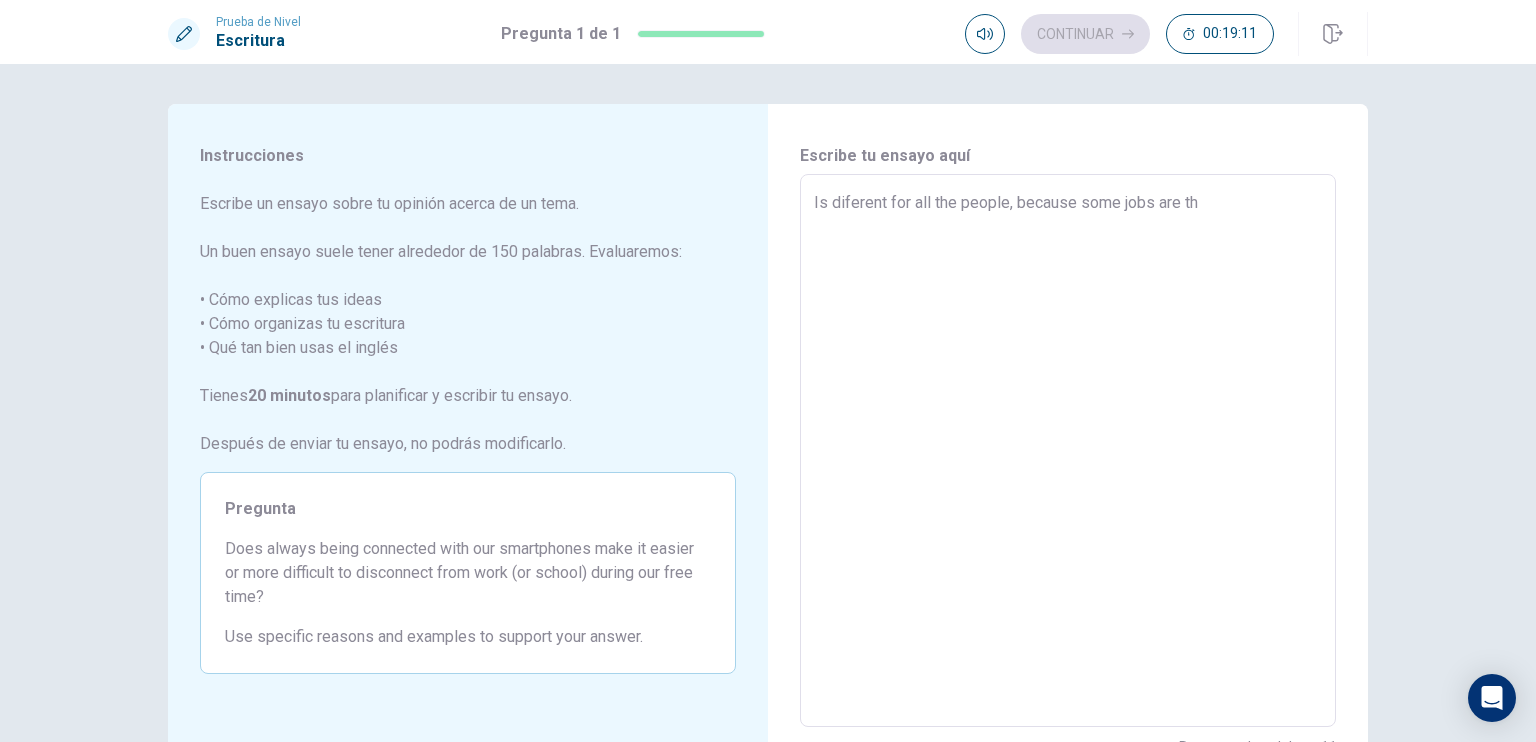 type on "x" 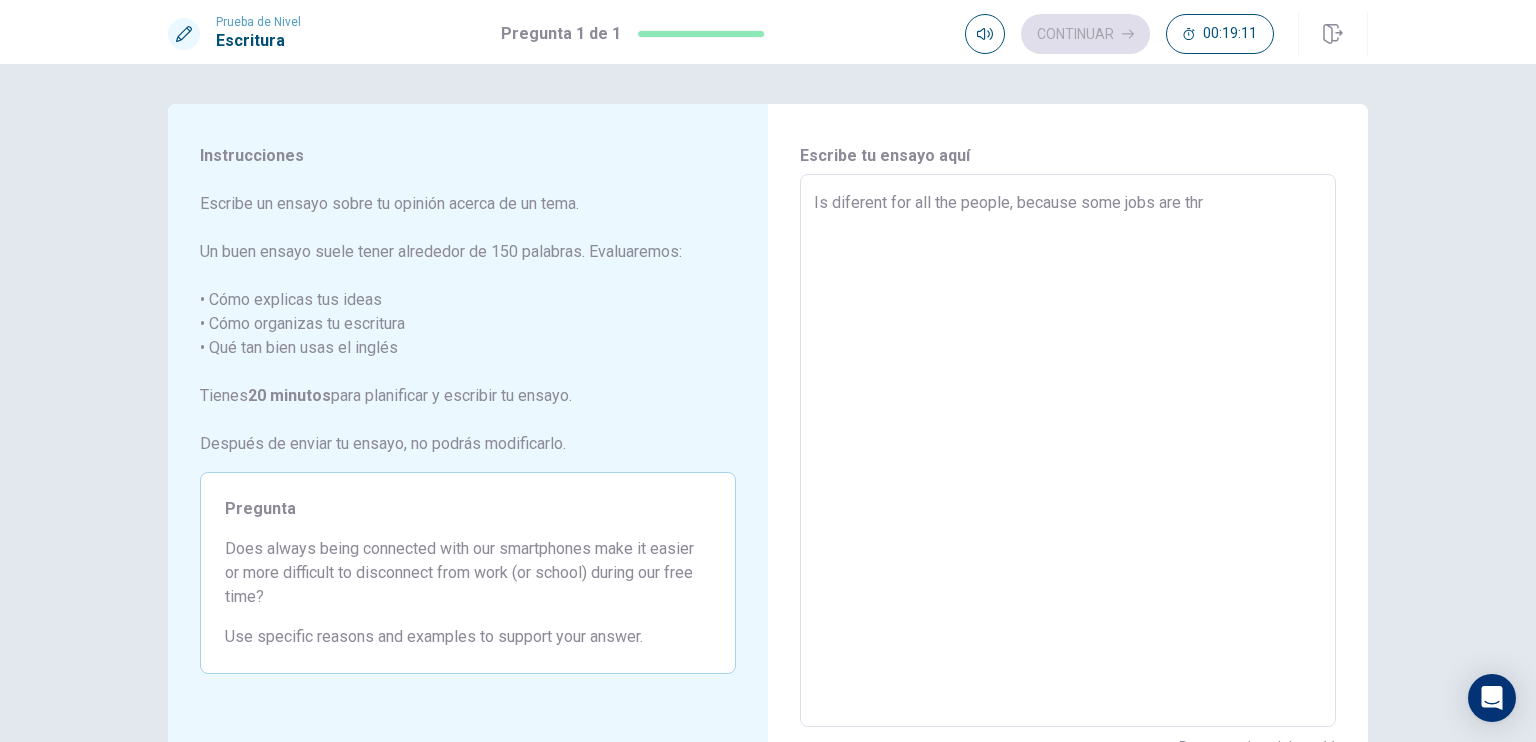 type on "x" 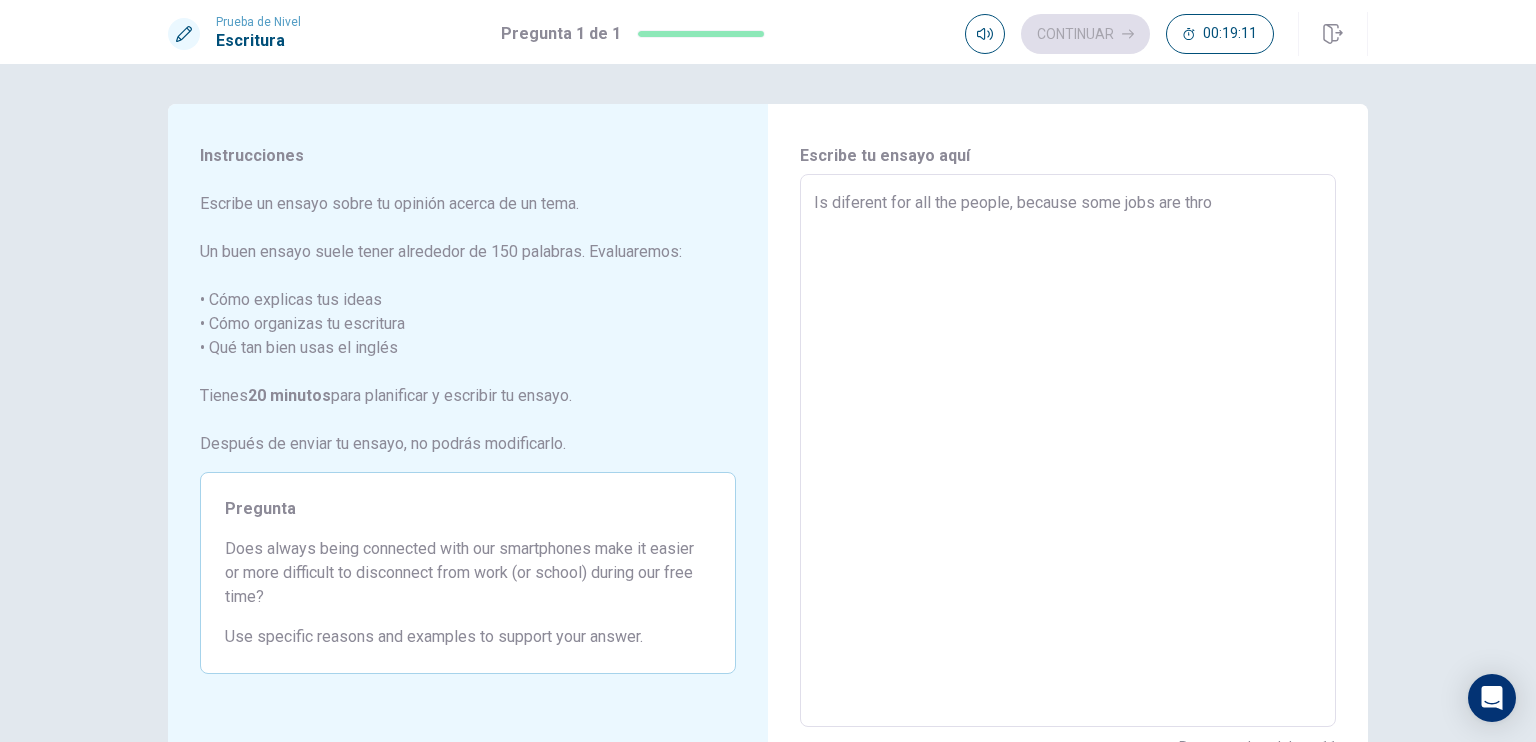 type on "x" 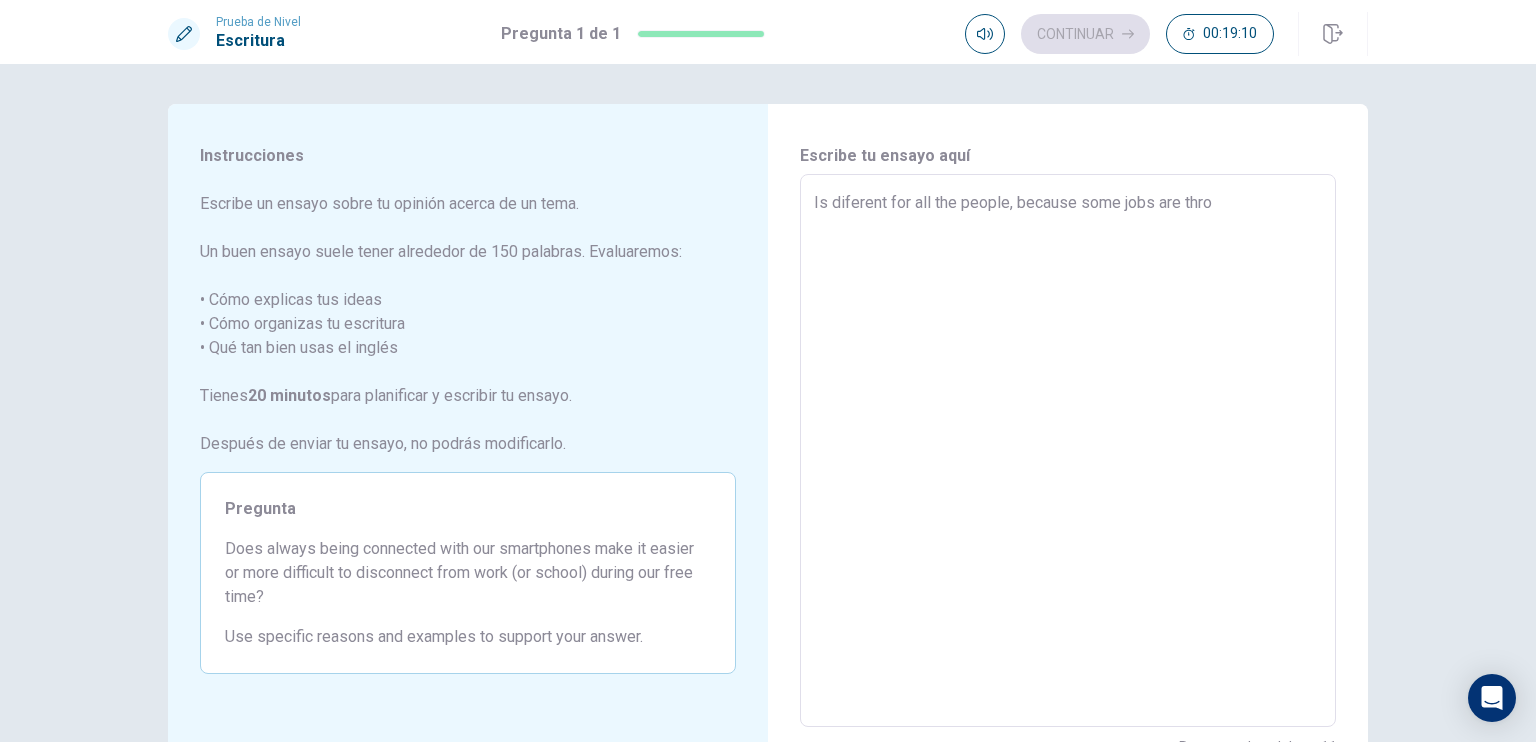 type on "Is diferent for all the people, because some jobs are throu" 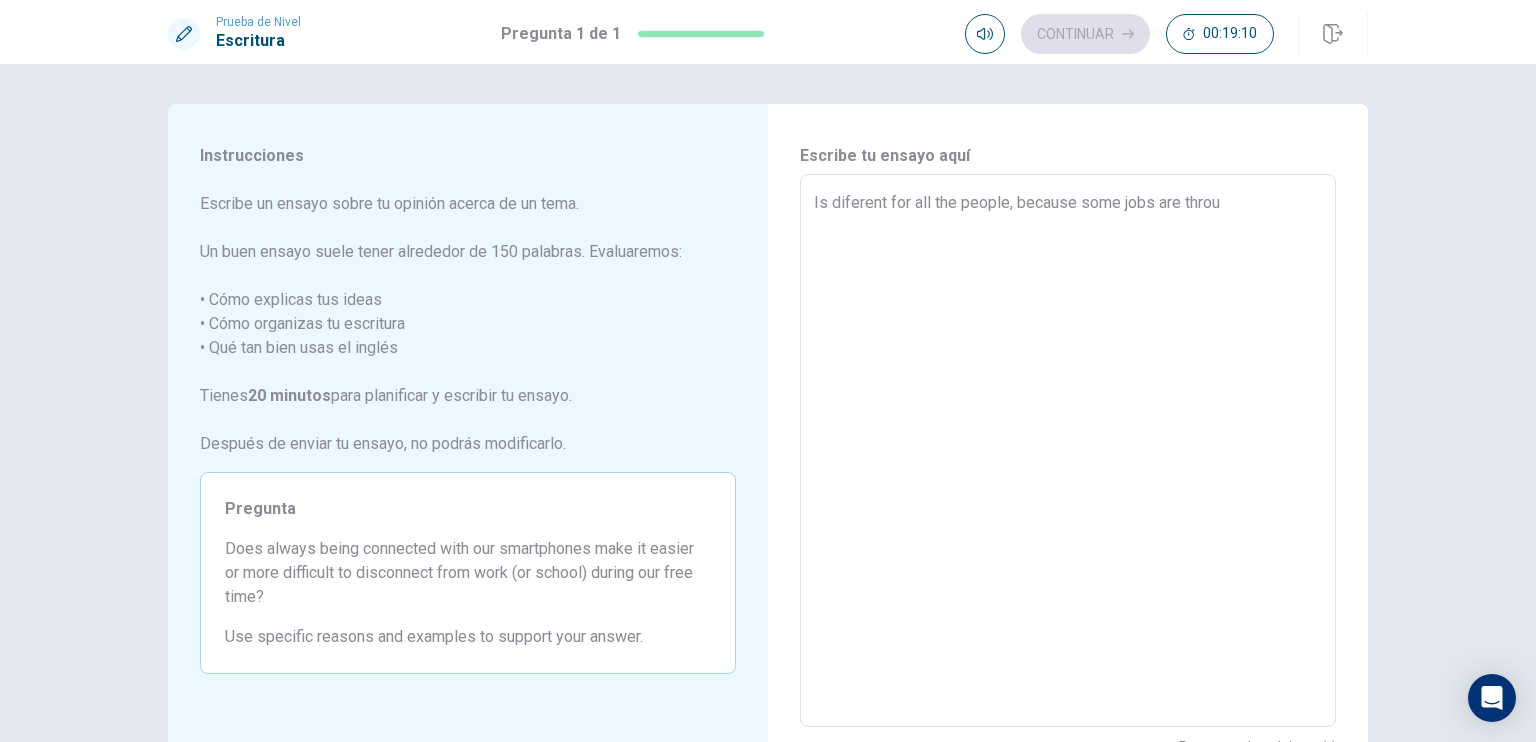 type on "x" 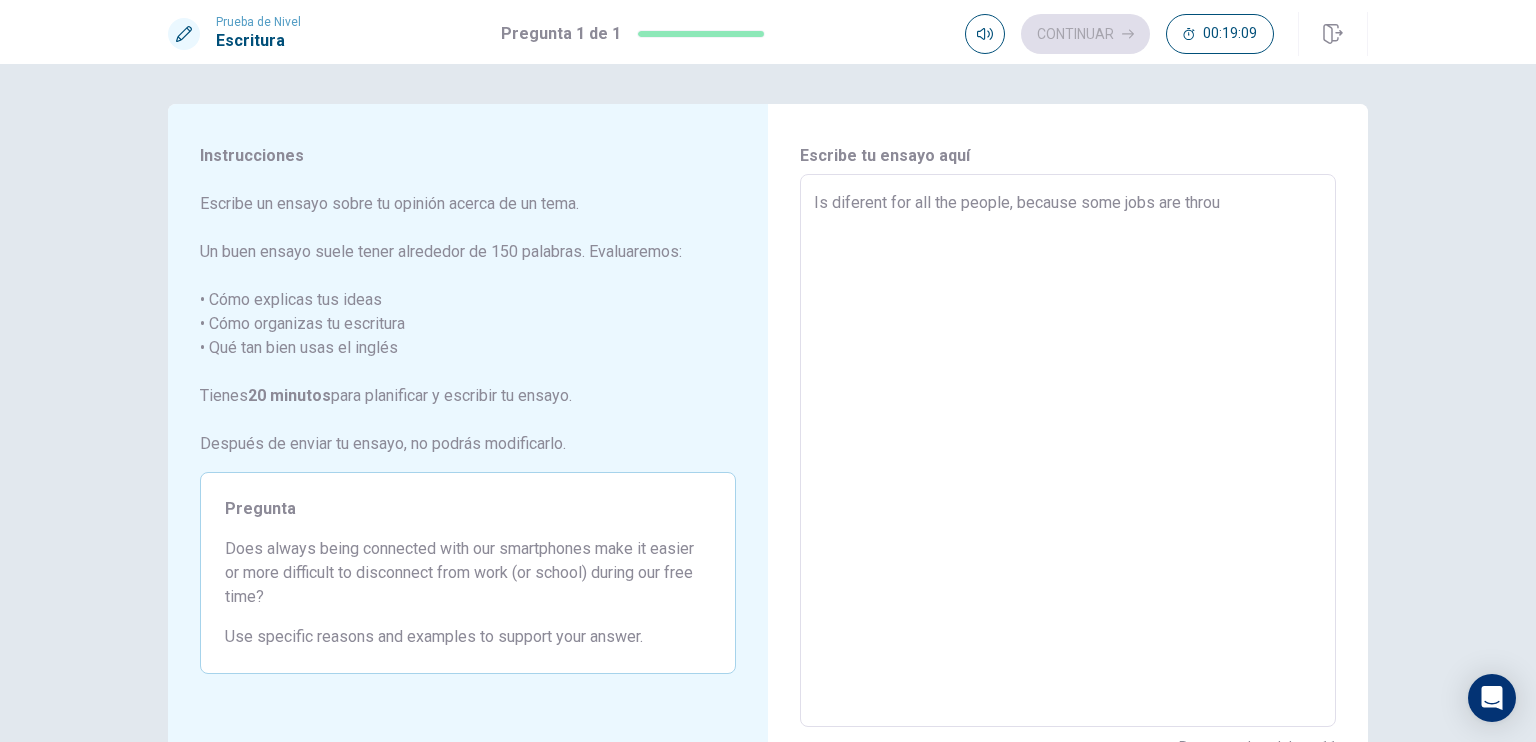 type on "x" 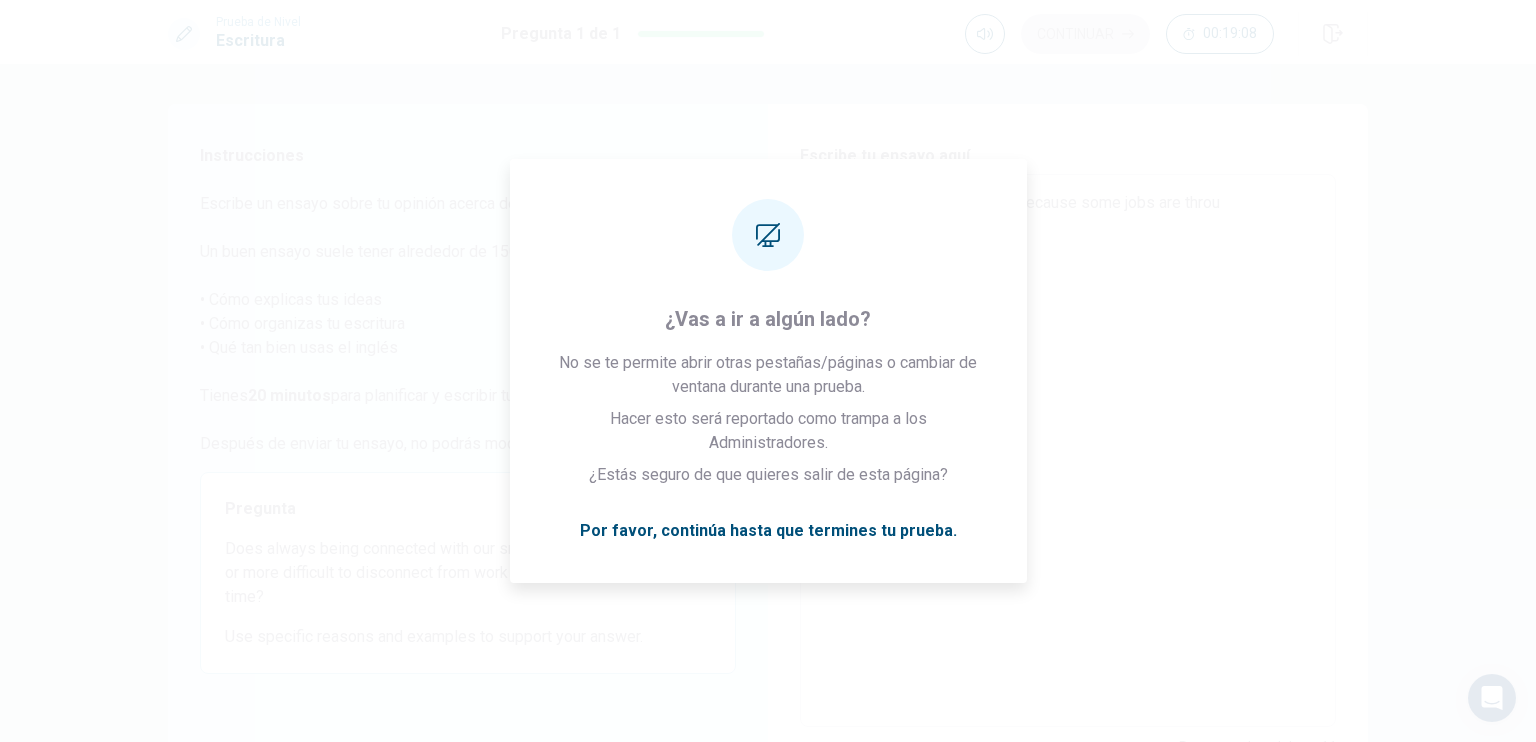 type on "Is diferent for all the people, because some jobs are throu" 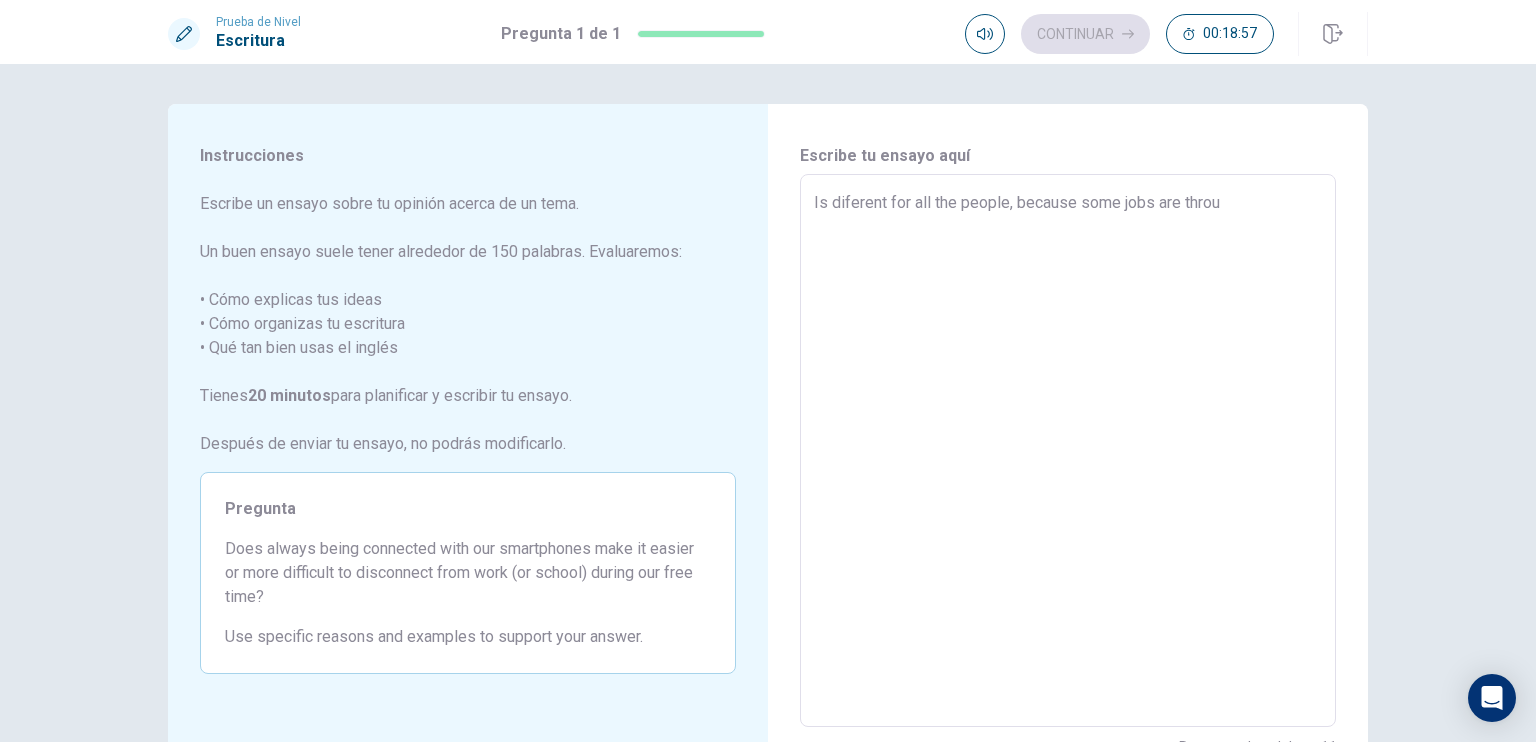 type on "x" 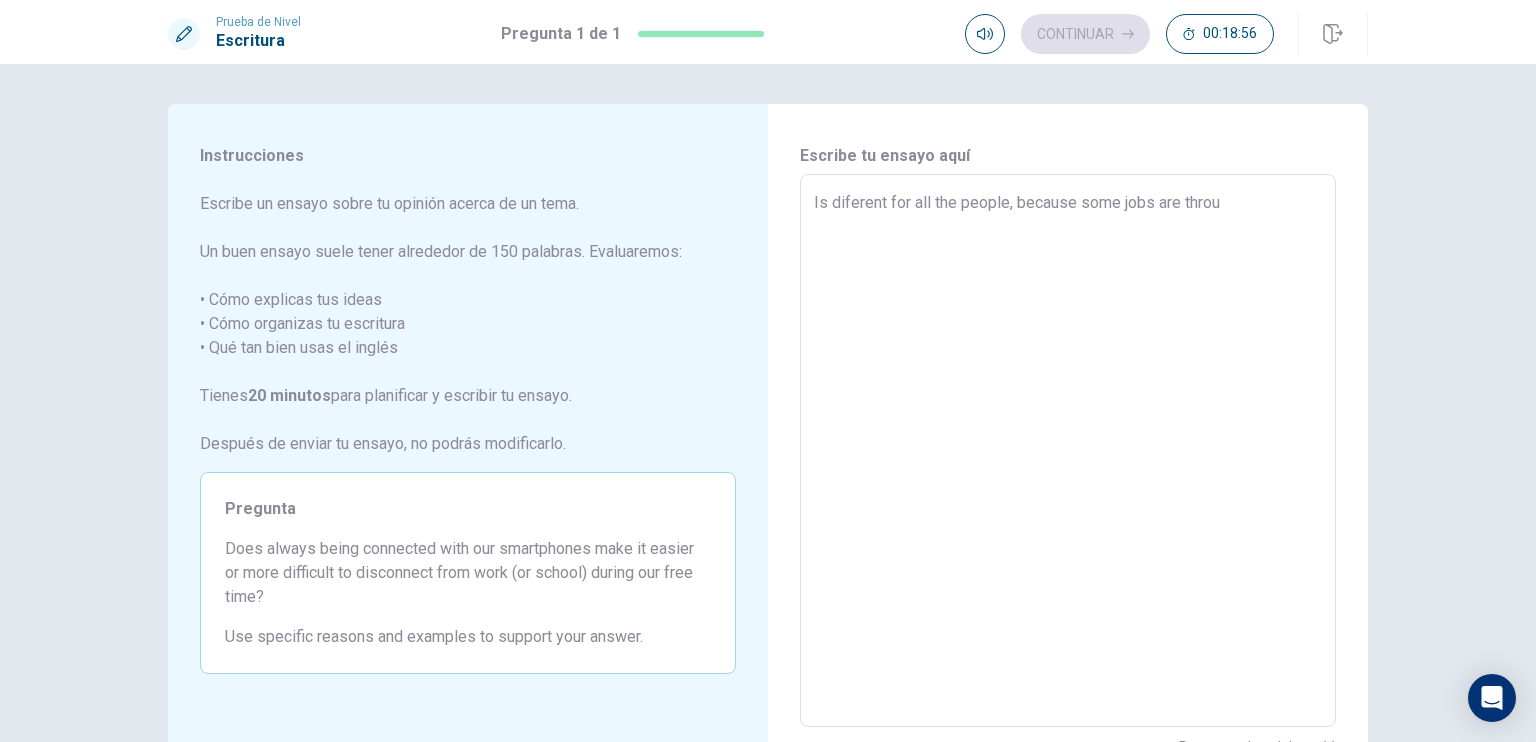 type on "Is diferent for all the people, because some jobs are throu" 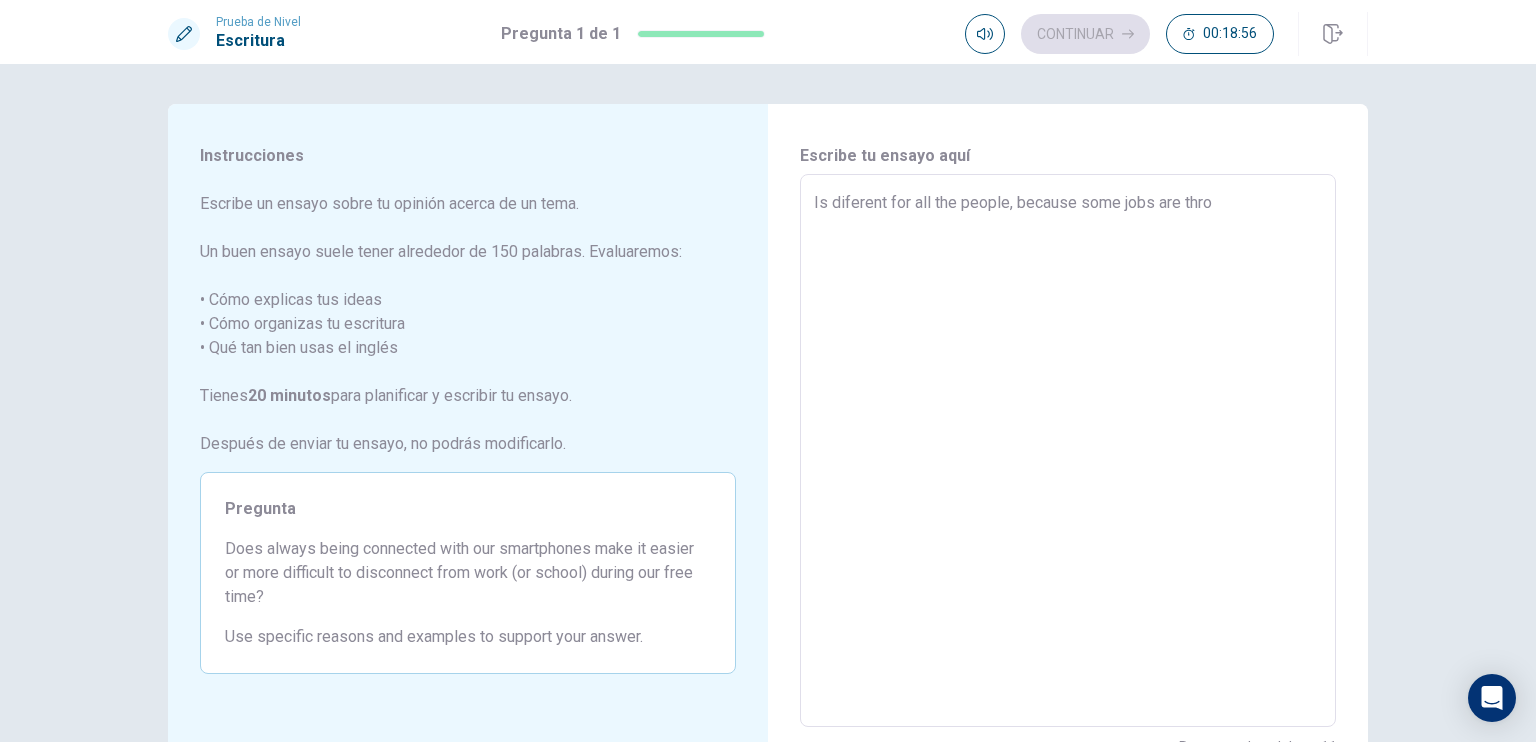 type on "x" 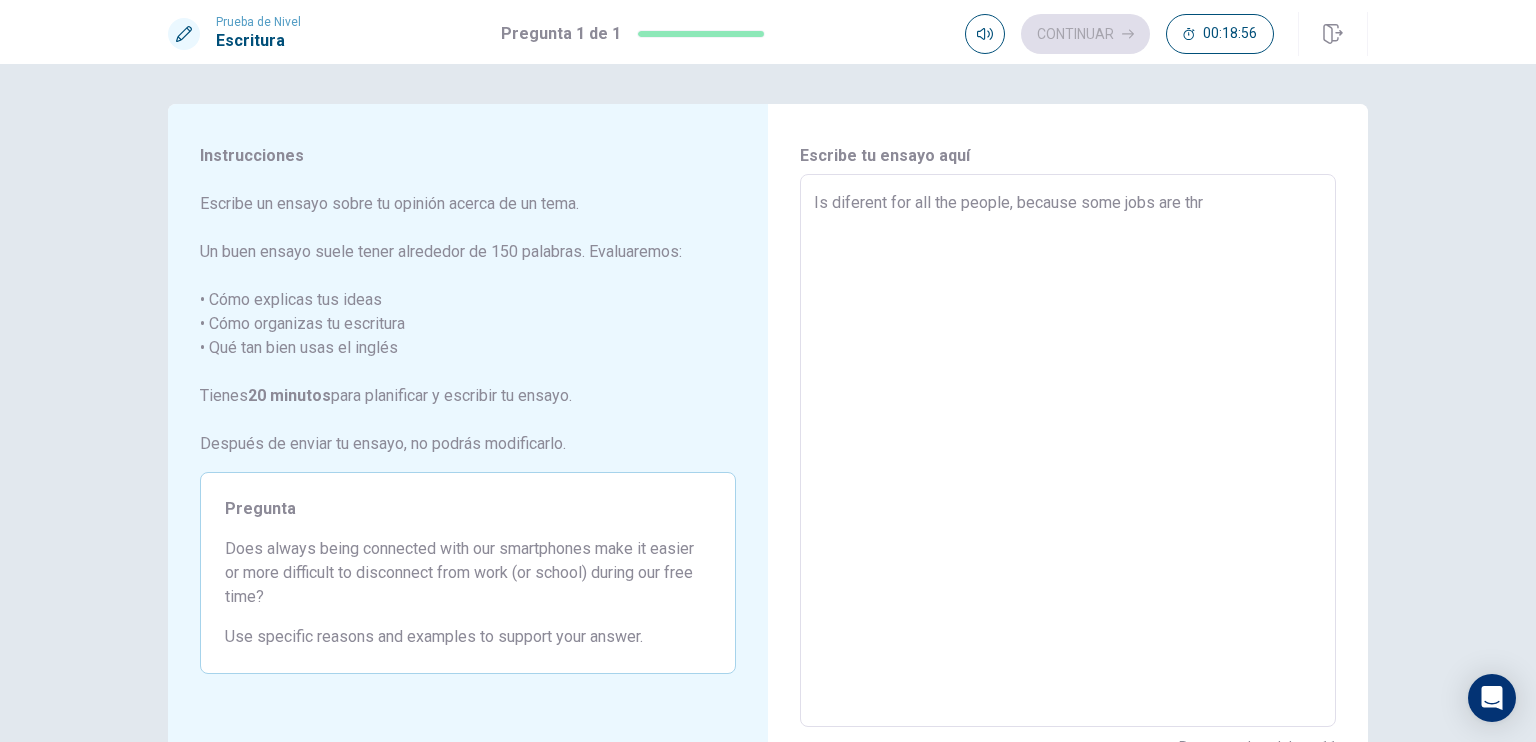 type on "x" 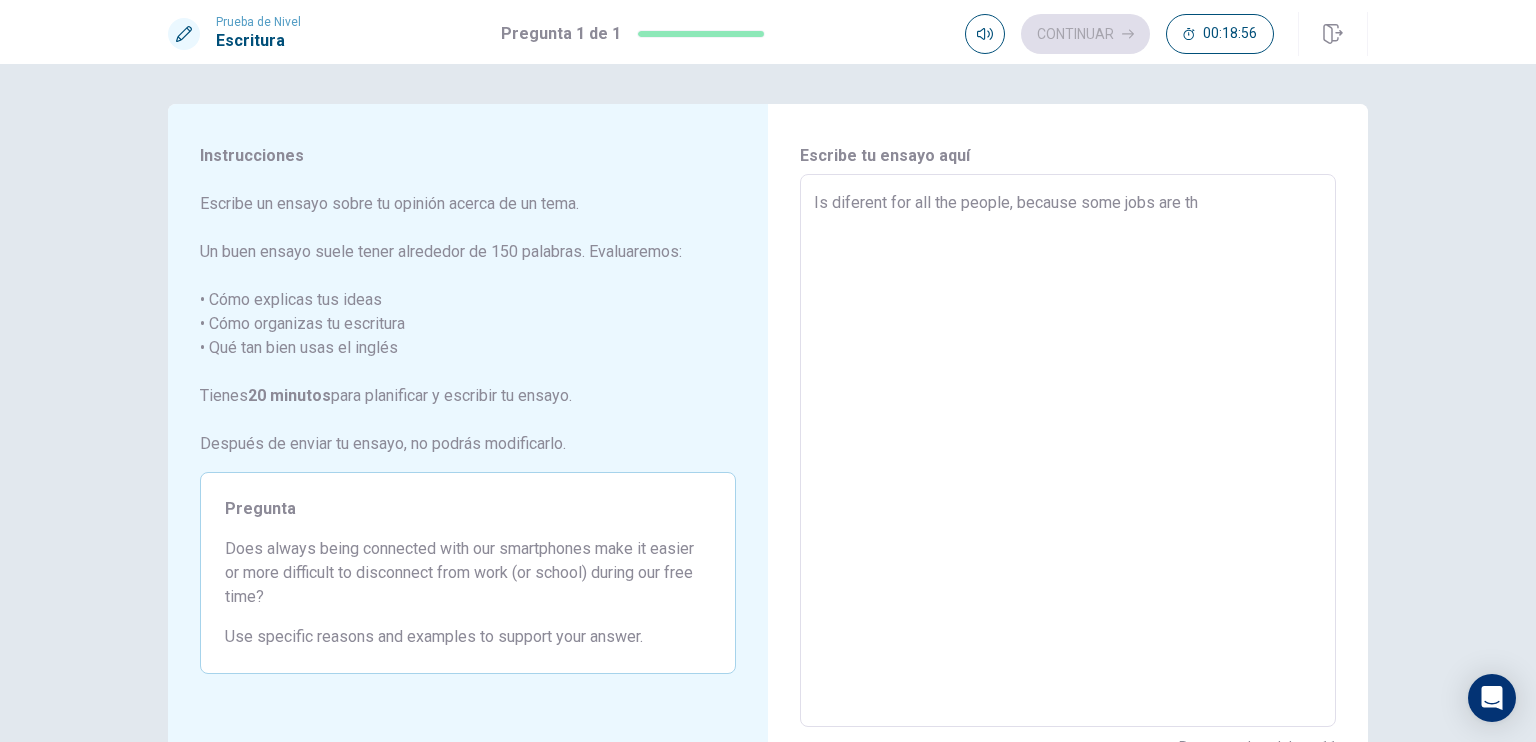 type on "x" 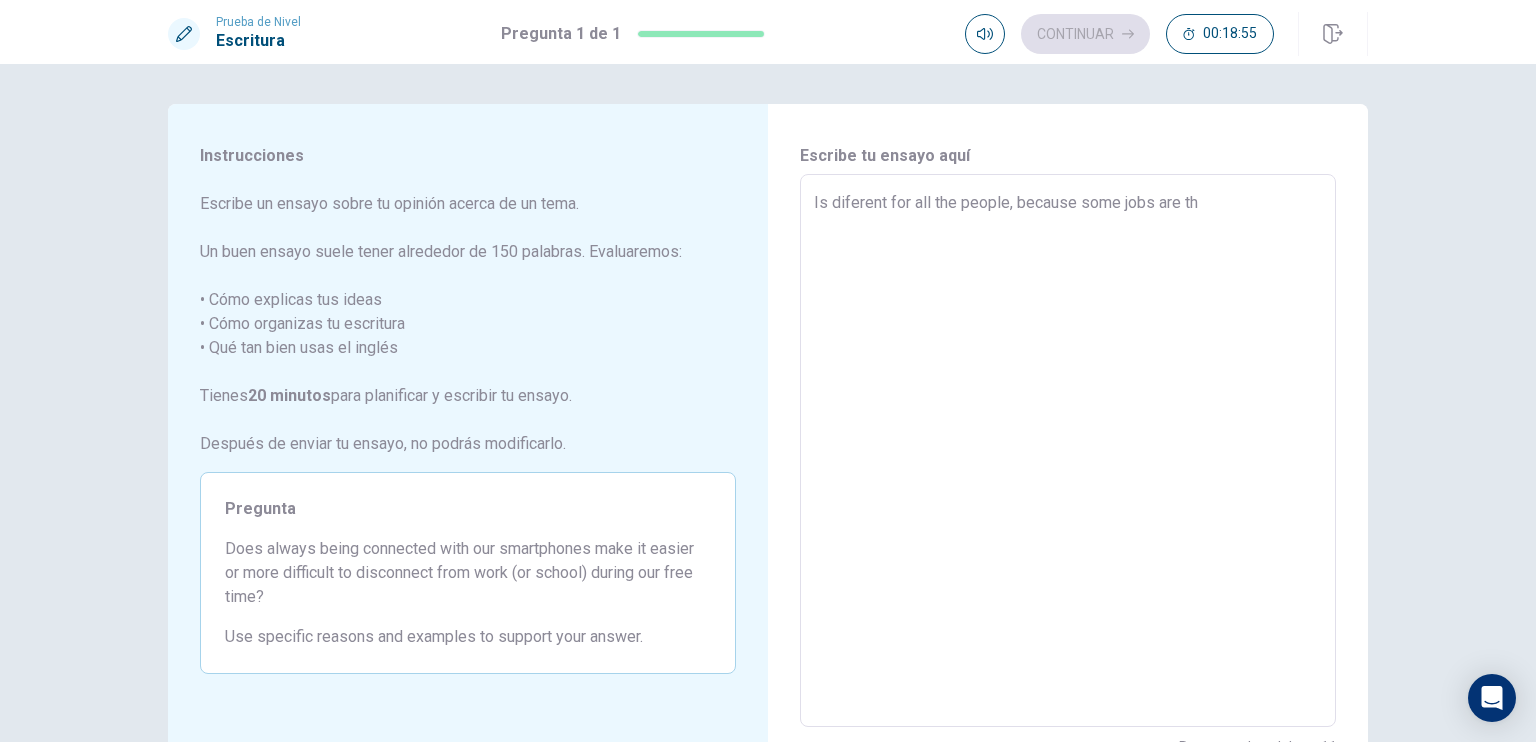 type on "Is diferent for all the people, because some jobs are t" 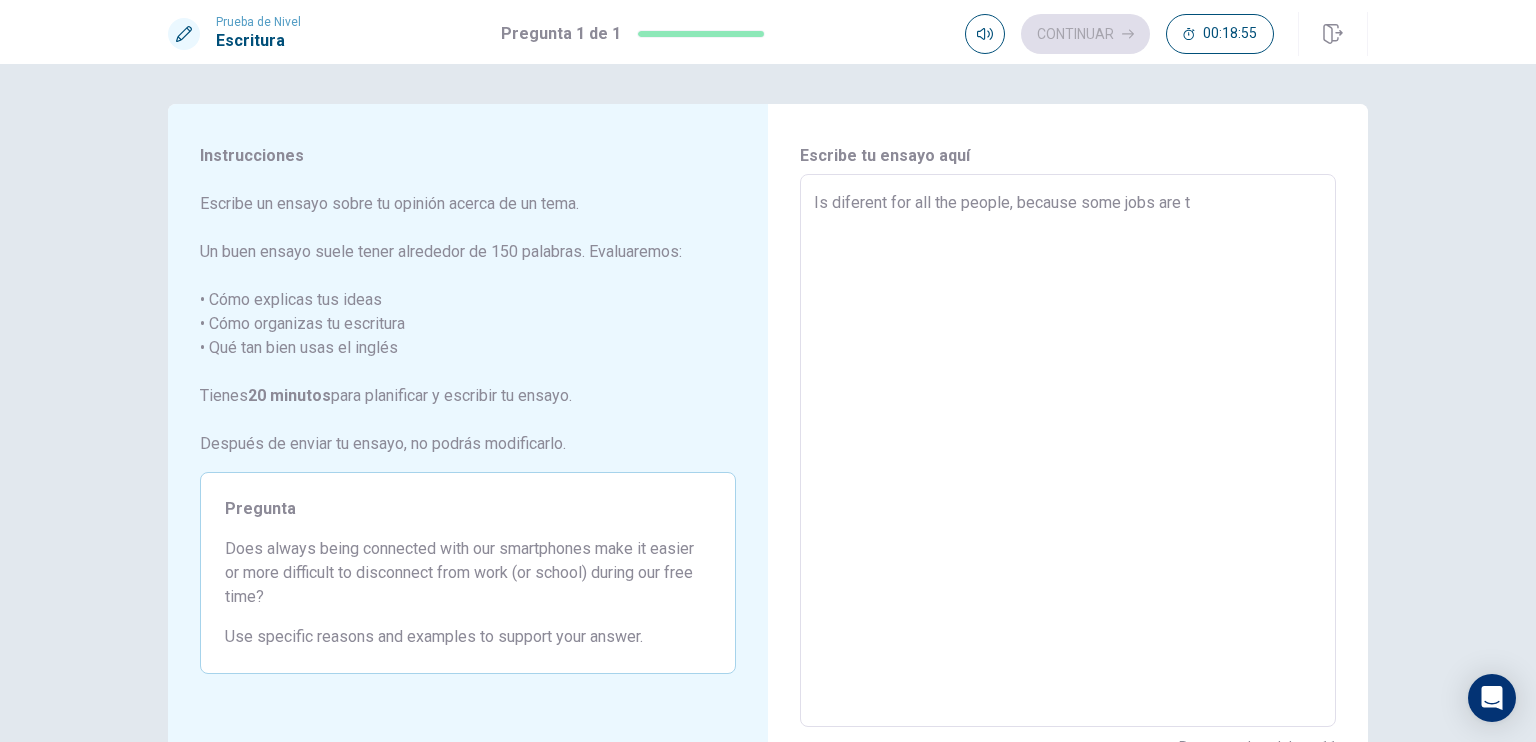 type on "x" 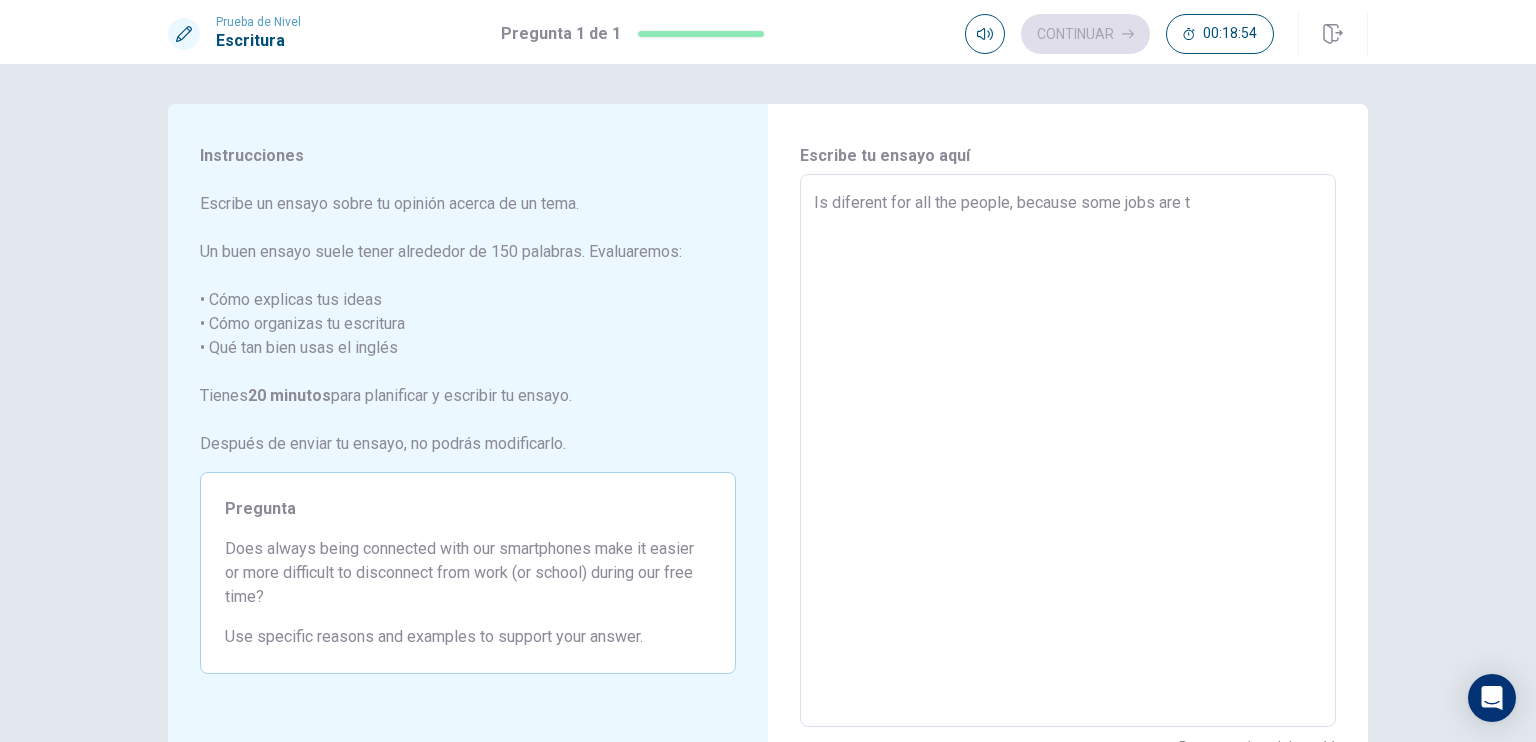 type on "Is diferent for all the people, because some jobs are" 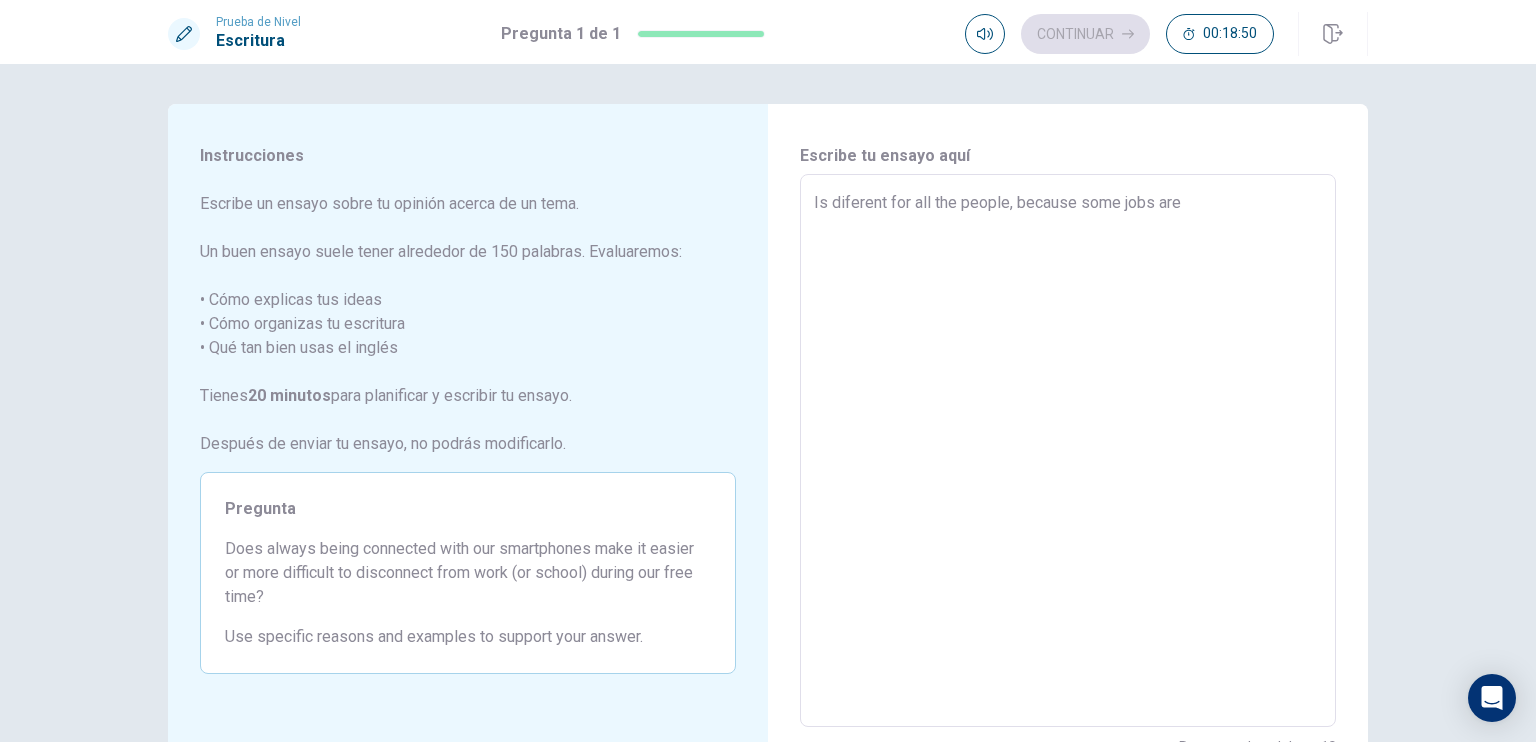 type on "x" 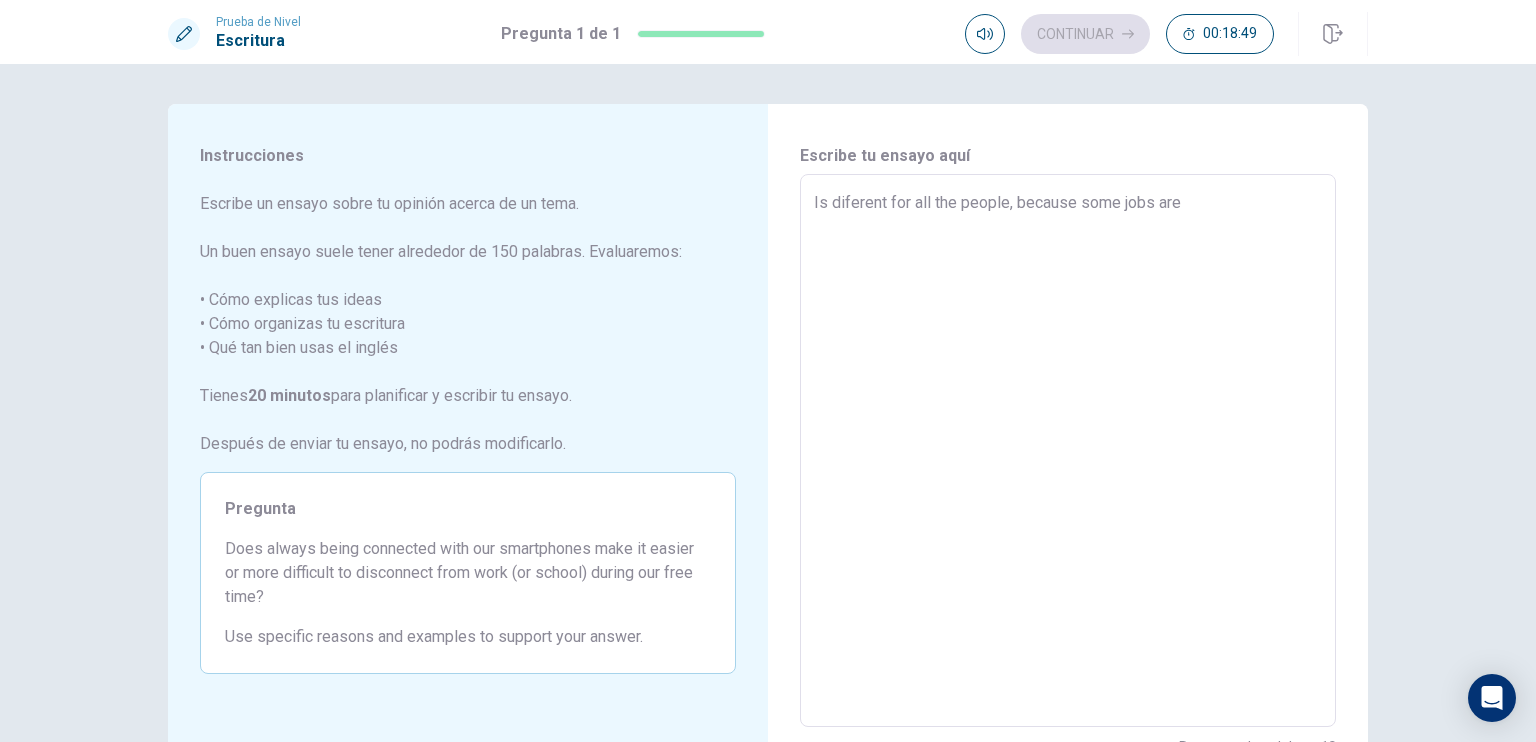 type on "Is diferent for all the people, because fsome jobs are" 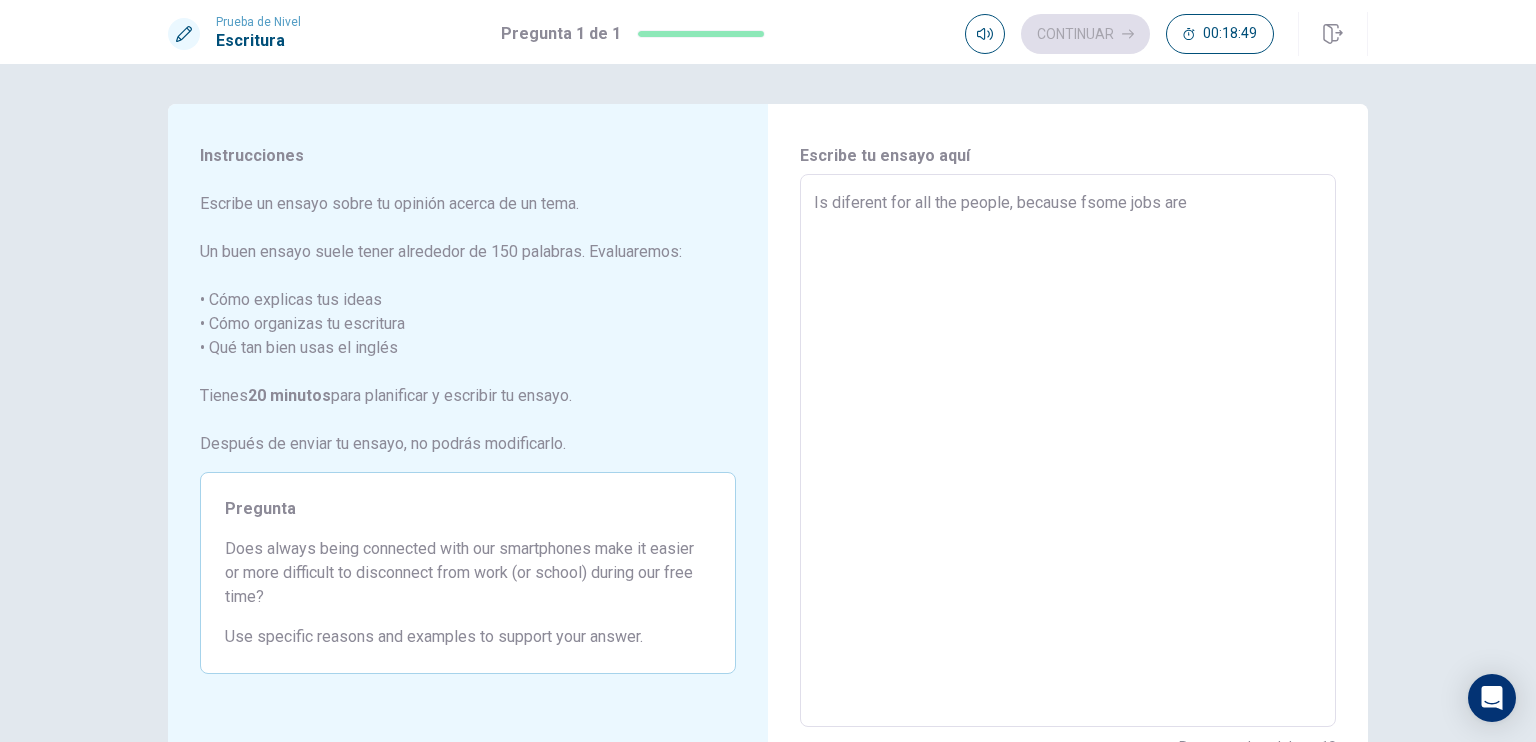type on "x" 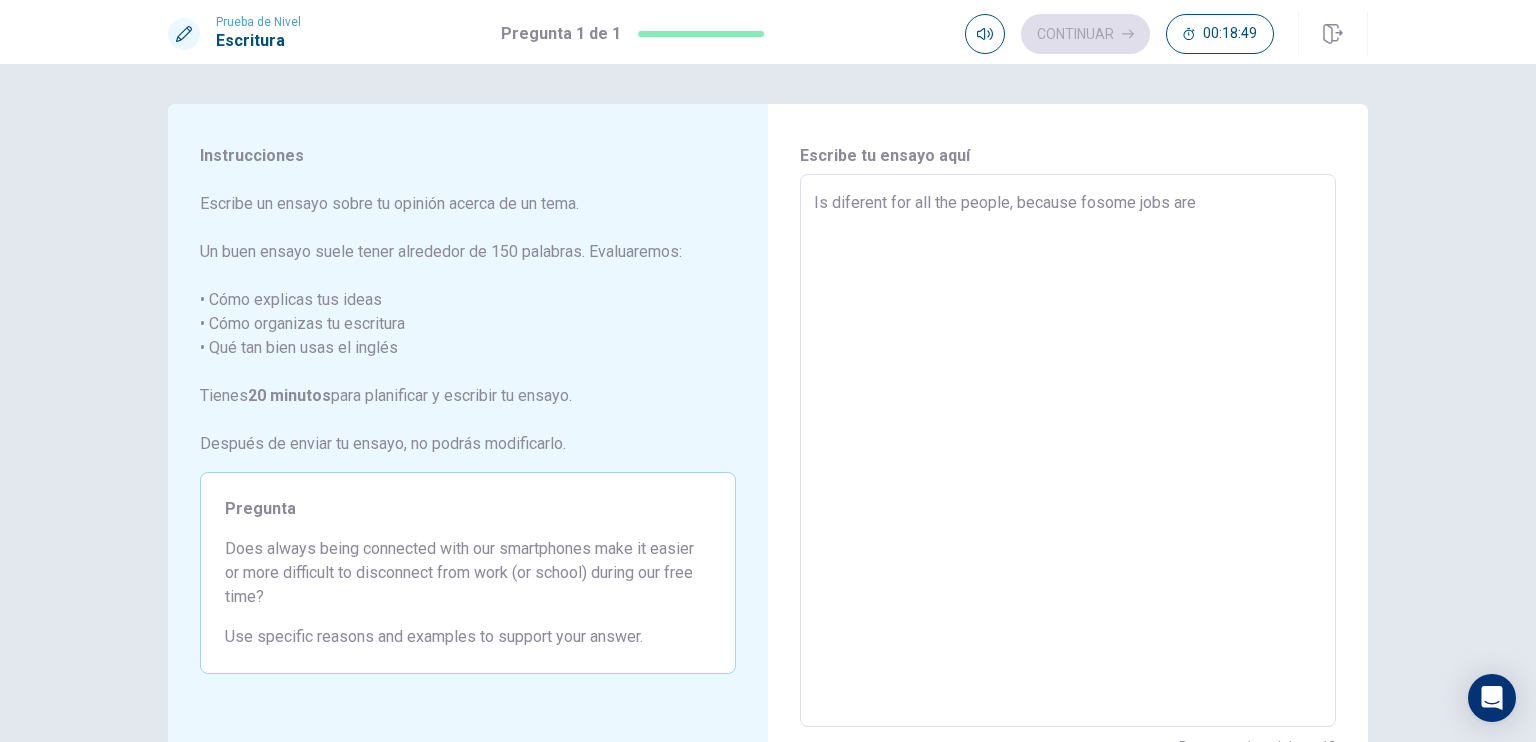 type on "x" 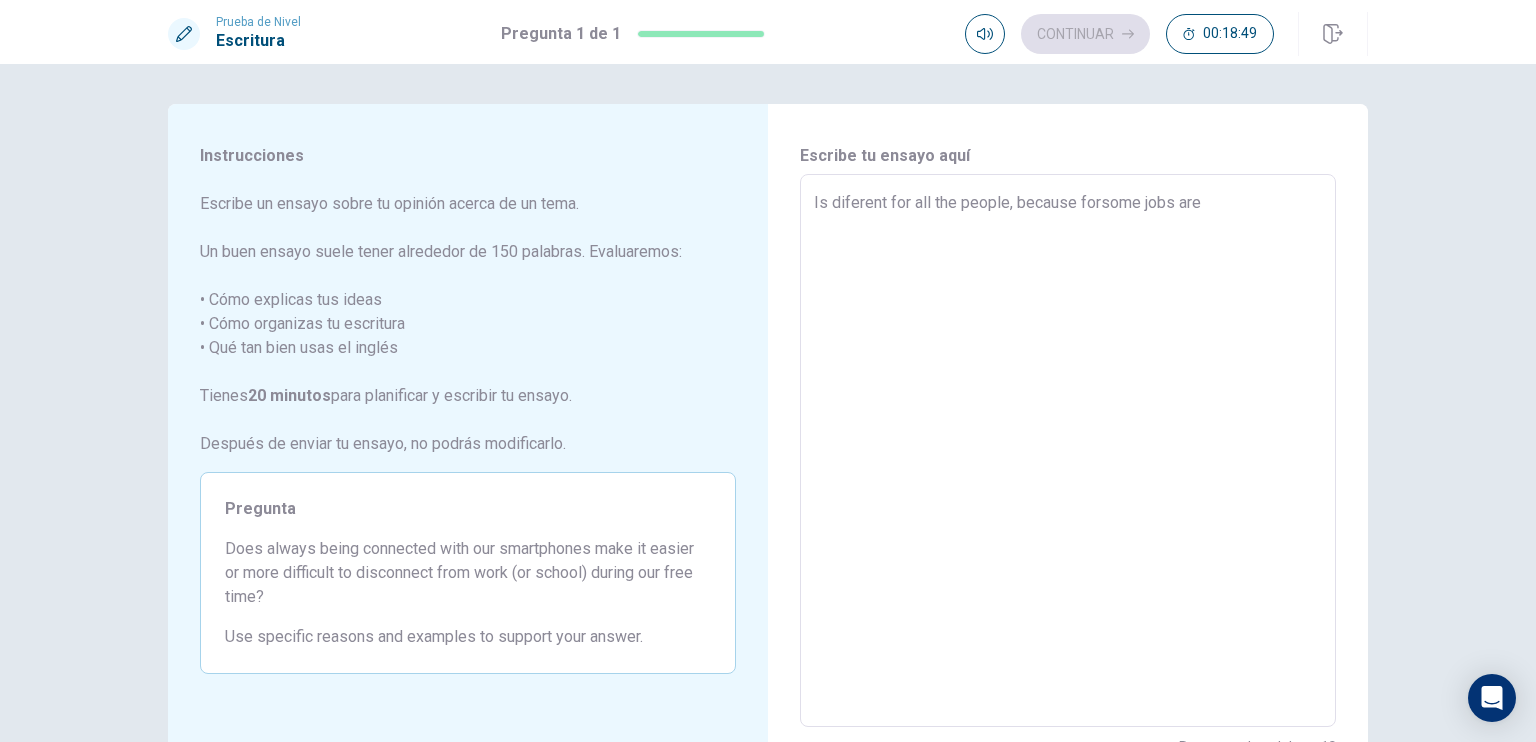 type on "x" 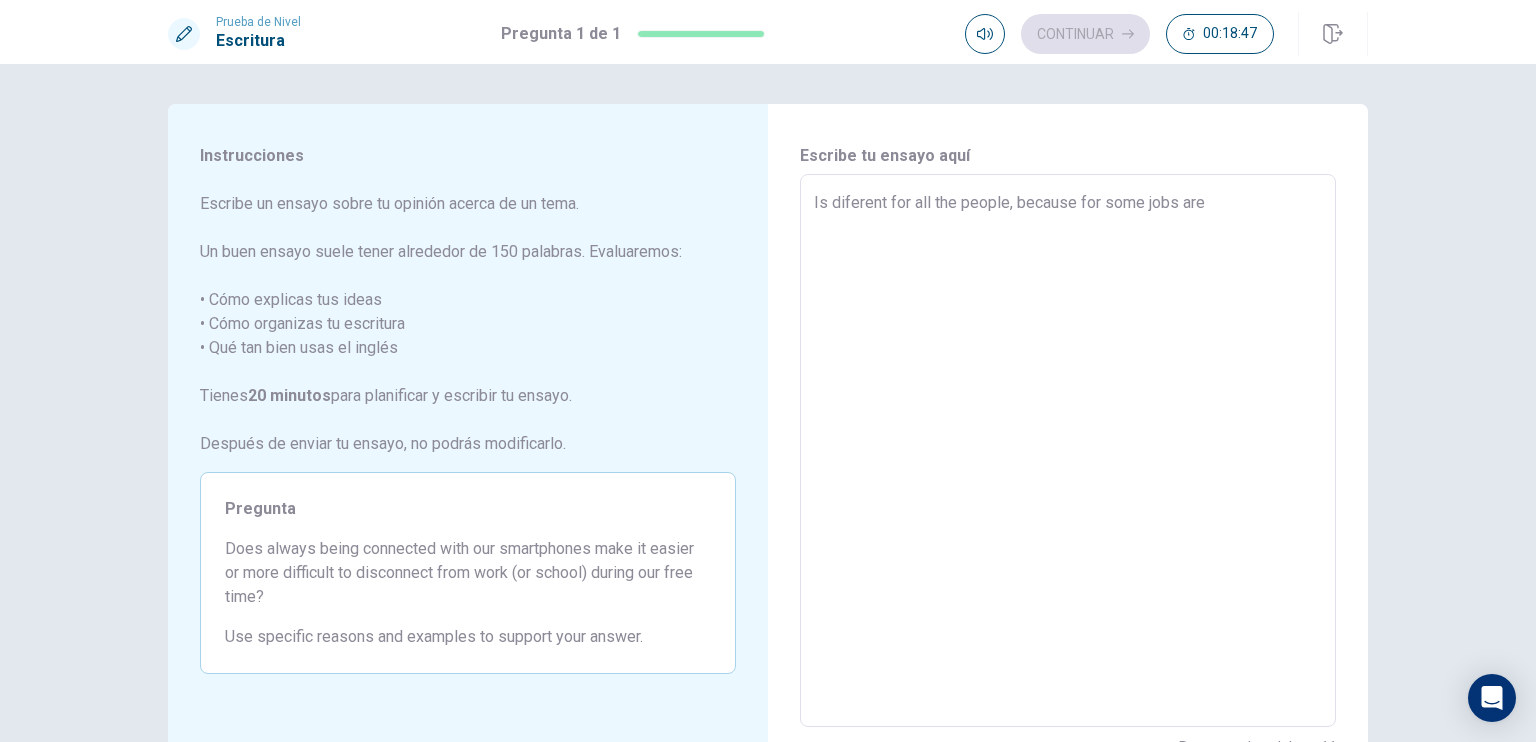 click on "Is diferent for all the people, because for some jobs are" at bounding box center [1068, 451] 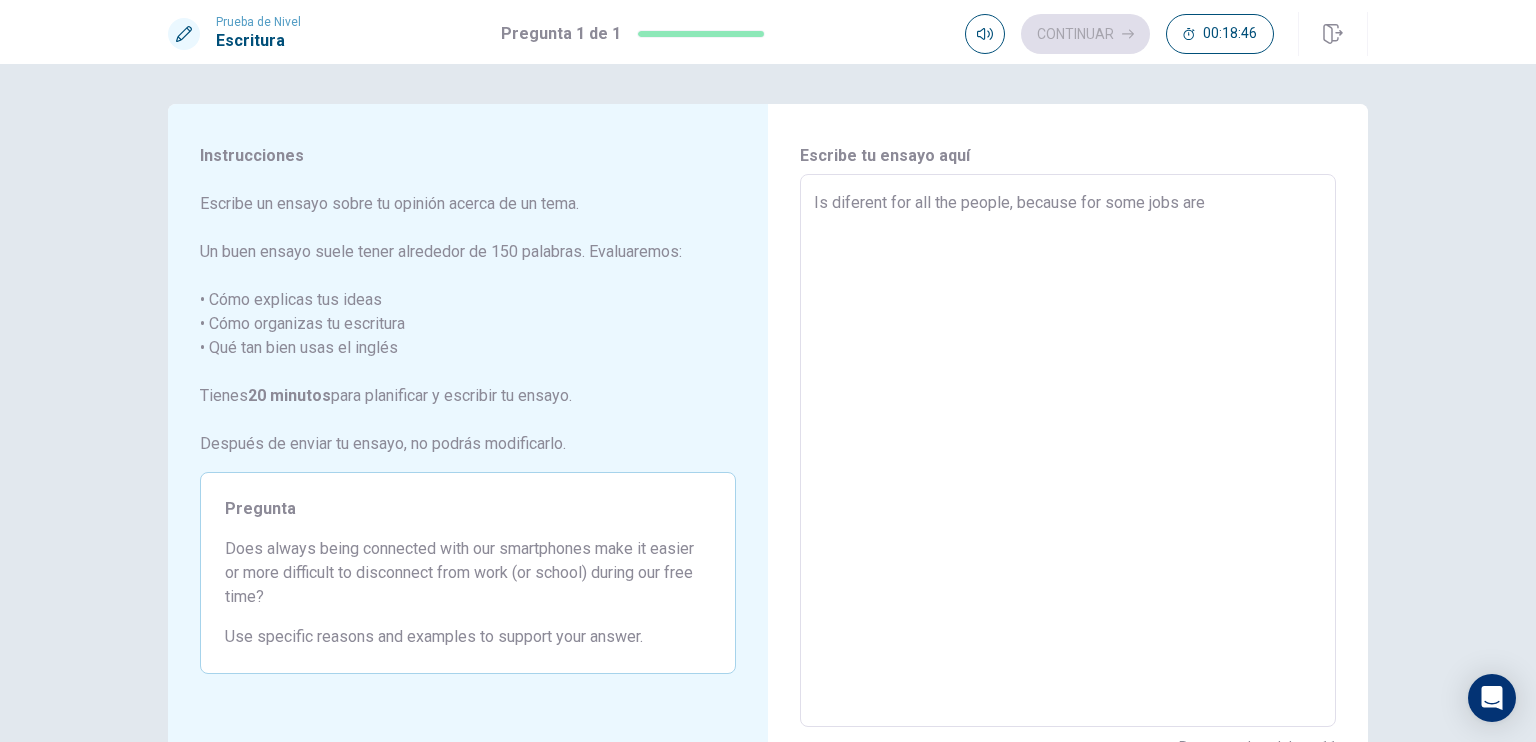 type on "Is diferent for all the people, because for some jobs are n" 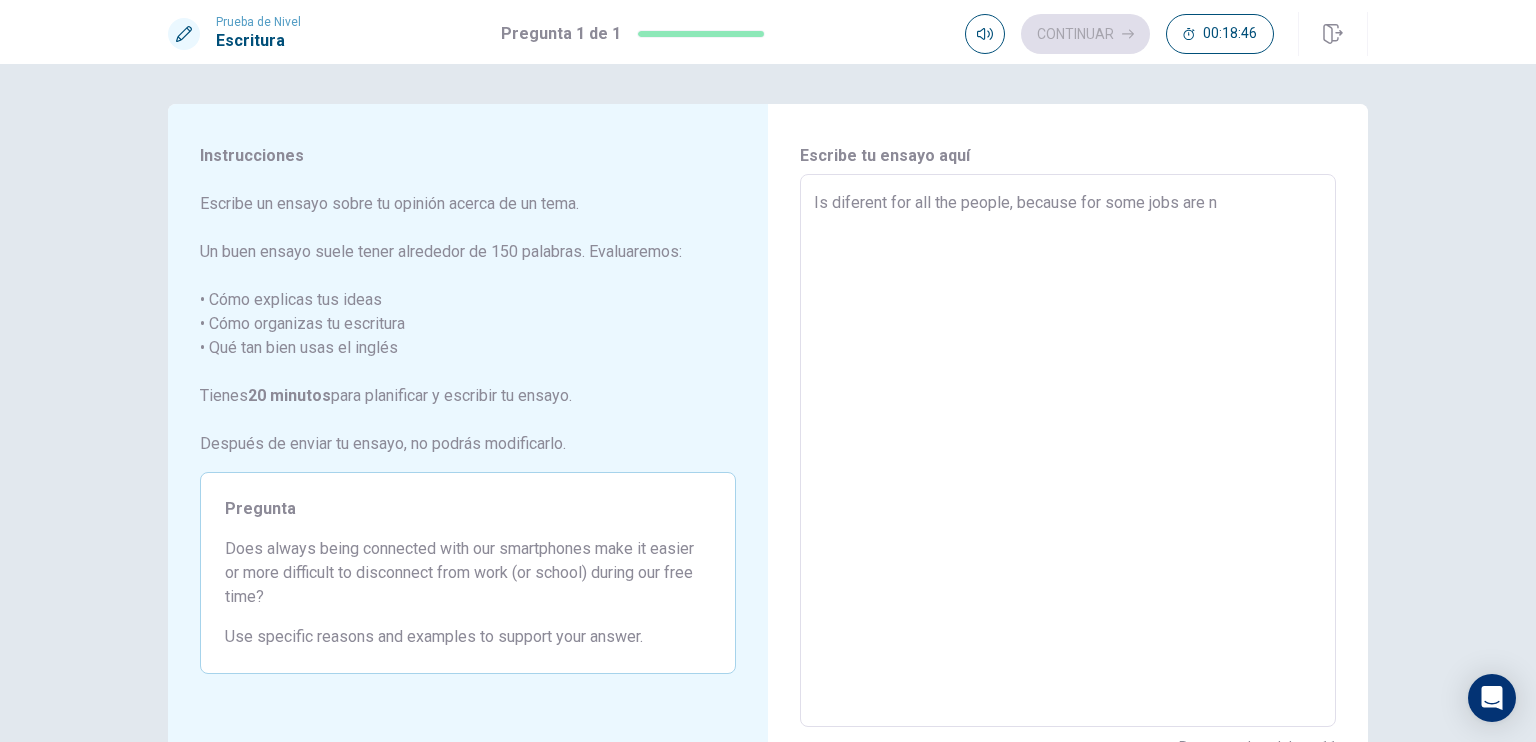 type on "x" 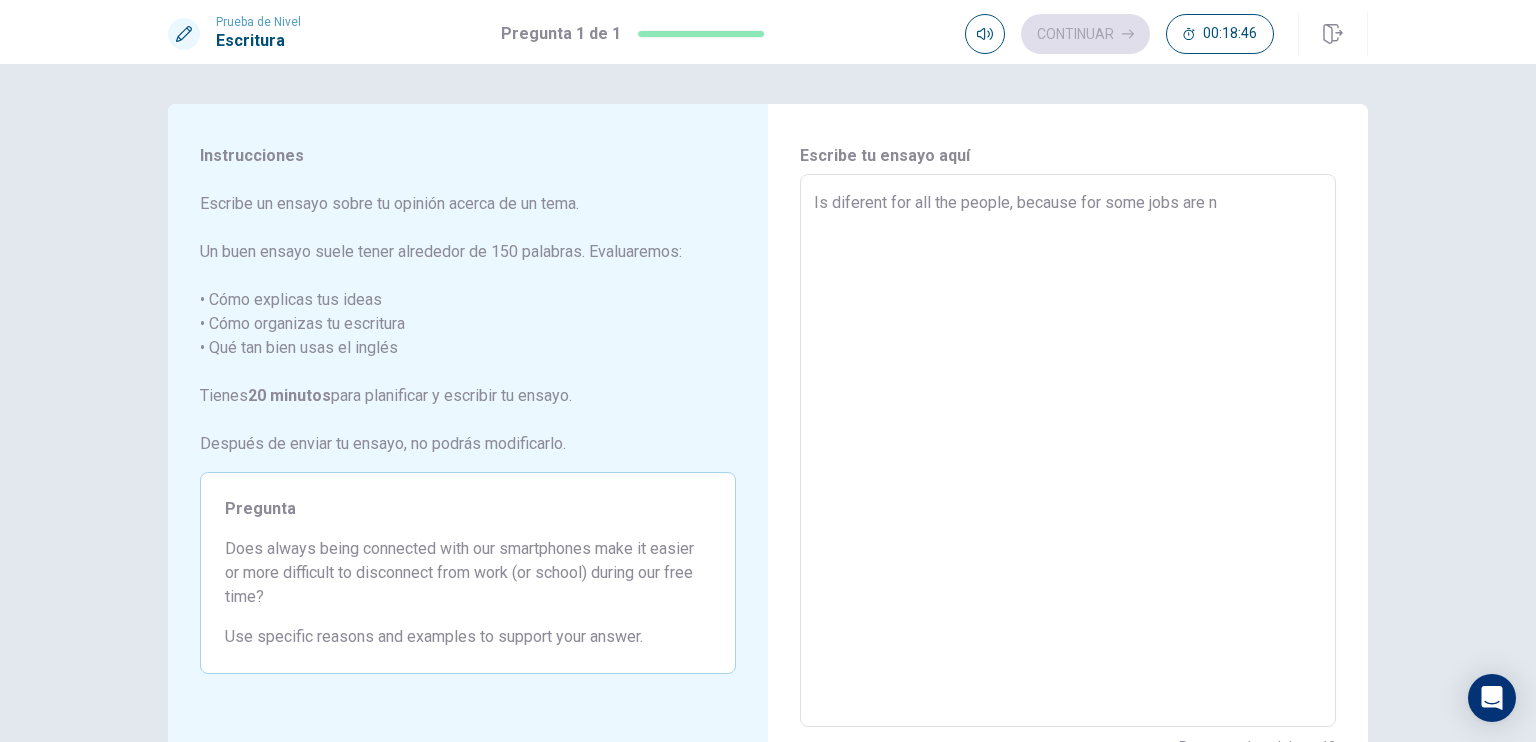 type on "Is diferent for all the people, because for some jobs are ne" 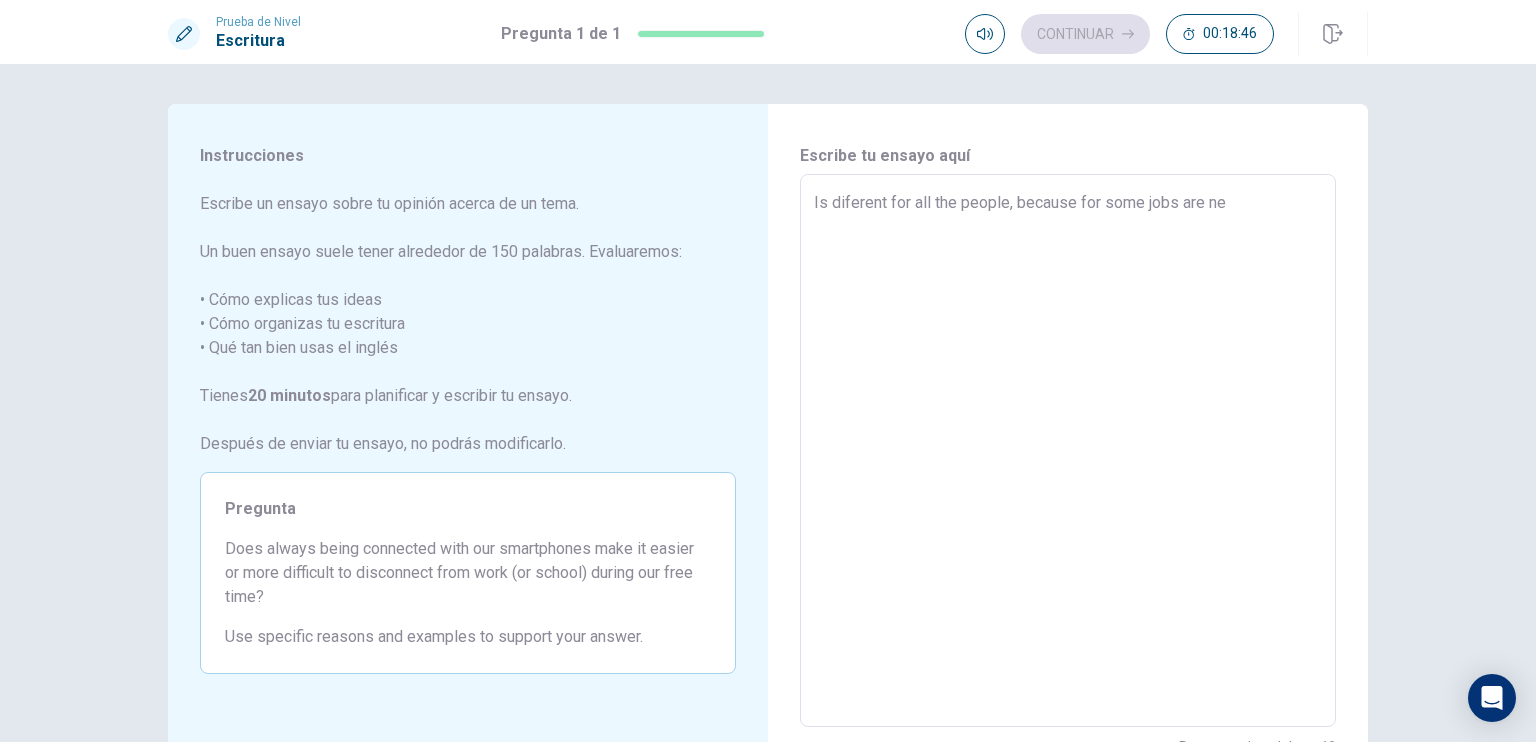 type on "x" 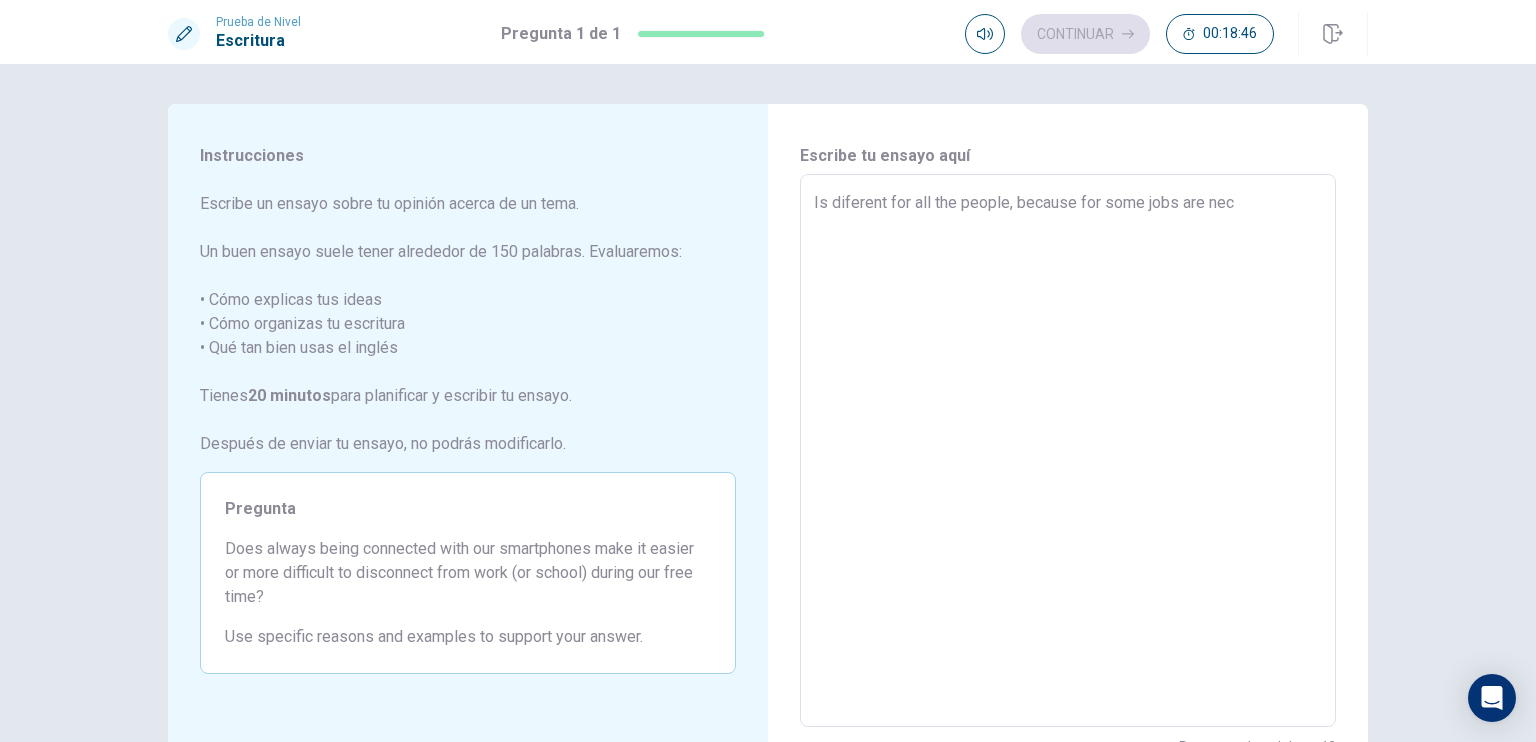 type on "x" 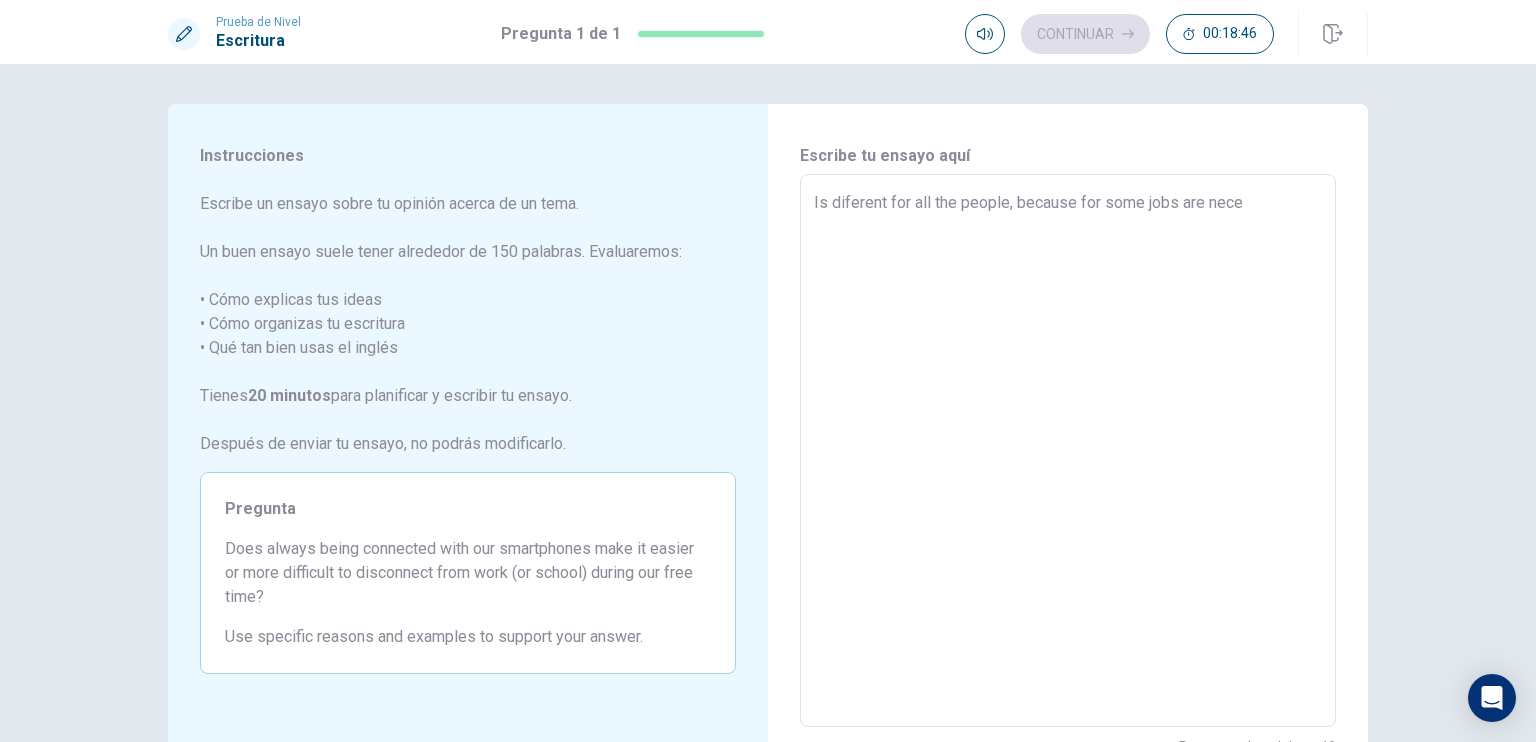 type on "x" 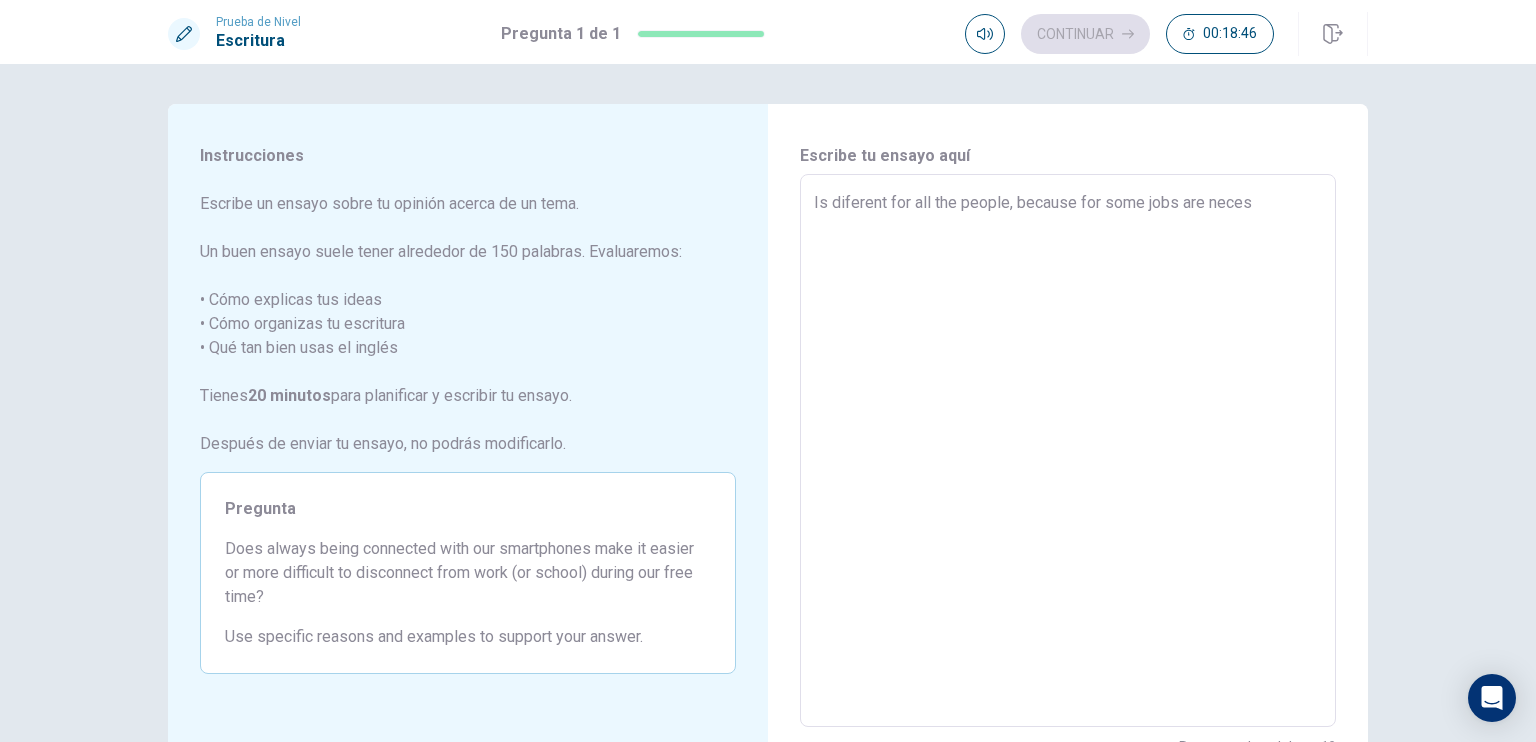 type on "x" 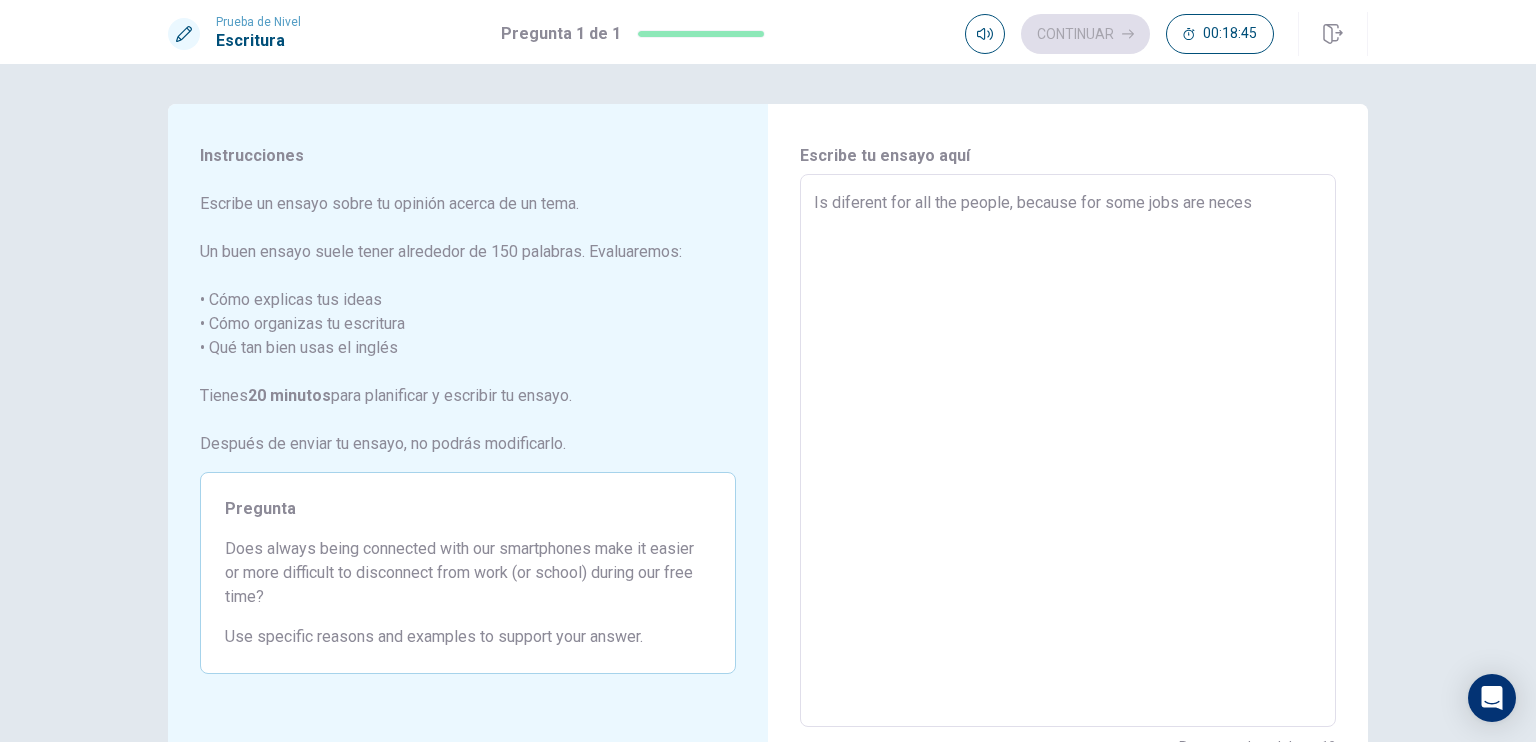 type on "Is diferent for all the people, because for some jobs are necesa" 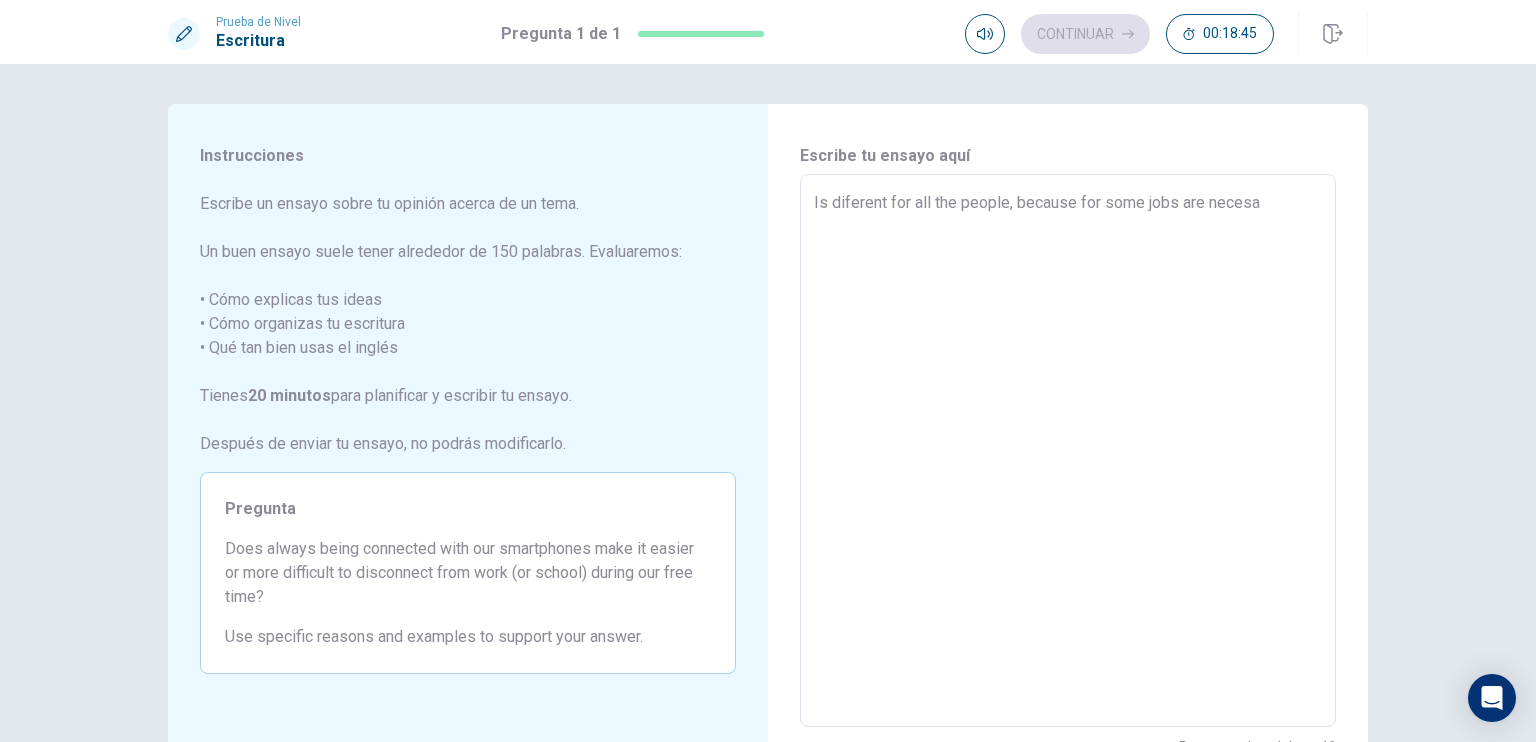 type on "x" 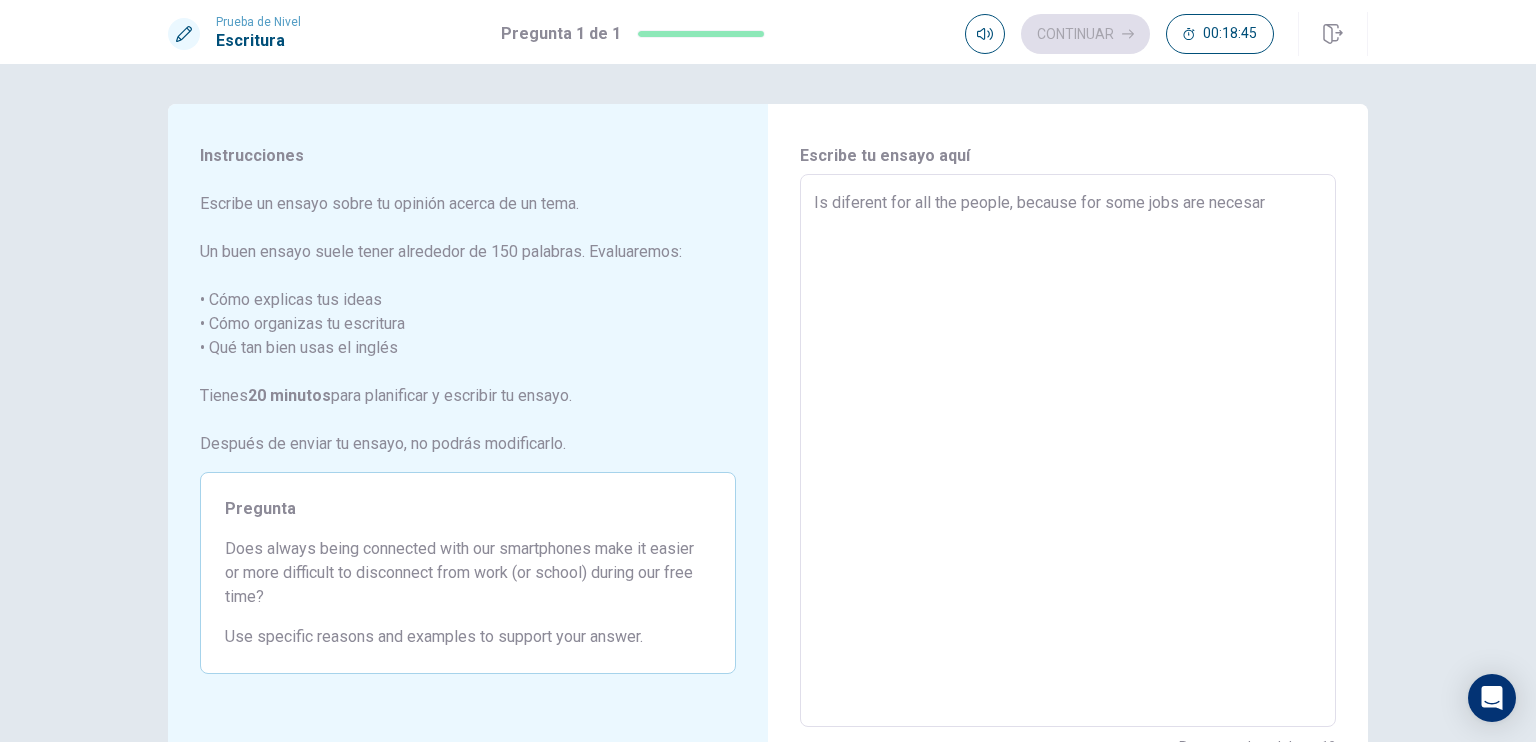 type on "x" 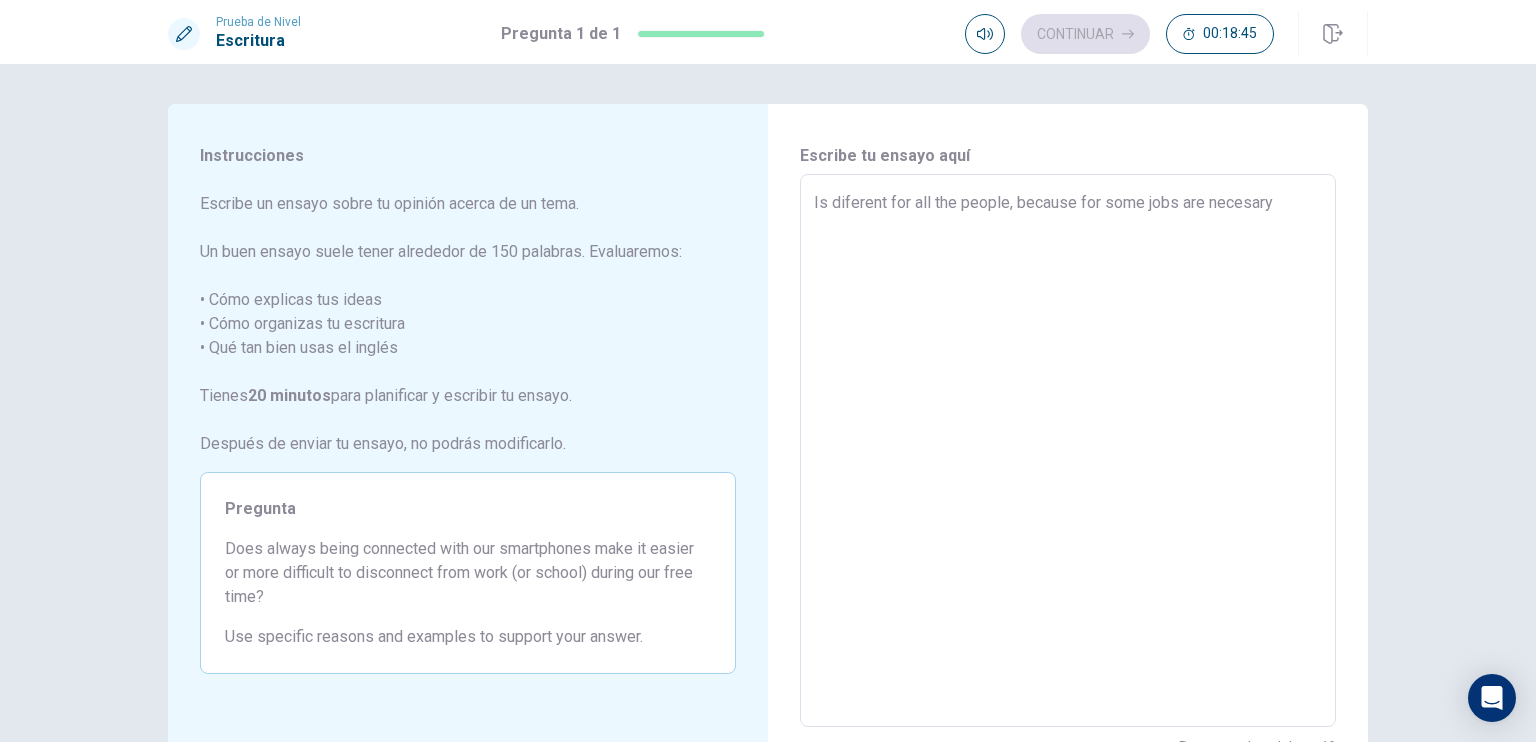 type on "x" 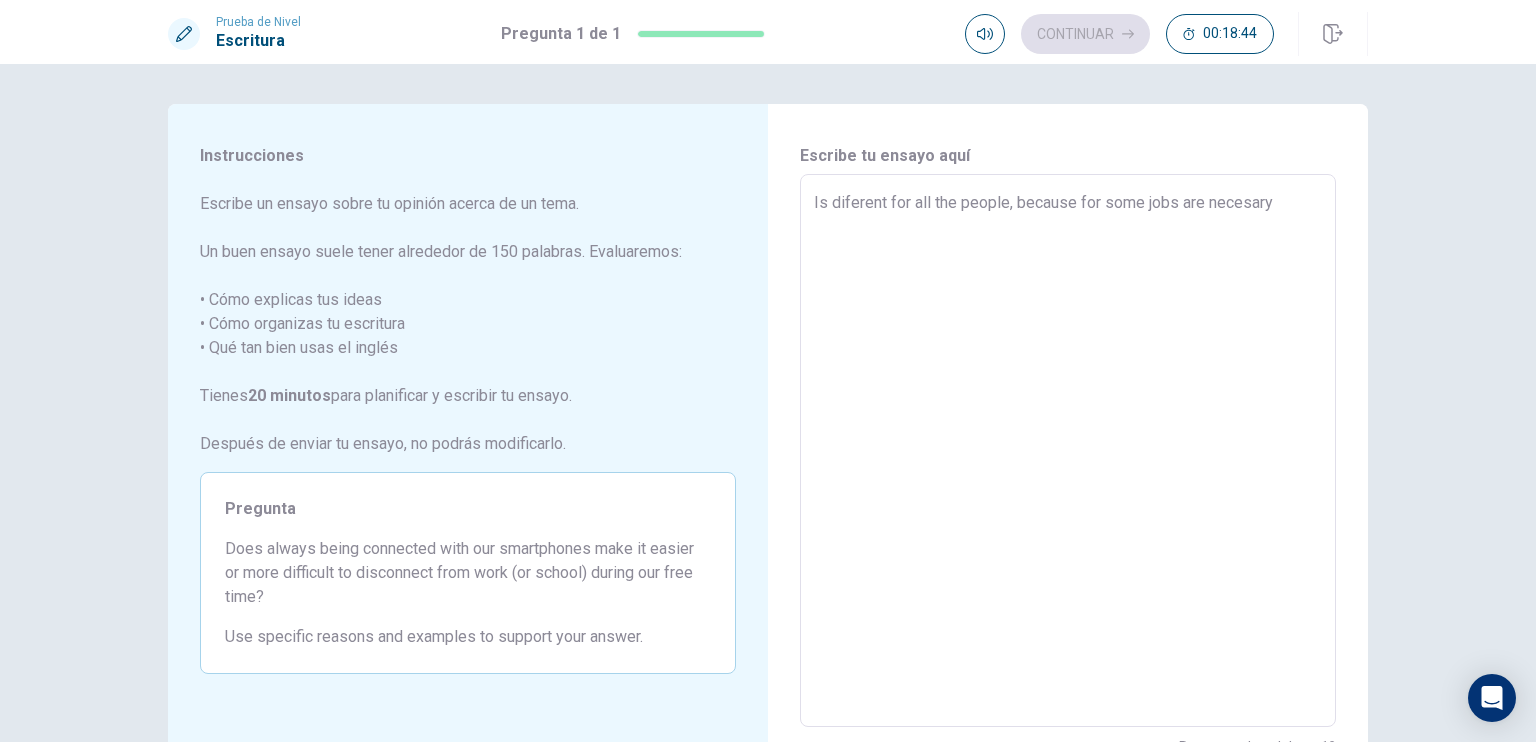 type on "Is diferent for all the people, because for some jobs are necesary" 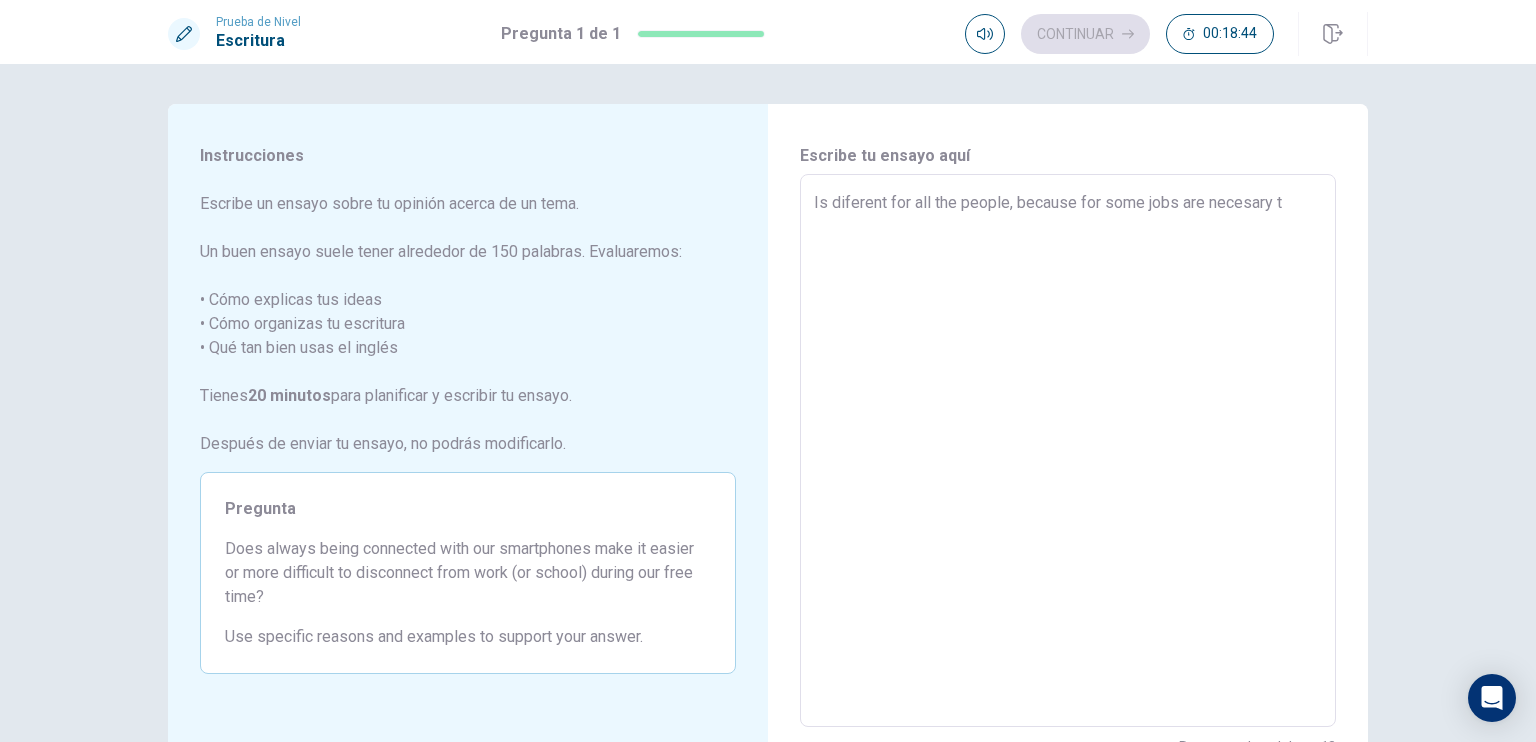 type on "x" 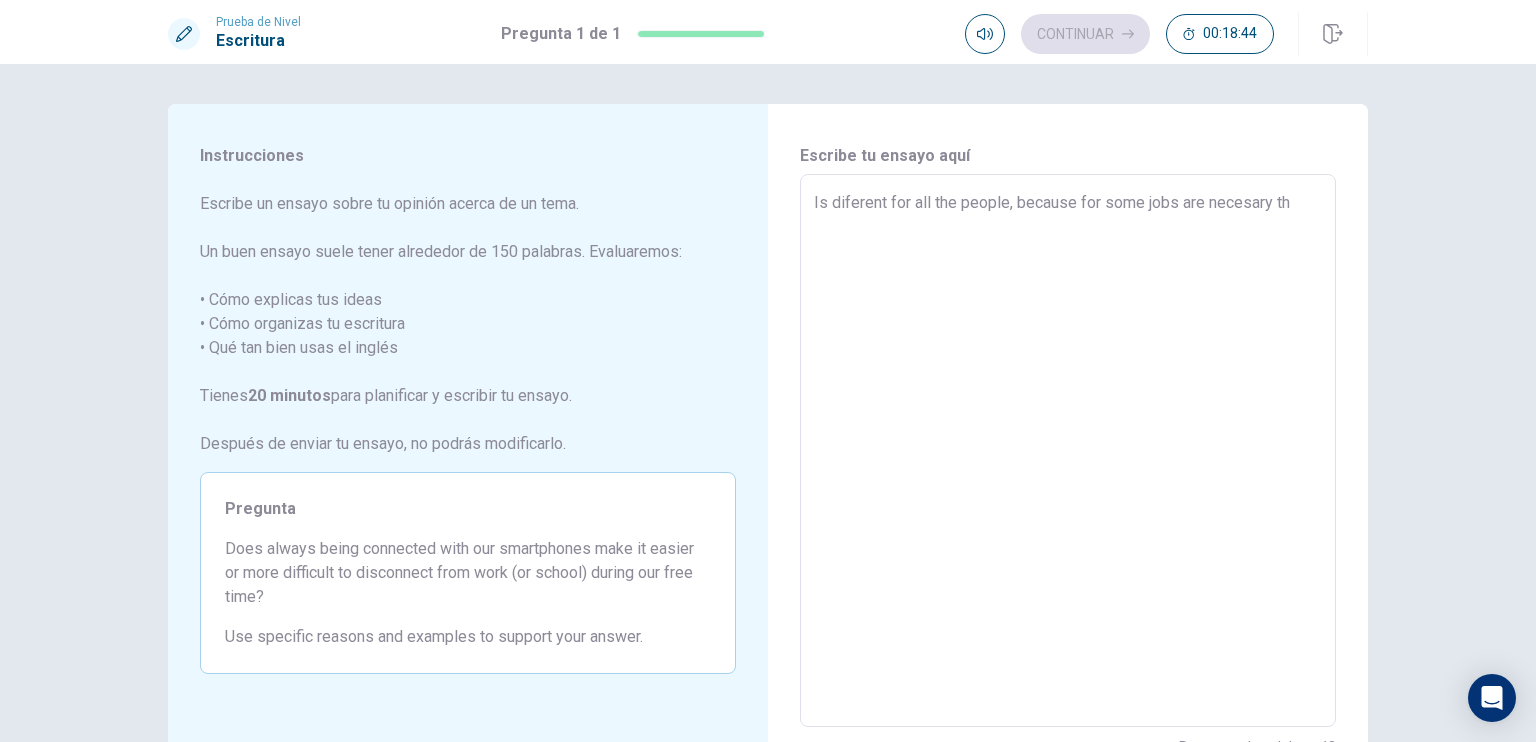 type on "x" 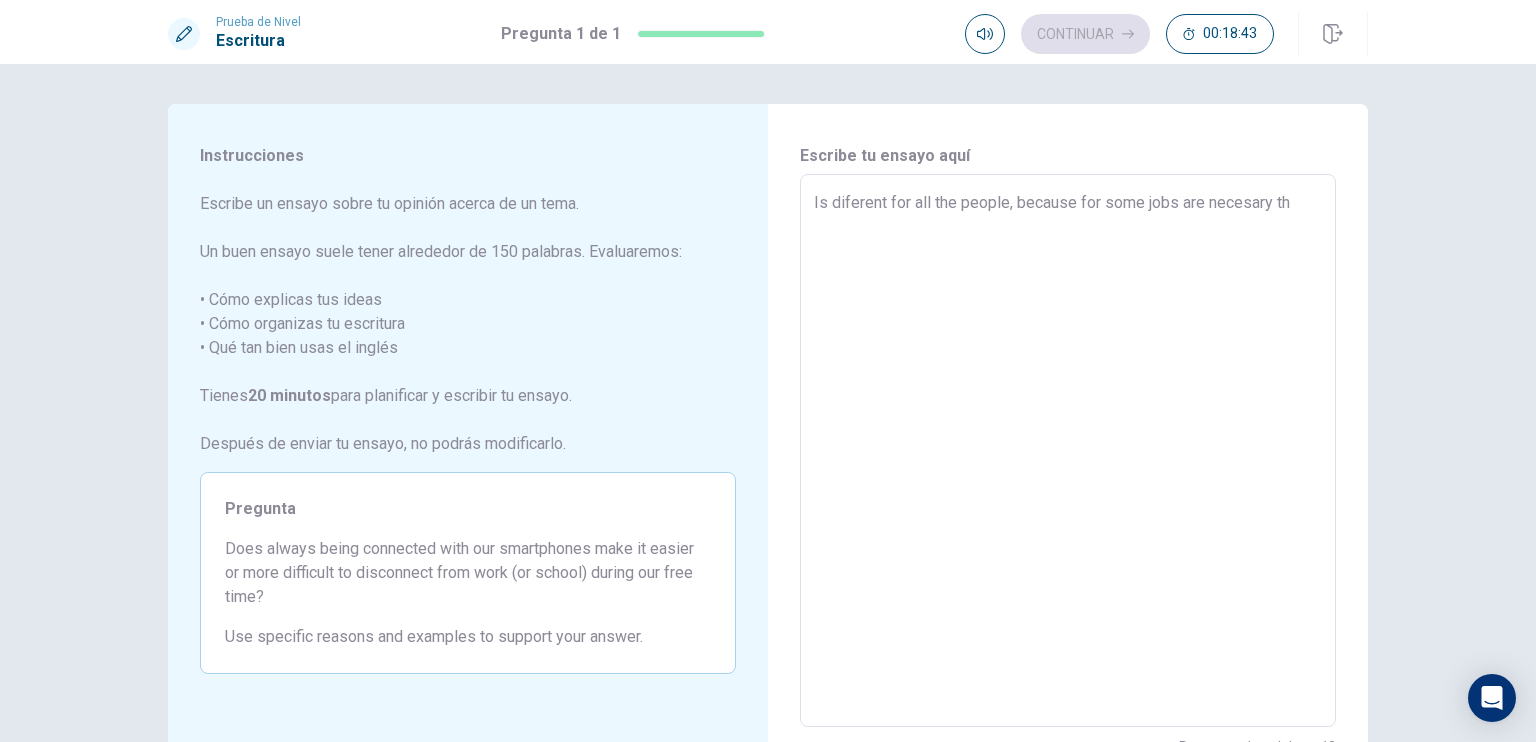 type on "Is diferent for all the people, because for some jobs are necesary the" 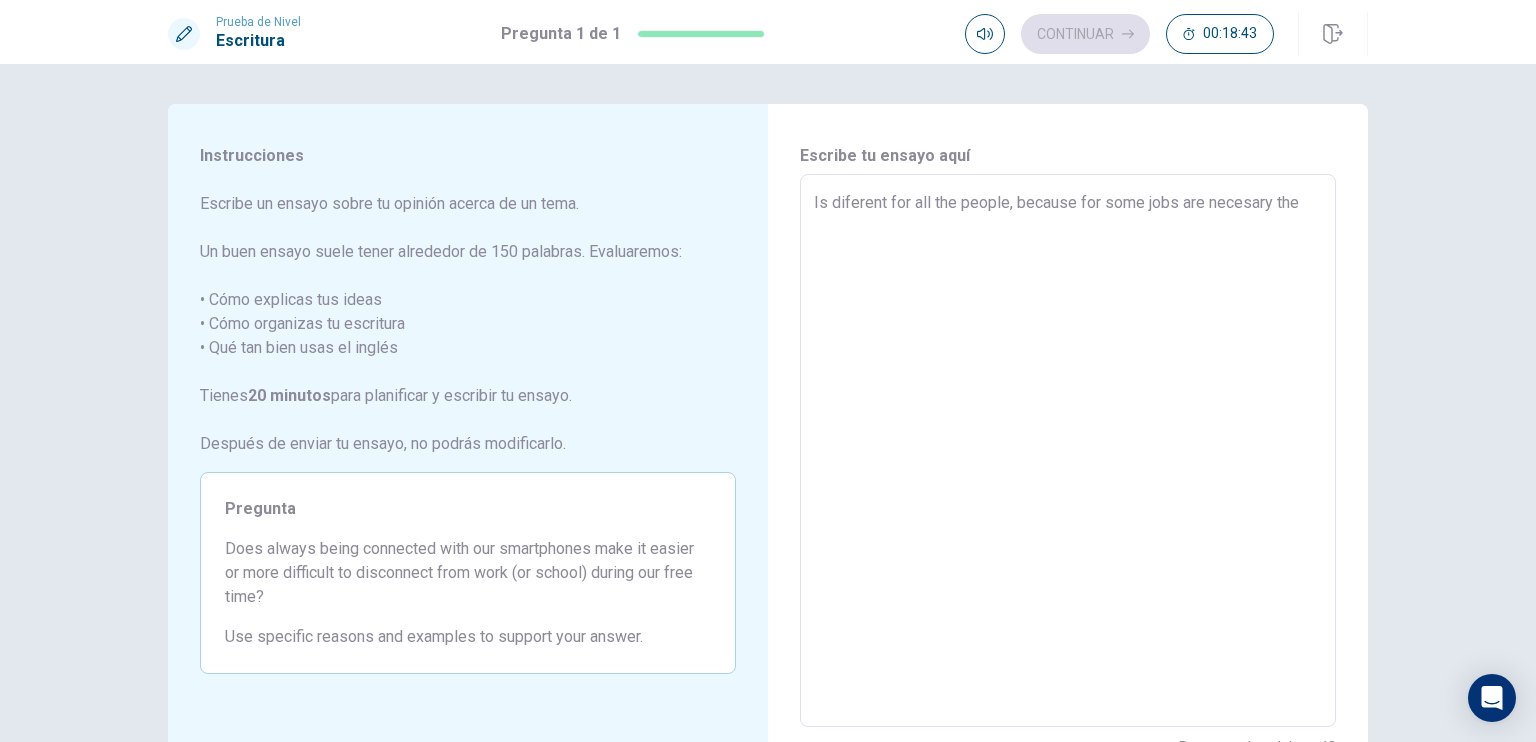 type on "x" 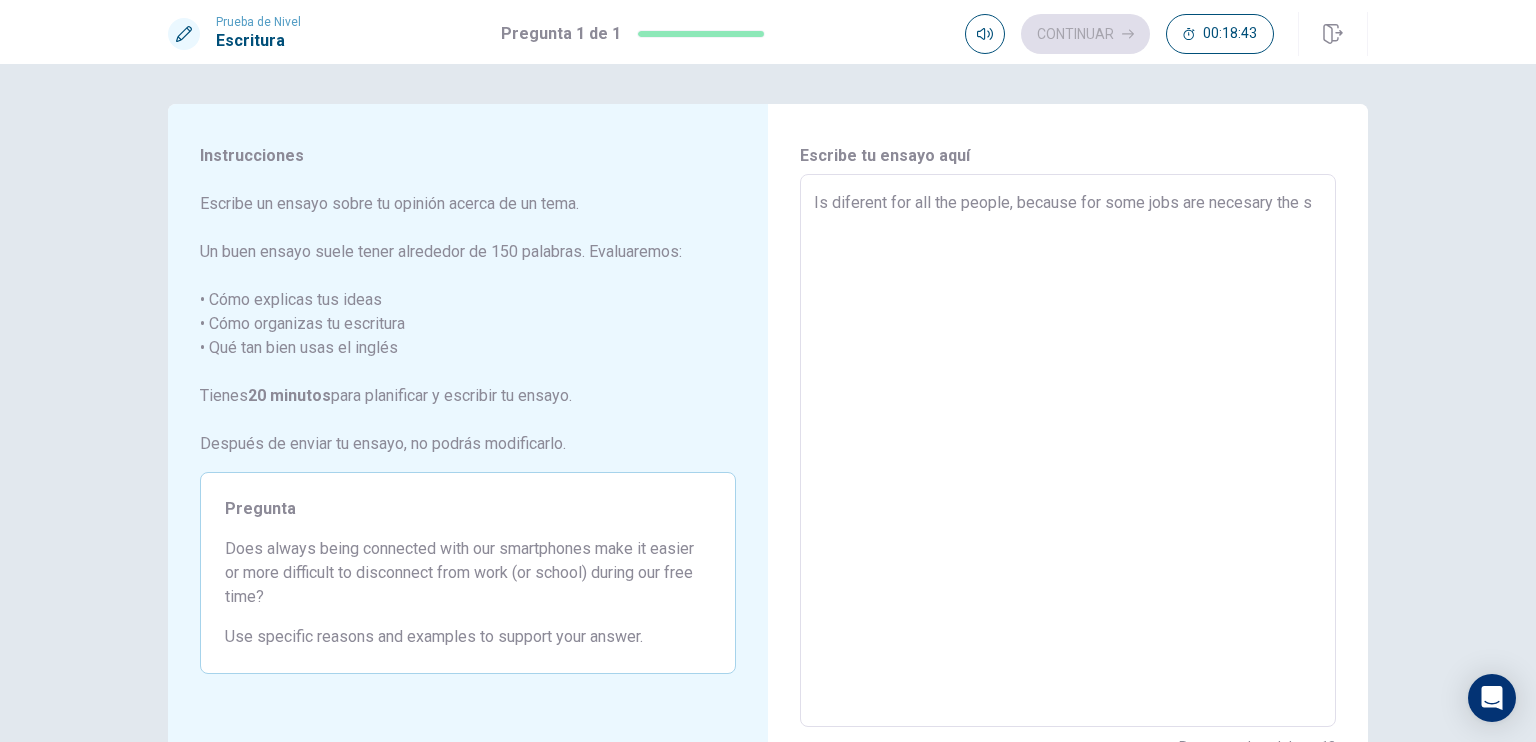type on "x" 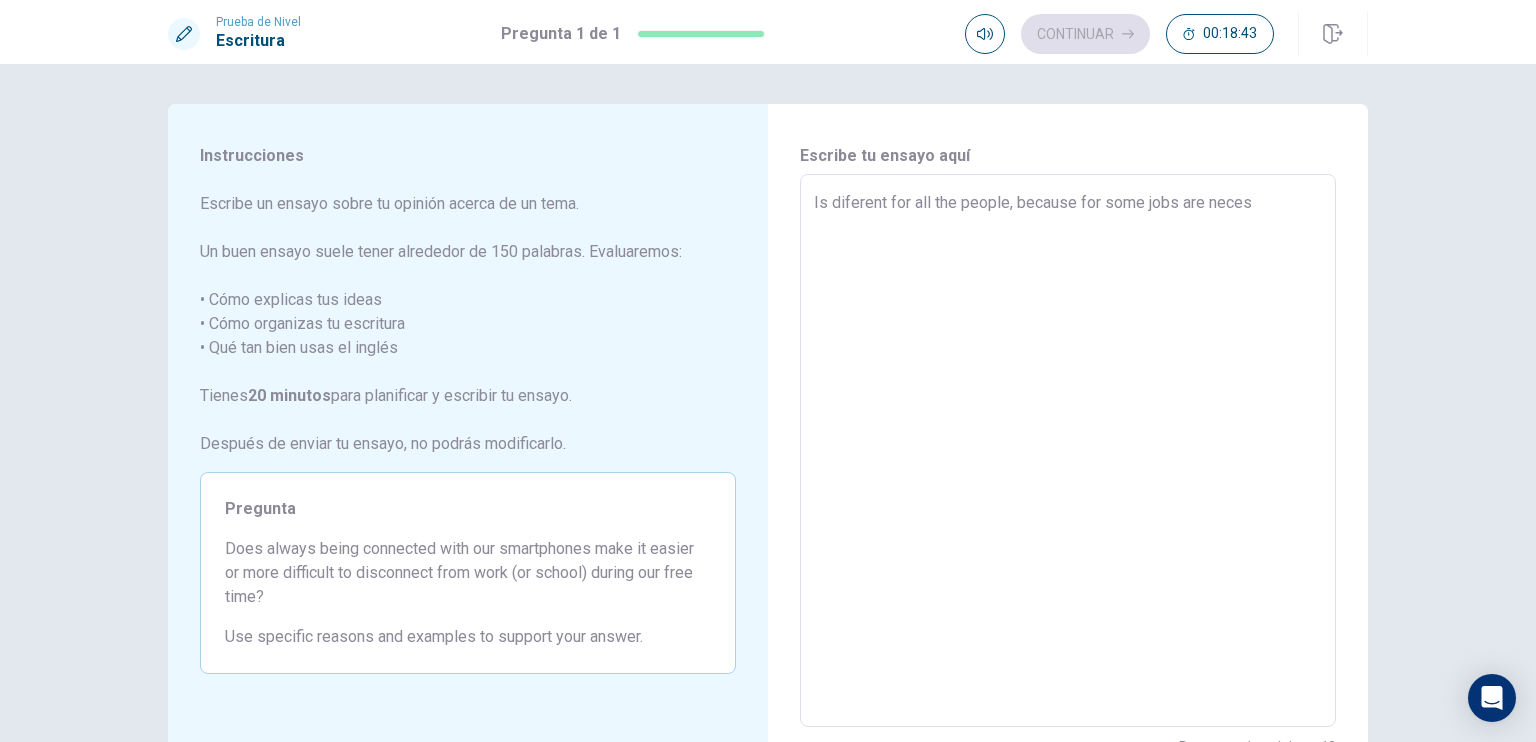 type on "x" 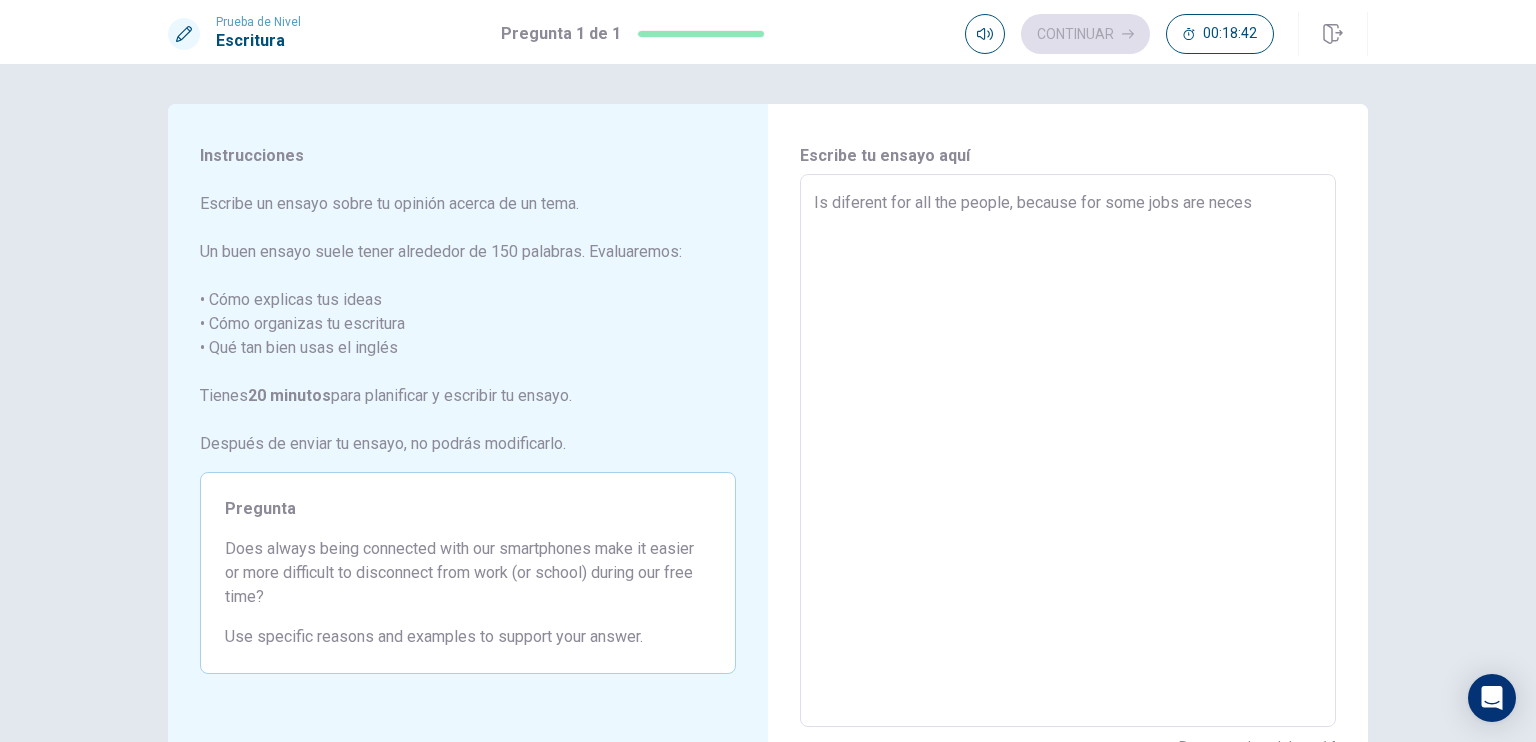 type on "Is diferent for all the people, because for some jobs are necesary the smatphone or internet conection, but I afree whit the idea that always being connected make difficult to disconnect from work, the brain make an habit for stay tinking in the job and don`t know when is not necesary for example in saturday.
If you have a coworkers or a boss workaholic they creat the idea to stay in touch even in weekends, call you or send an e-mail and say, only need you 5 minutes, so" 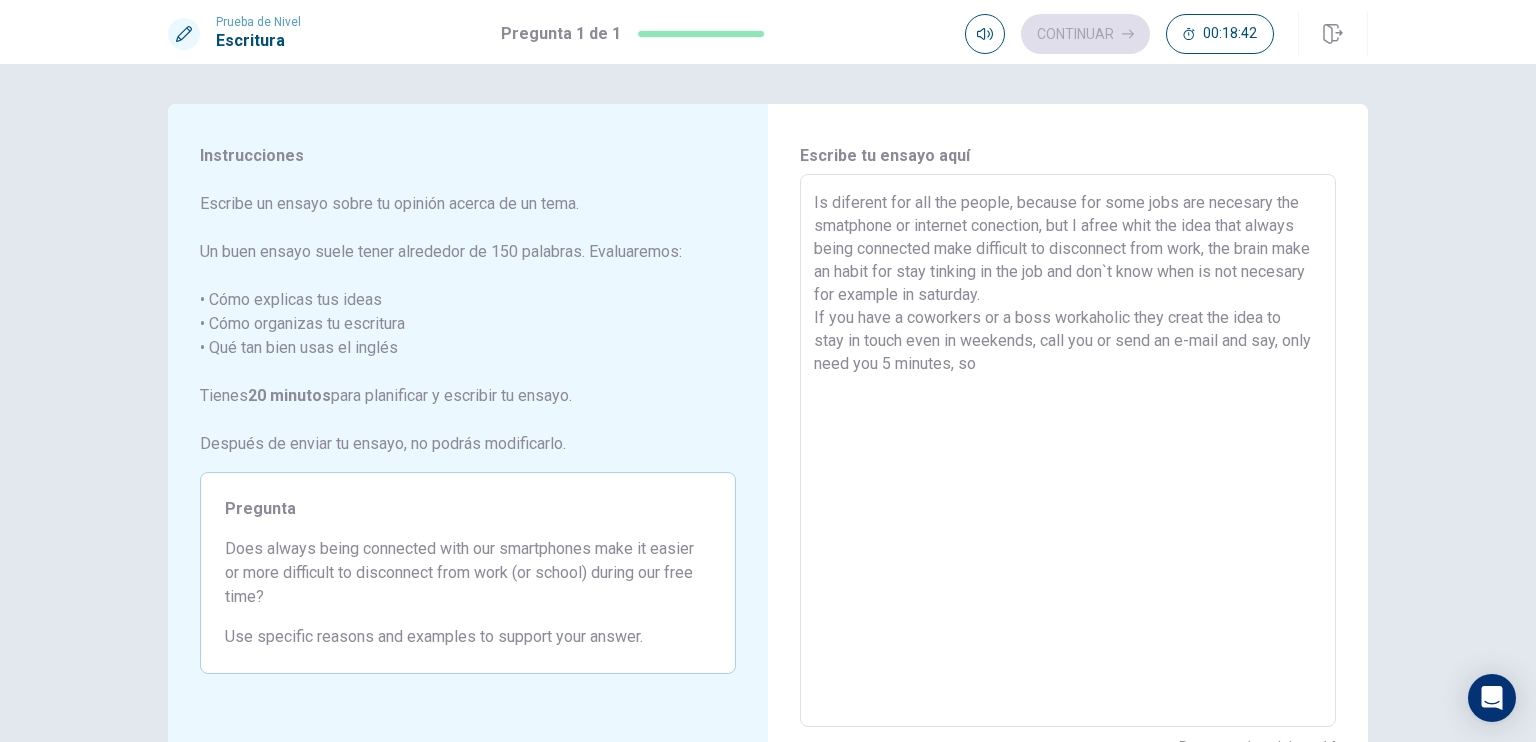 type on "Is diferent for all the people, because for some jobs are necesary the smat" 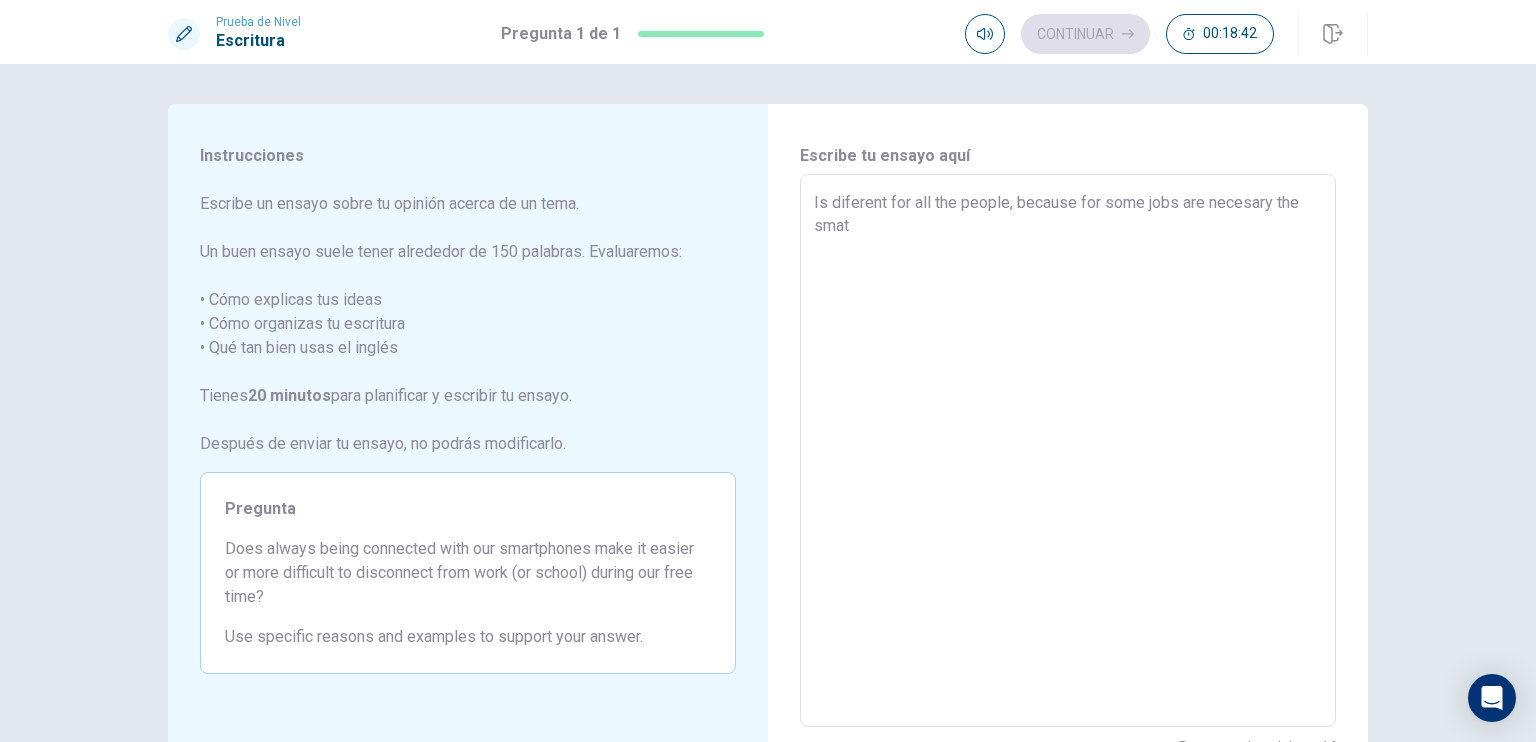 type on "x" 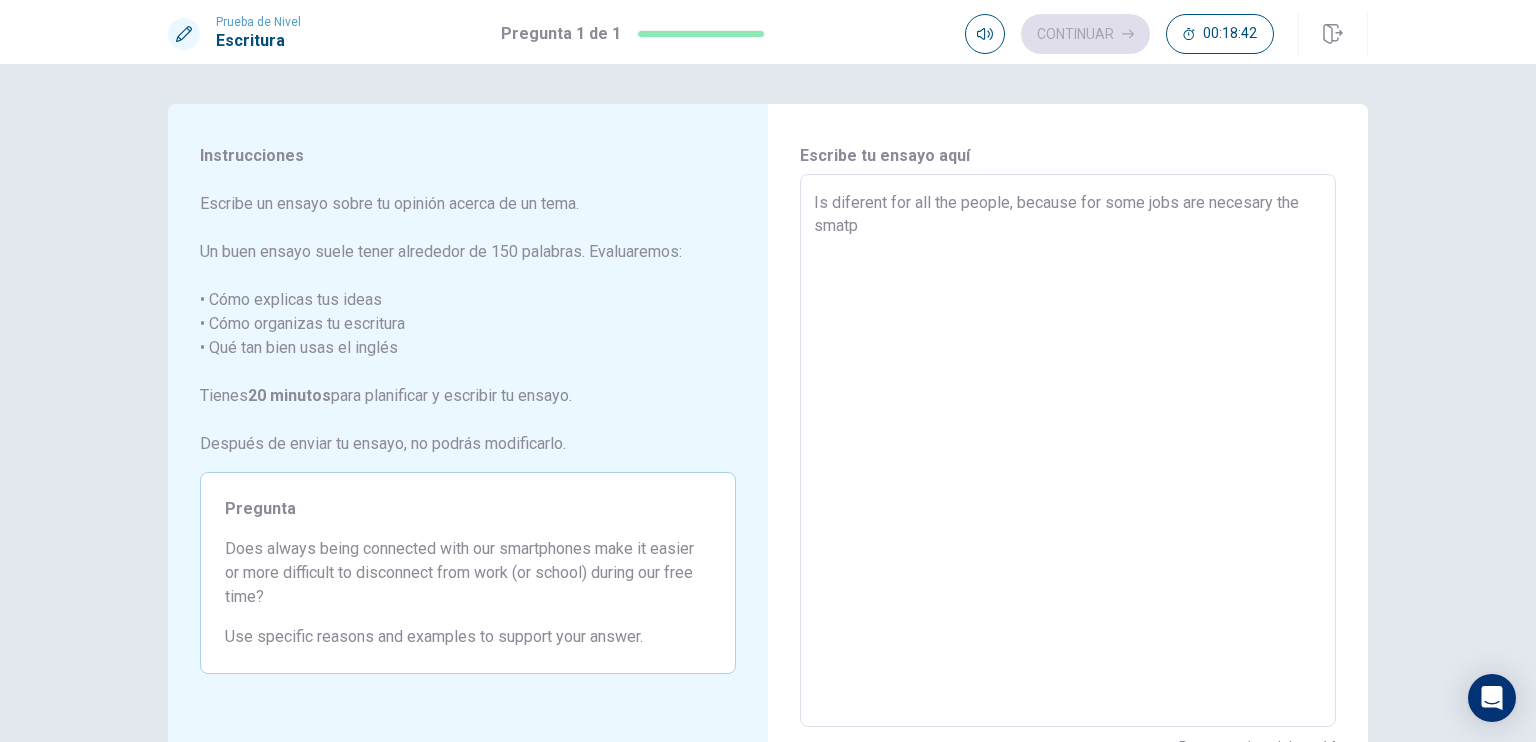 type on "x" 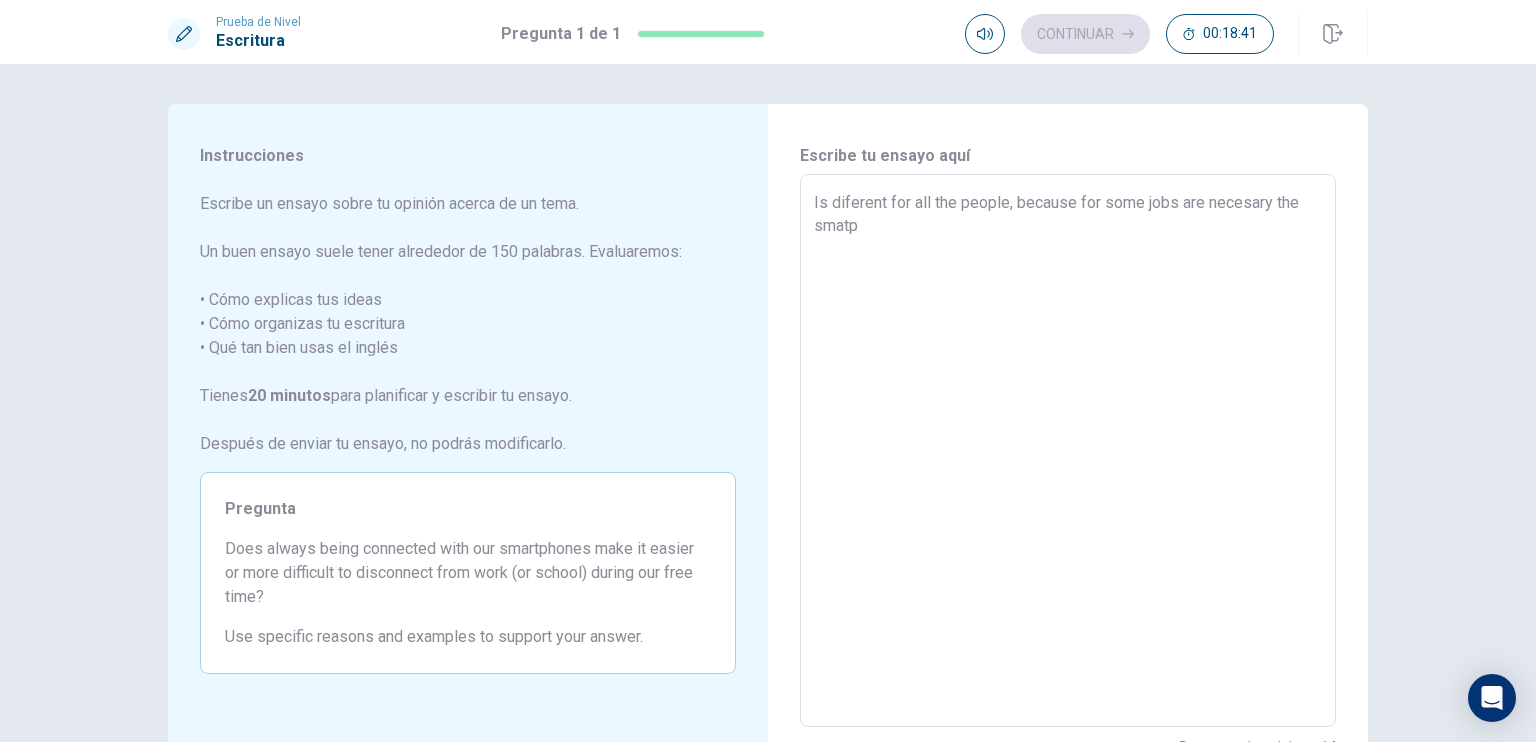 type on "Is diferent for all the people, because for some jobs are necesary the smatphone or internet conection, but I afree whit the idea that always being connected make difficult to disconnect from work, the brain make an habit for stay tinking in the job and don`t know when is not necesary for example in saturday.
If you have a coworkers or a boss workaholic they creat the idea to stay in touch even in weekends, call you or send an e-mail and say, only need you 5 minutes, sorry! But it was urgently.
When you don`t get finish an activity at job on friday some times you are hurry for finish it even in weekends, standing conected in your computer or smartphone.
In my opinion if your job is remotly, you have your job in the house and is impossible disconnect of them, never have been a remotly job maybe is good for the people, maybe not for all, I don`t know about the opinion o" 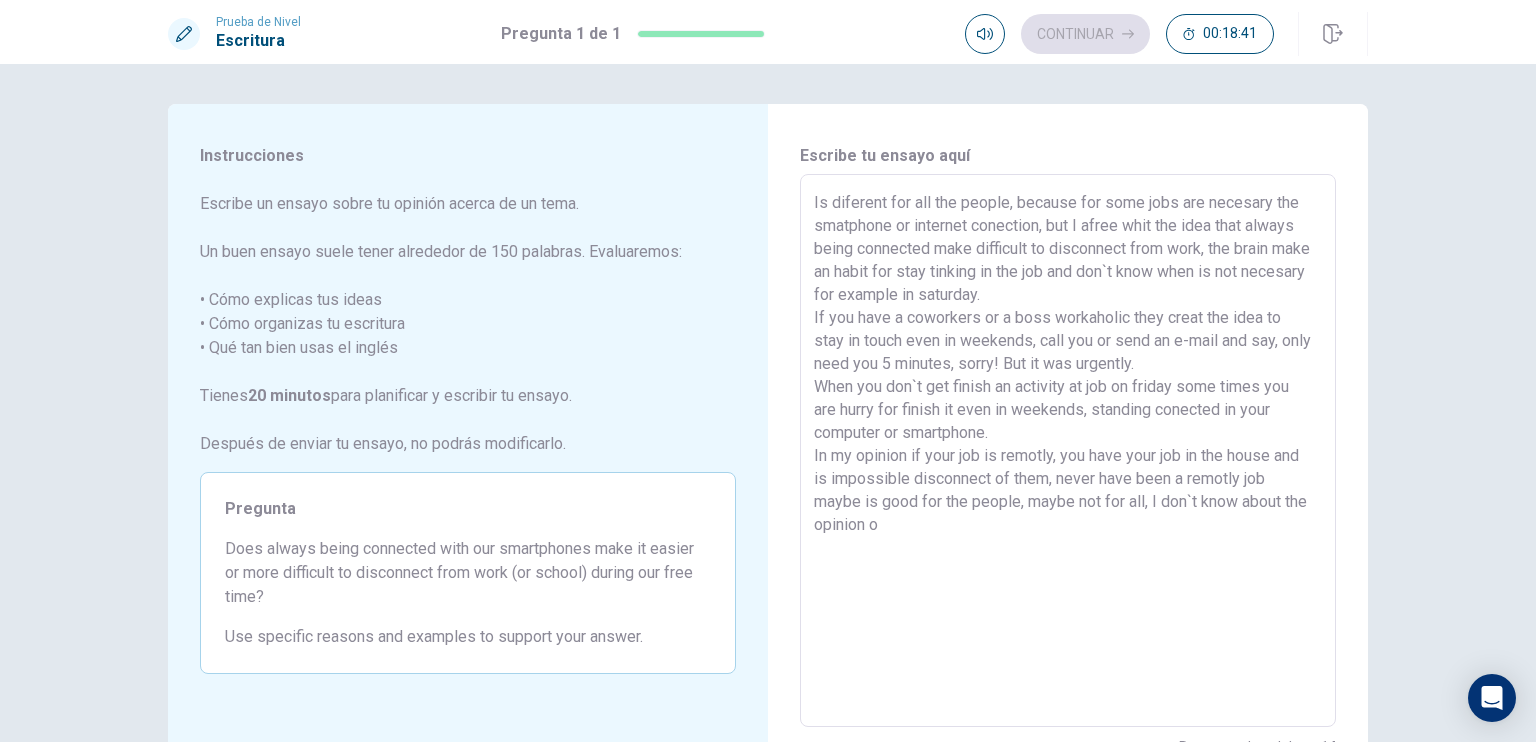 type 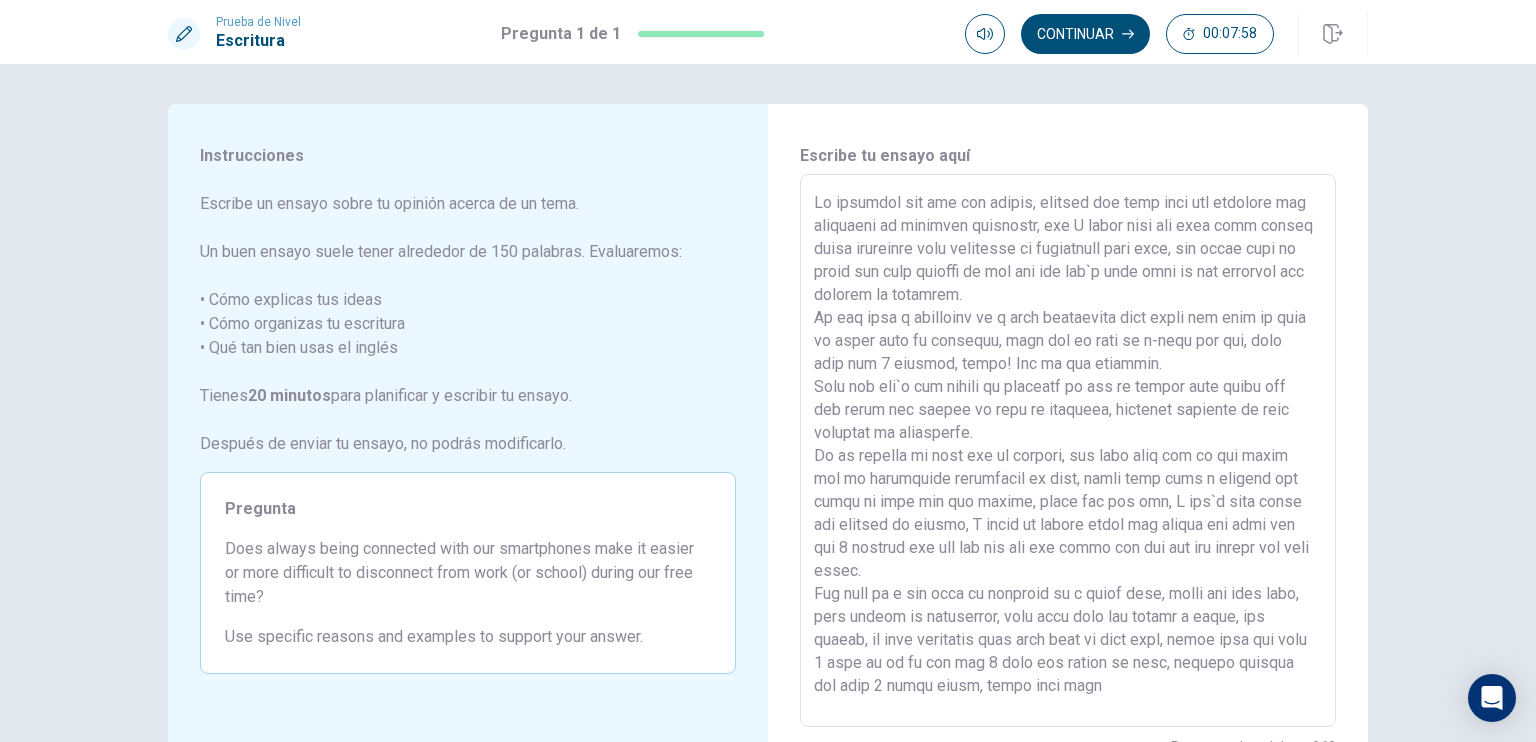 scroll, scrollTop: 161, scrollLeft: 0, axis: vertical 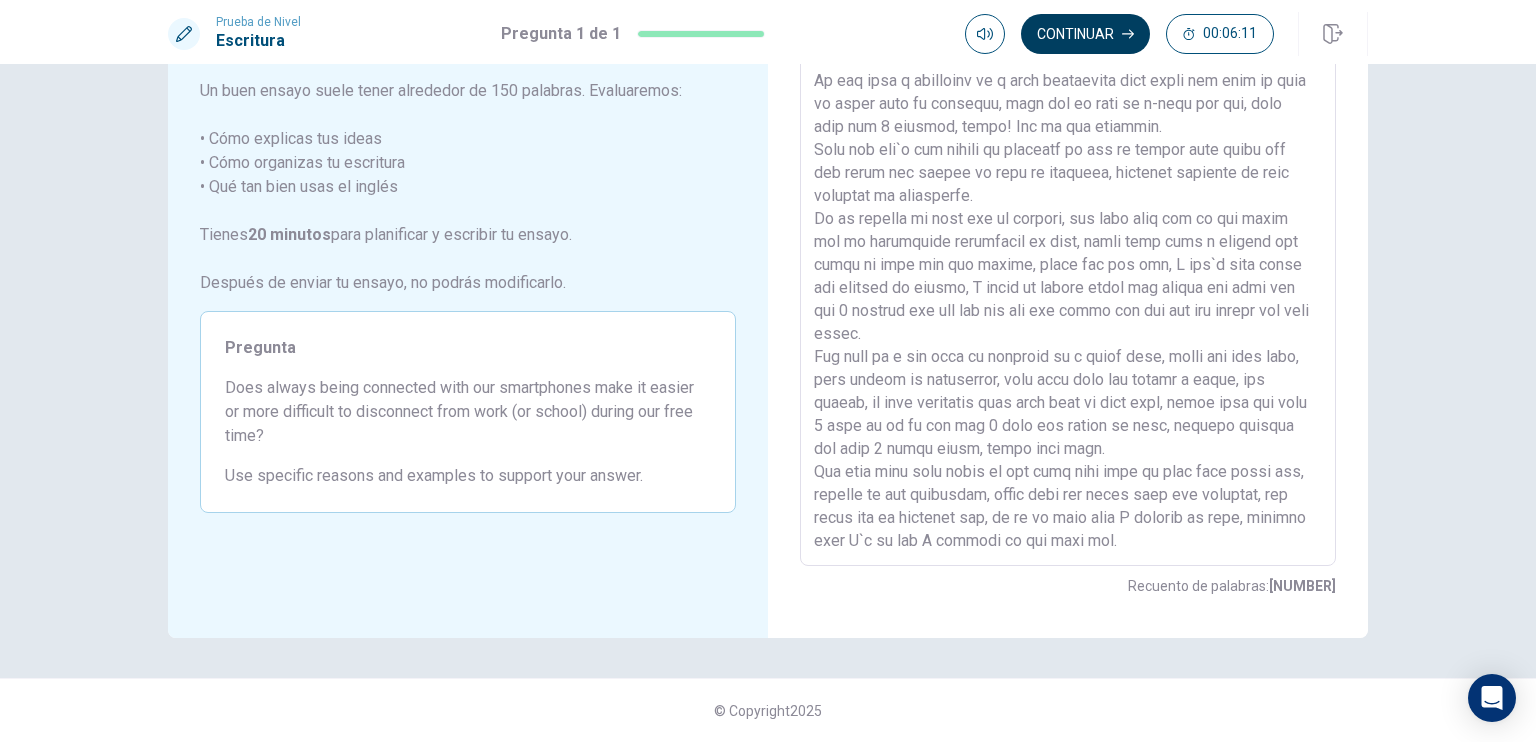 click 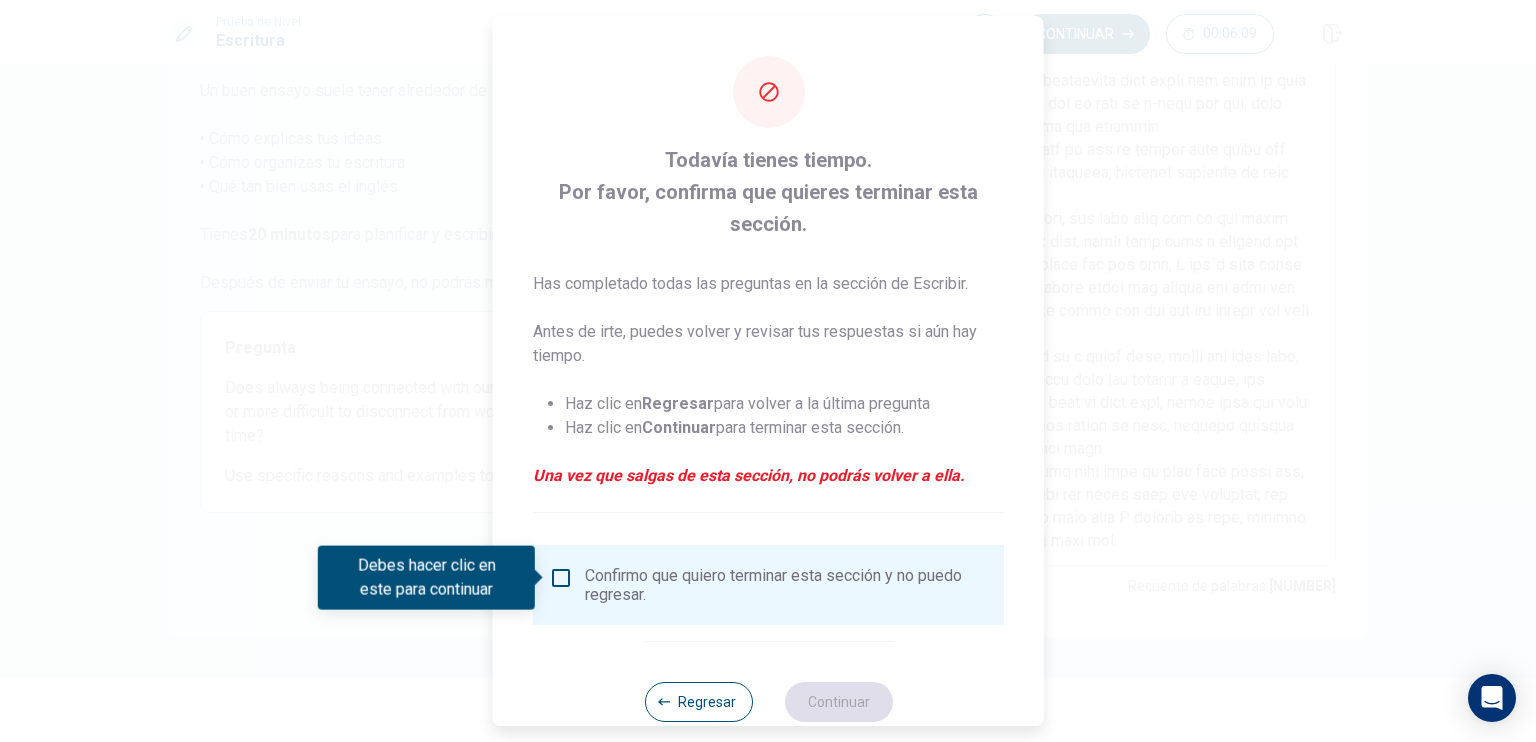 click at bounding box center [561, 578] 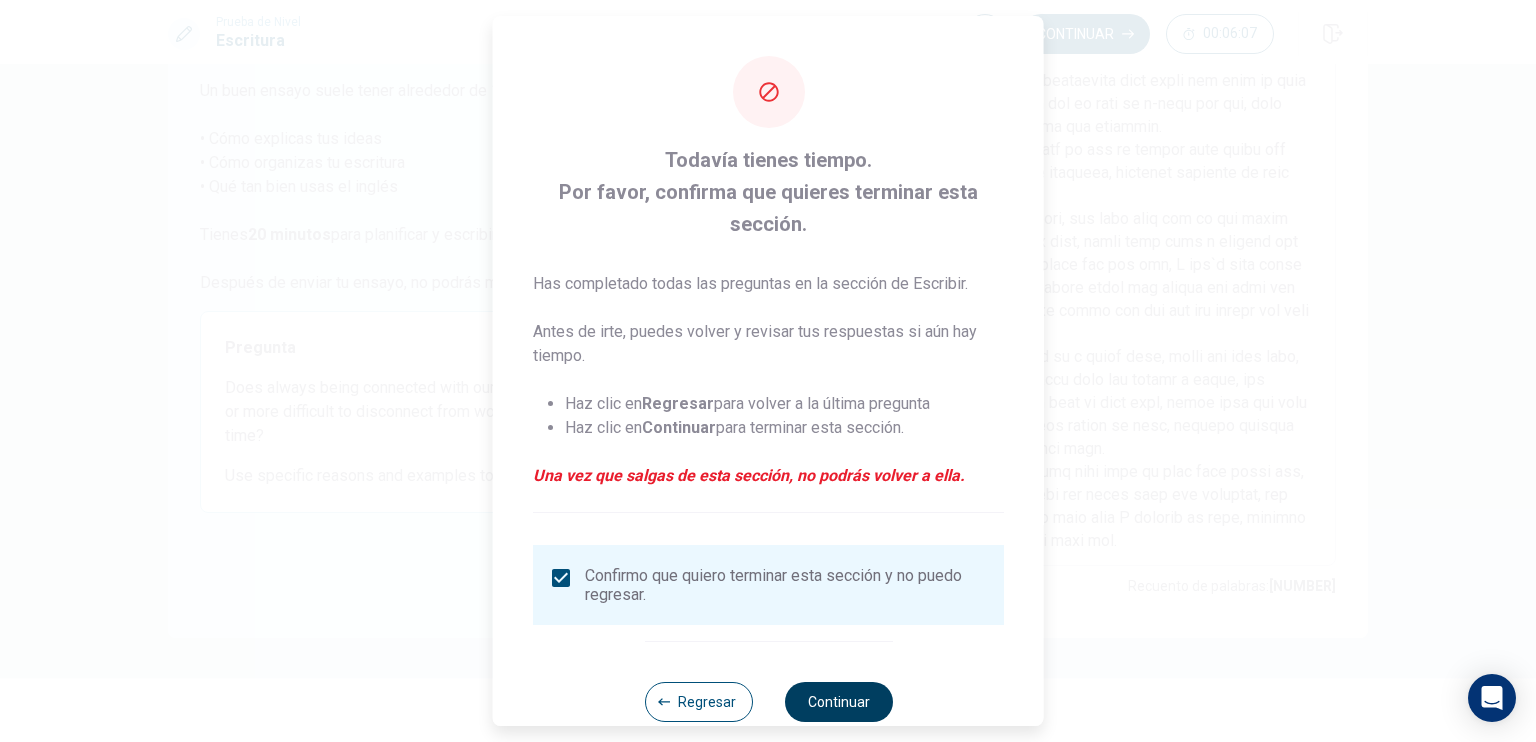 click on "Continuar" at bounding box center (838, 702) 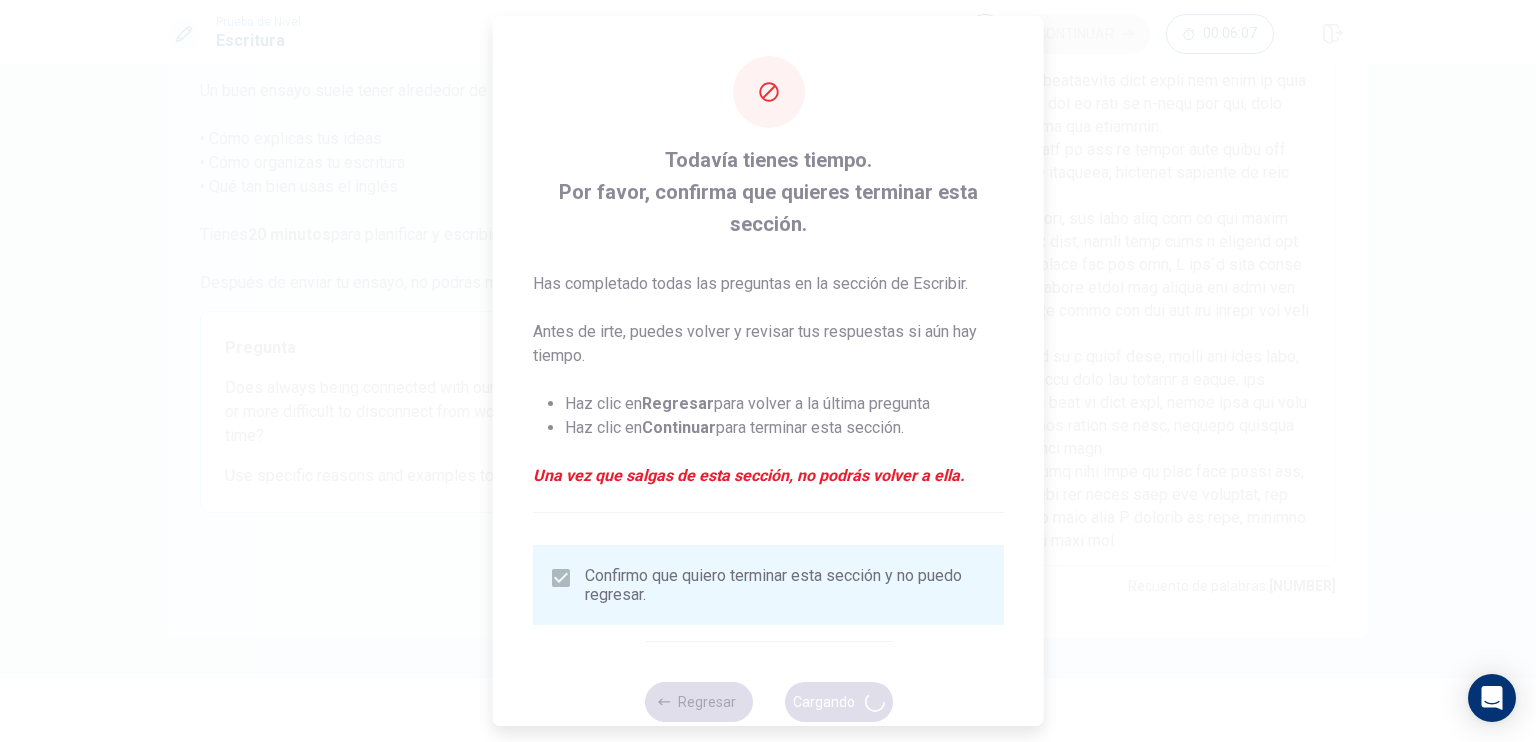 scroll, scrollTop: 0, scrollLeft: 0, axis: both 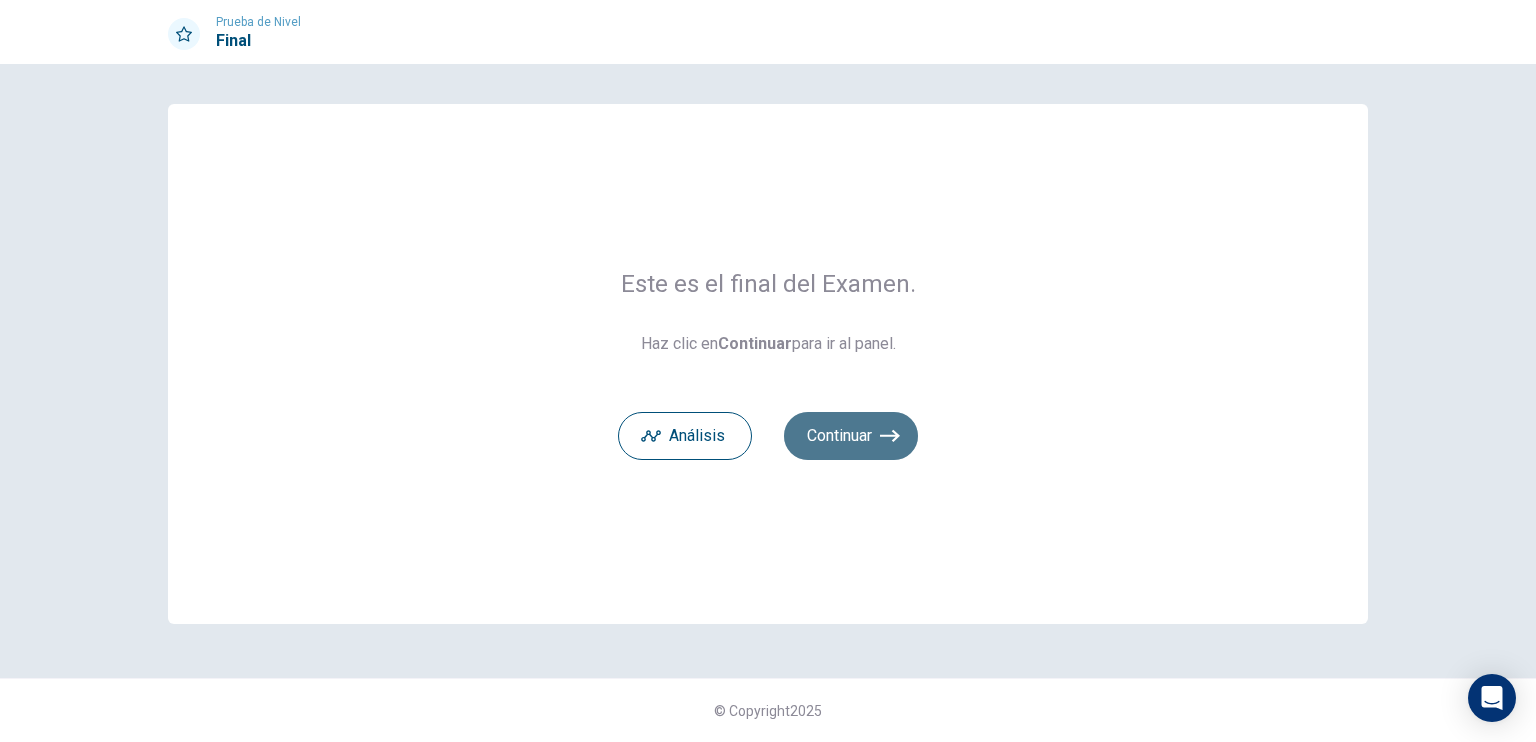 click on "Continuar" at bounding box center [851, 436] 